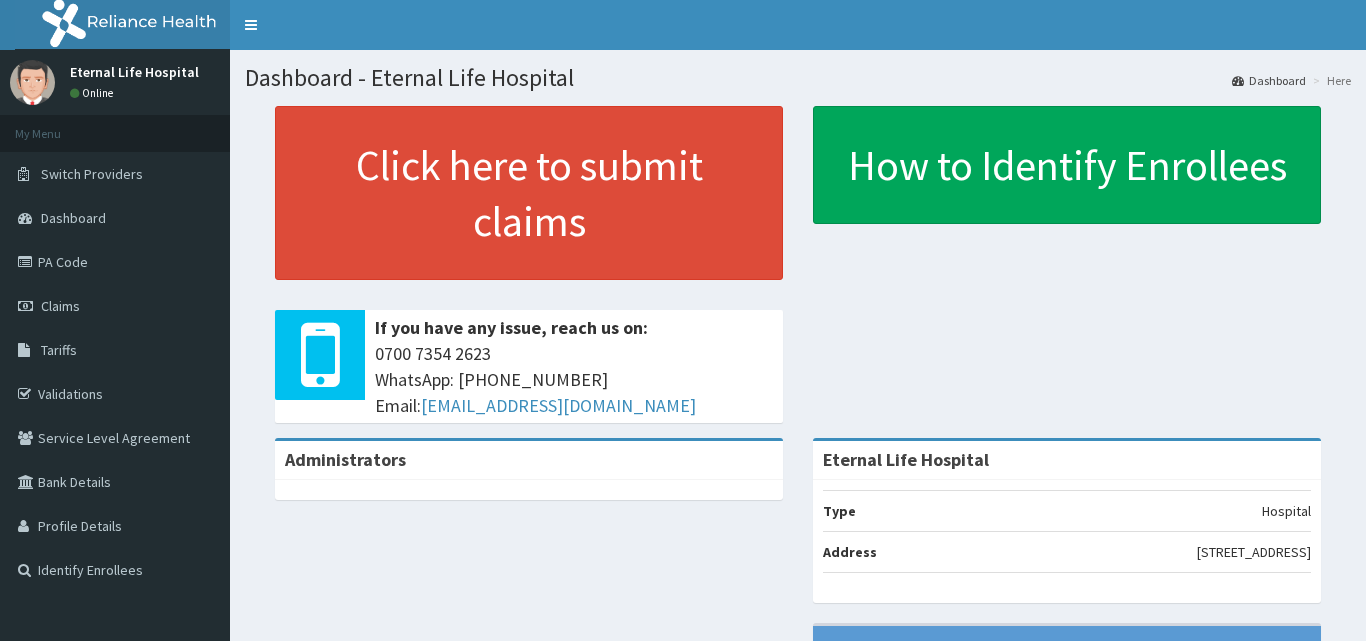 scroll, scrollTop: 0, scrollLeft: 0, axis: both 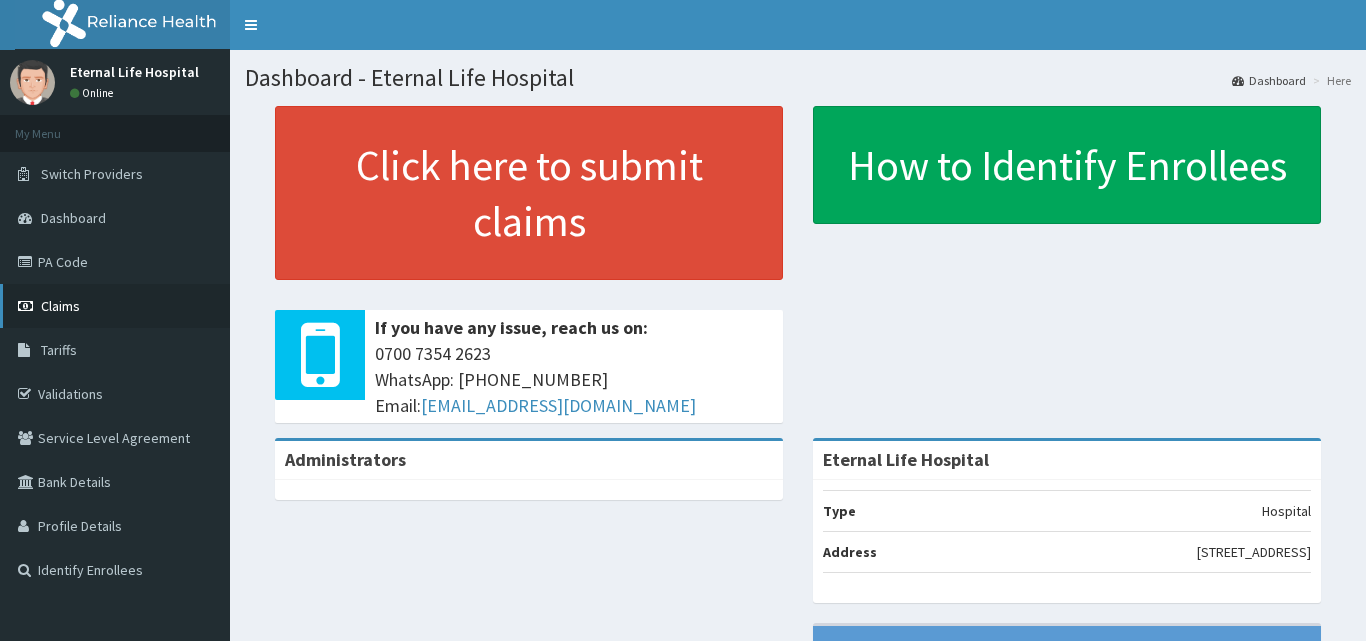 click on "Claims" at bounding box center (115, 306) 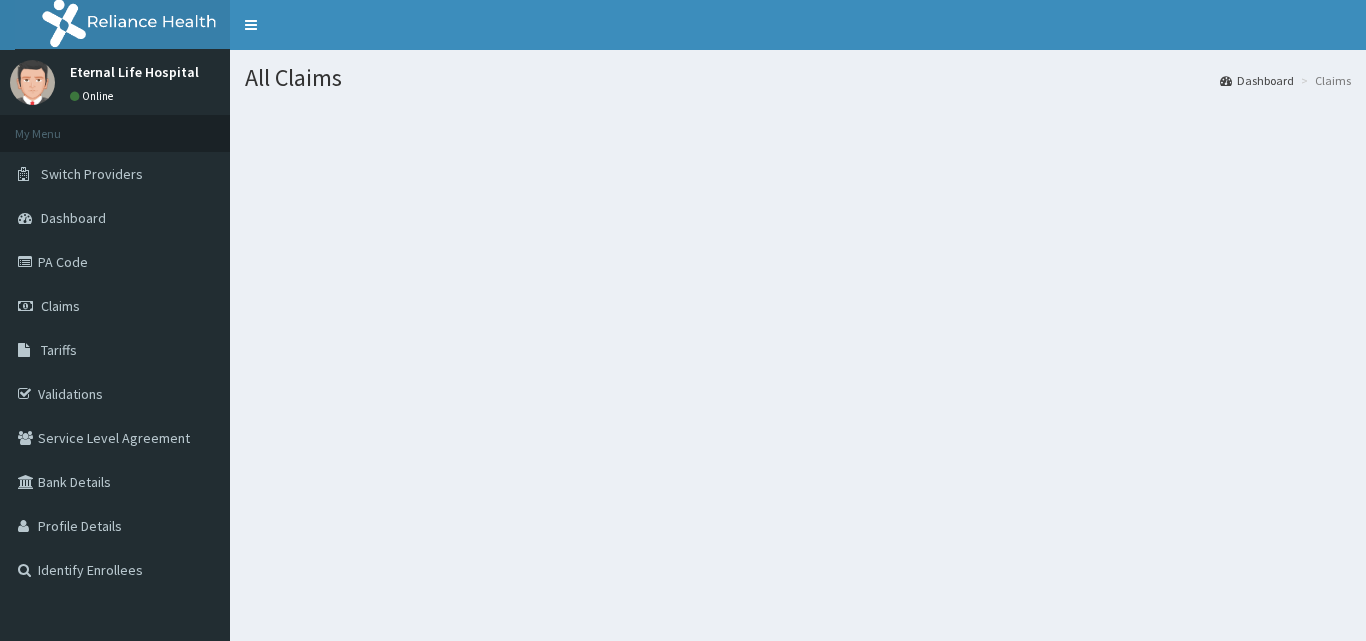 scroll, scrollTop: 0, scrollLeft: 0, axis: both 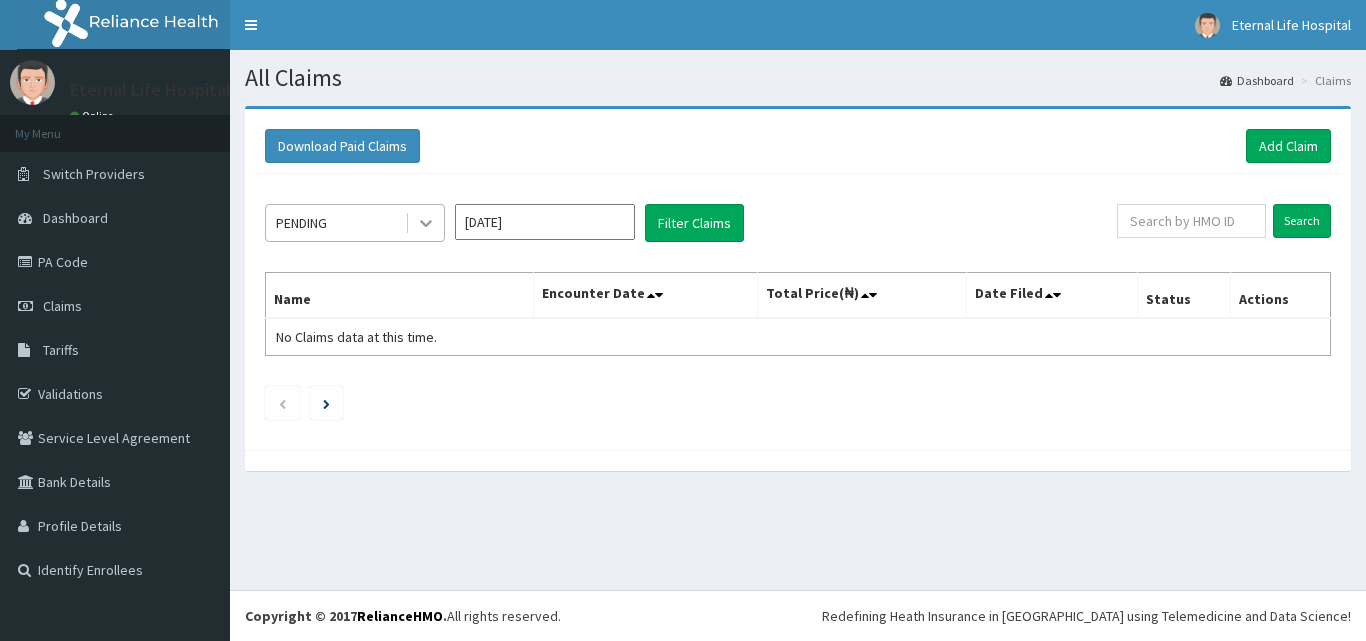 click 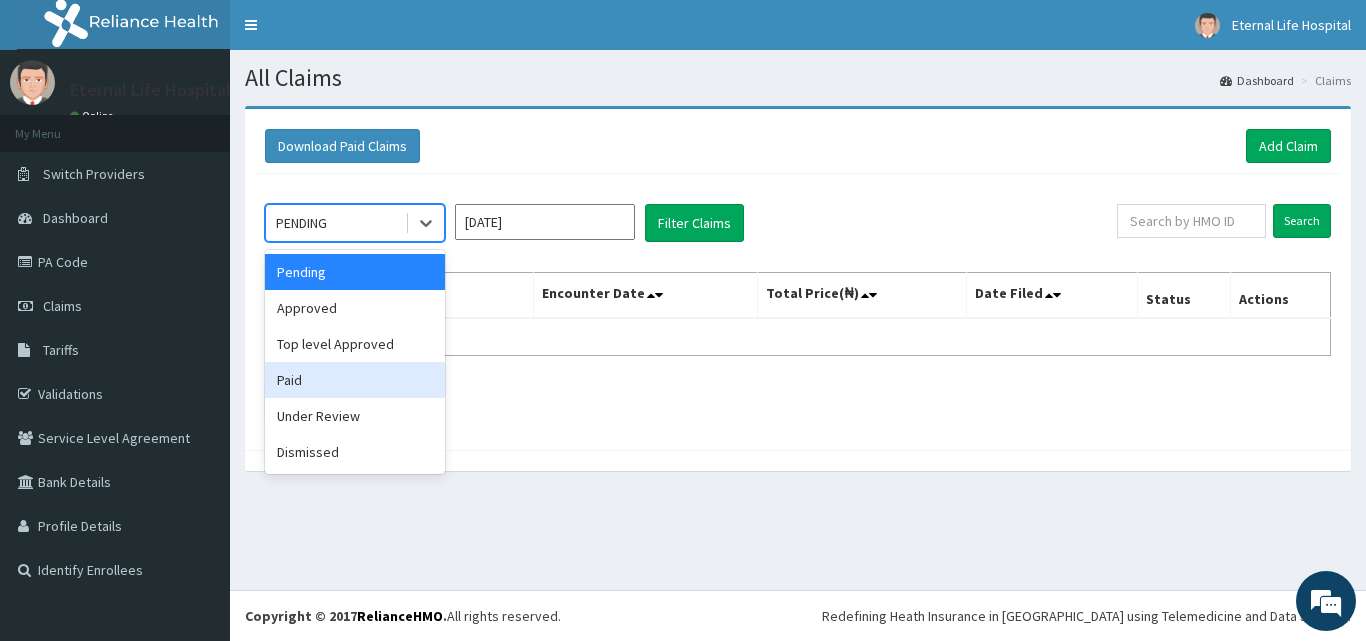 click on "Paid" at bounding box center [355, 380] 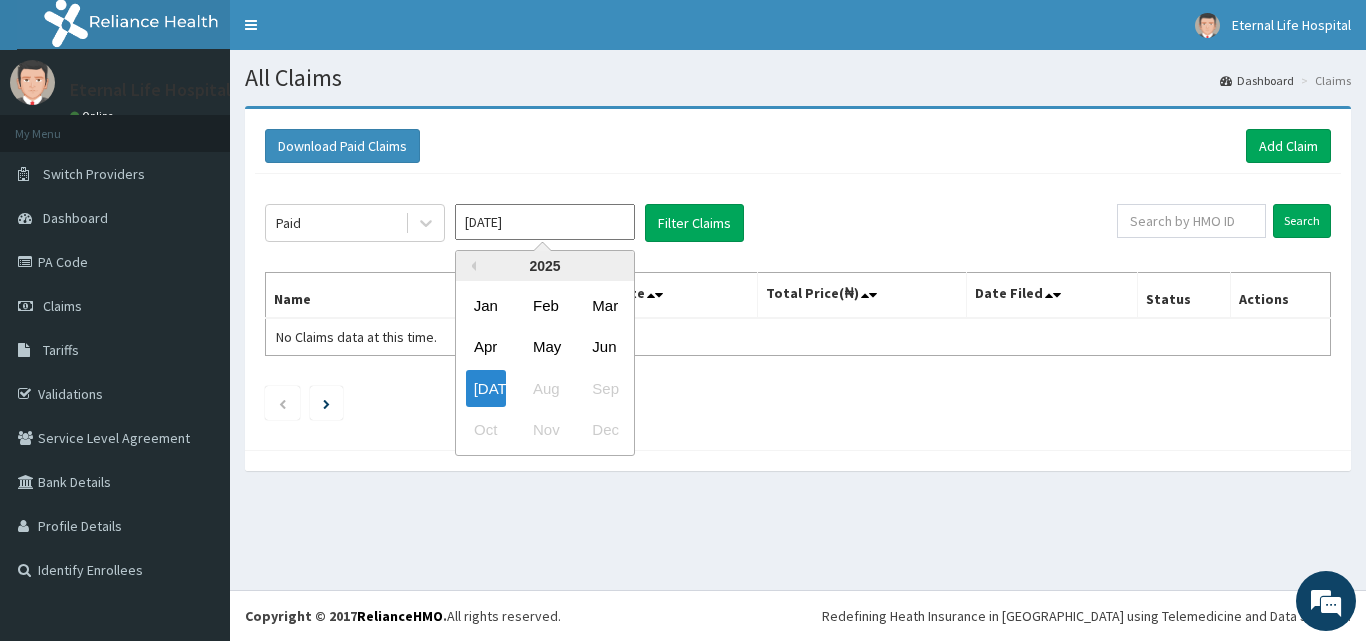 click on "Jul 2025" at bounding box center [545, 222] 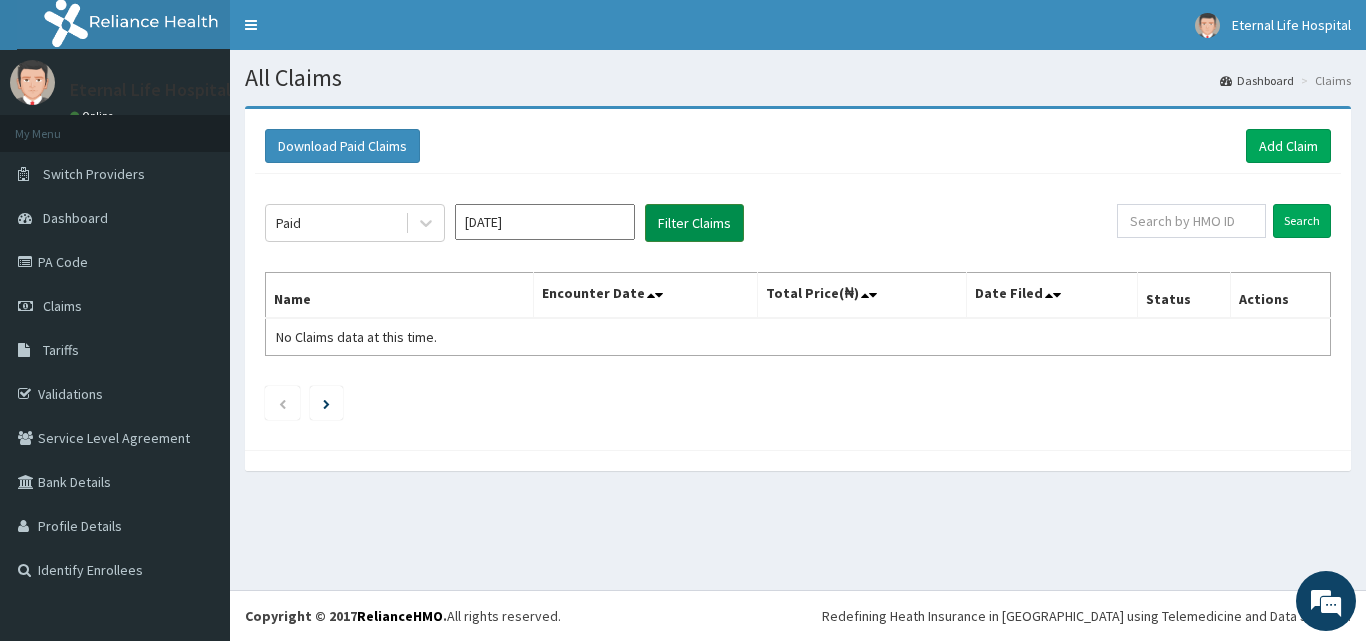 click on "Filter Claims" at bounding box center [694, 223] 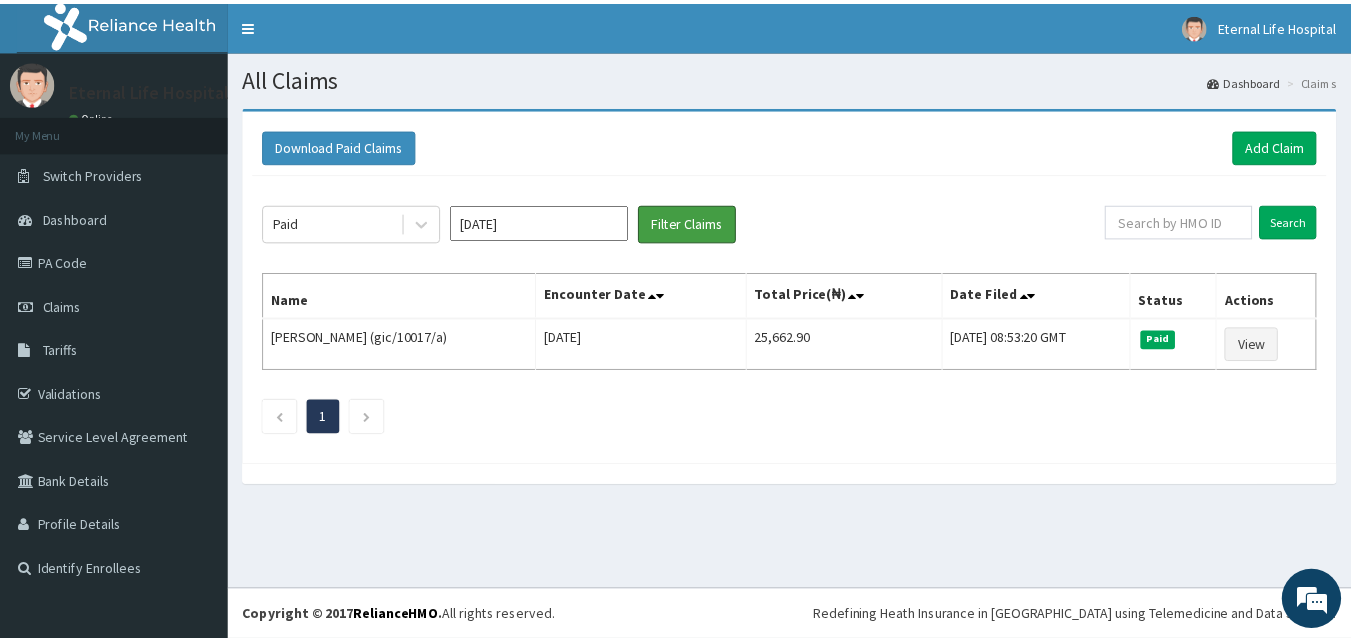 scroll, scrollTop: 0, scrollLeft: 0, axis: both 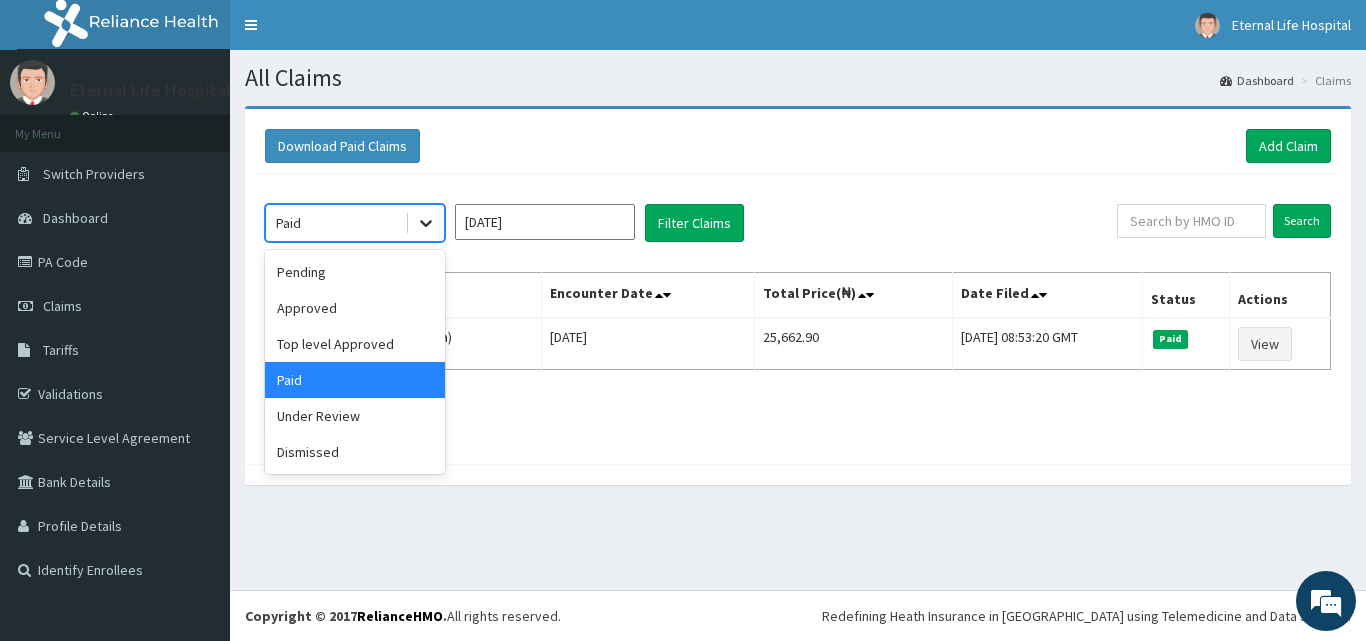 click 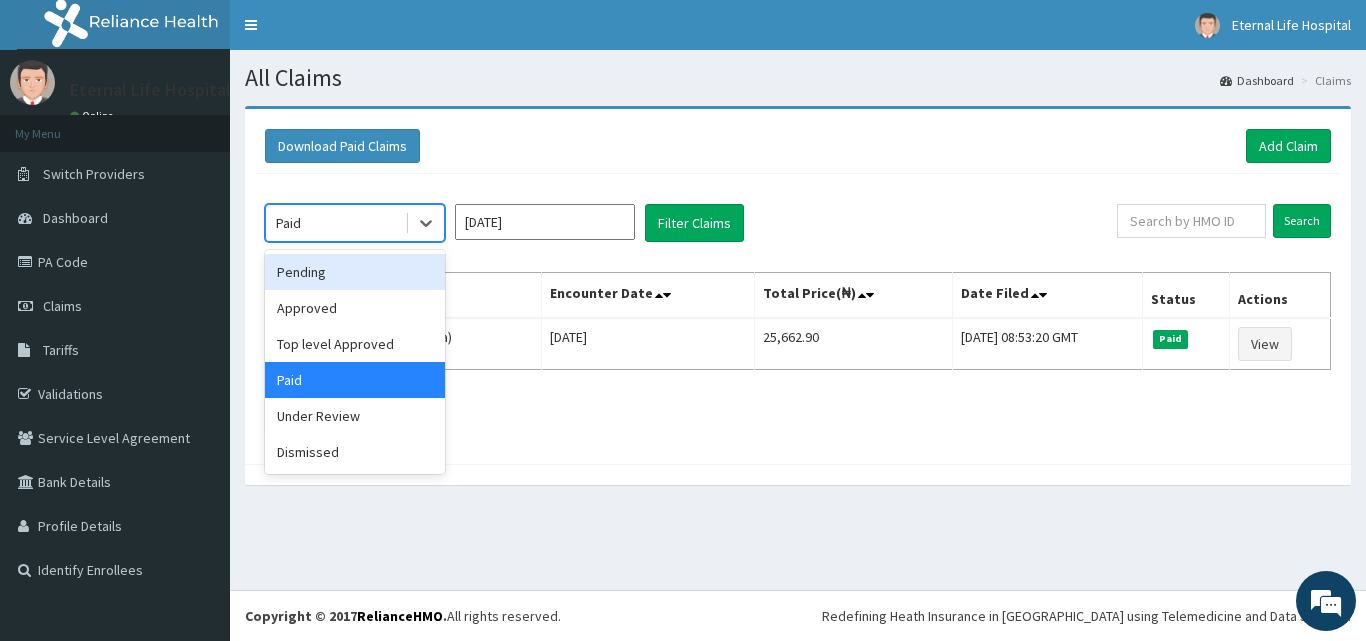 click on "Pending" at bounding box center (355, 272) 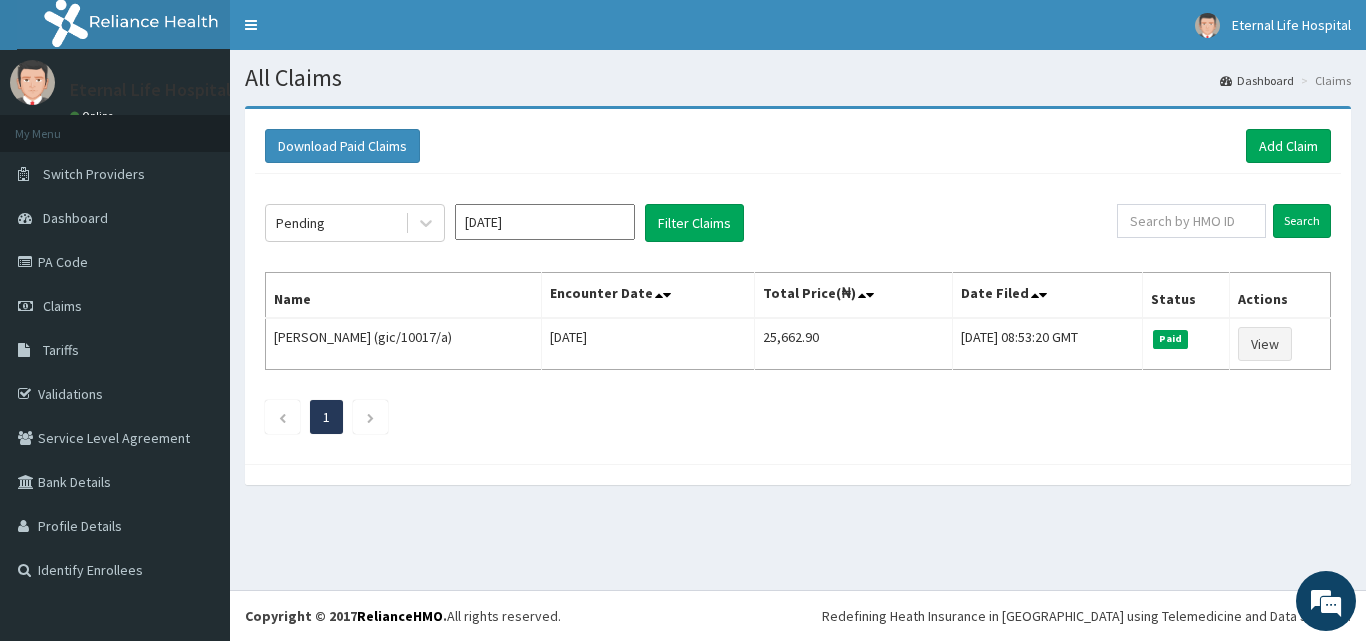 click on "Pending Jun 2025 Filter Claims Search Name Encounter Date Total Price(₦) Date Filed Status Actions Yusuf Issa (gic/10017/a) Sat Jun 28 2025 25,662.90 Sat, 28 Jun 2025 08:53:20 GMT Paid View 1" 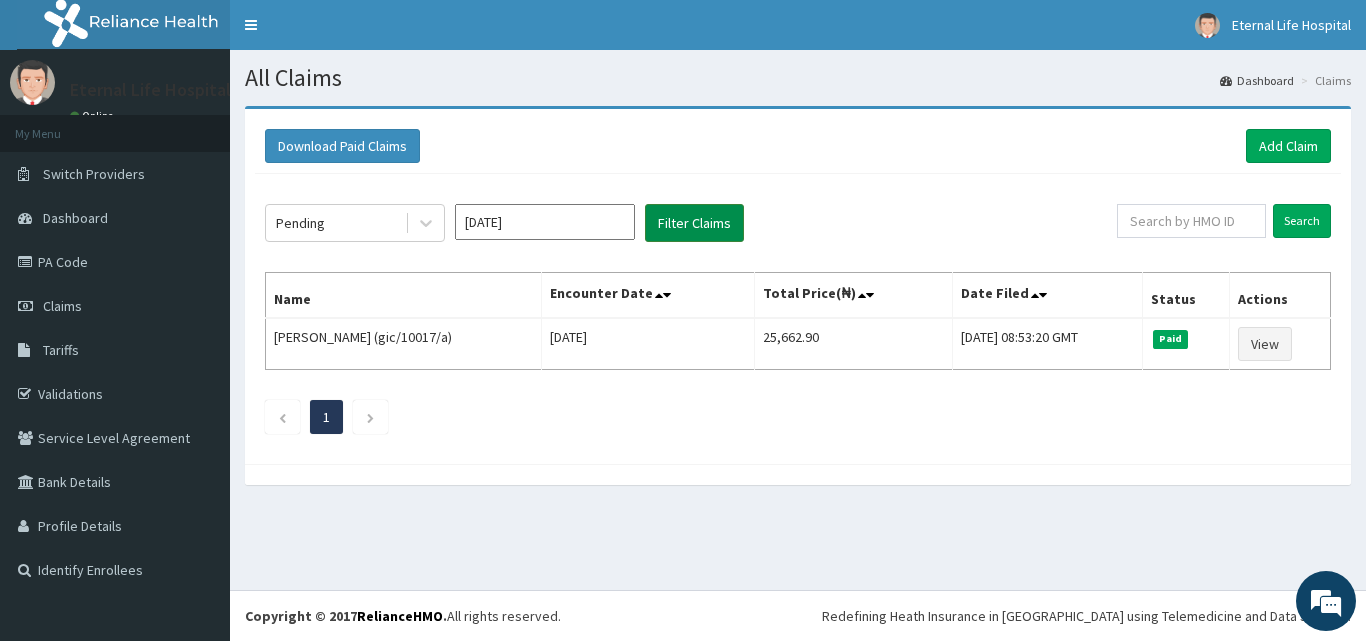 click on "Filter Claims" at bounding box center [694, 223] 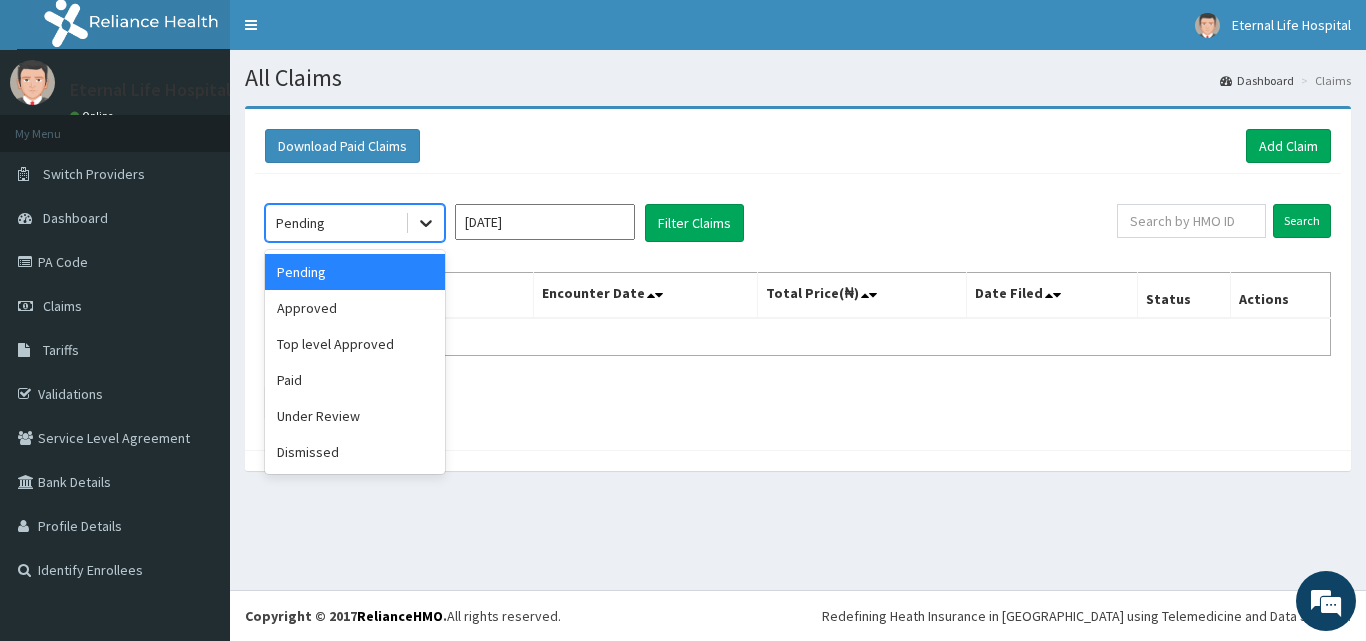 click 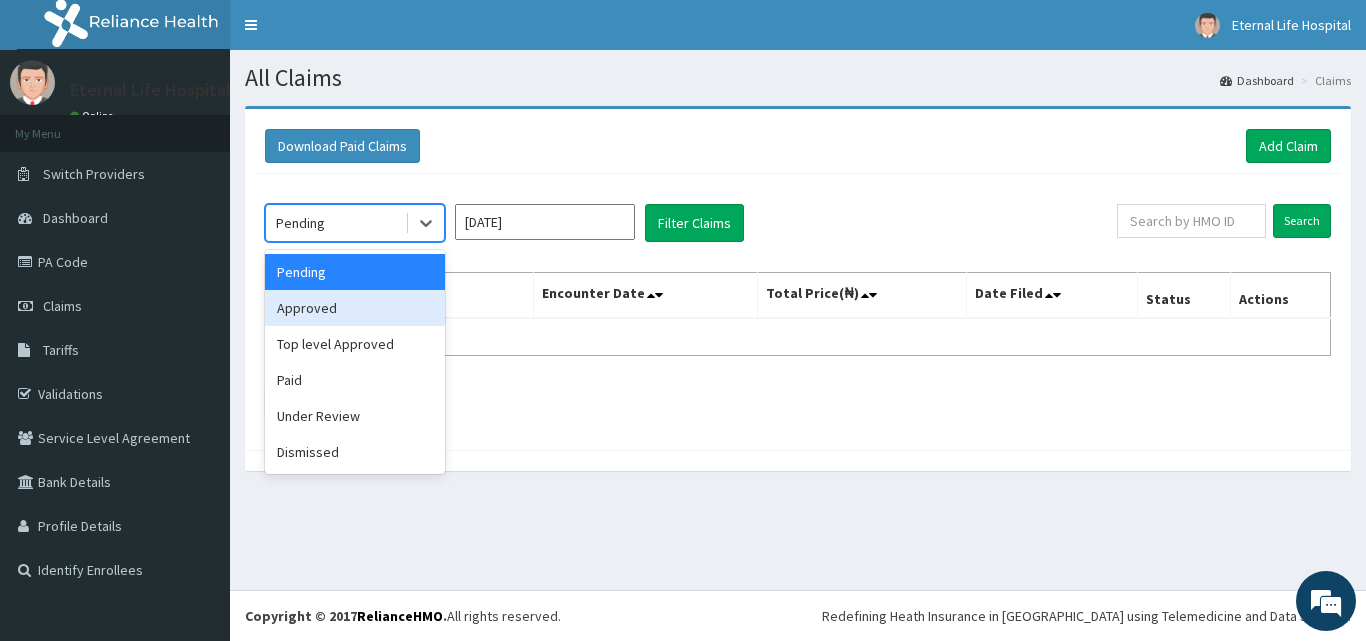 click on "Approved" at bounding box center (355, 308) 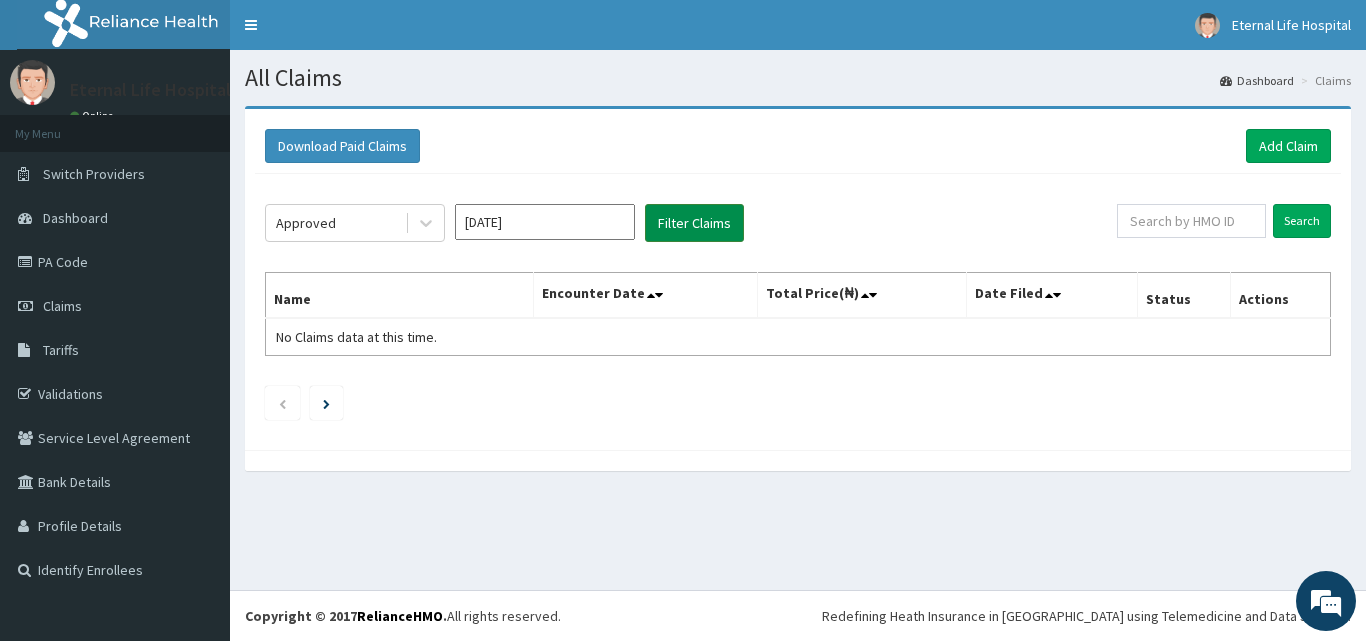 click on "Filter Claims" at bounding box center (694, 223) 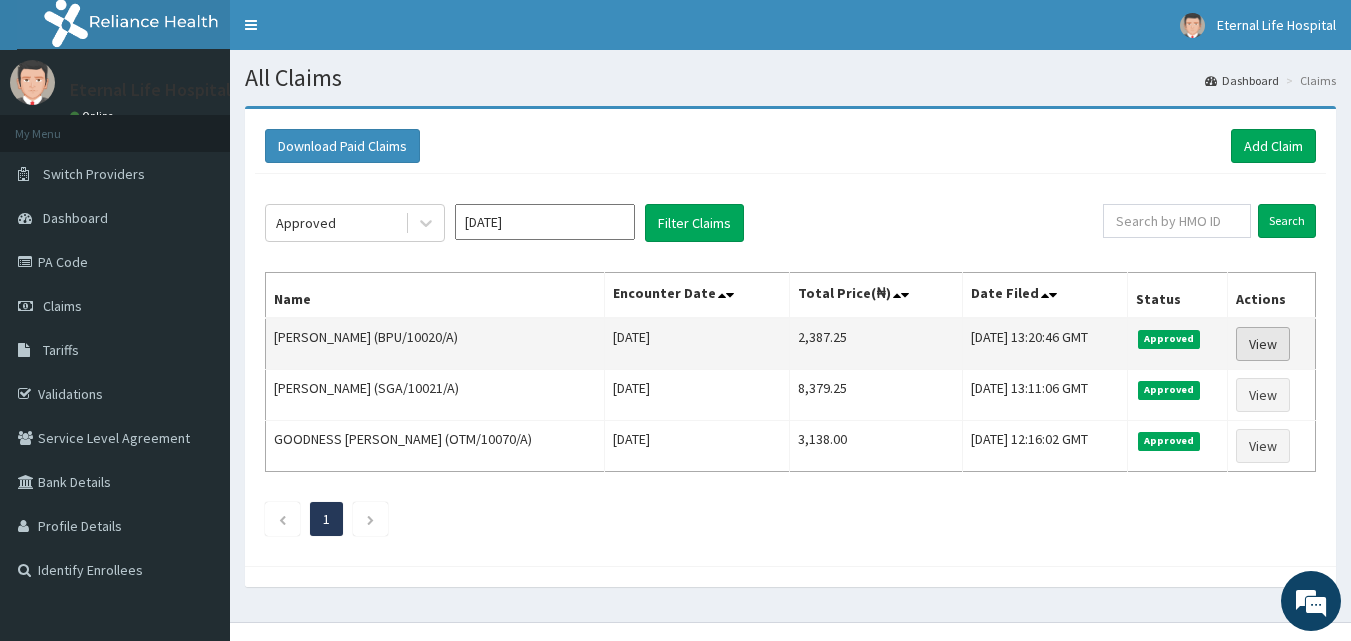 click on "View" at bounding box center [1263, 344] 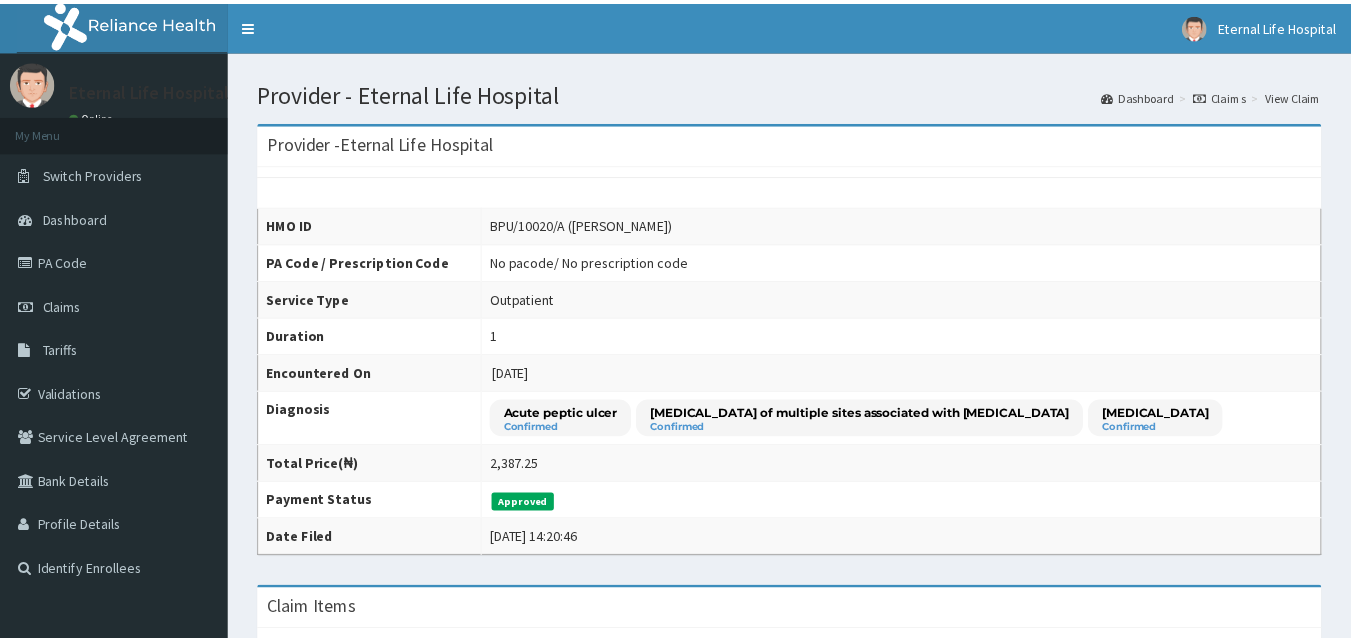 scroll, scrollTop: 0, scrollLeft: 0, axis: both 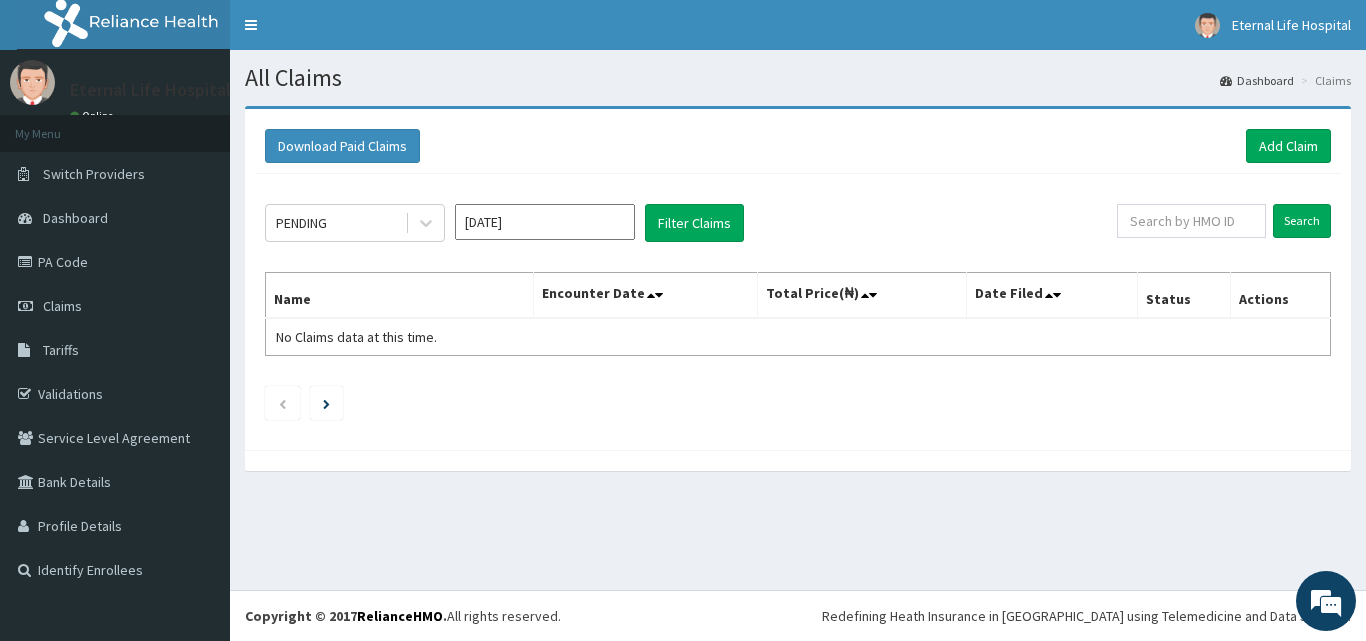 click on "[DATE]" at bounding box center (545, 222) 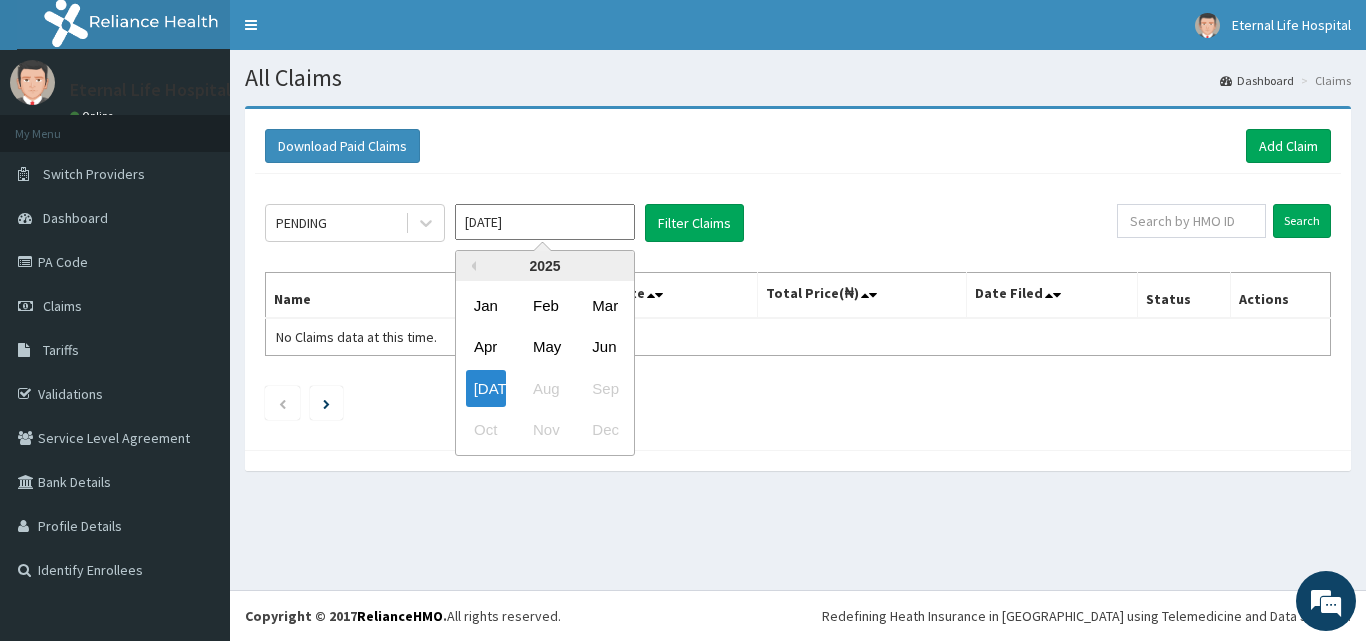 click on "Jul 2025" at bounding box center (545, 222) 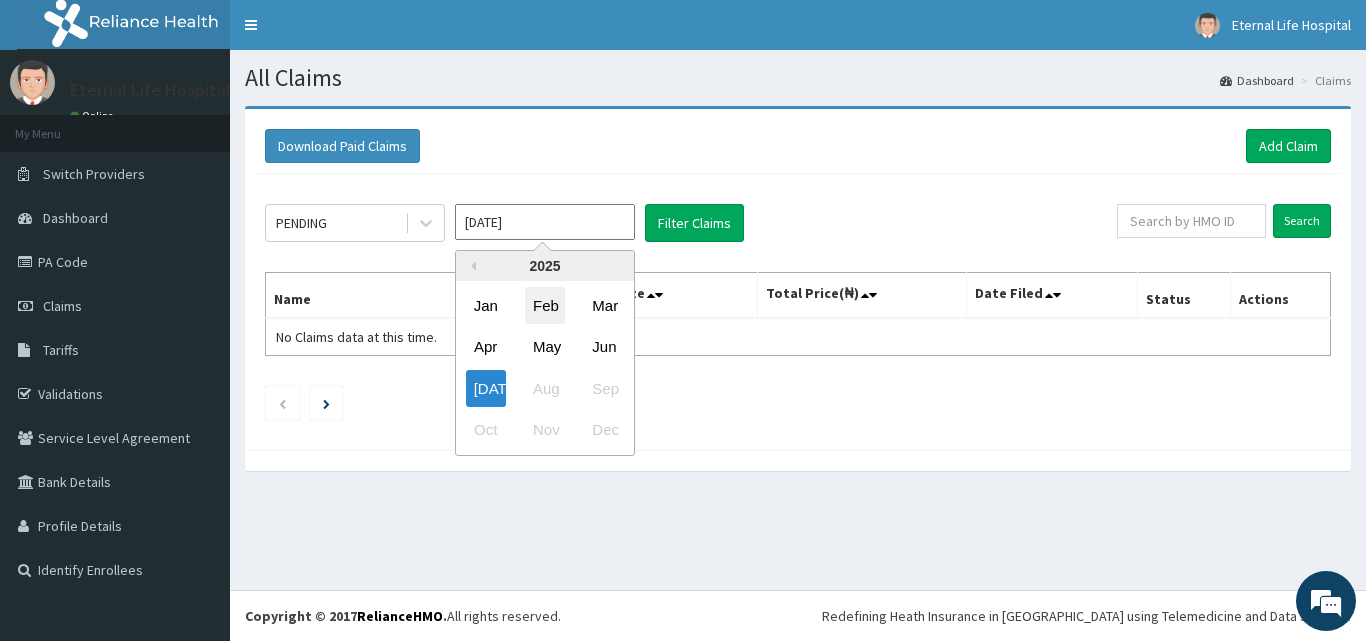 click on "Feb" at bounding box center (545, 305) 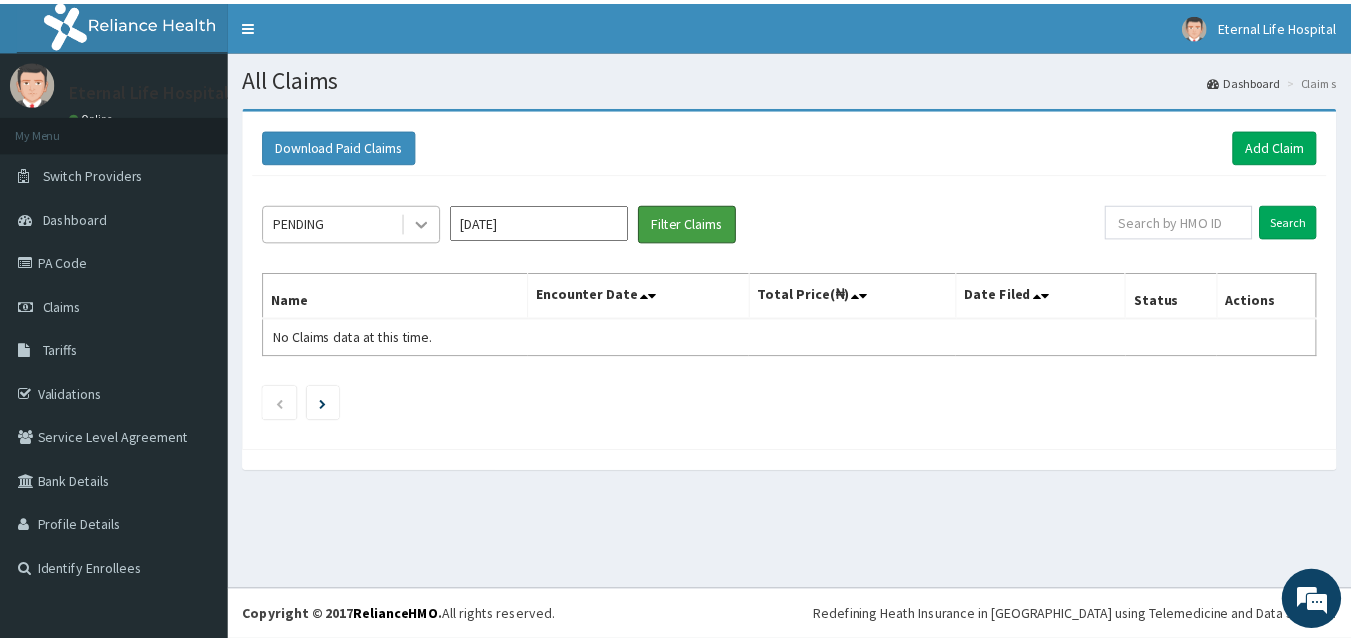 scroll, scrollTop: 0, scrollLeft: 0, axis: both 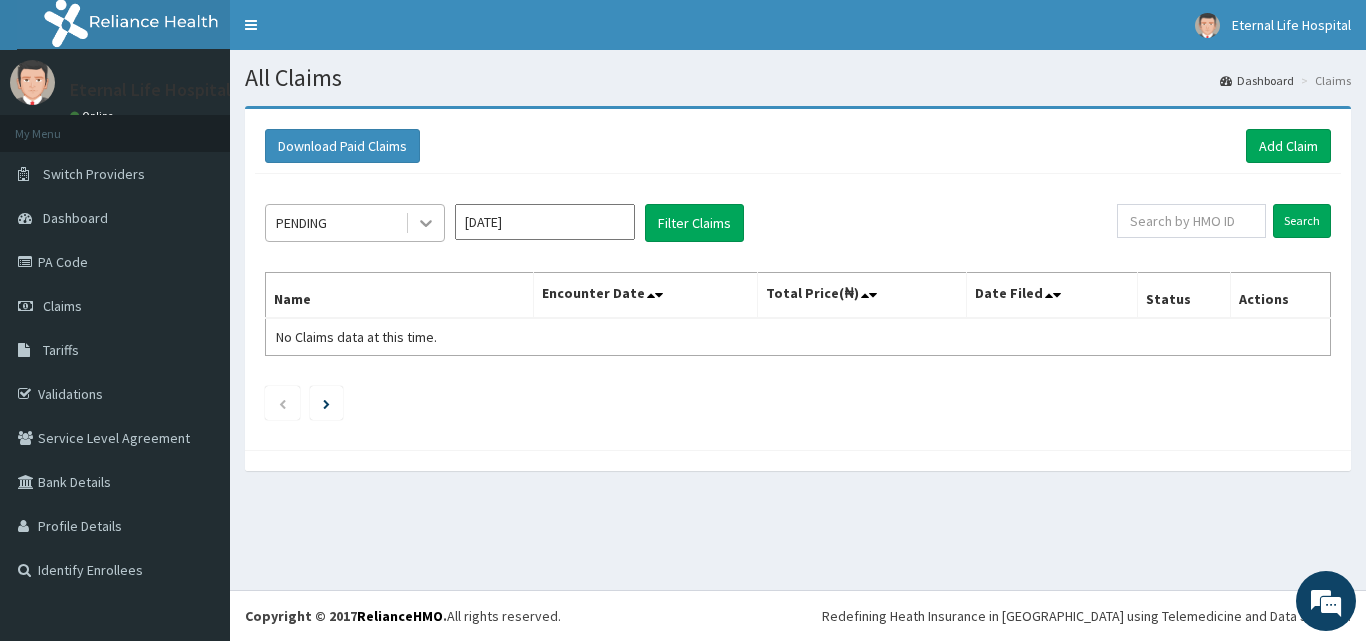 click 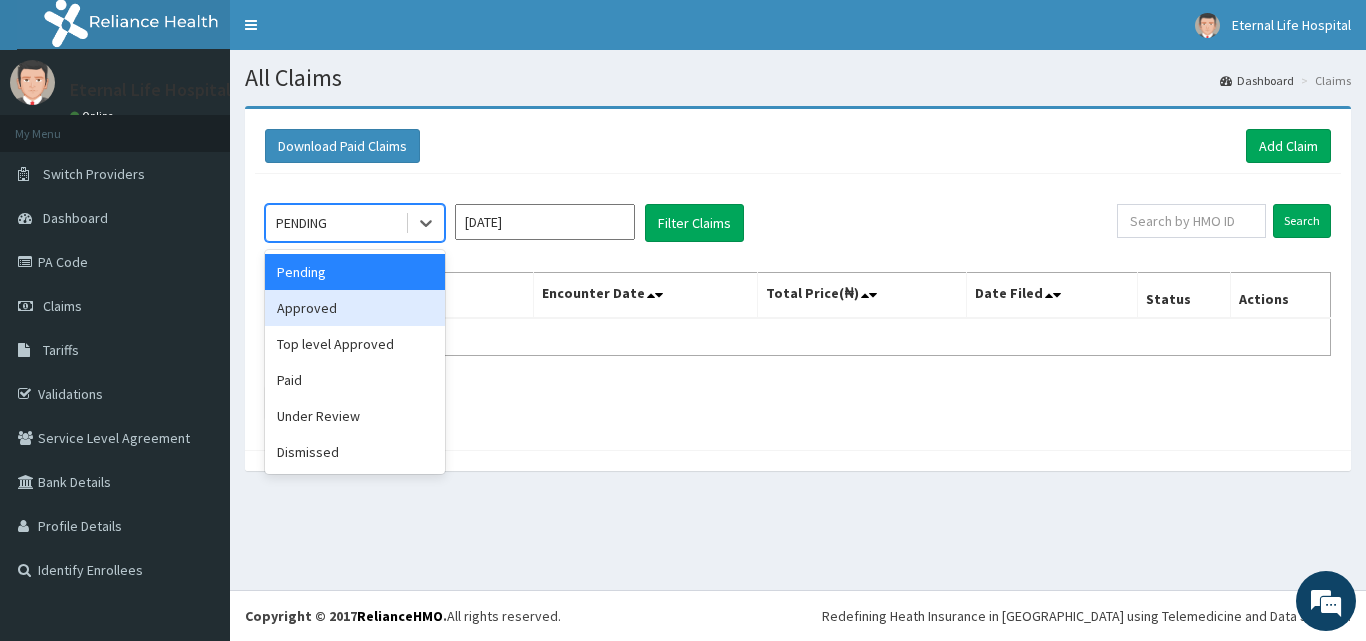 click on "Approved" at bounding box center (355, 308) 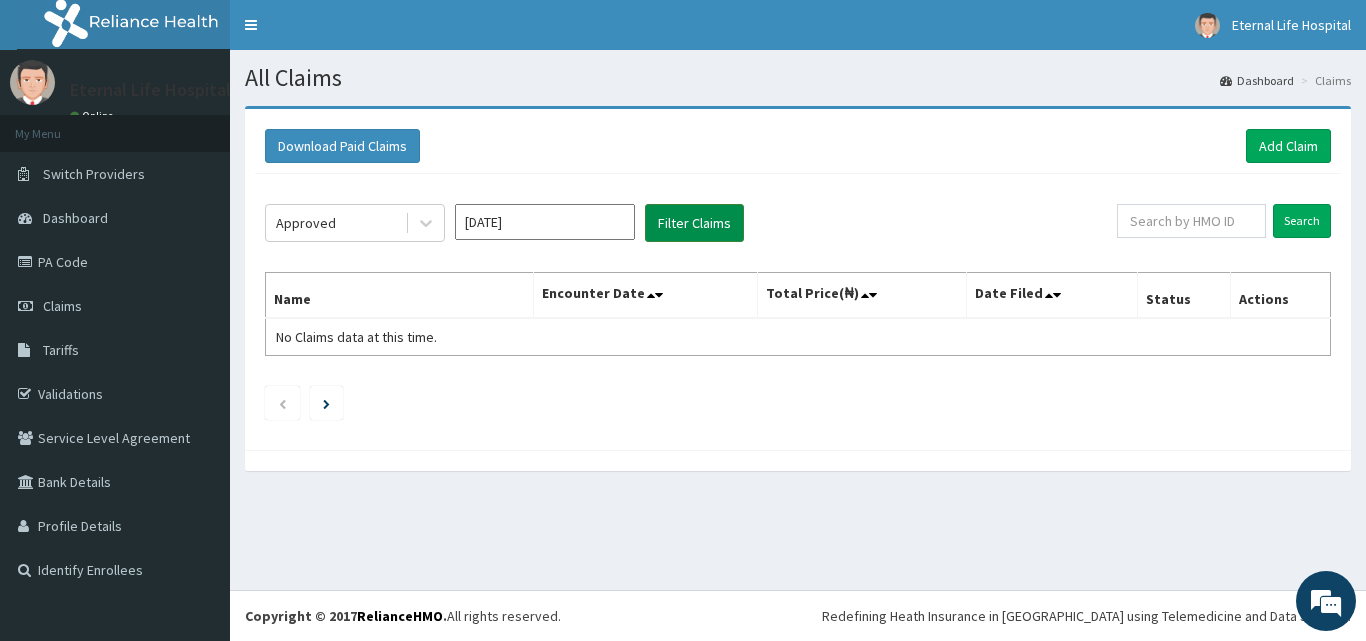 click on "Filter Claims" at bounding box center (694, 223) 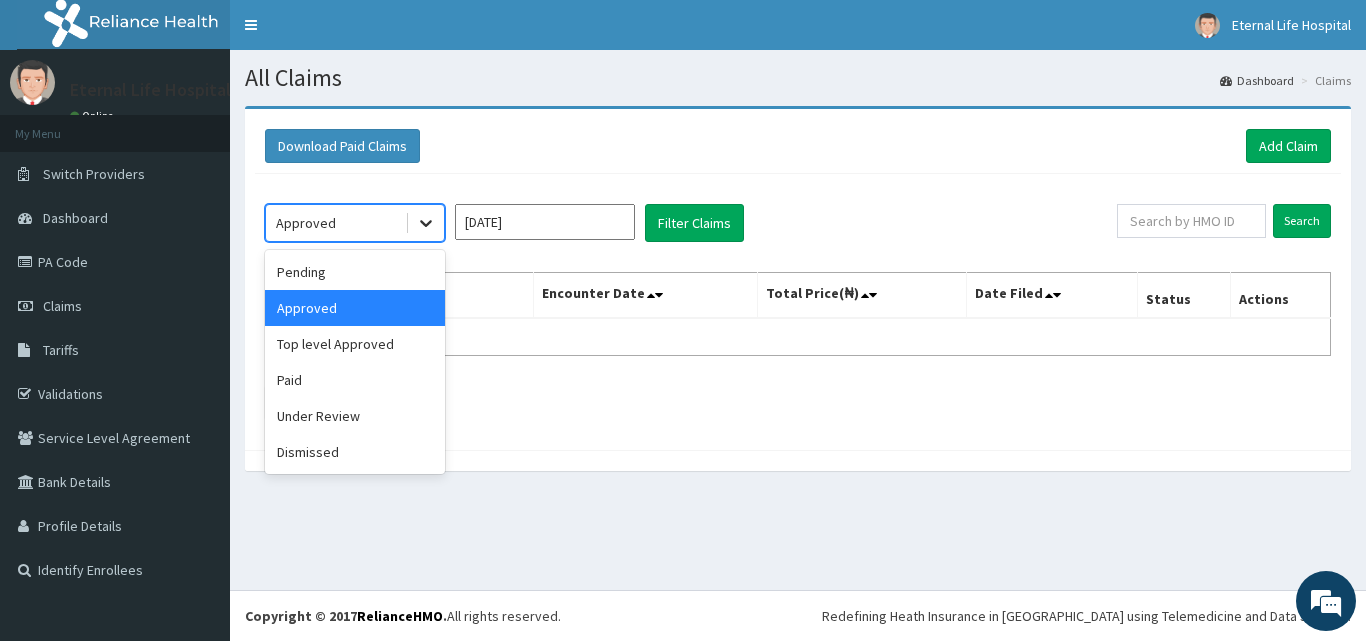 click at bounding box center (426, 223) 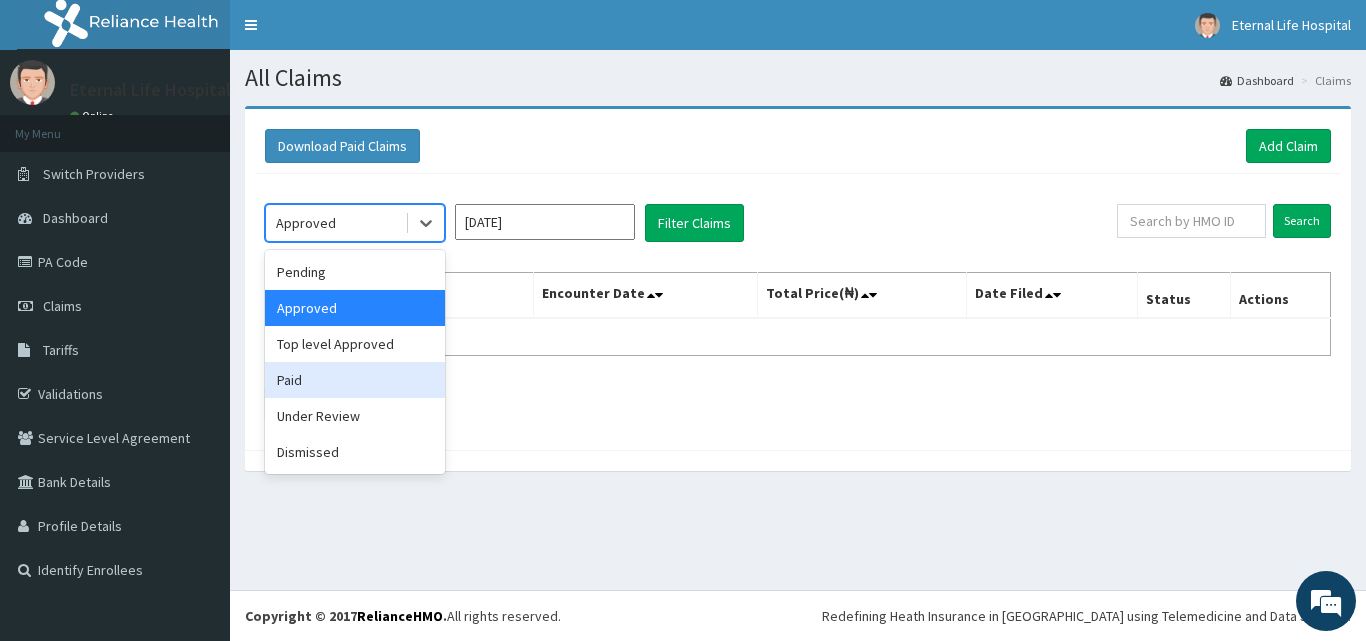 click on "Paid" at bounding box center (355, 380) 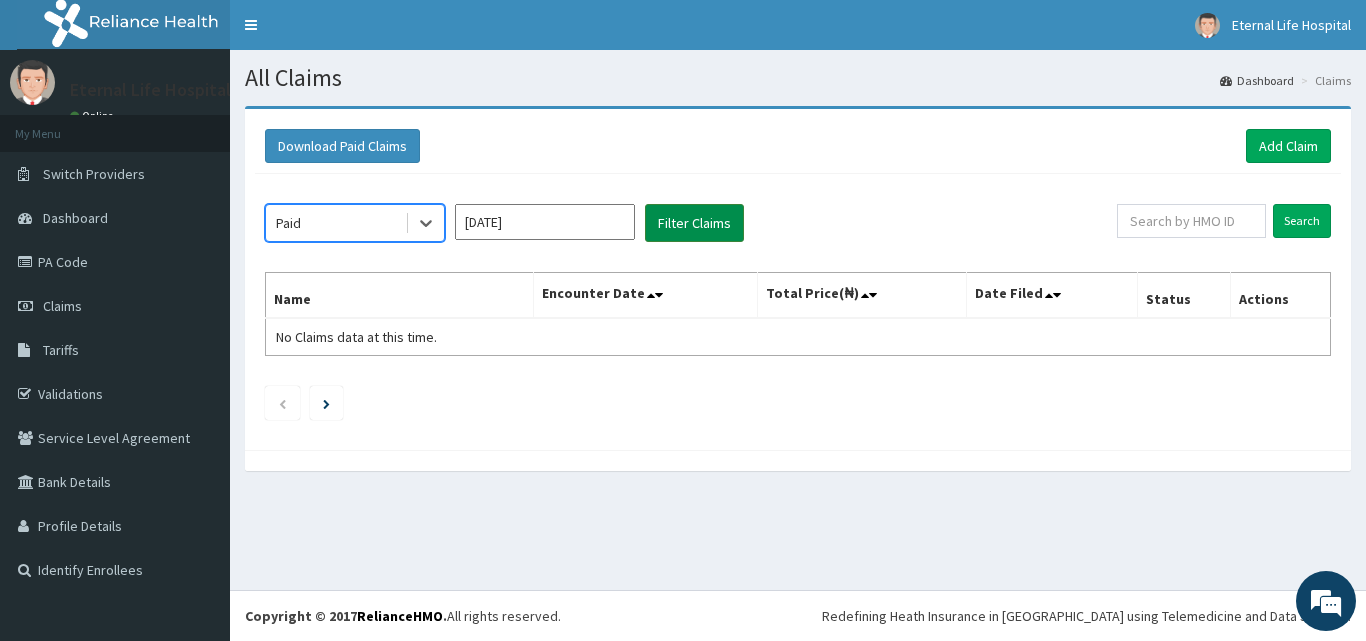 click on "Filter Claims" at bounding box center (694, 223) 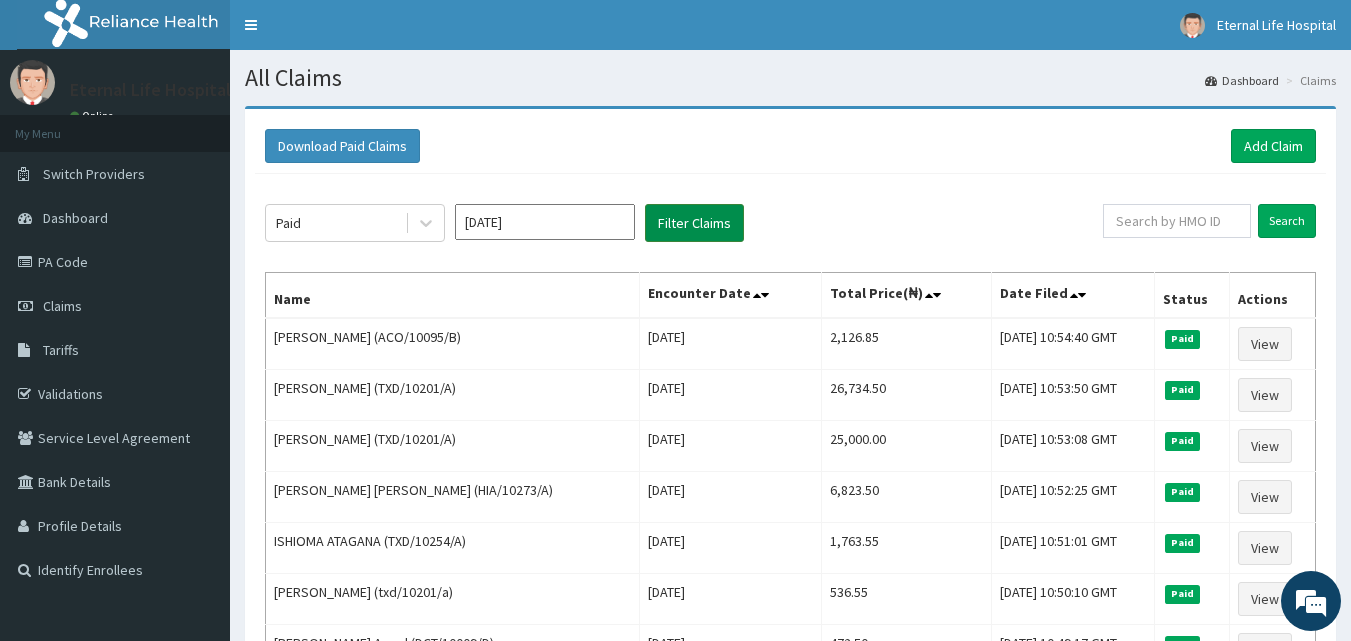type 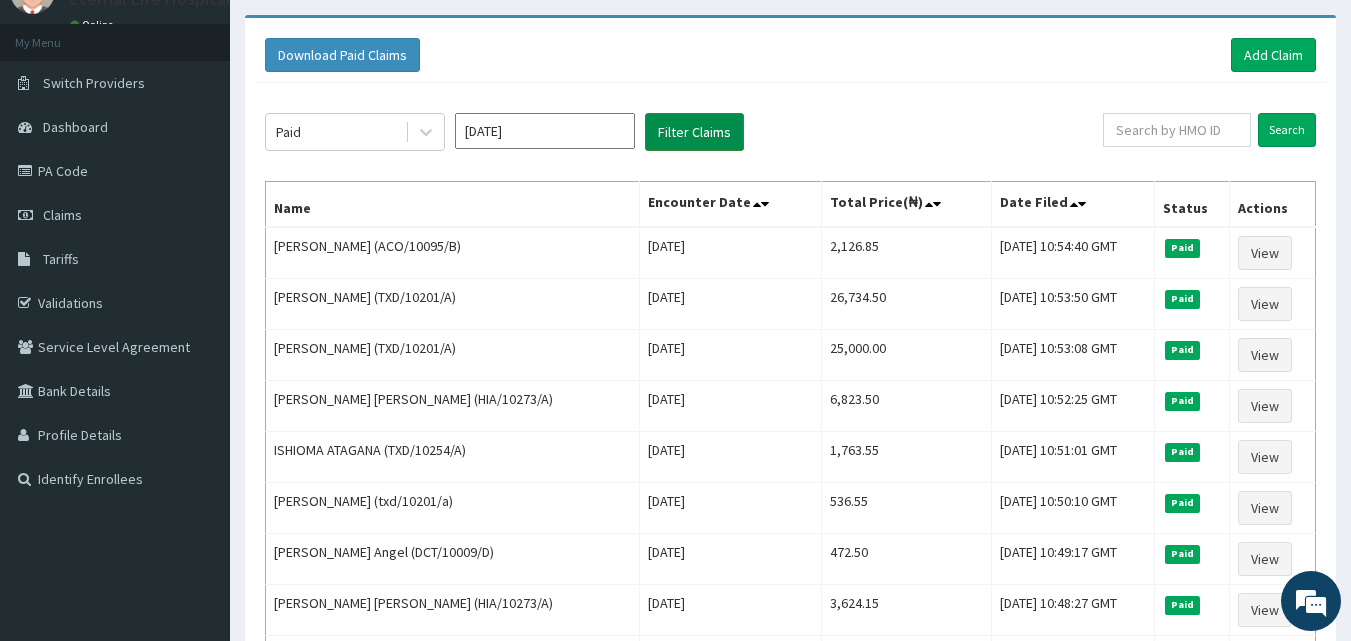 scroll, scrollTop: 0, scrollLeft: 0, axis: both 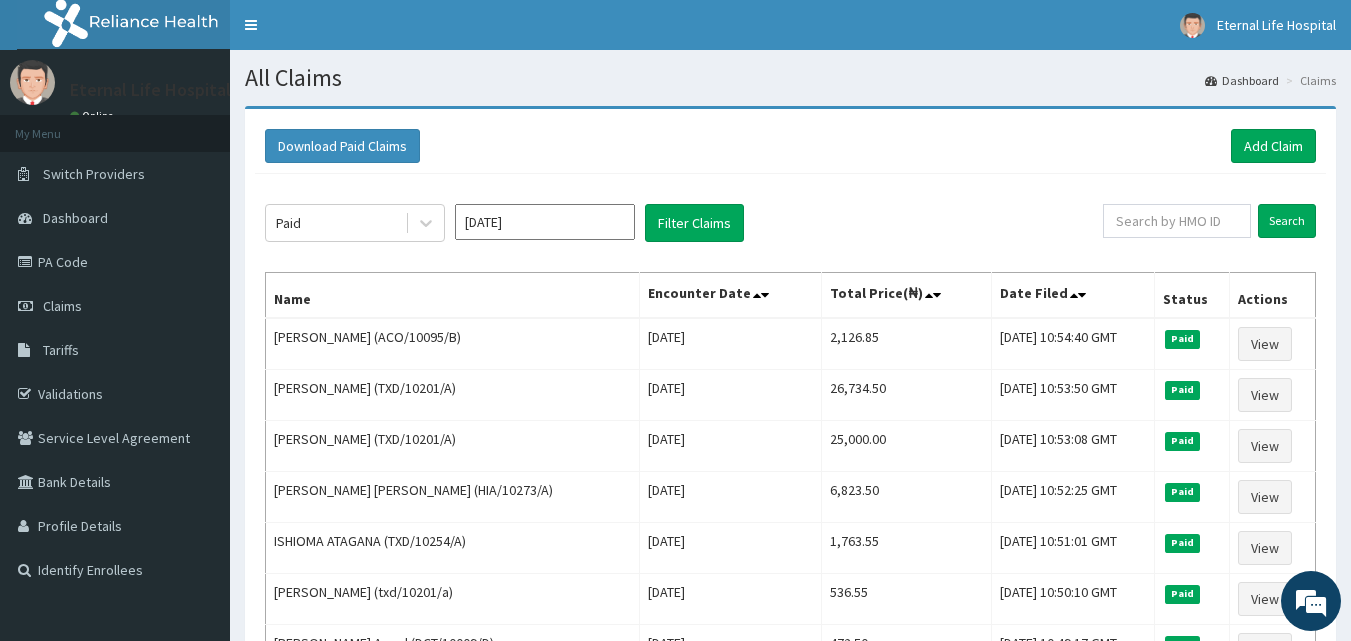 click on "Feb 2025" at bounding box center [545, 222] 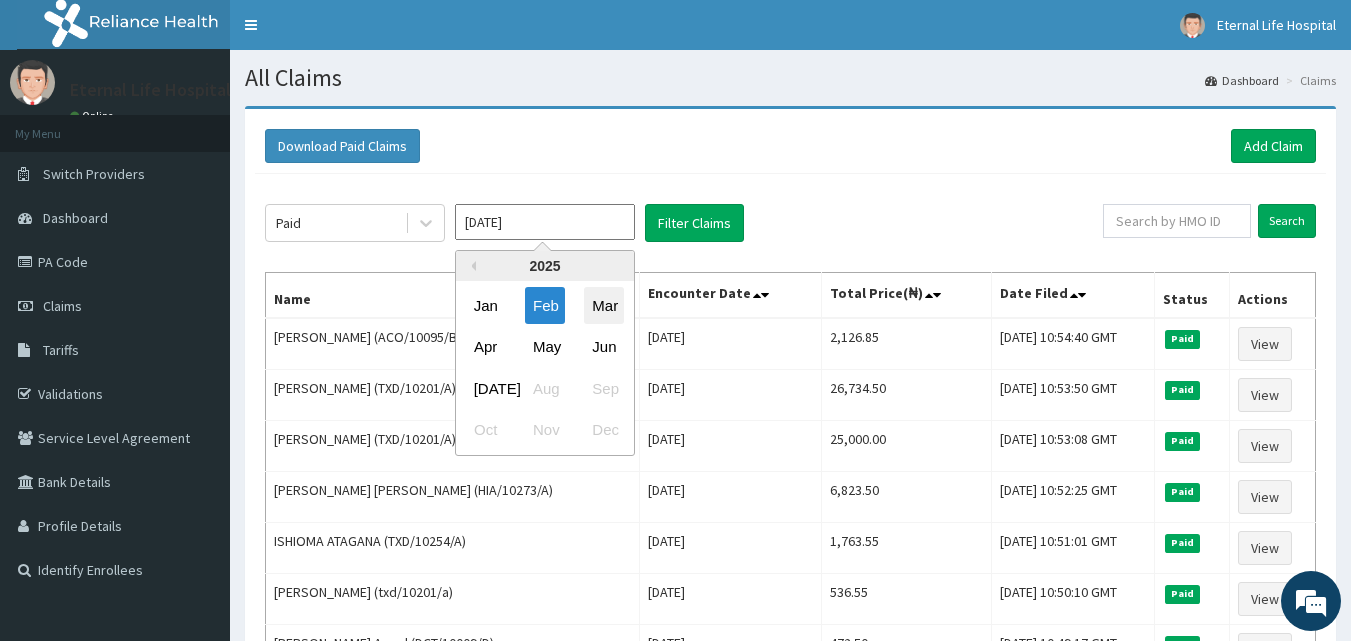 click on "Mar" at bounding box center (604, 305) 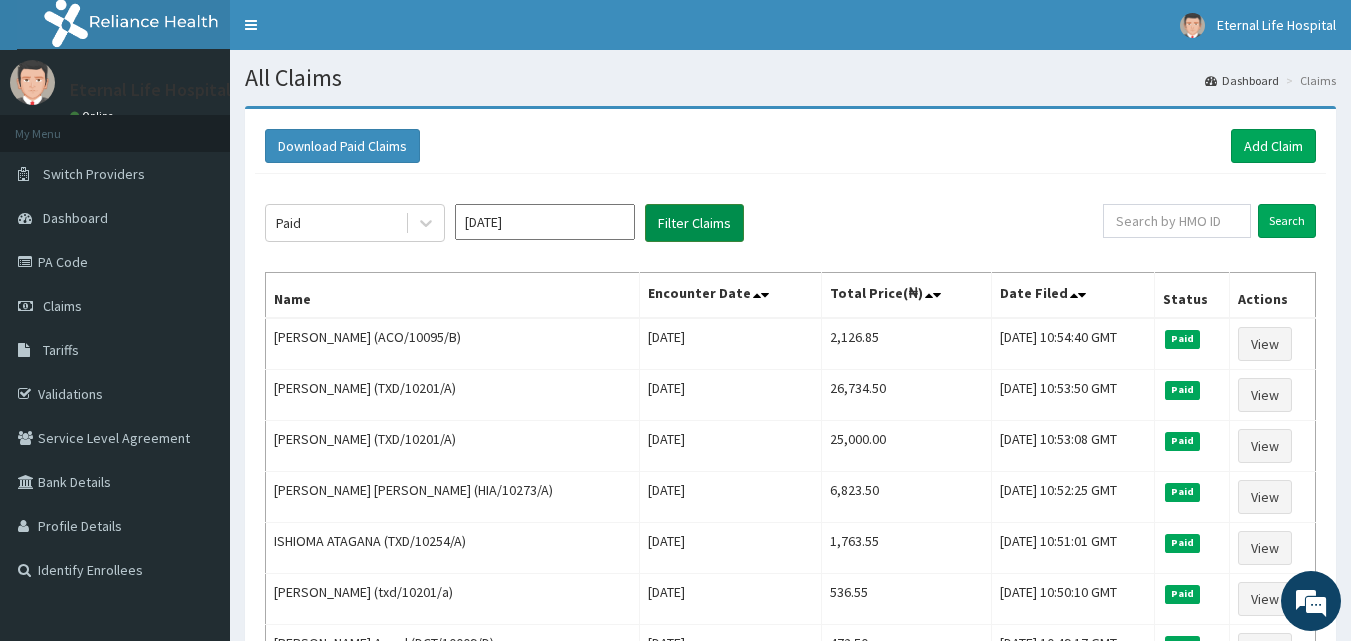 click on "Filter Claims" at bounding box center [694, 223] 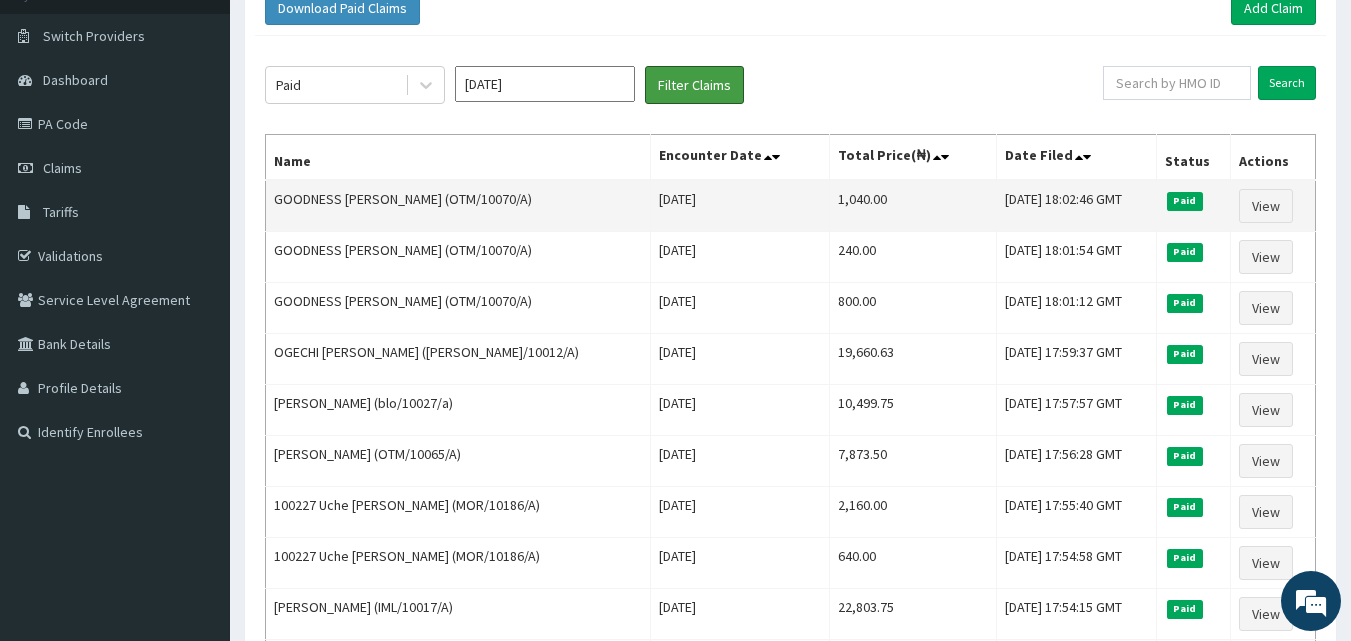 scroll, scrollTop: 136, scrollLeft: 0, axis: vertical 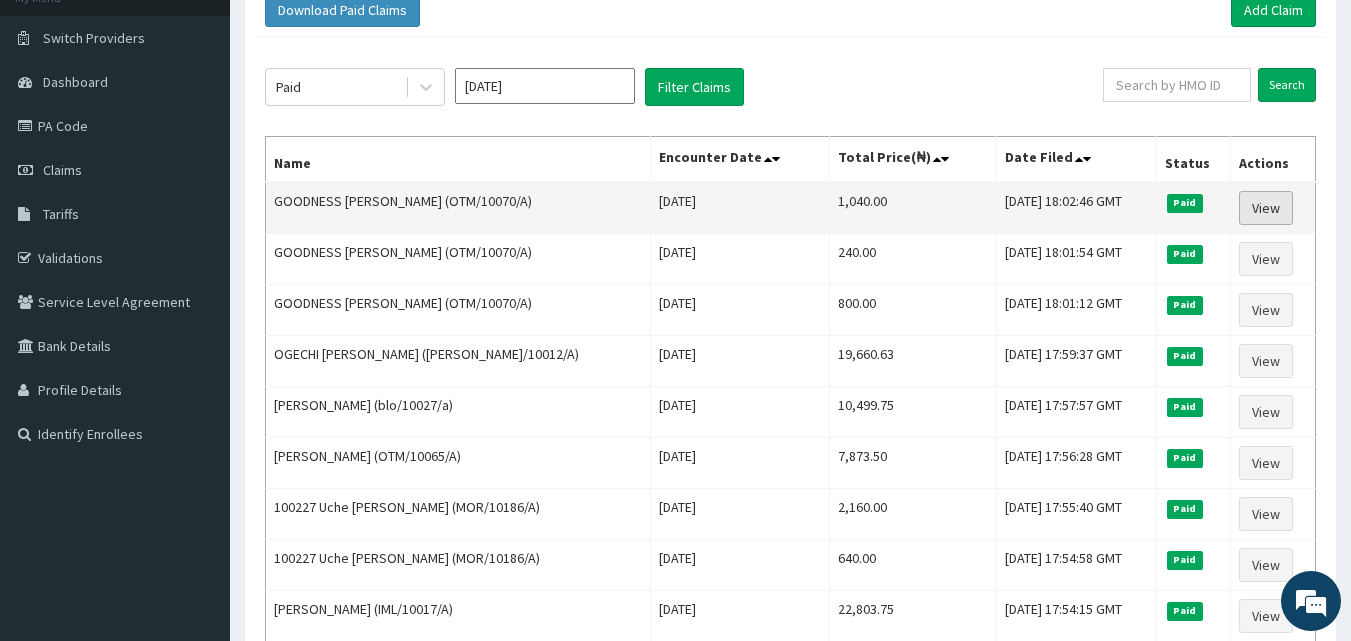 click on "View" at bounding box center [1266, 208] 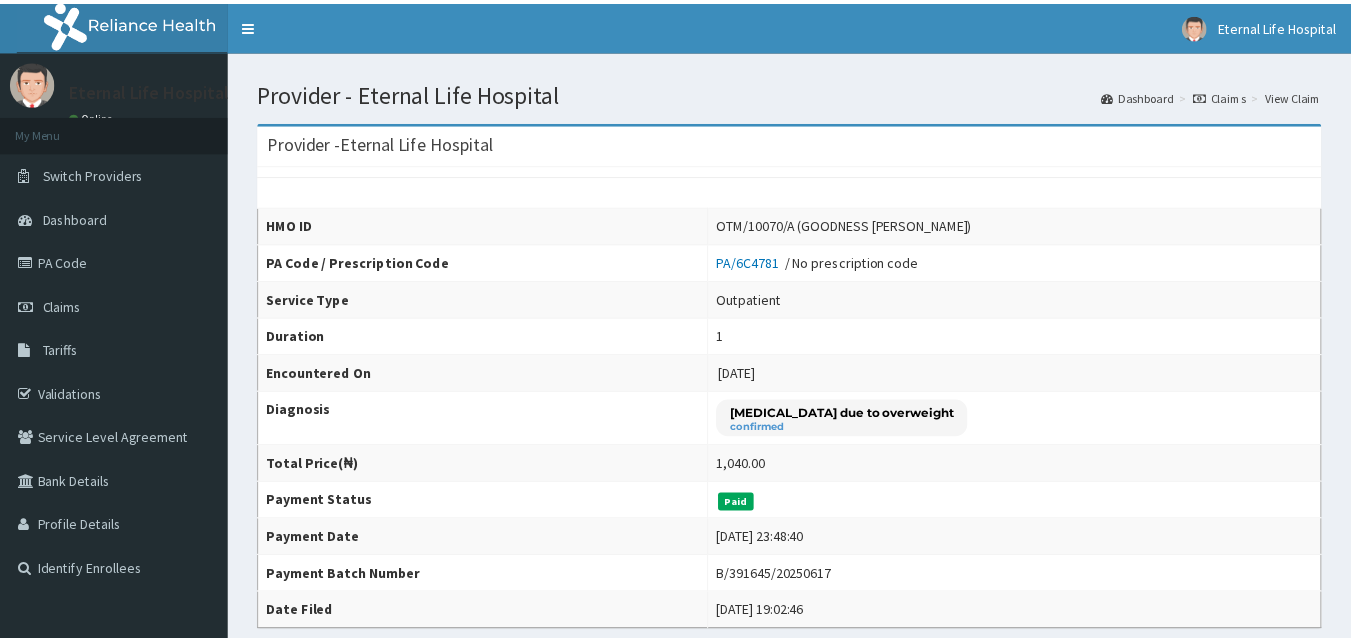 scroll, scrollTop: 0, scrollLeft: 0, axis: both 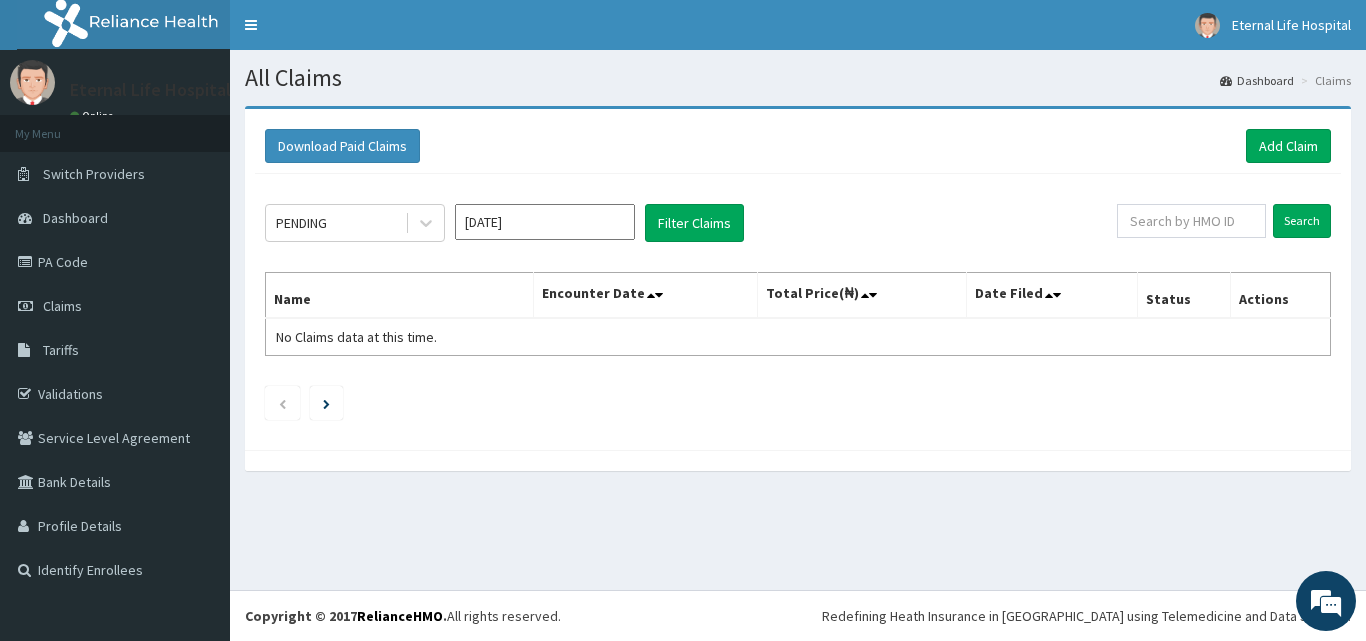 click on "Download Paid Claims Add Claim × Note you can only download claims within a maximum of 1 year and the dates will auto-adjust when you select range that is greater than 1 year From 10-04-2025 To 10-07-2025 Close Download PENDING Jul 2025 Filter Claims Search Name Encounter Date Total Price(₦) Date Filed Status Actions No Claims data at this time." at bounding box center (798, 298) 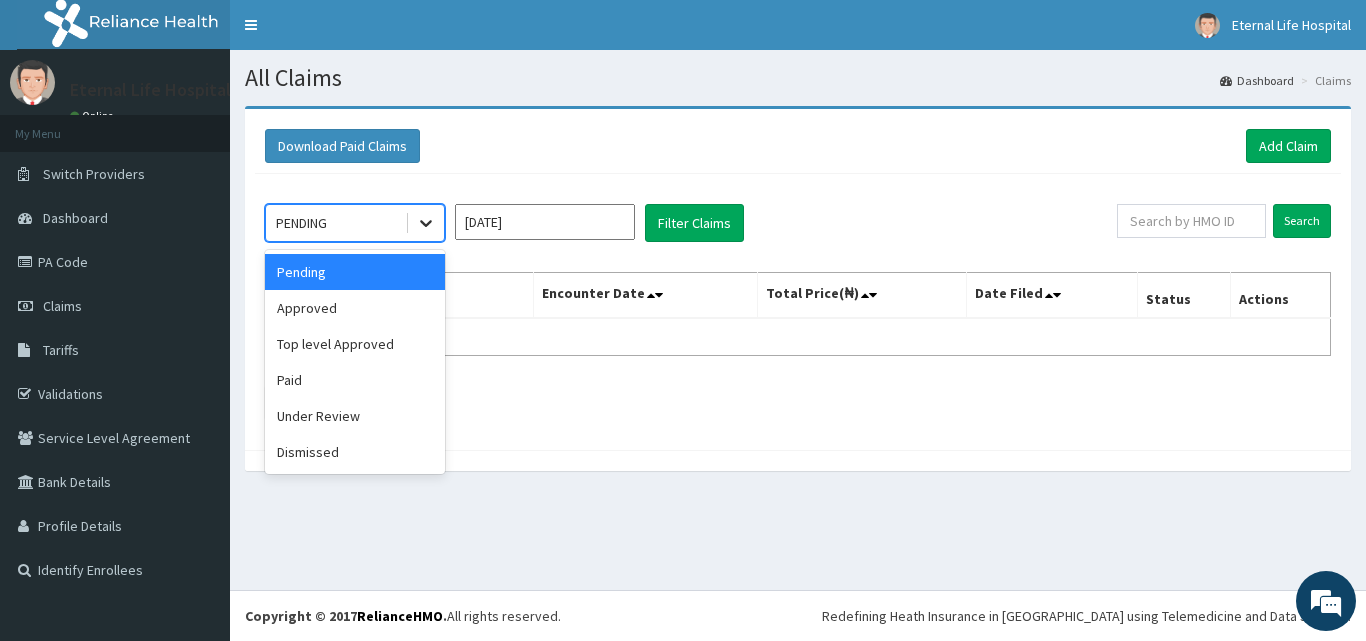 click at bounding box center (426, 223) 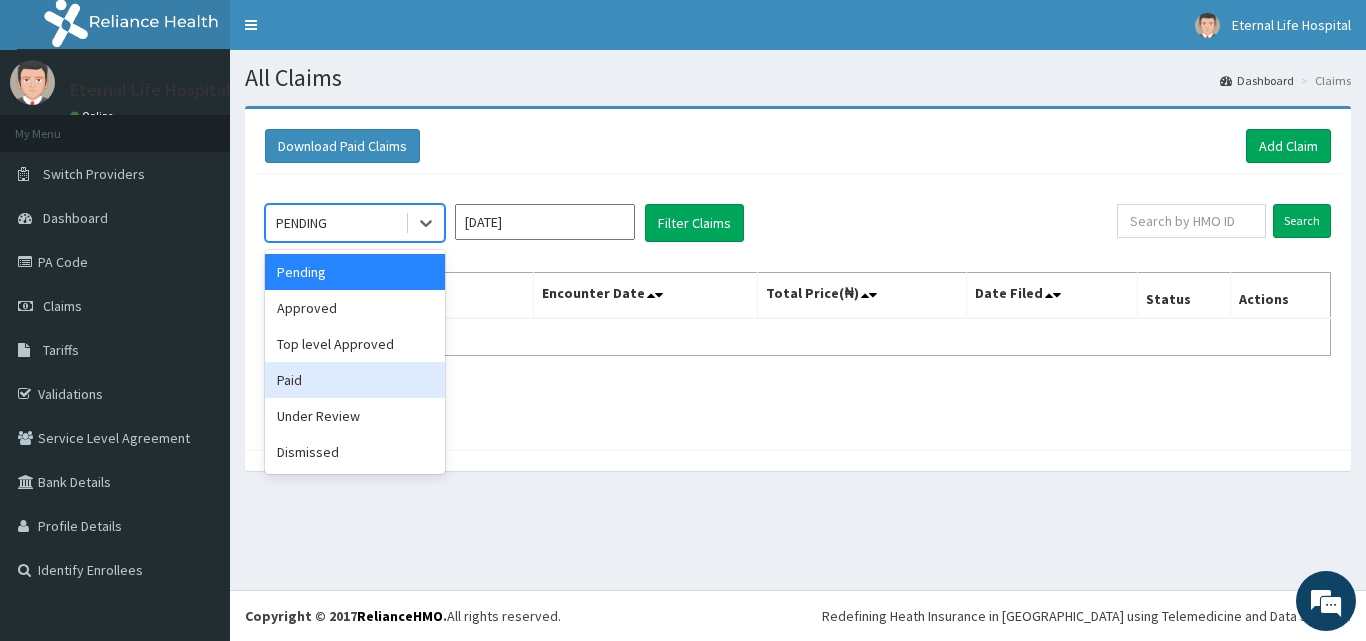 click on "Paid" at bounding box center (355, 380) 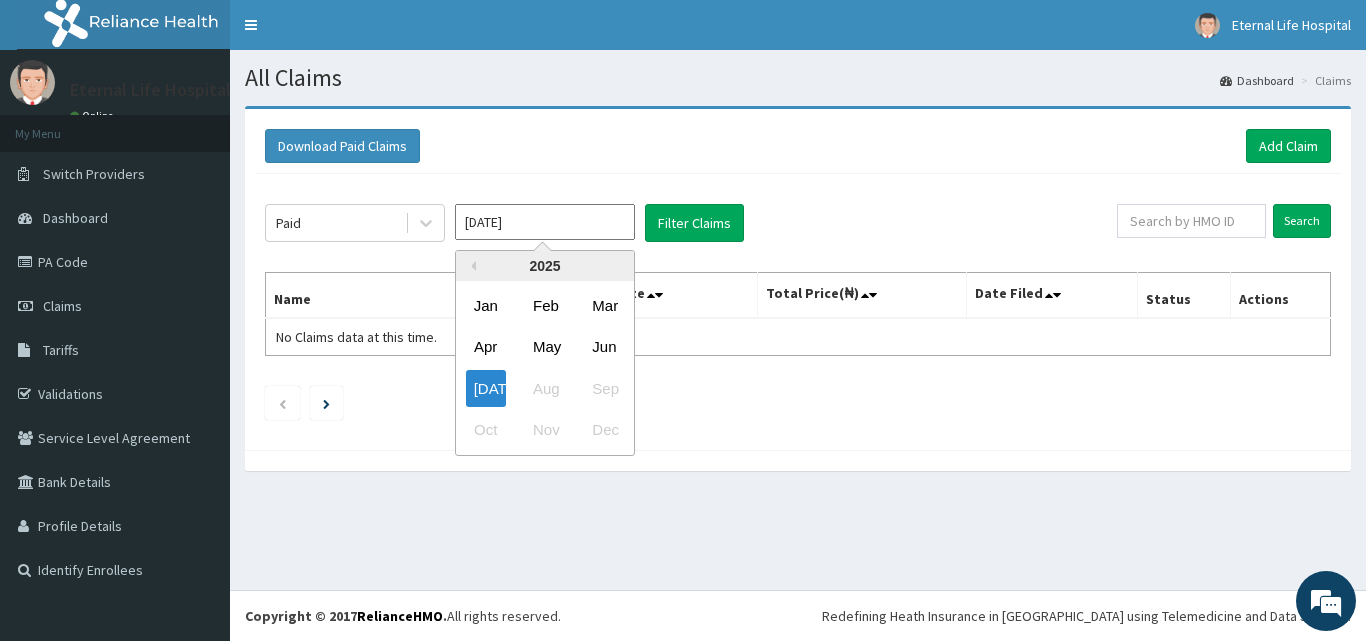 click on "Jul 2025" at bounding box center [545, 222] 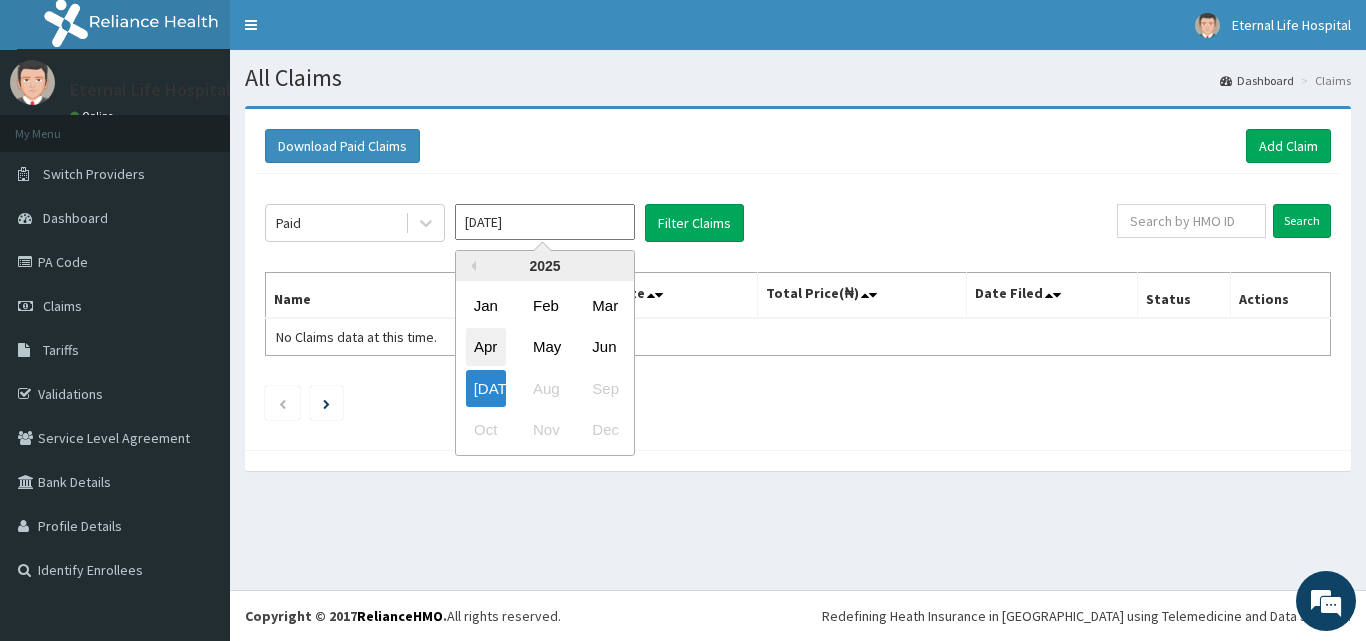 click on "Apr" at bounding box center (486, 347) 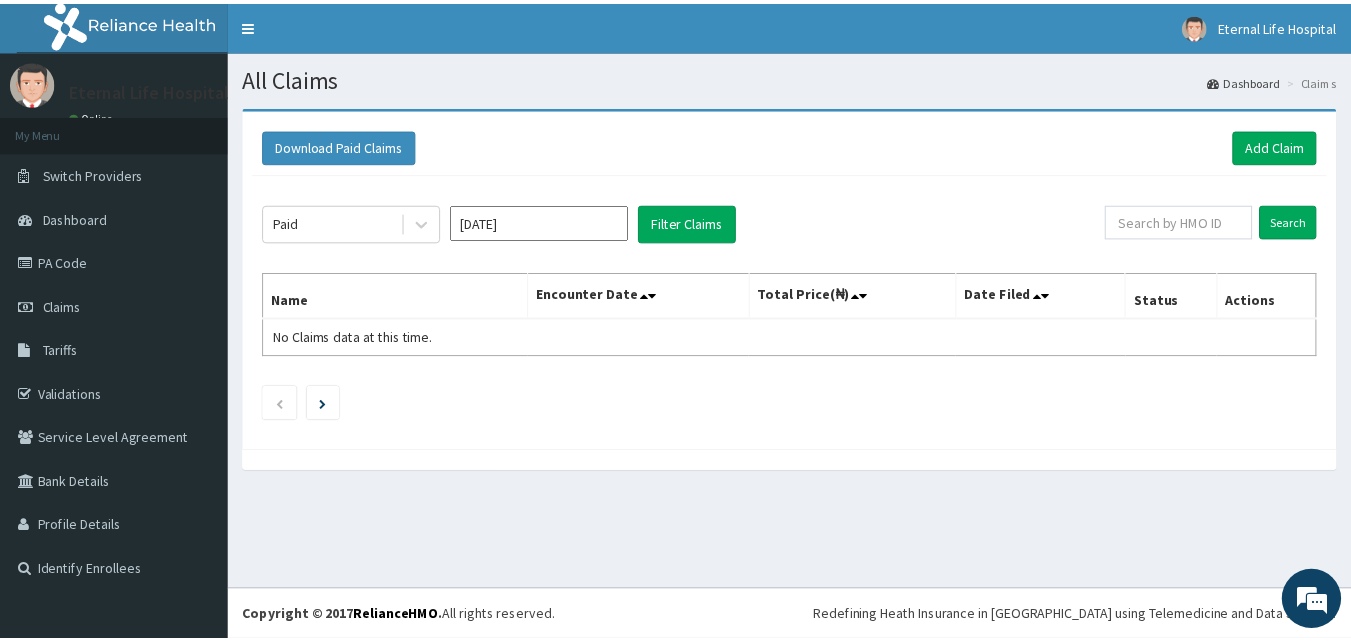 scroll, scrollTop: 0, scrollLeft: 0, axis: both 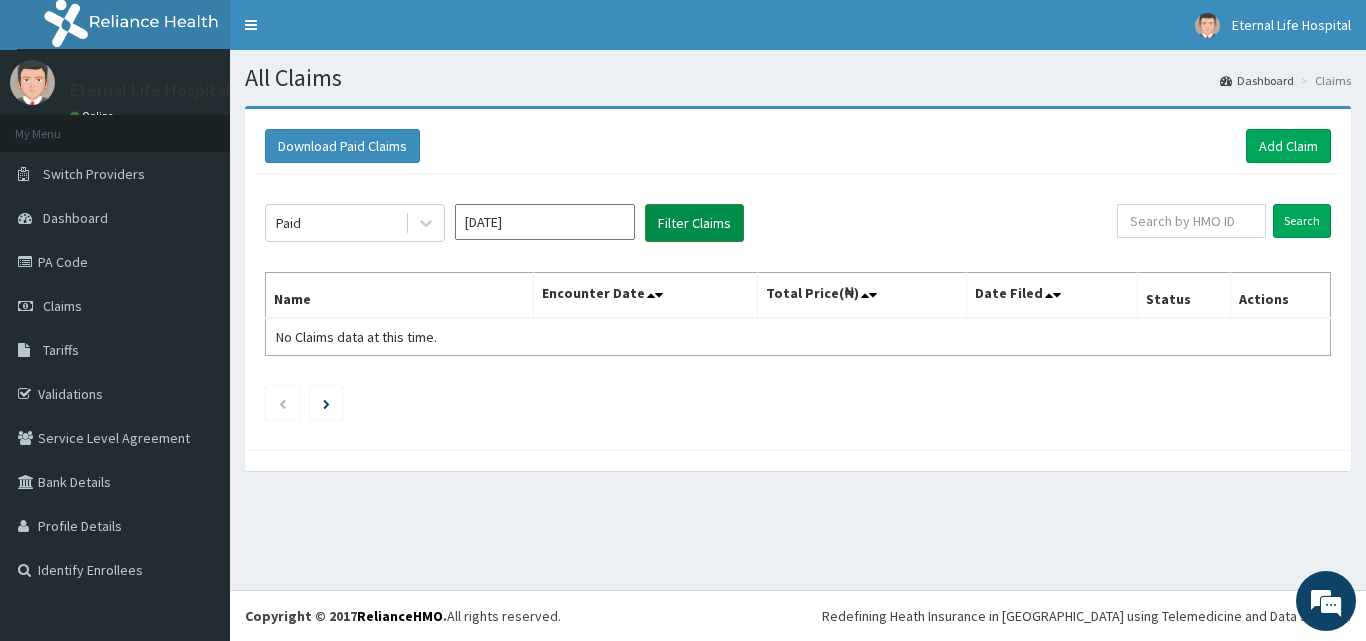 click on "Filter Claims" at bounding box center (694, 223) 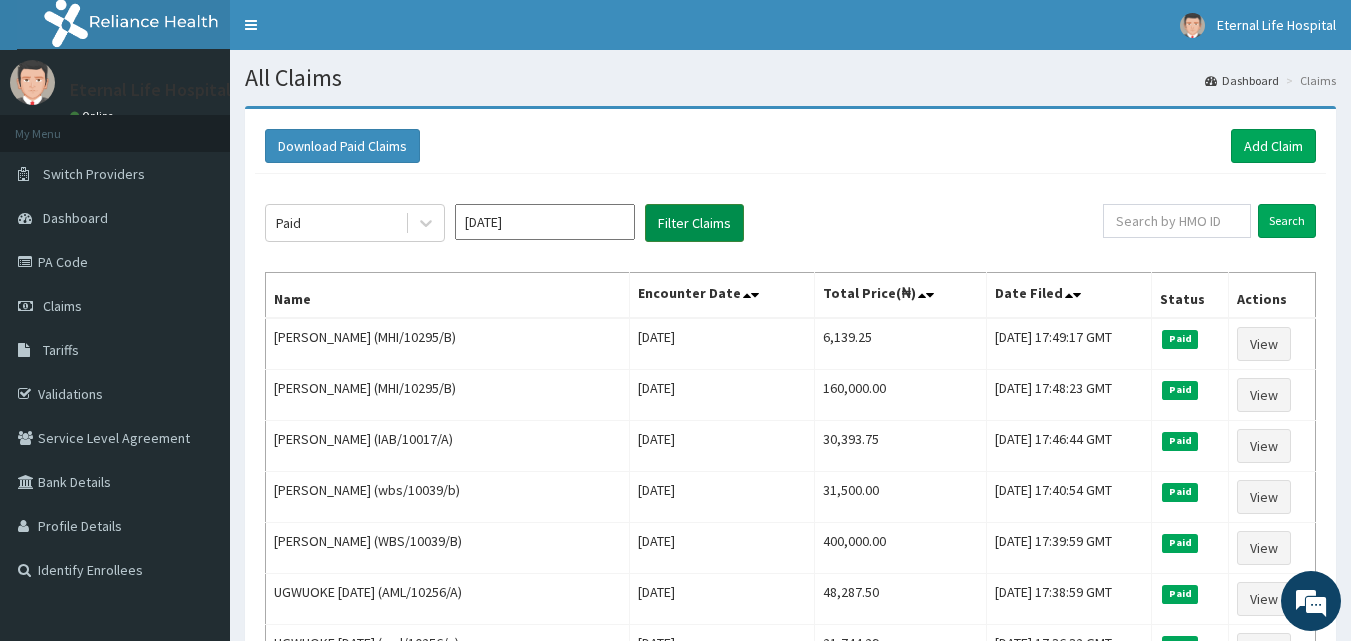 type 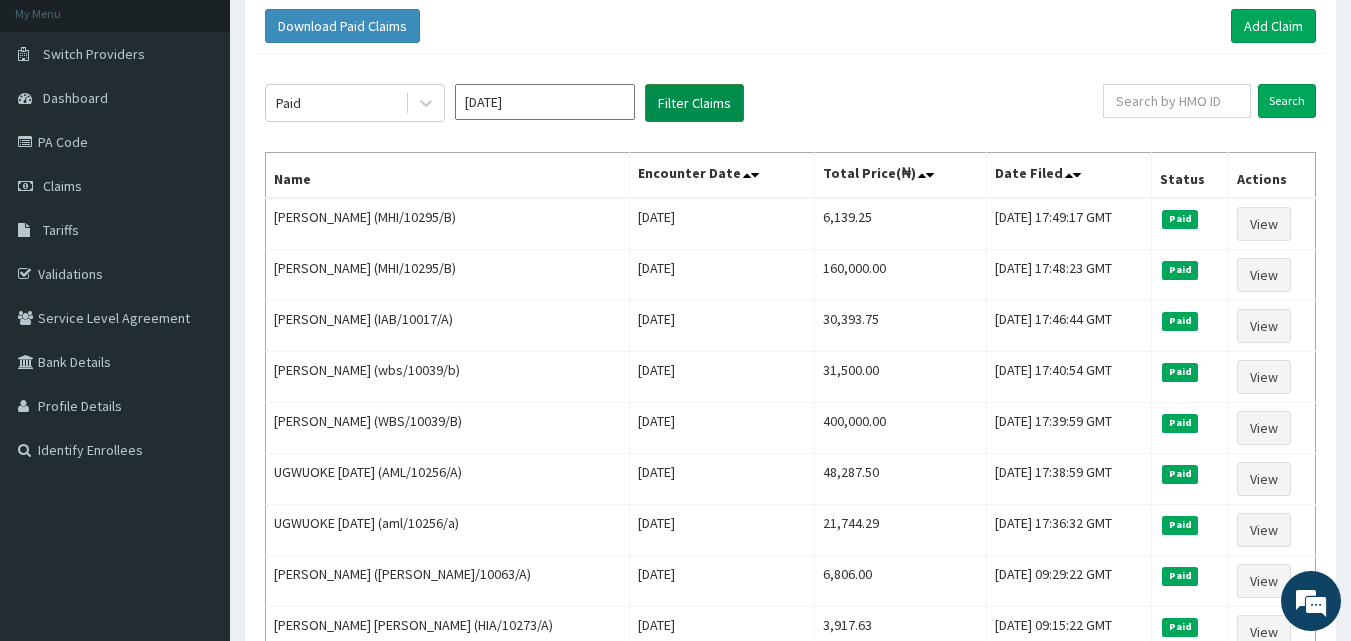 scroll, scrollTop: 160, scrollLeft: 0, axis: vertical 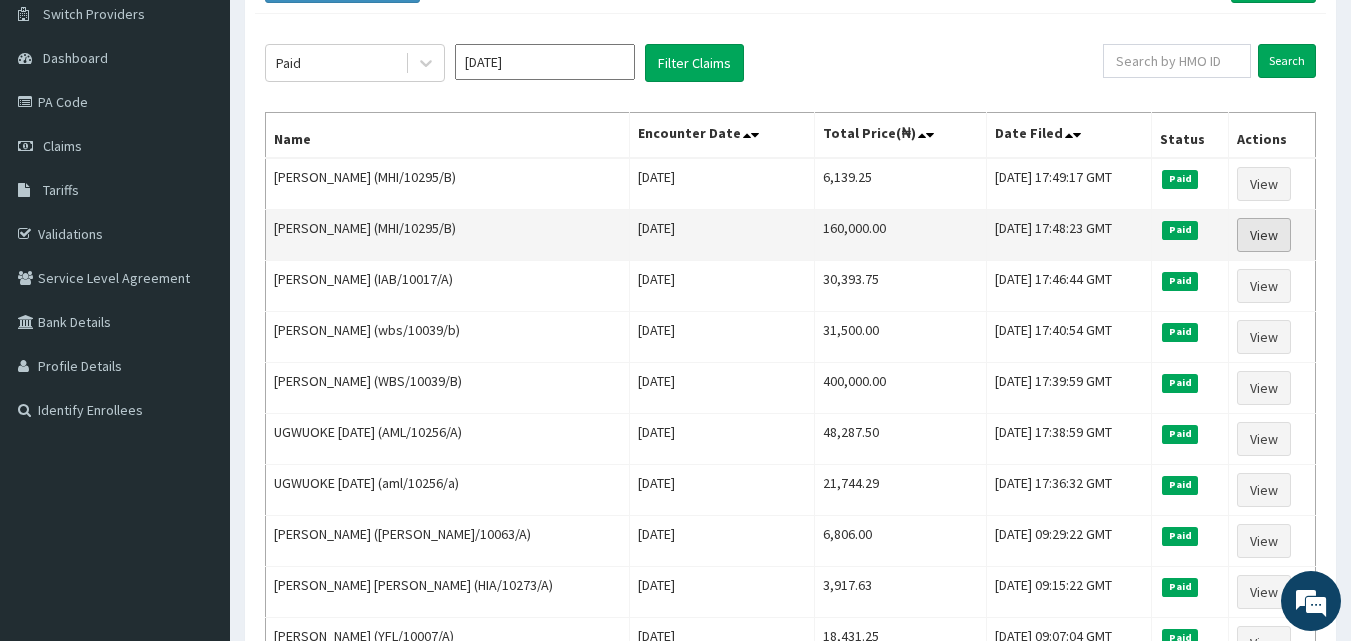click on "View" at bounding box center [1264, 235] 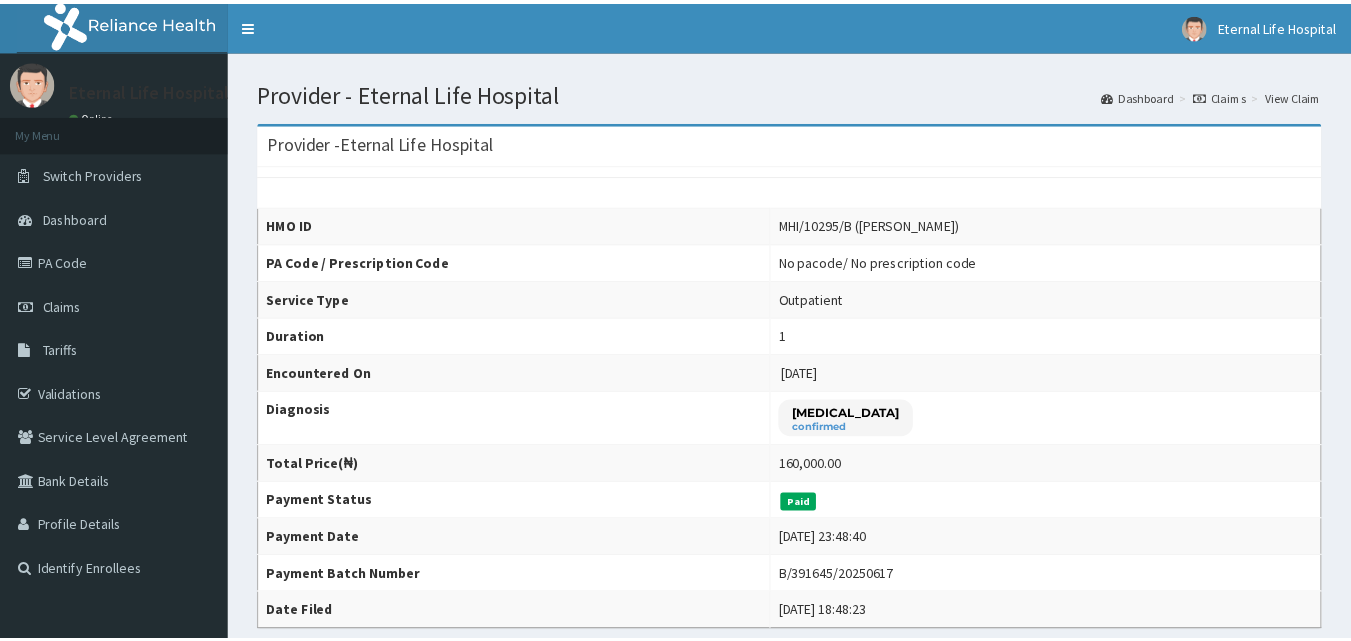 scroll, scrollTop: 0, scrollLeft: 0, axis: both 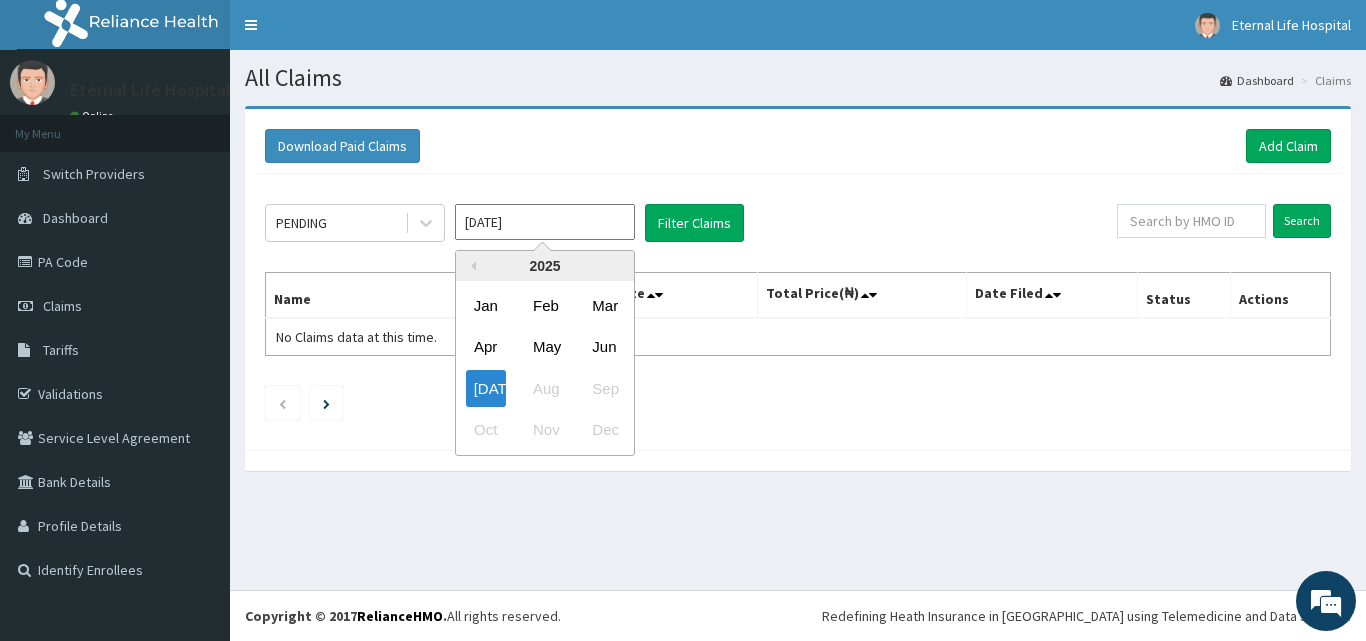click on "[DATE]" at bounding box center (545, 222) 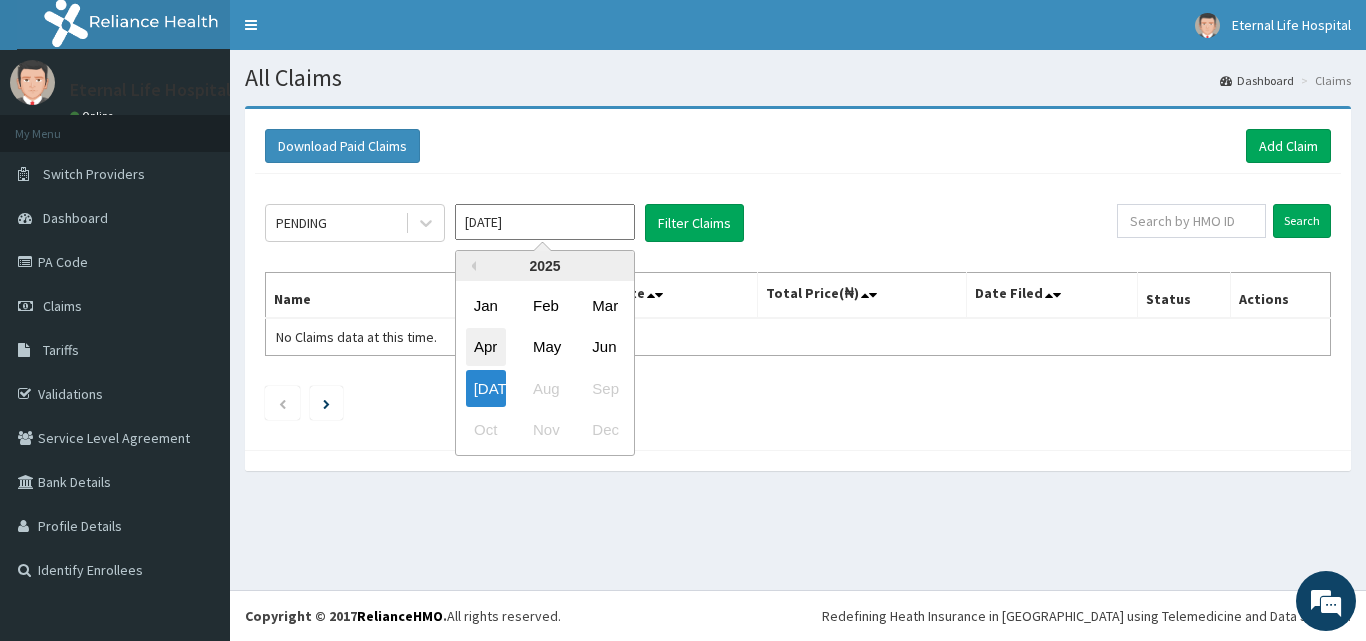 click on "Apr" at bounding box center [486, 347] 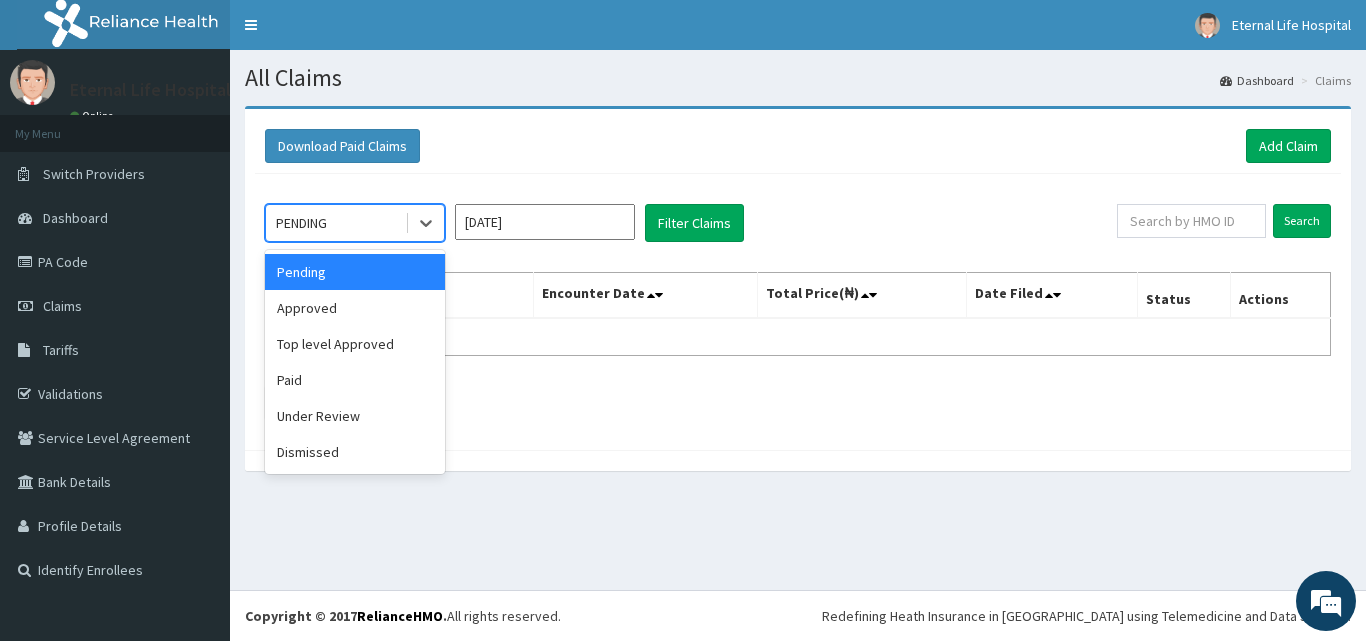 click at bounding box center (407, 223) 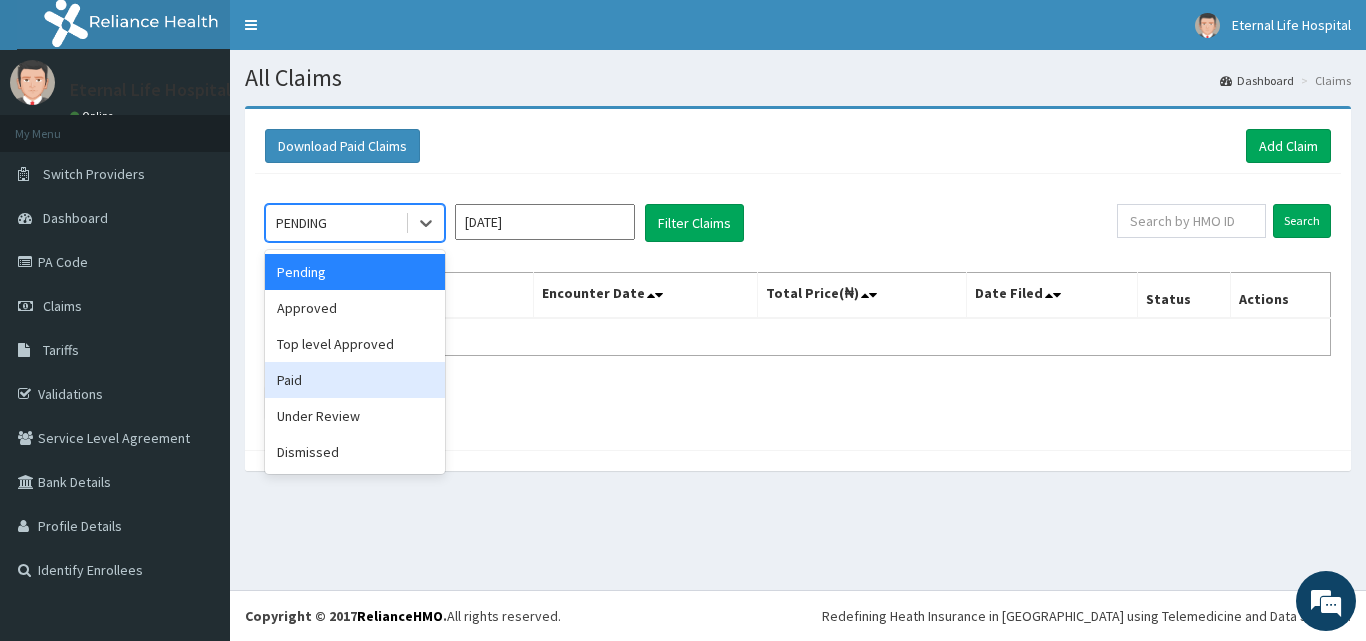 click on "Paid" at bounding box center [355, 380] 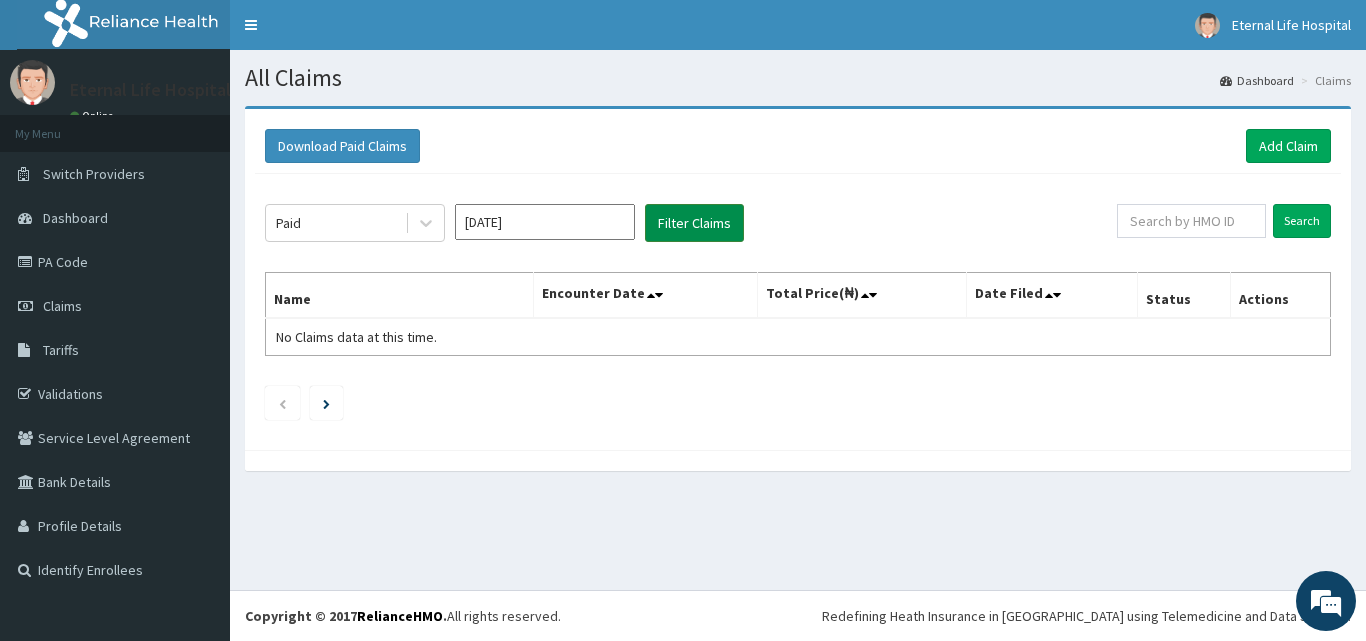 click on "Filter Claims" at bounding box center [694, 223] 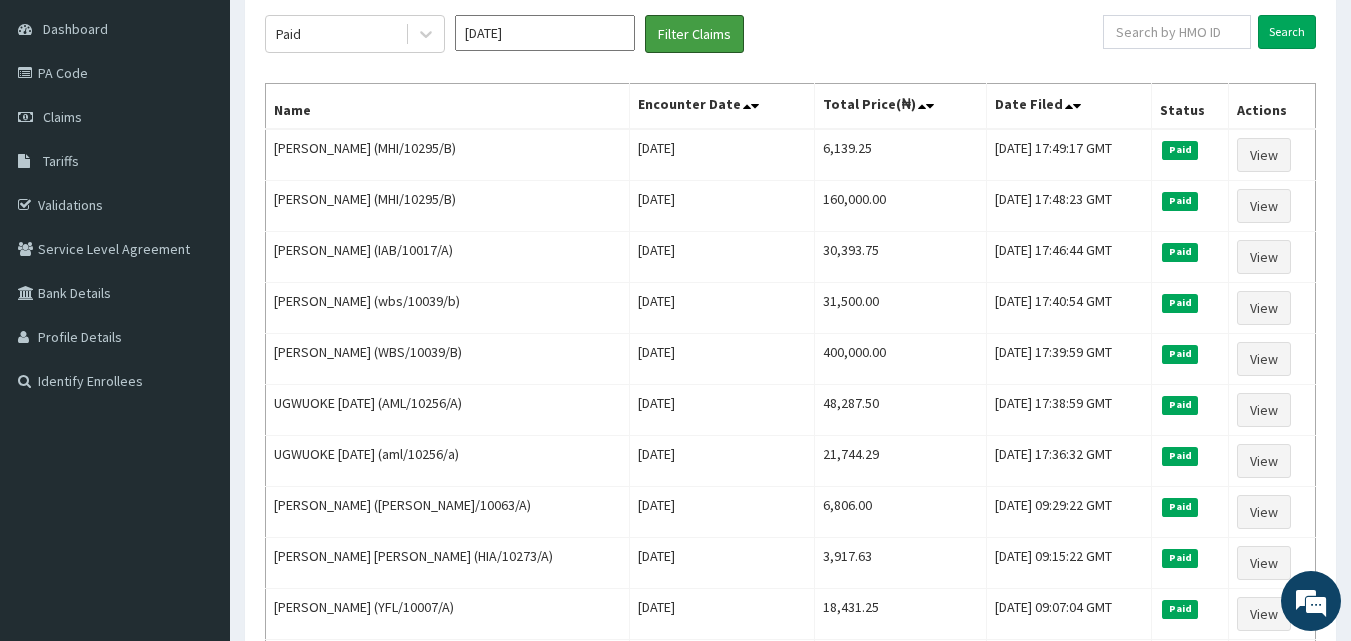scroll, scrollTop: 210, scrollLeft: 0, axis: vertical 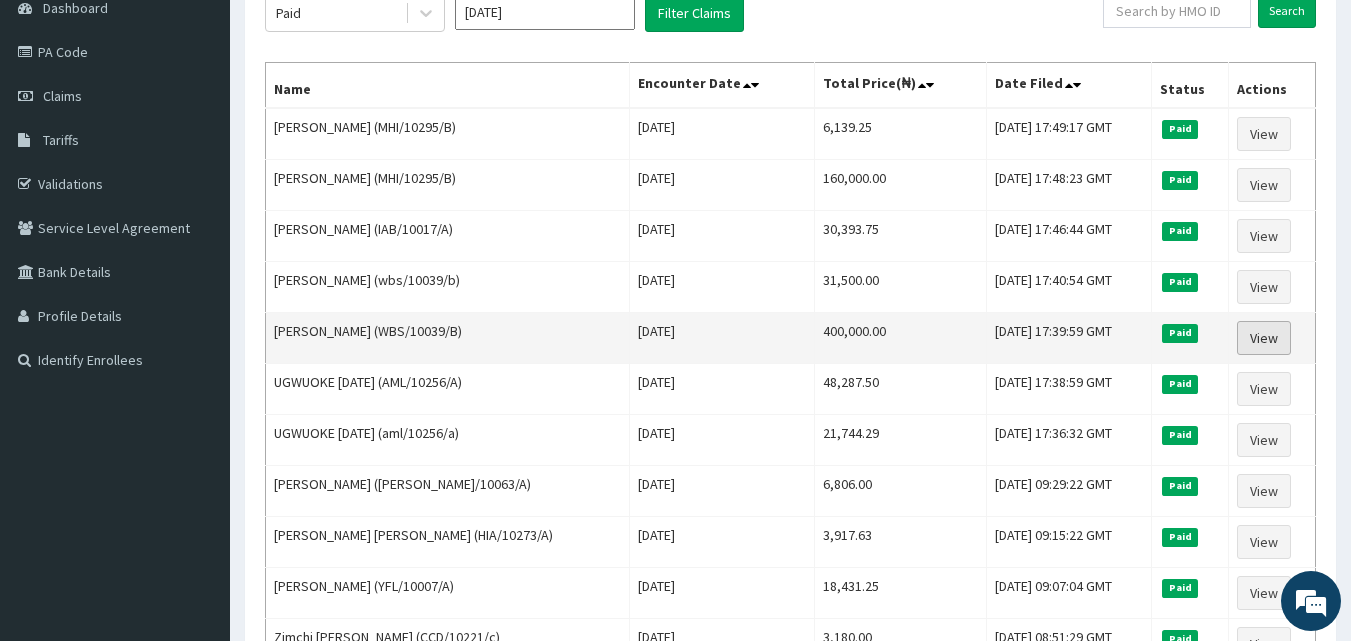 click on "View" at bounding box center [1264, 338] 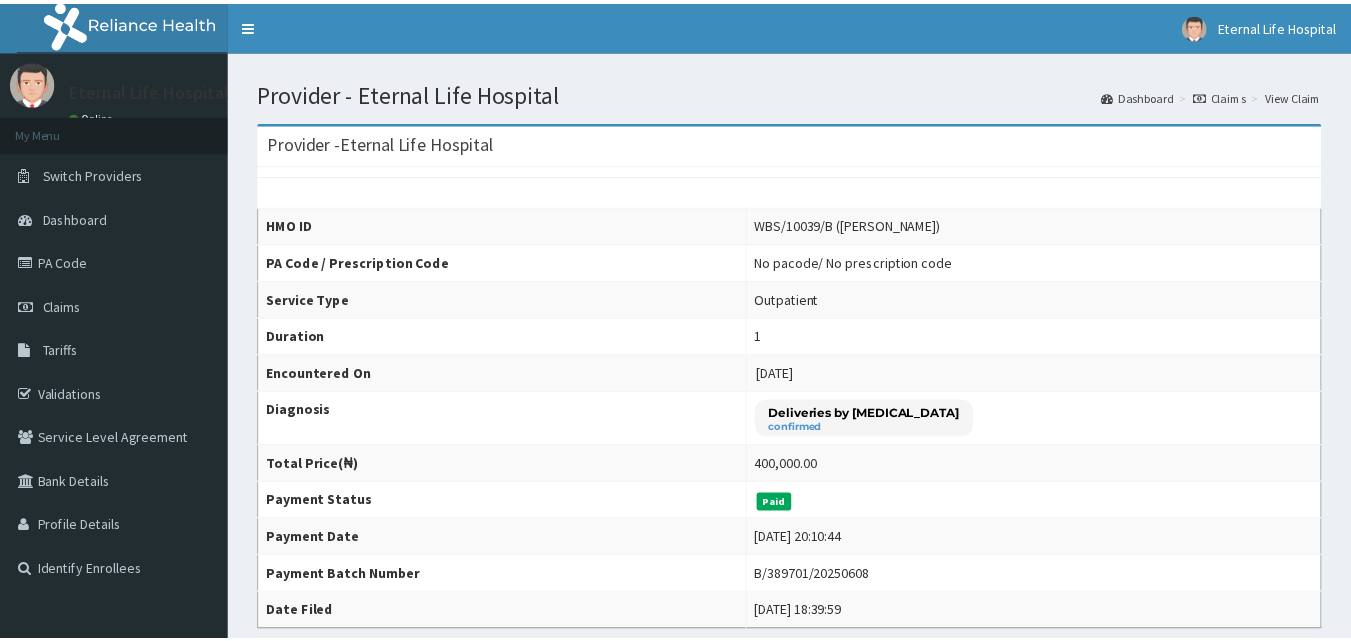 scroll, scrollTop: 0, scrollLeft: 0, axis: both 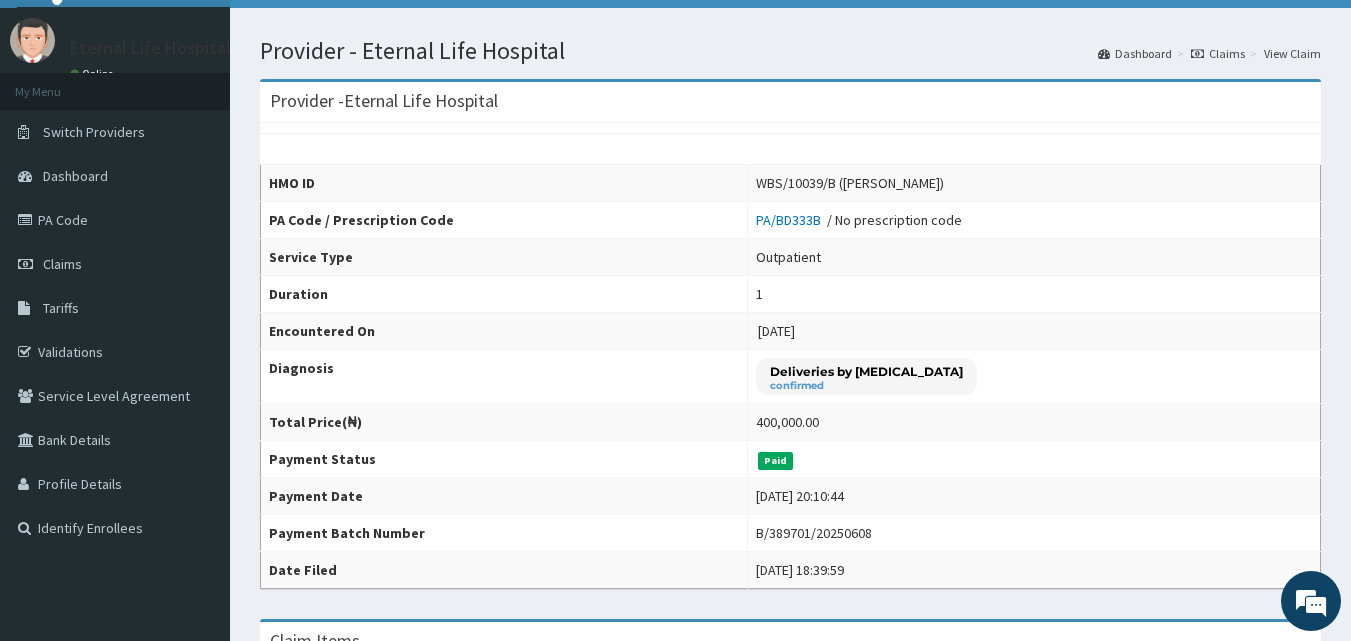 click on "Outpatient" at bounding box center (1033, 257) 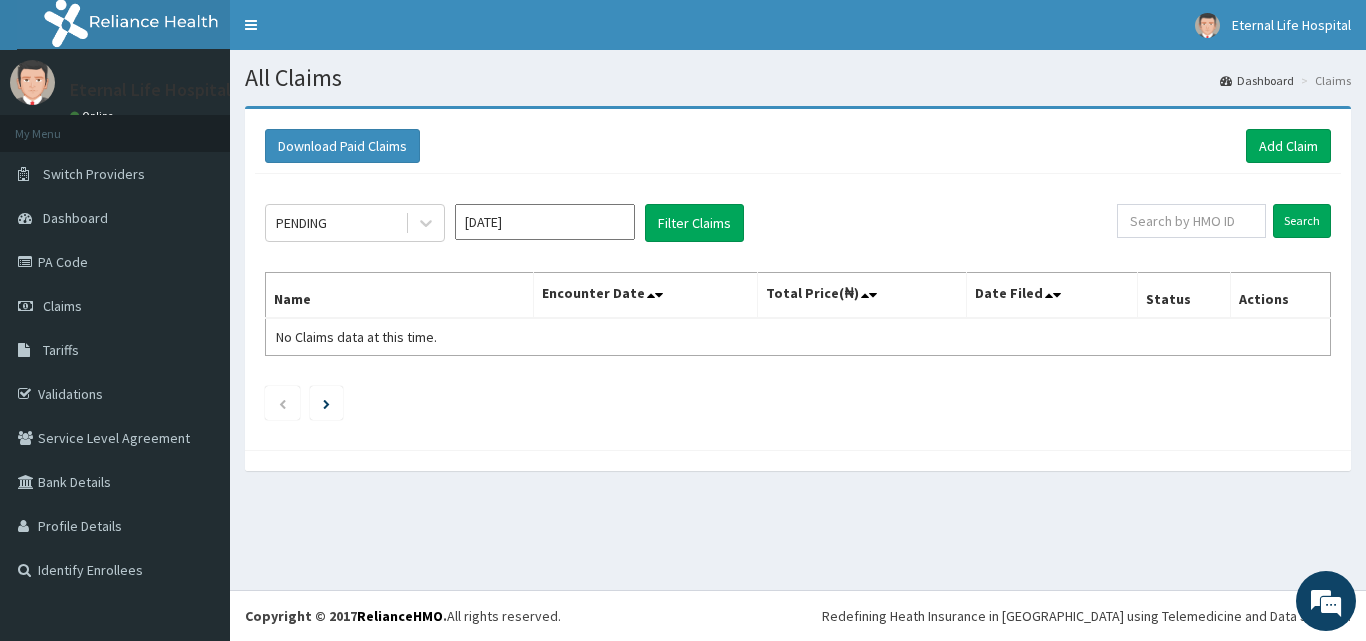 scroll, scrollTop: 0, scrollLeft: 0, axis: both 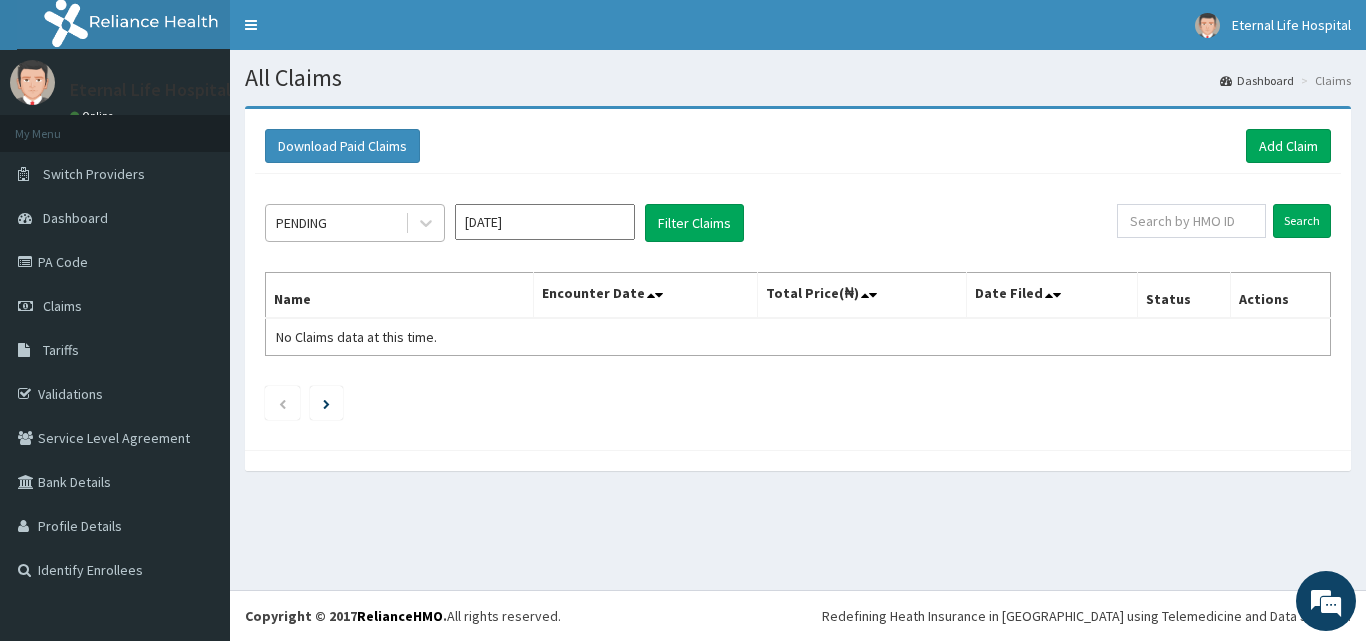 click on "PENDING" at bounding box center (335, 223) 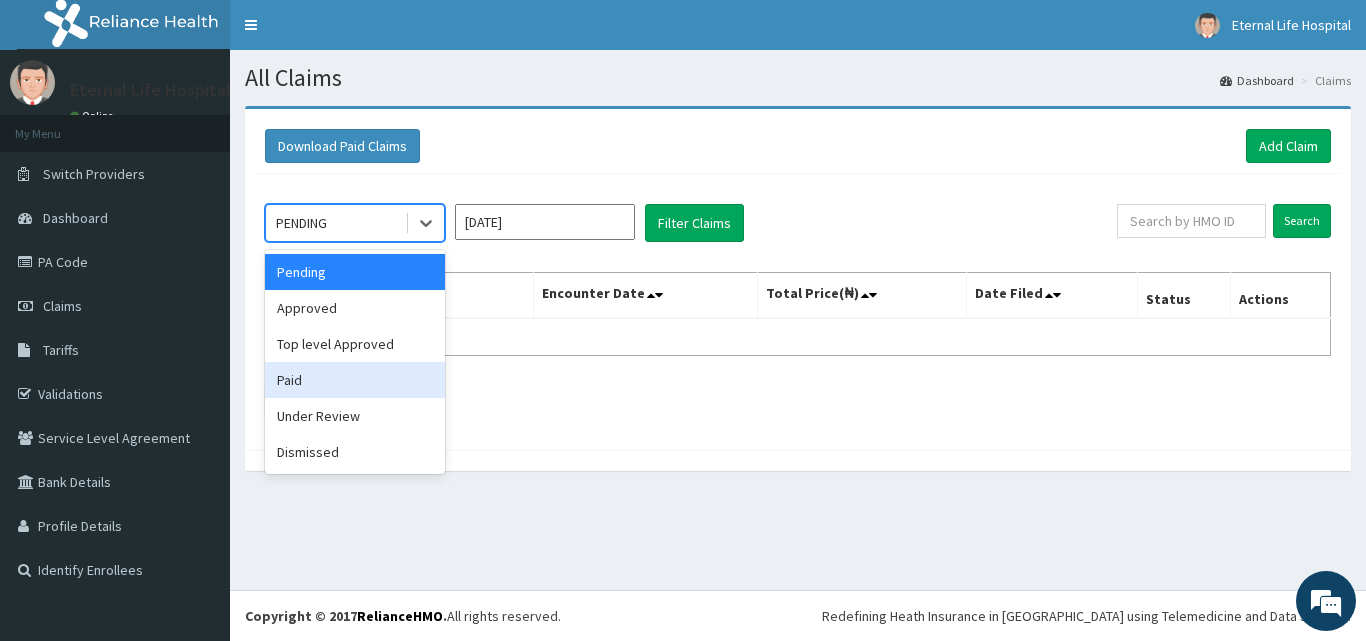 click on "Paid" at bounding box center [355, 380] 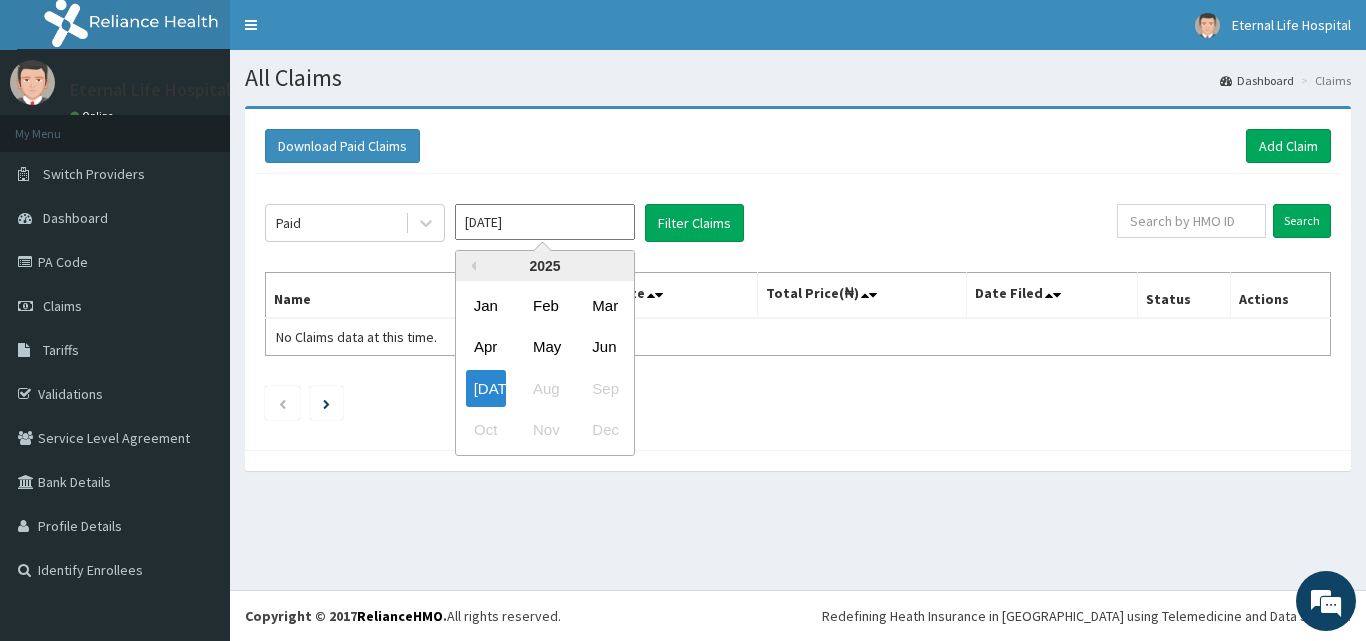 click on "[DATE]" at bounding box center [545, 222] 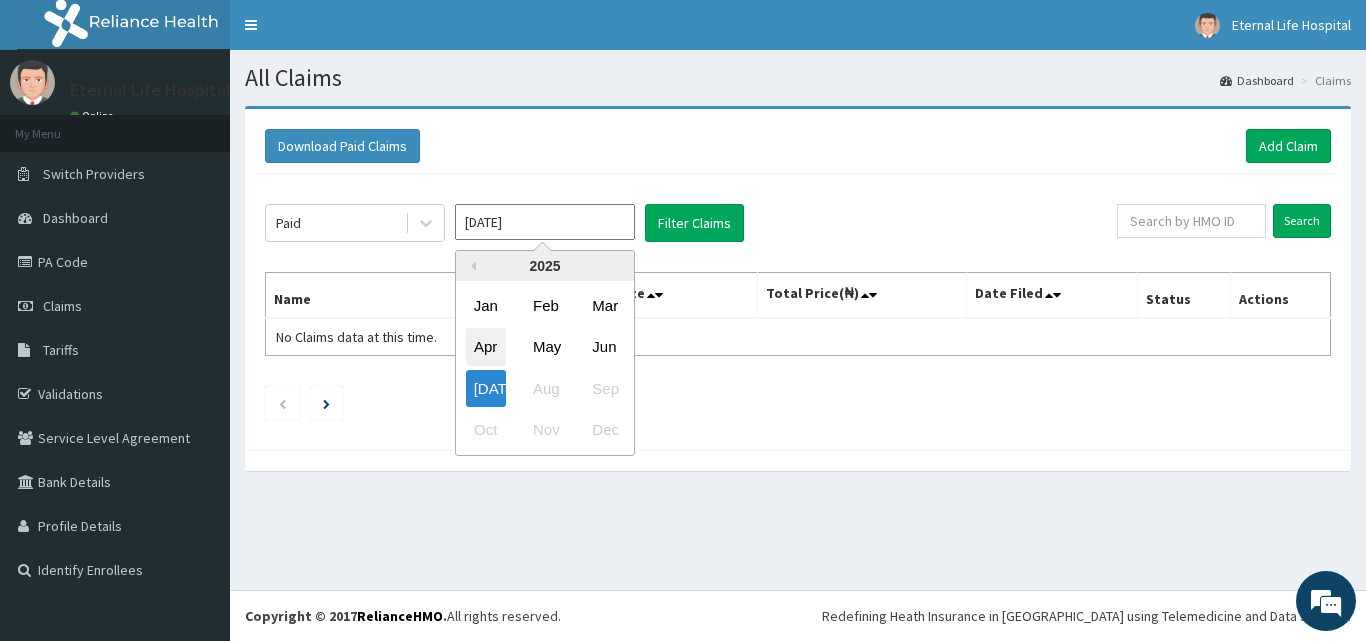 click on "Apr" at bounding box center [486, 347] 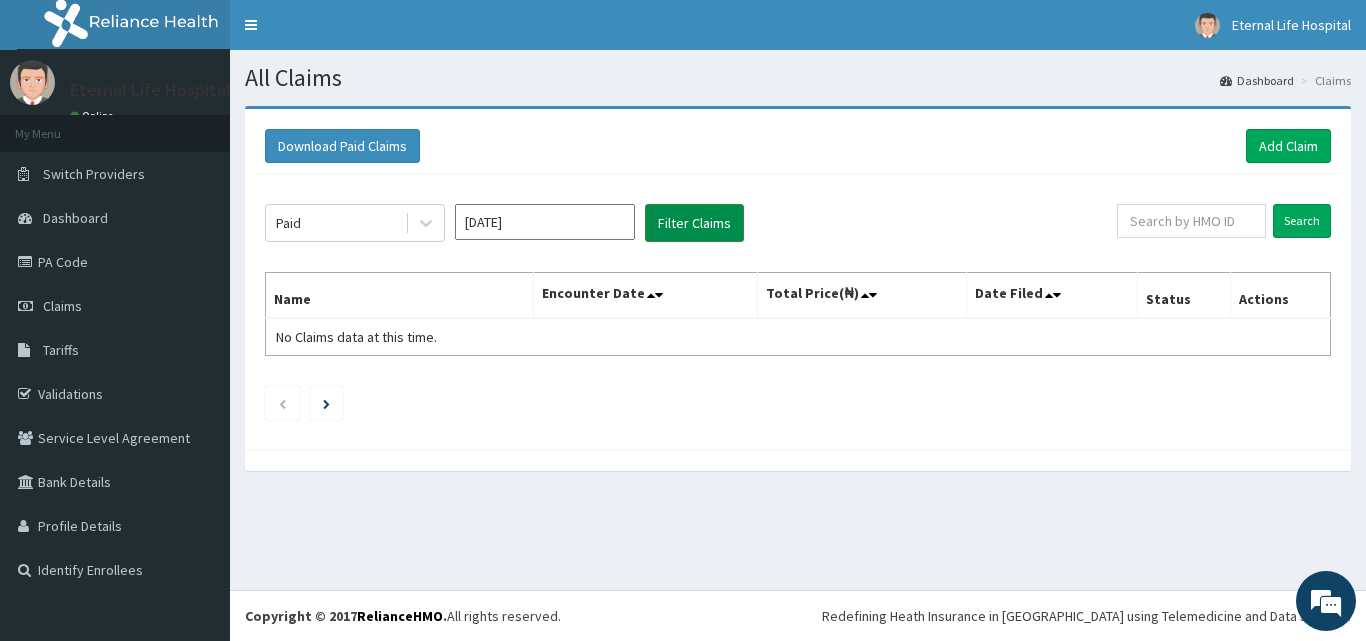 click on "Filter Claims" at bounding box center [694, 223] 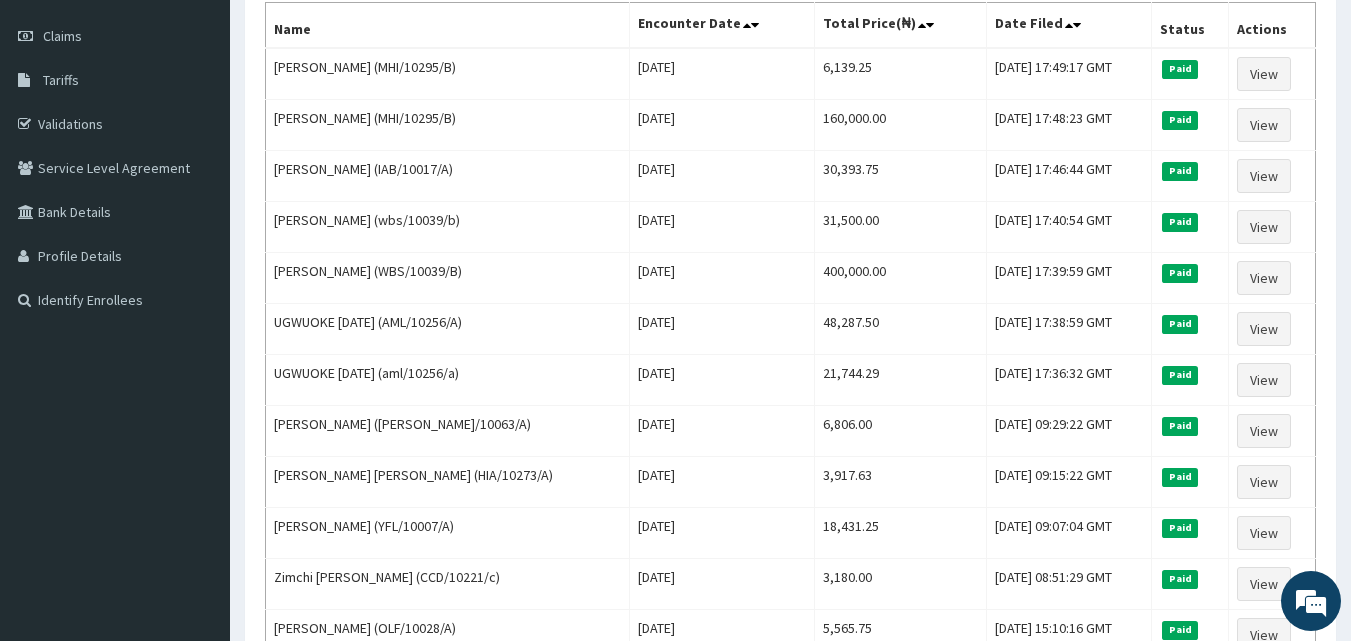 scroll, scrollTop: 340, scrollLeft: 0, axis: vertical 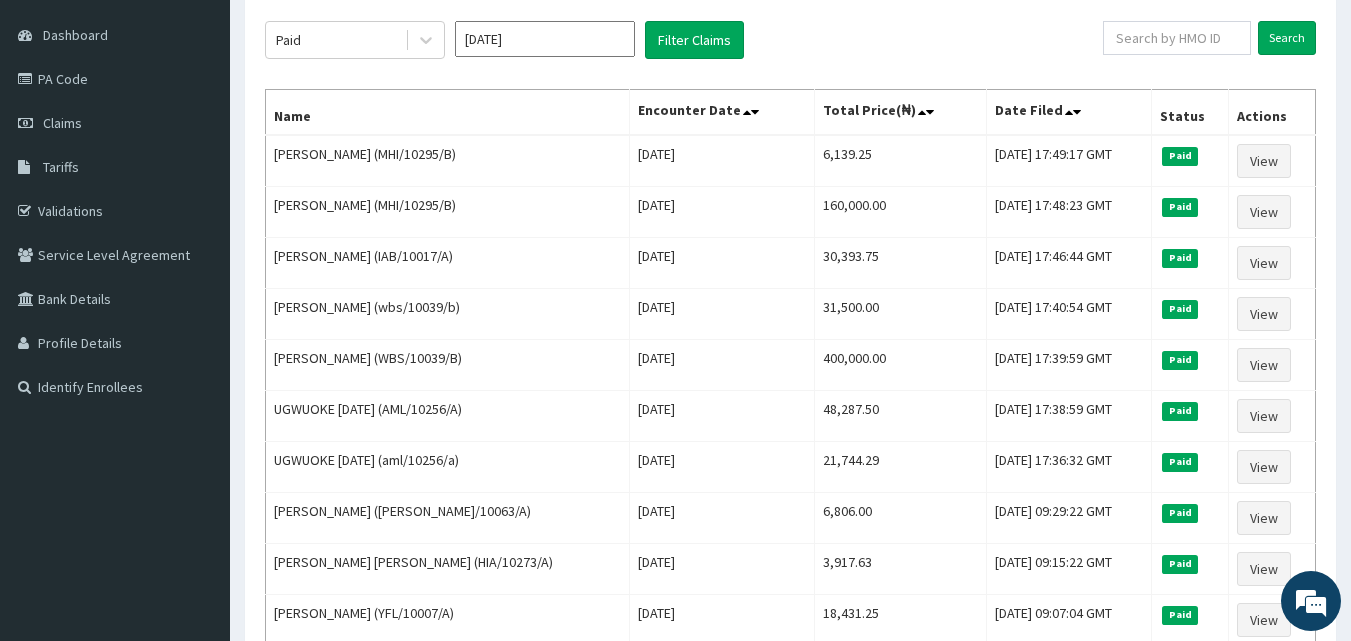 click on "Download Paid Claims Add Claim × Note you can only download claims within a maximum of 1 year and the dates will auto-adjust when you select range that is greater than 1 year From 10-04-2025 To 10-07-2025 Close Download Paid Apr 2025 Filter Claims Search Name Encounter Date Total Price(₦) Date Filed Status Actions Ifechukwude Obinna (MHI/10295/B) Tue Apr 01 2025 6,139.25 Thu, 05 Jun 2025 17:49:17 GMT Paid View Ifechukwude Obinna (MHI/10295/B) Tue Apr 01 2025 160,000.00 Thu, 05 Jun 2025 17:48:23 GMT Paid View EFFIONG EYO (IAB/10017/A) Thu Apr 10 2025 30,393.75 Thu, 05 Jun 2025 17:46:44 GMT Paid View Shukurat Adeshina (wbs/10039/b) Fri Apr 11 2025 31,500.00 Thu, 05 Jun 2025 17:40:54 GMT Paid View Shukurat Adeshina (WBS/10039/B) Sun Apr 13 2025 400,000.00 Thu, 05 Jun 2025 17:39:59 GMT Paid View UGWUOKE SUNDAY (AML/10256/A) Thu Apr 17 2025 48,287.50 Thu, 05 Jun 2025 17:38:59 GMT Paid View UGWUOKE SUNDAY (aml/10256/a) Thu Apr 24 2025 21,744.29 Thu, 05 Jun 2025 17:36:32 GMT Paid View Wed Apr 23 2025 6,806.00 1" at bounding box center [790, 479] 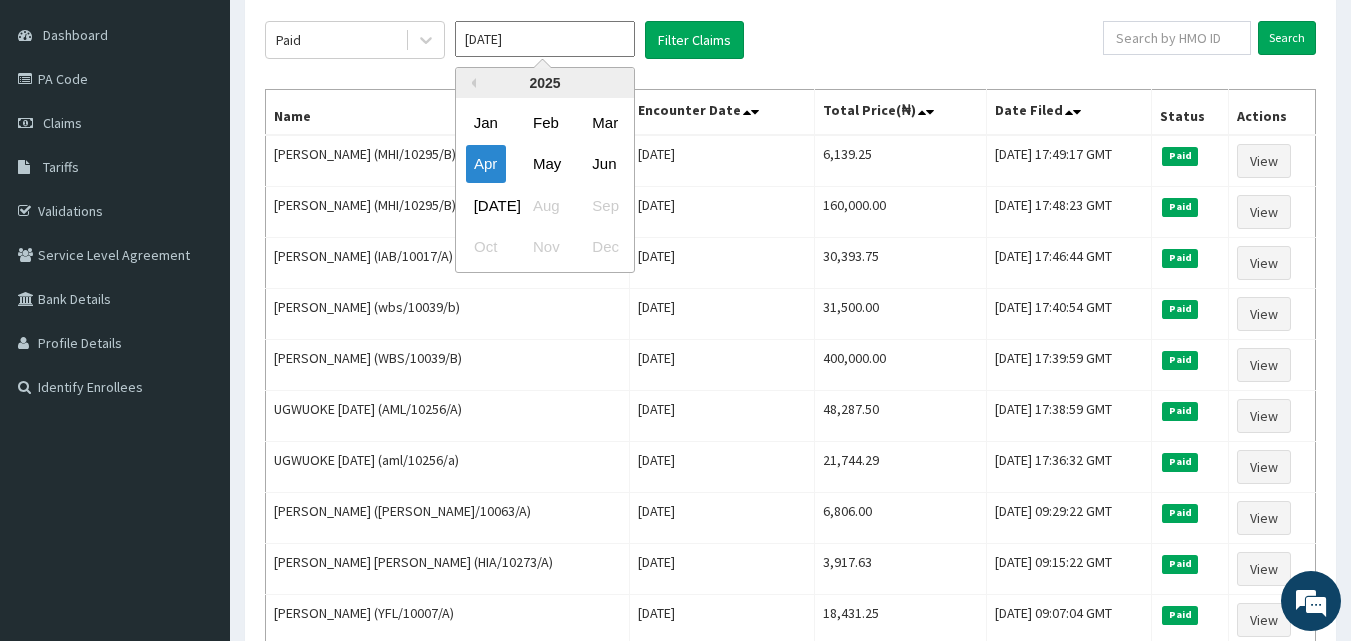 click on "Apr 2025" at bounding box center (545, 39) 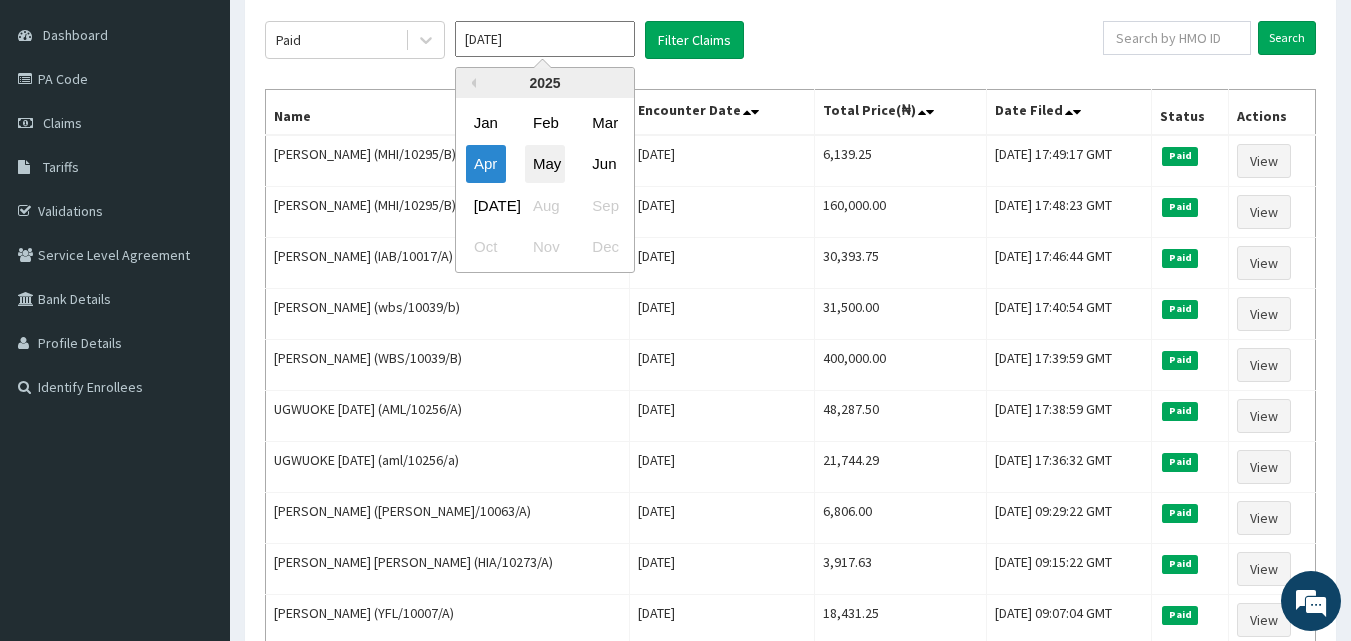 click on "May" at bounding box center [545, 164] 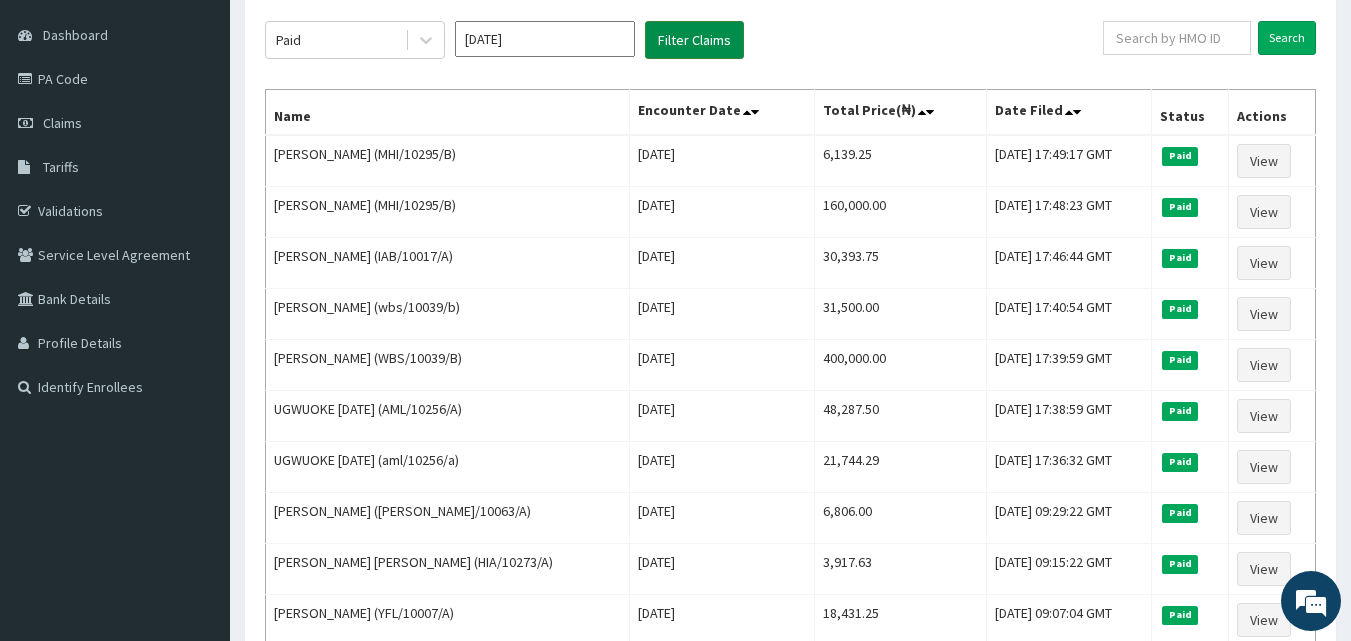 click on "Filter Claims" at bounding box center [694, 40] 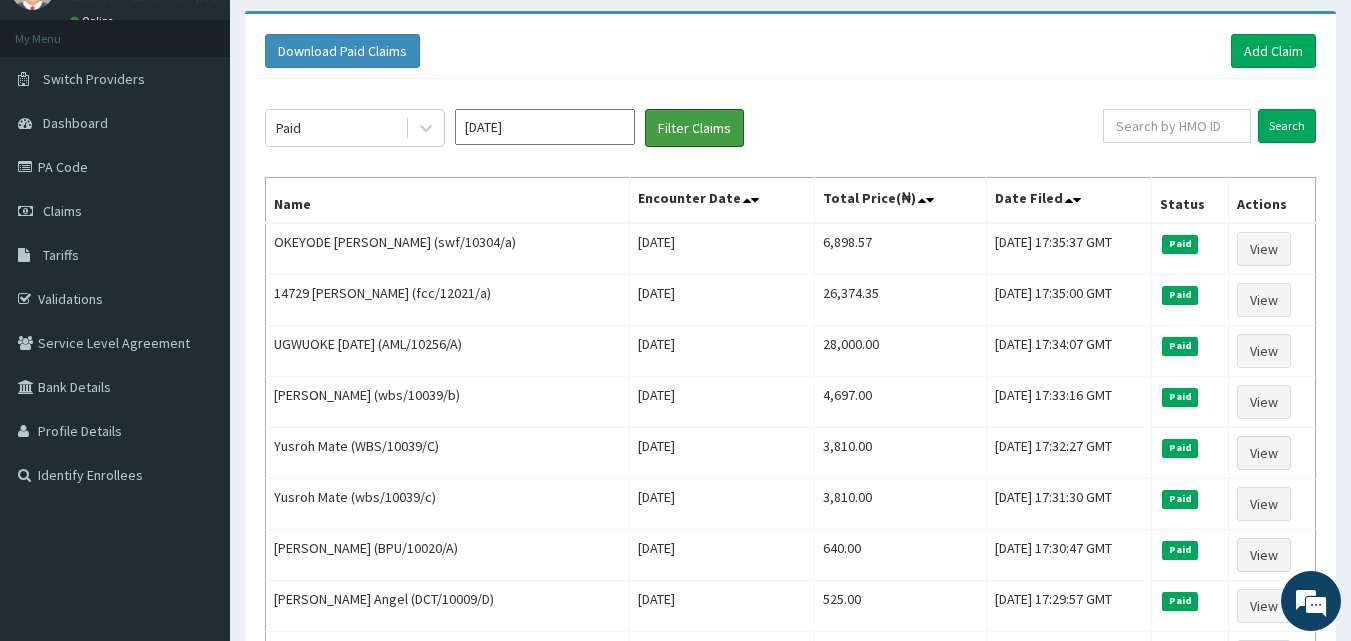 scroll, scrollTop: 85, scrollLeft: 0, axis: vertical 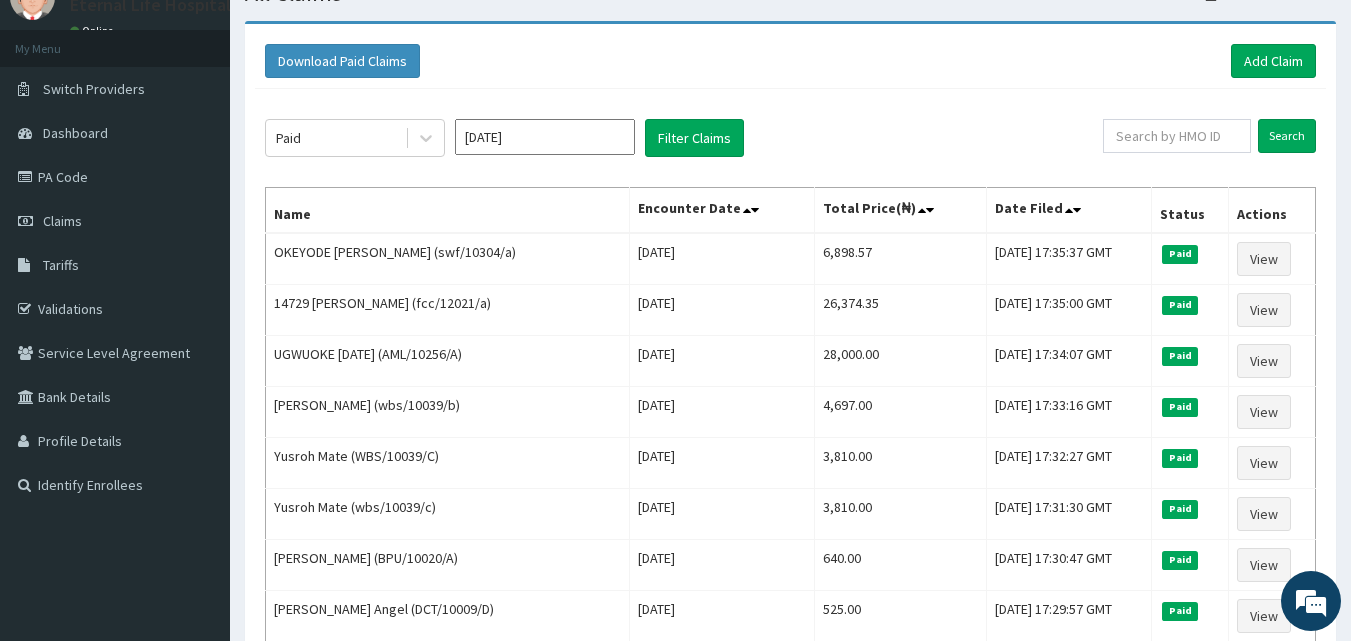 click on "Download Paid Claims Add Claim × Note you can only download claims within a maximum of 1 year and the dates will auto-adjust when you select range that is greater than 1 year From 10-04-2025 To 10-07-2025 Close Download Paid May 2025 Filter Claims Search Name Encounter Date Total Price(₦) Date Filed Status Actions OKEYODE DAYO IDOWU (swf/10304/a) Thu May 01 2025 6,898.57 Thu, 05 Jun 2025 17:35:37 GMT Paid View 14729 ROLLY JOY (fcc/12021/a) Fri May 02 2025 26,374.35 Thu, 05 Jun 2025 17:35:00 GMT Paid View UGWUOKE SUNDAY (AML/10256/A) Fri May 02 2025 28,000.00 Thu, 05 Jun 2025 17:34:07 GMT Paid View Shukurat Adeshina (wbs/10039/b) Mon May 05 2025 4,697.00 Thu, 05 Jun 2025 17:33:16 GMT Paid View Yusroh Mate (WBS/10039/C) Mon May 05 2025 3,810.00 Thu, 05 Jun 2025 17:32:27 GMT Paid View Yusroh Mate (wbs/10039/c) Mon May 05 2025 3,810.00 Thu, 05 Jun 2025 17:31:30 GMT Paid View Yetunde Lawal (BPU/10020/A) Thu May 08 2025 640.00 Thu, 05 Jun 2025 17:30:47 GMT Paid View Igwe Amarachukwu Angel (DCT/10009/D) 525.00 1" at bounding box center [790, 635] 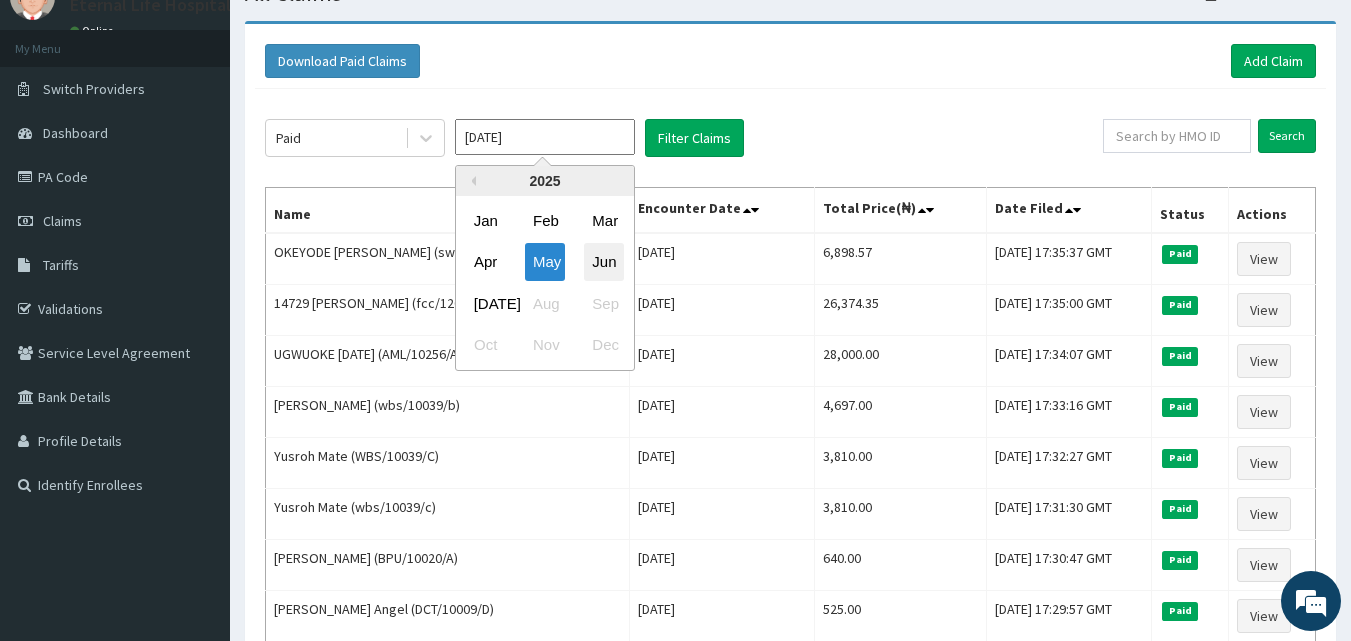 click on "Jun" at bounding box center [604, 262] 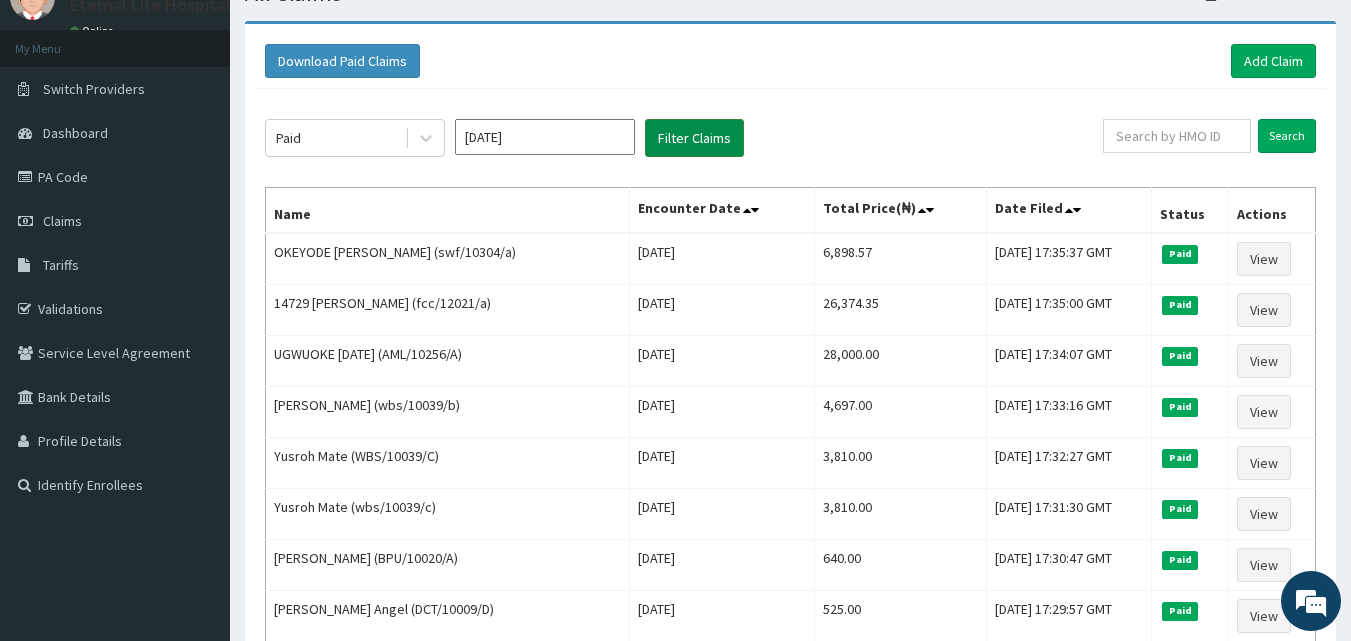 click on "Filter Claims" at bounding box center [694, 138] 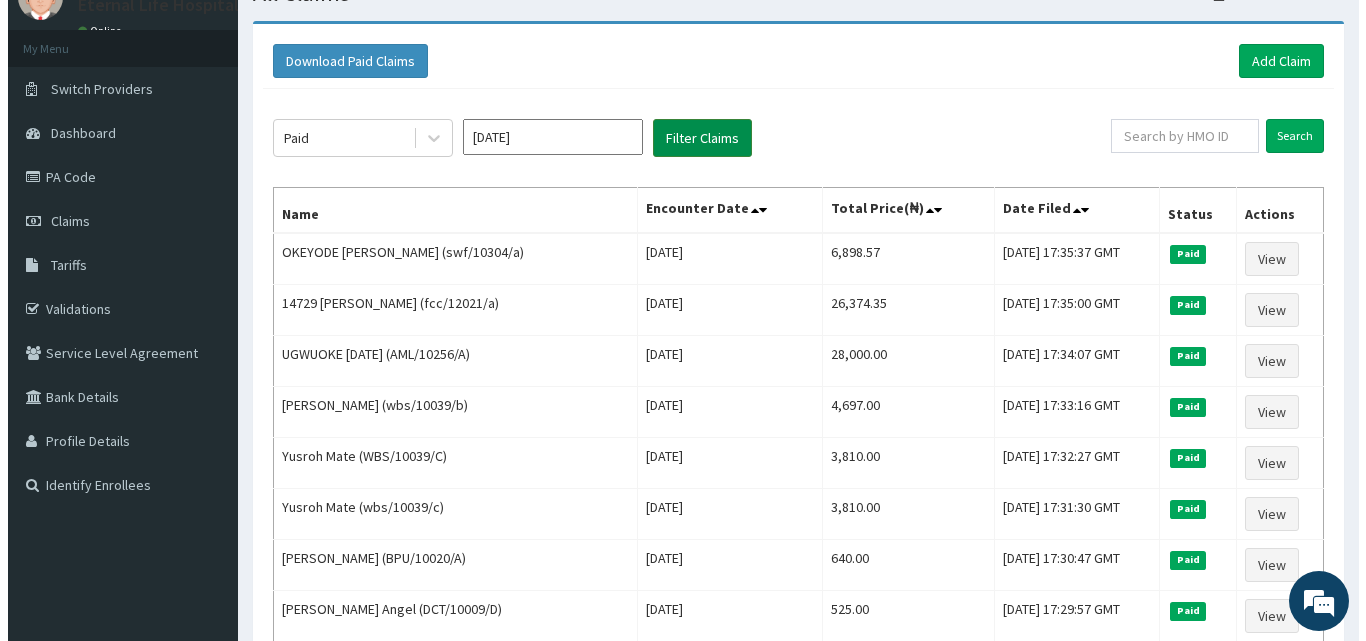 scroll, scrollTop: 0, scrollLeft: 0, axis: both 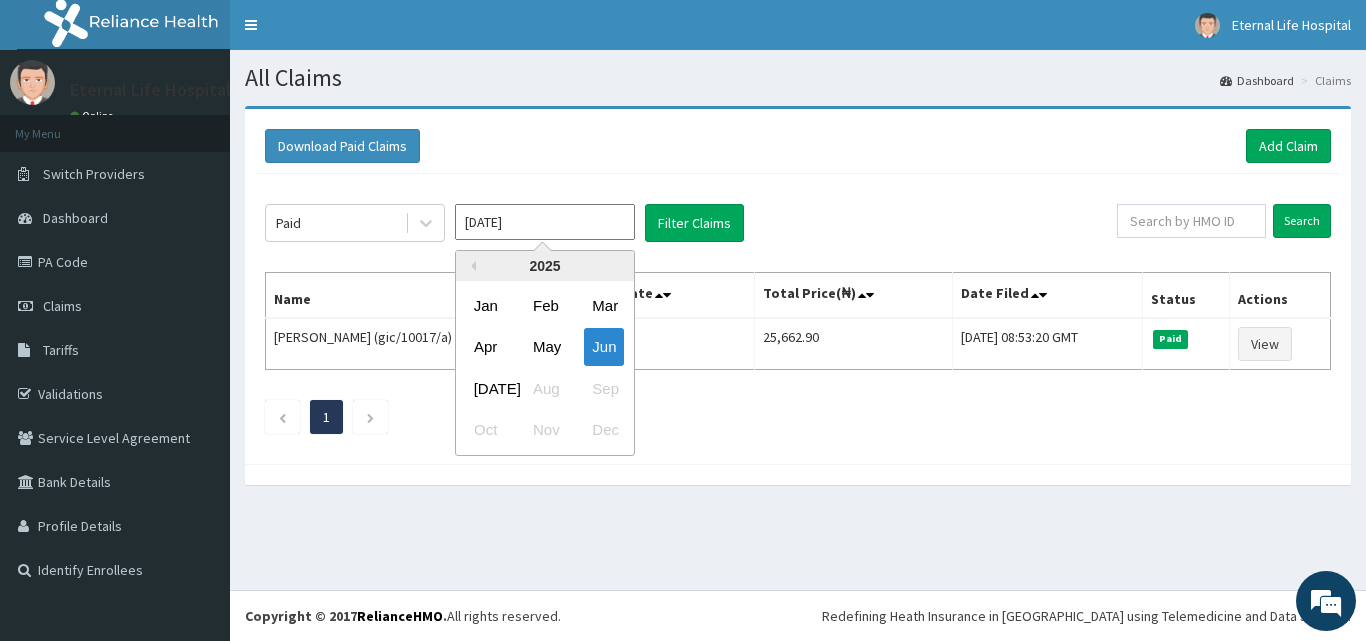 click on "[DATE]" at bounding box center (545, 222) 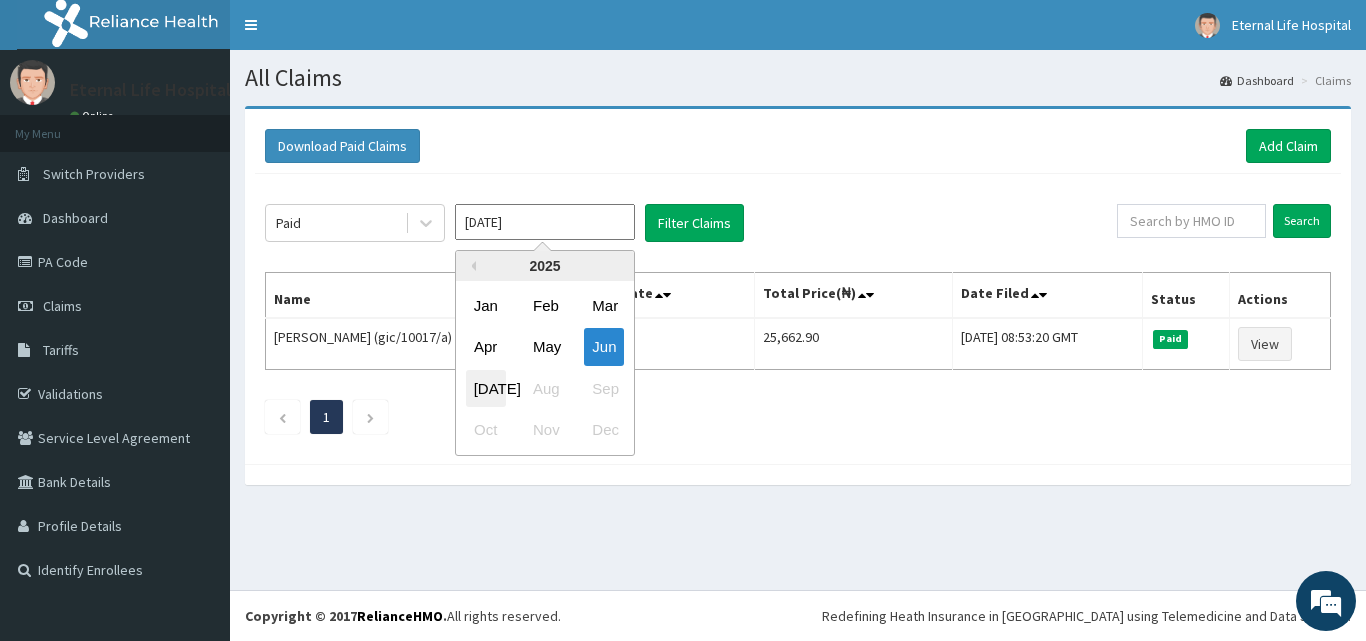 click on "[DATE]" at bounding box center [486, 388] 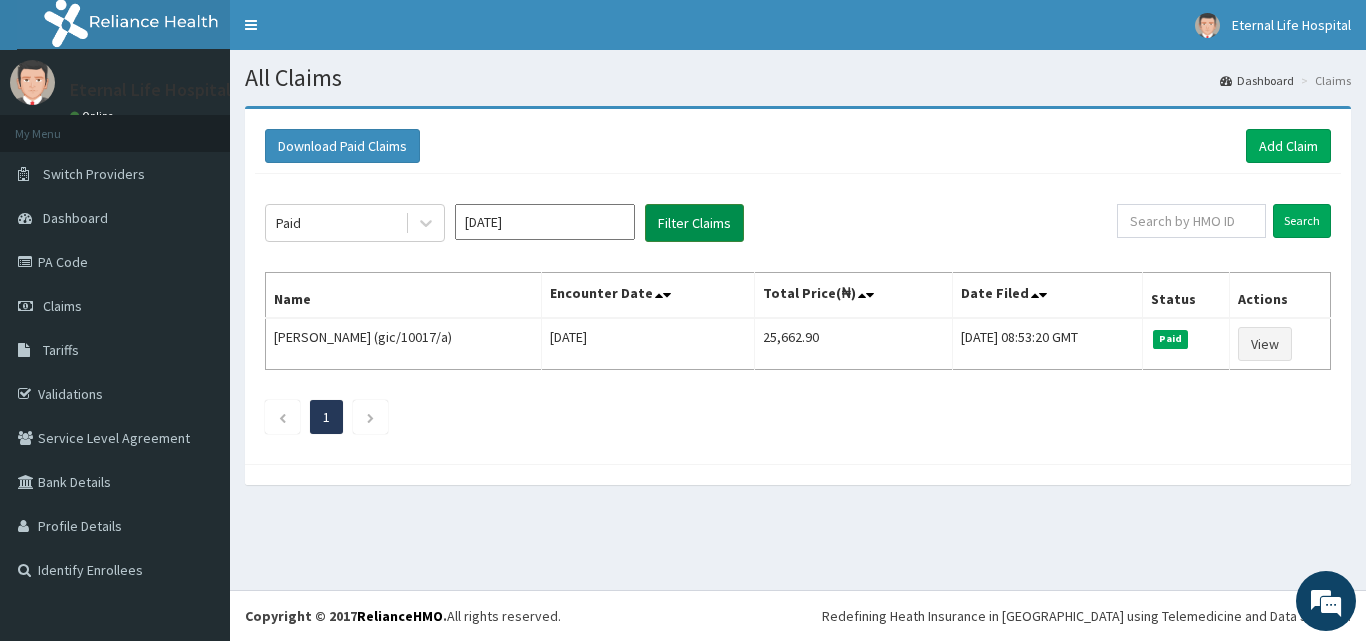 click on "Filter Claims" at bounding box center (694, 223) 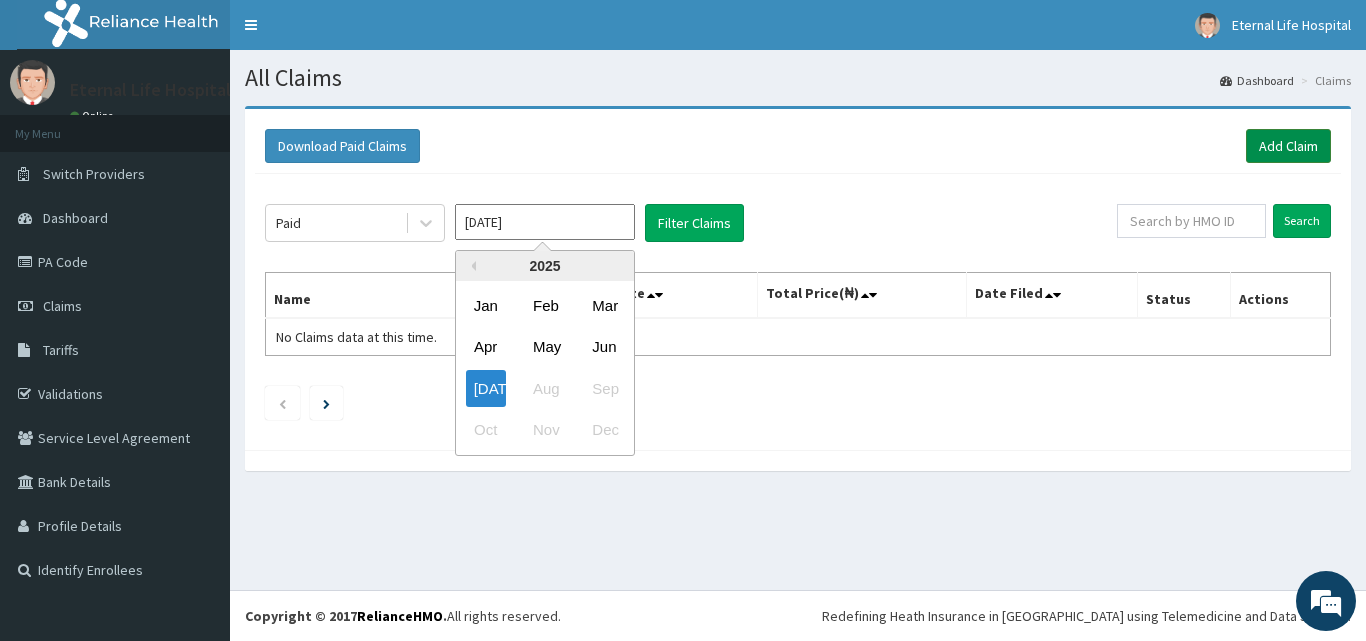 drag, startPoint x: 605, startPoint y: 222, endPoint x: 1319, endPoint y: 141, distance: 718.57983 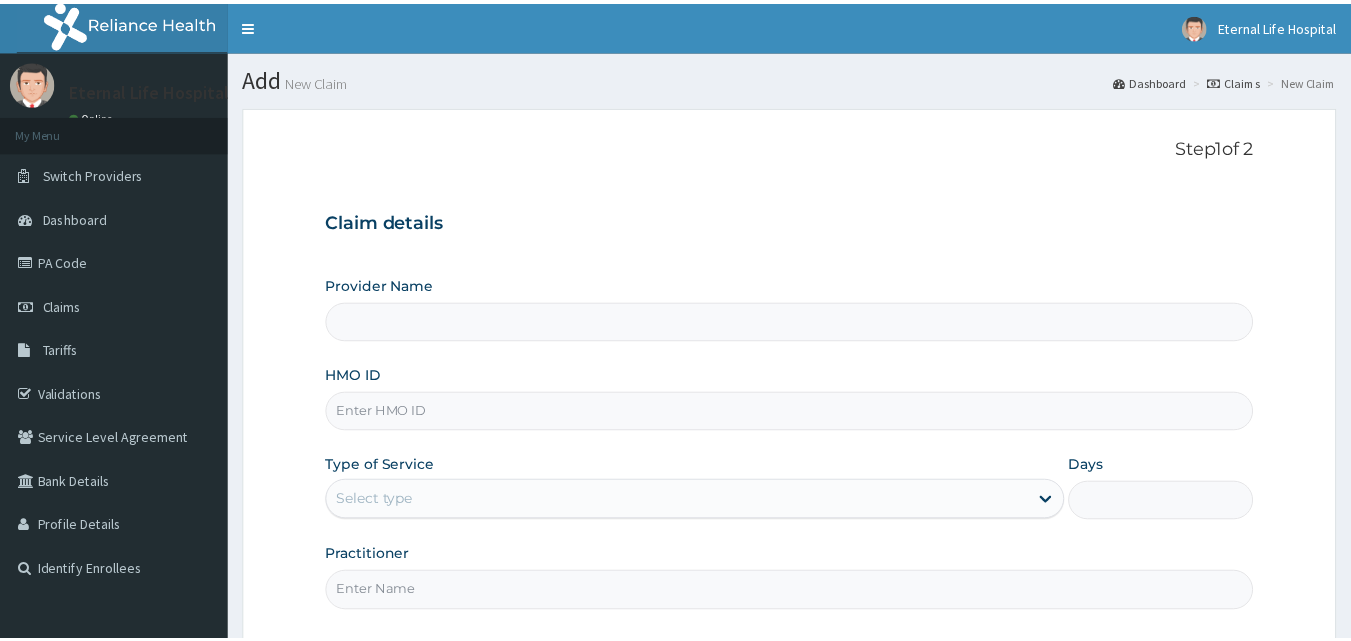 scroll, scrollTop: 0, scrollLeft: 0, axis: both 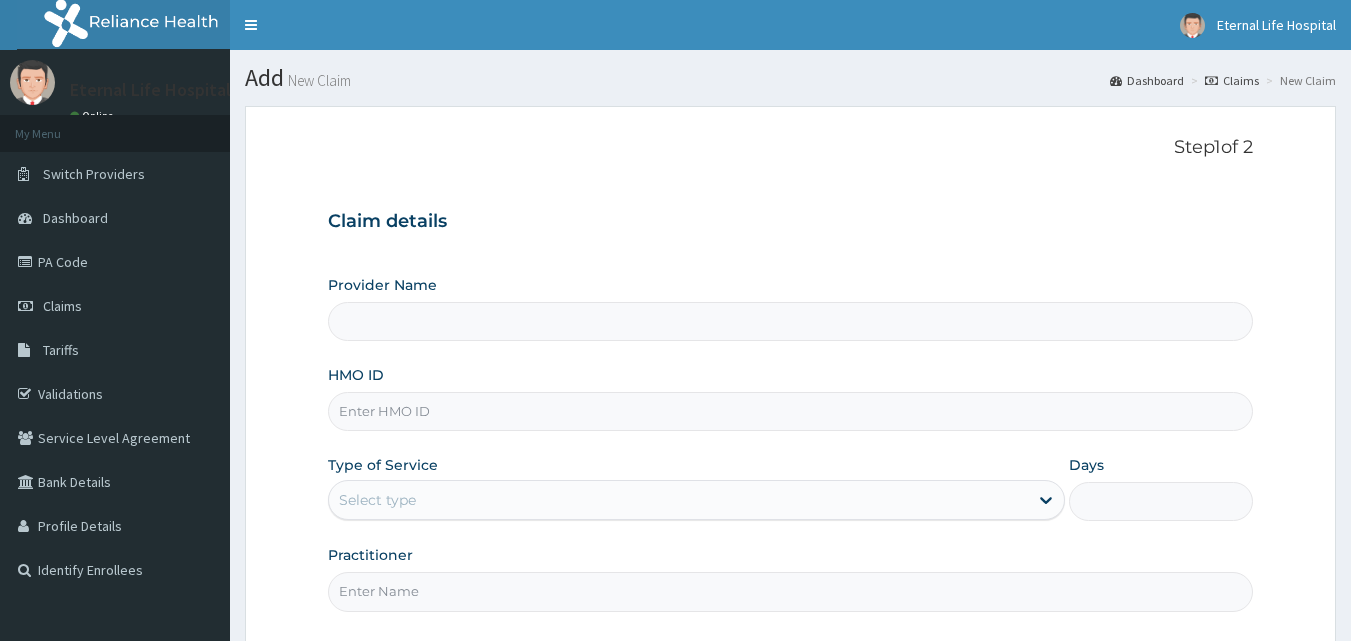 type on "Eternal Life Hospital" 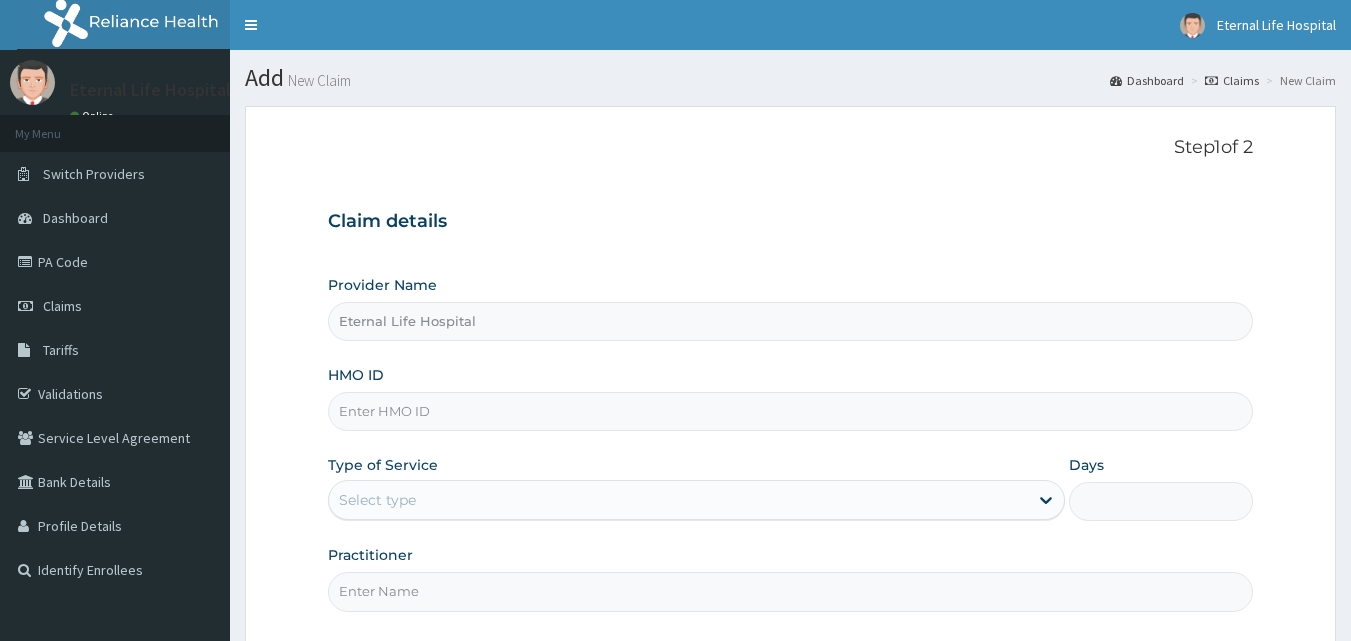 click on "Eternal Life Hospital" at bounding box center (791, 321) 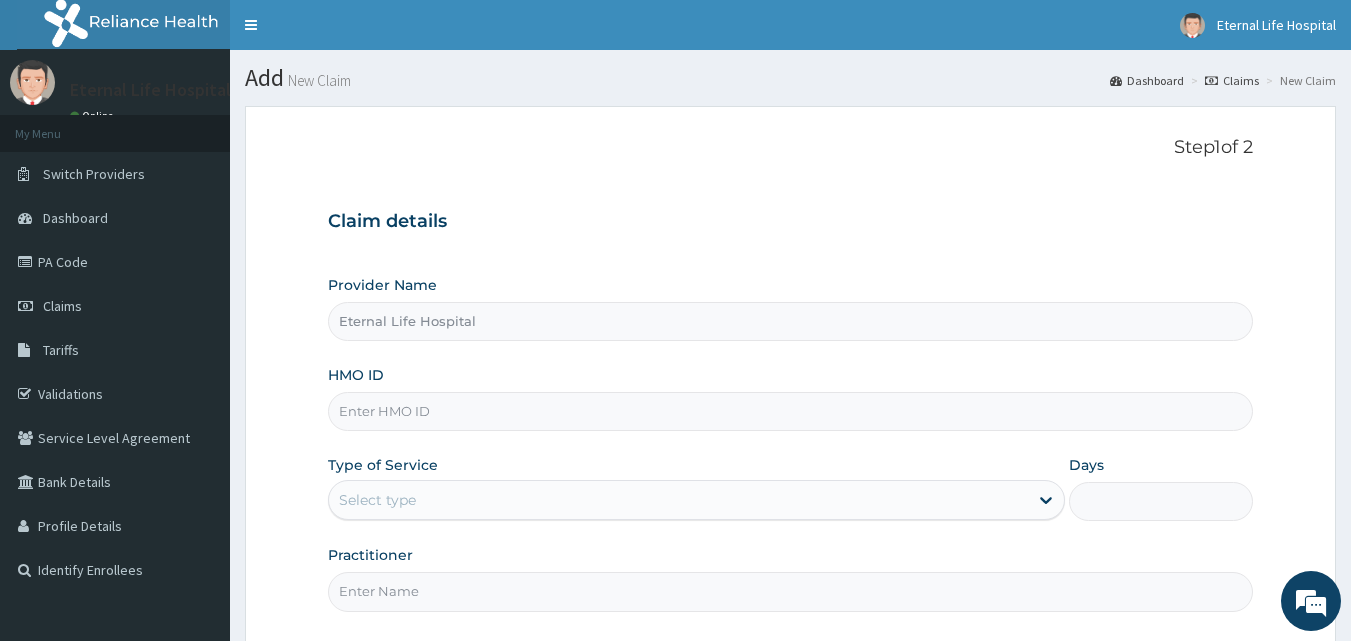 click on "Eternal Life Hospital" at bounding box center [791, 321] 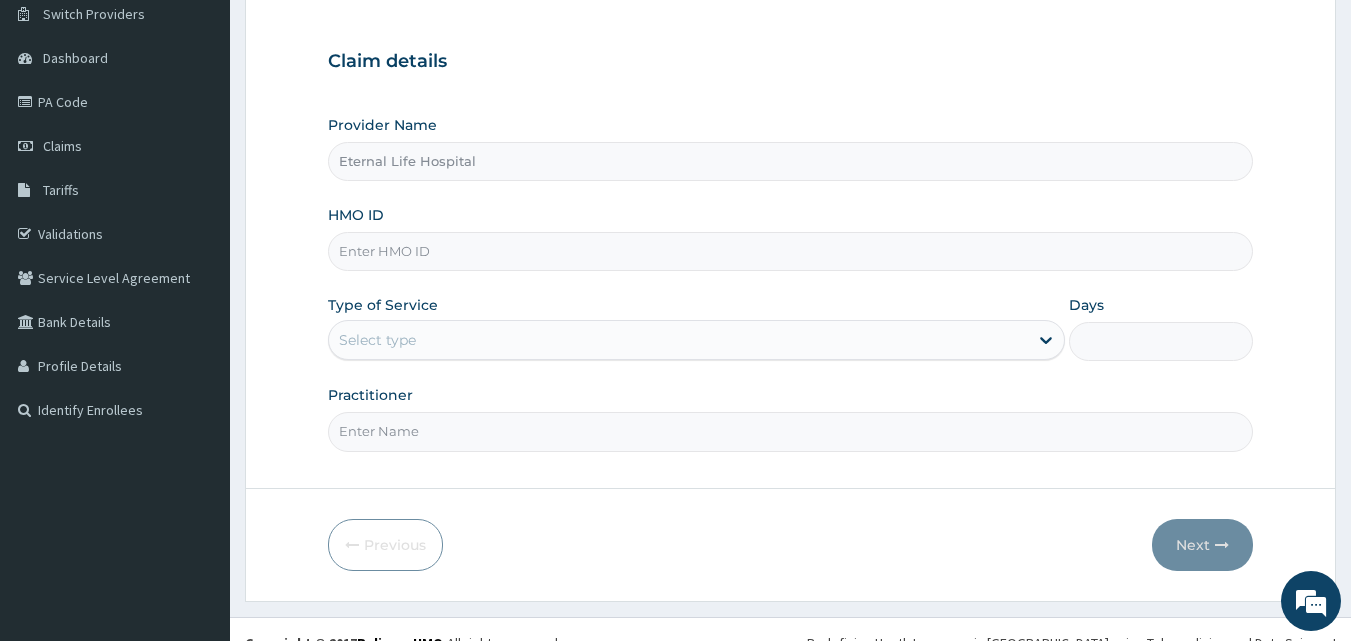 scroll, scrollTop: 158, scrollLeft: 0, axis: vertical 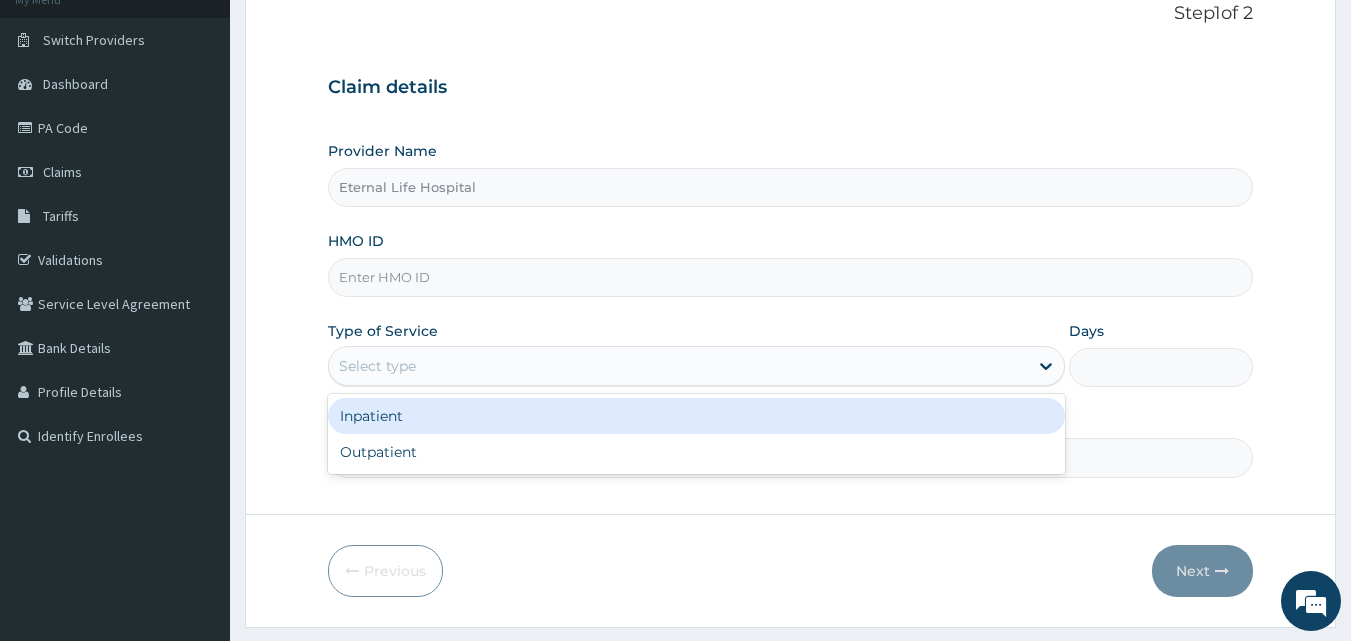 click on "Select type" at bounding box center [678, 366] 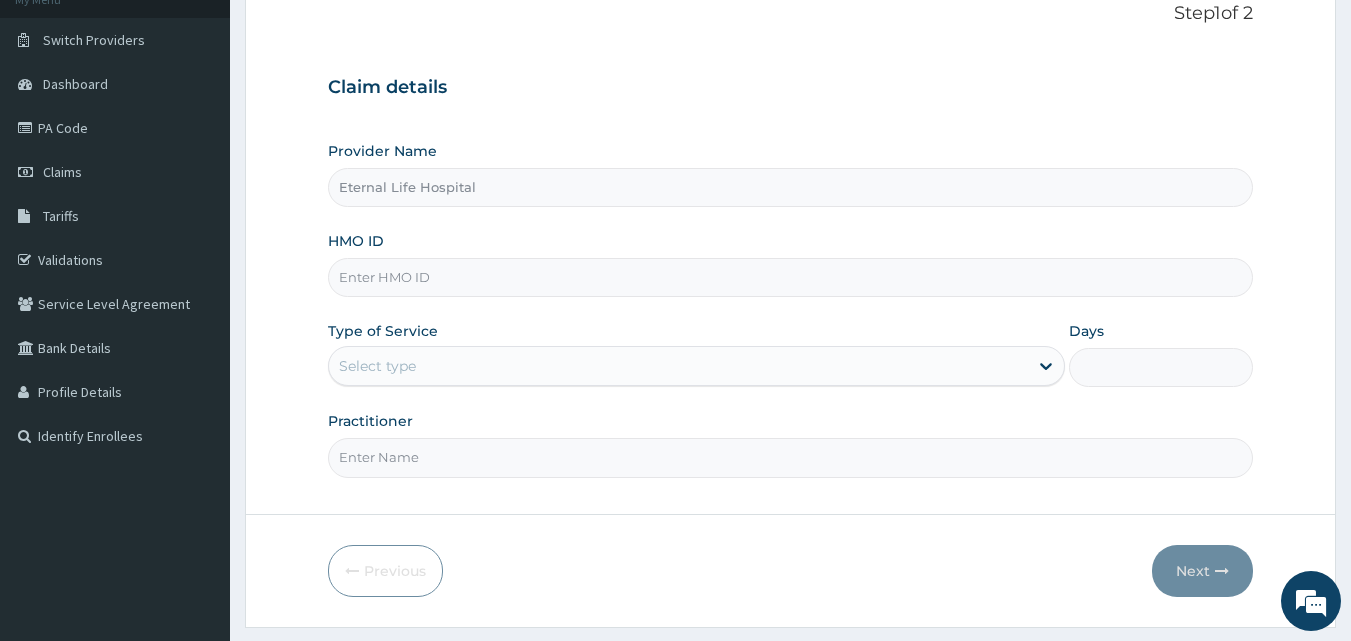 click on "Step  1  of 2 Claim details Provider Name Eternal Life Hospital HMO ID Type of Service Select type Days Practitioner     Previous   Next" at bounding box center [790, 300] 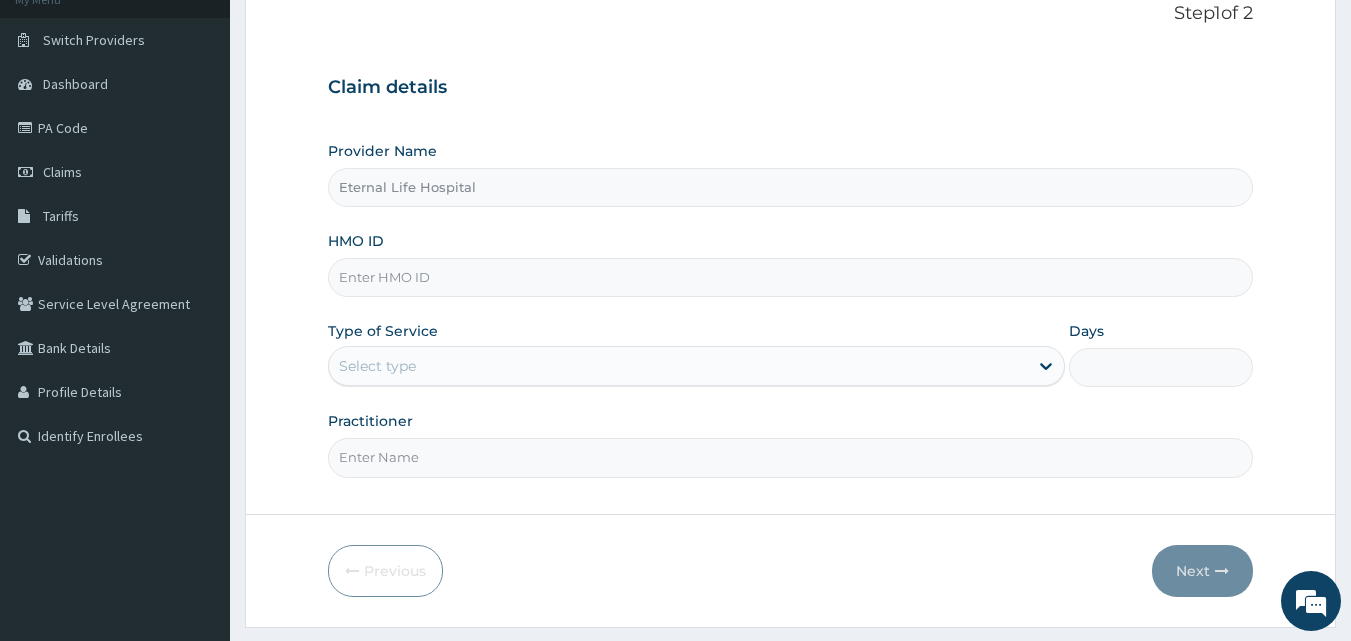 click on "HMO ID" at bounding box center (791, 277) 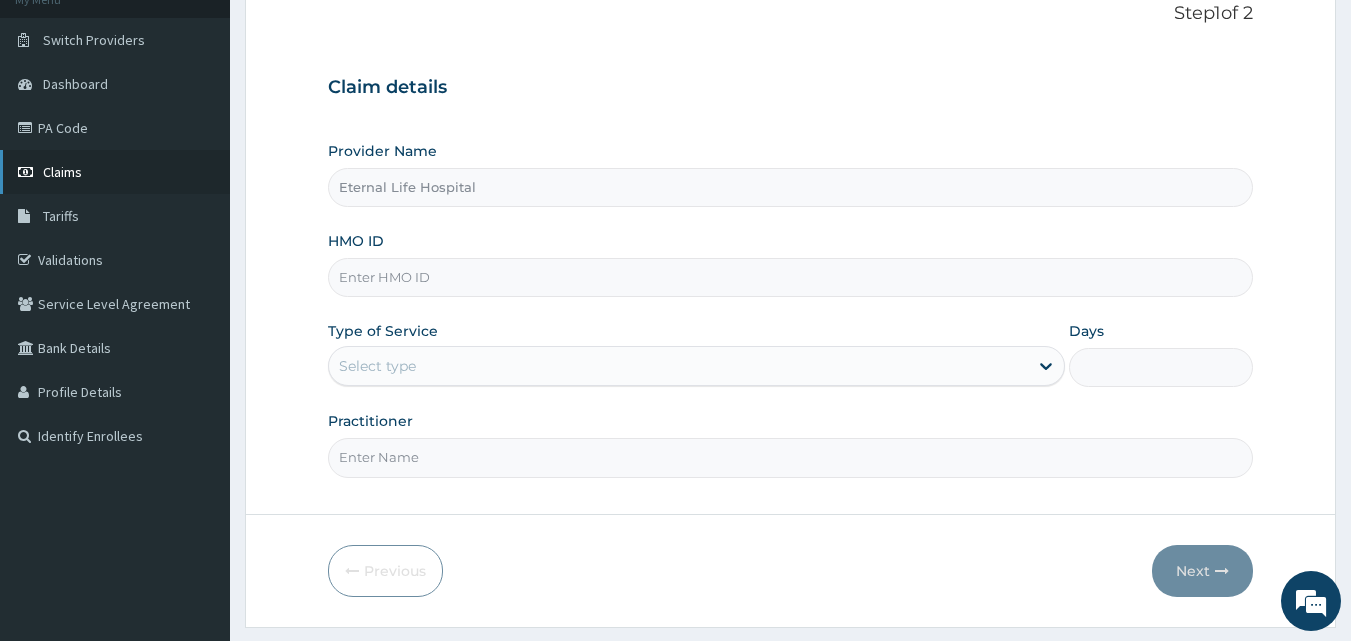 click on "Claims" at bounding box center (115, 172) 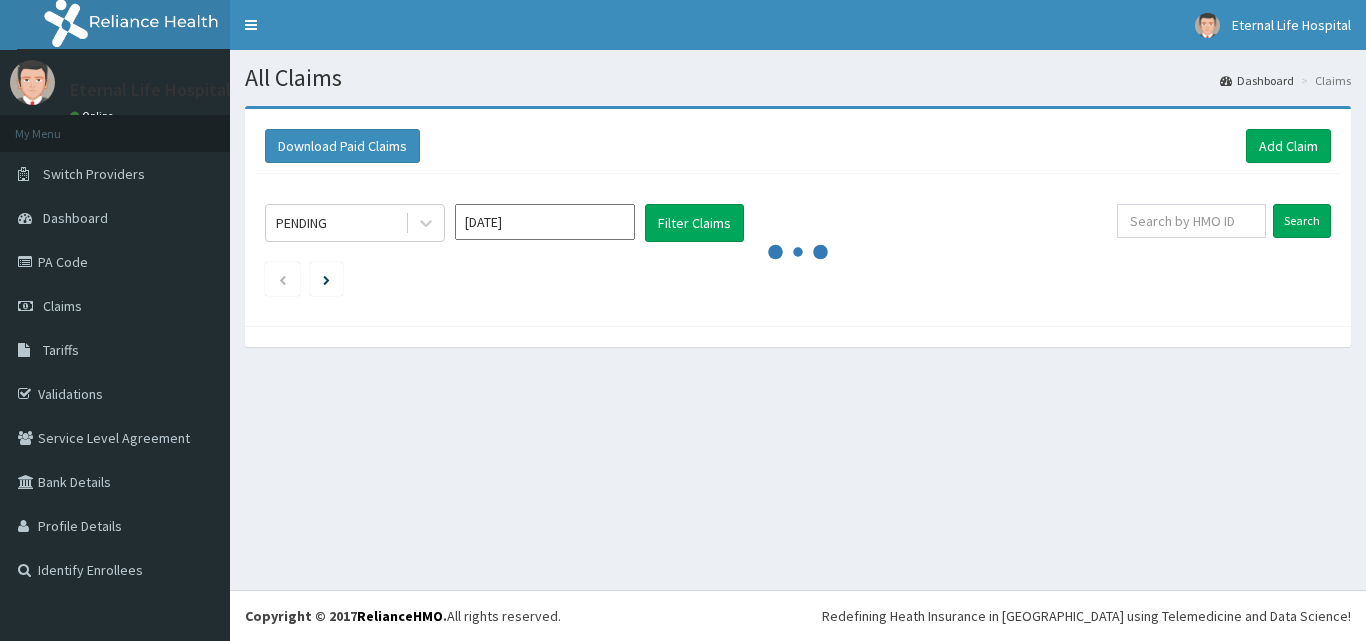 scroll, scrollTop: 0, scrollLeft: 0, axis: both 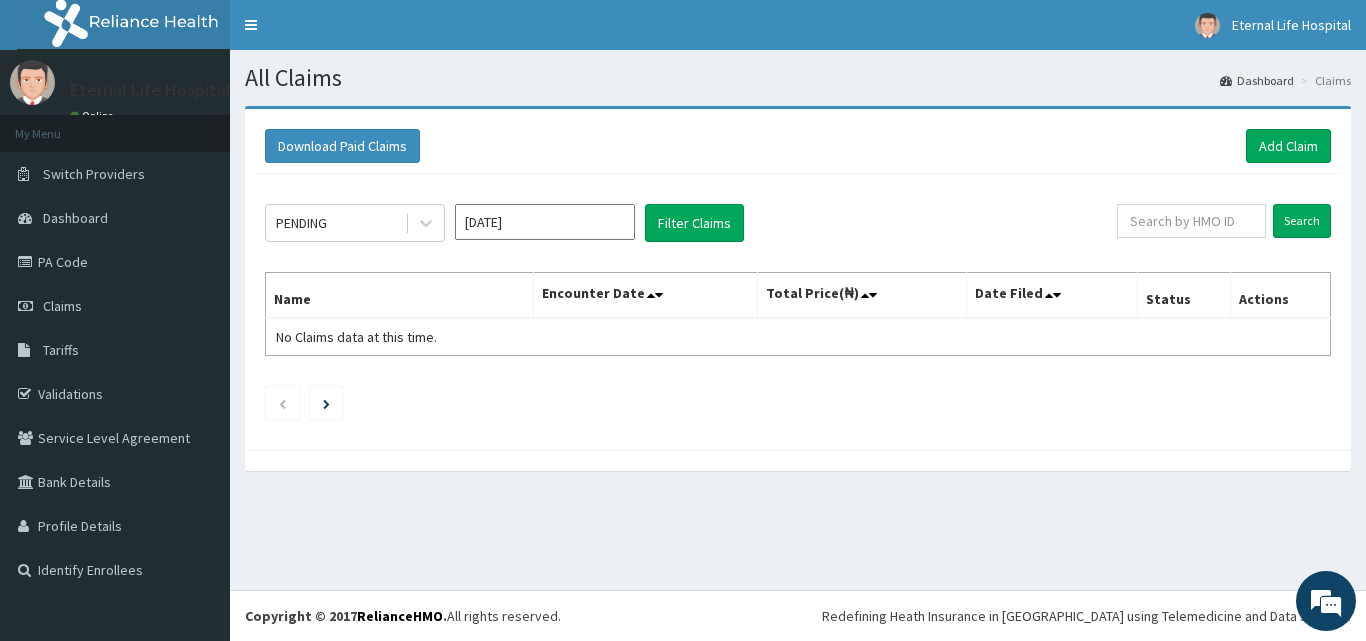 click on "[DATE]" at bounding box center [545, 222] 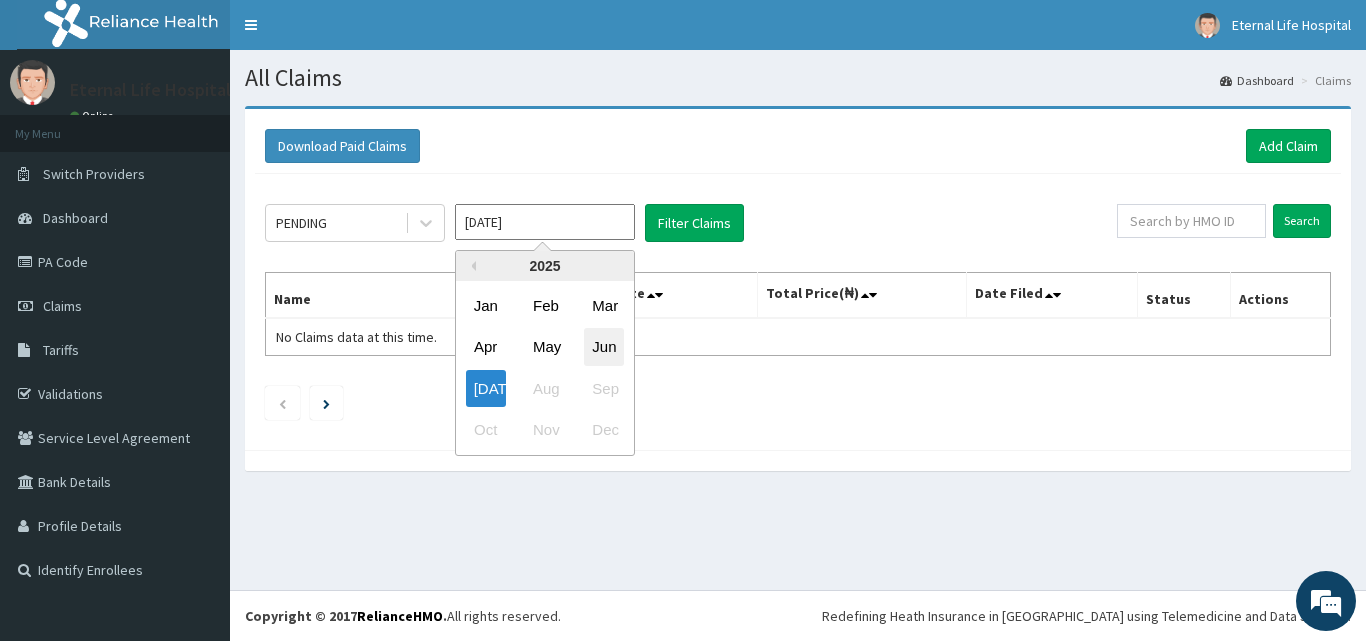 click on "Jun" at bounding box center [604, 347] 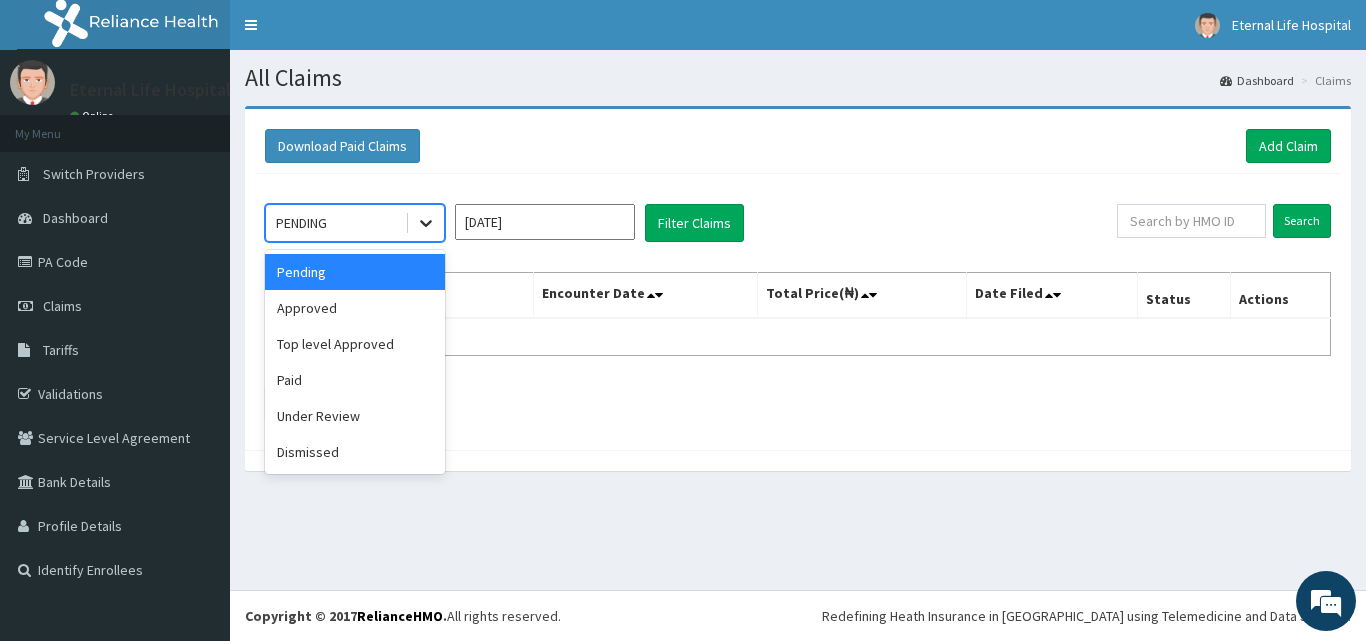 click 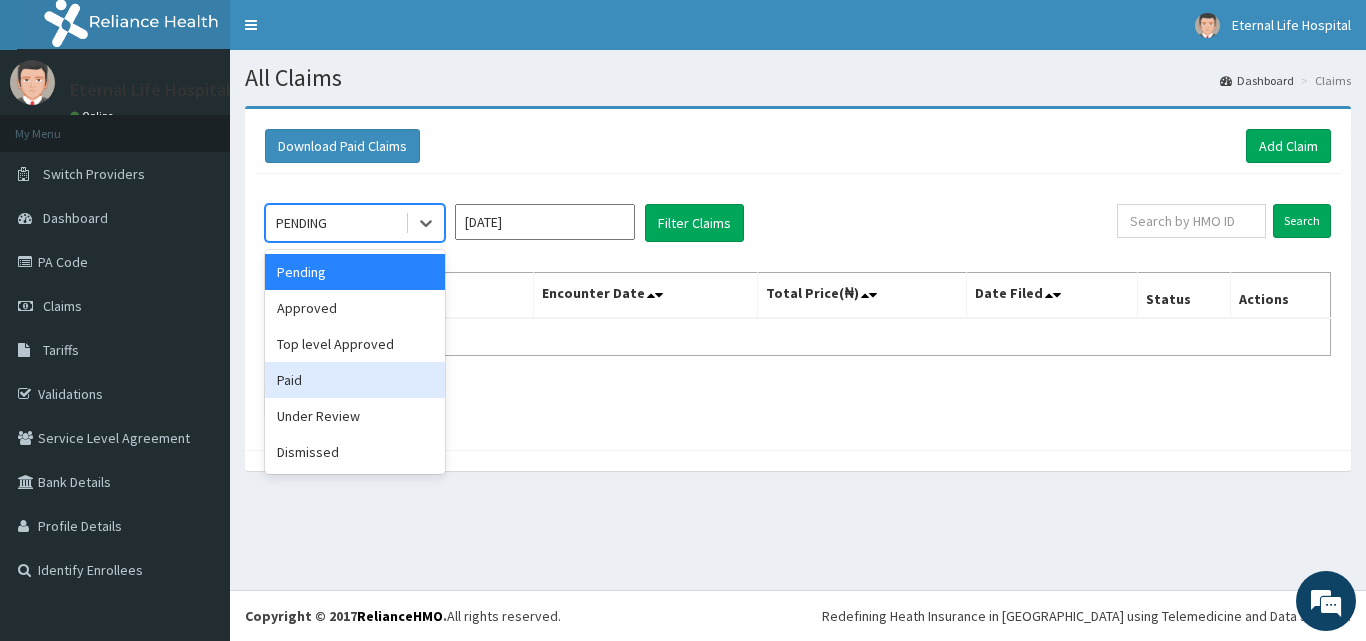 click on "Paid" at bounding box center [355, 380] 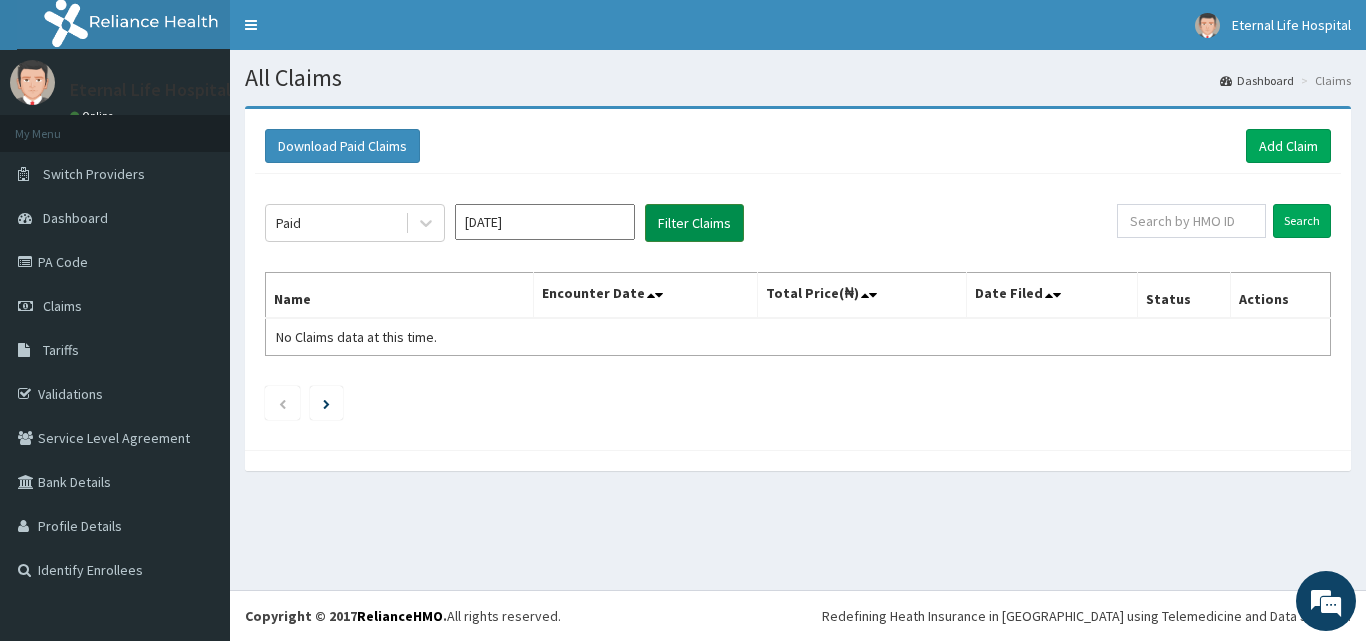 click on "Filter Claims" at bounding box center [694, 223] 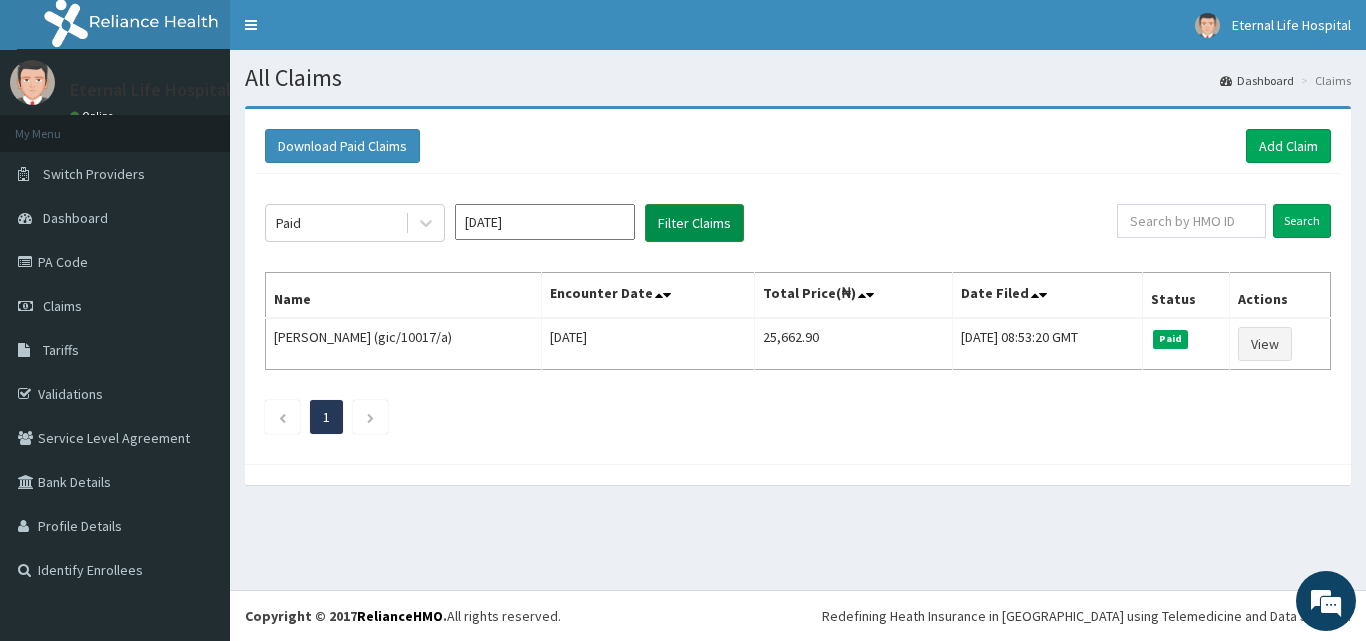 scroll, scrollTop: 0, scrollLeft: 0, axis: both 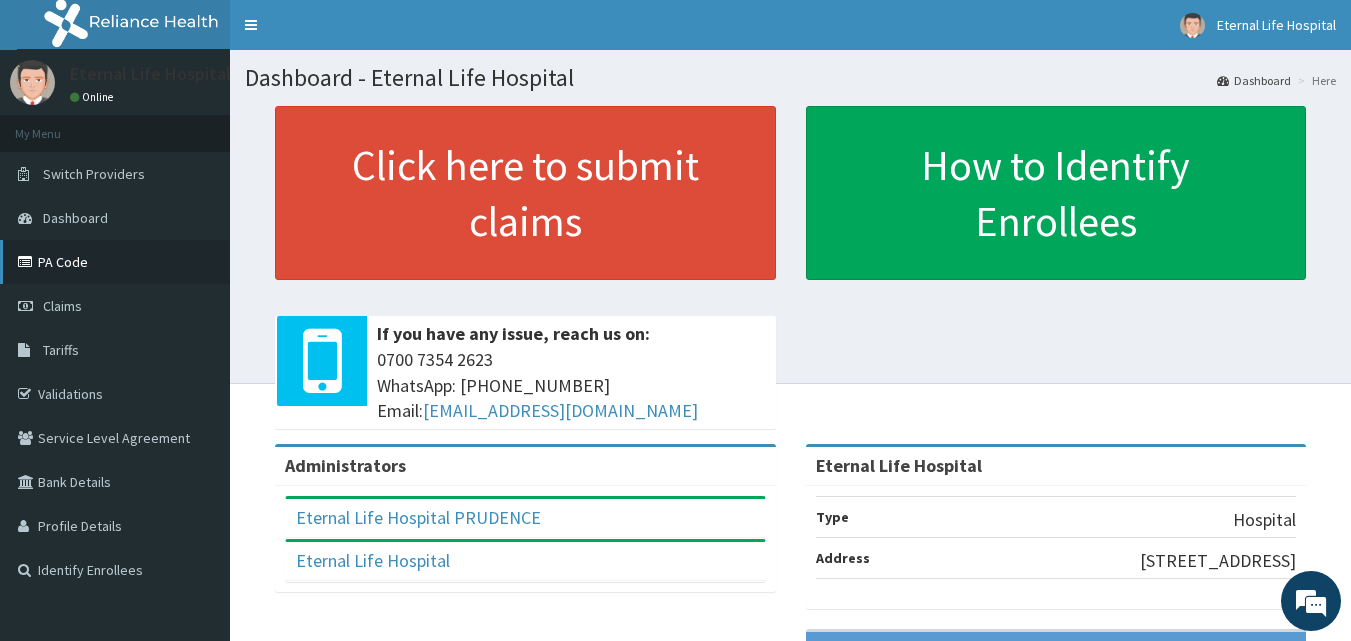 click on "PA Code" at bounding box center [115, 262] 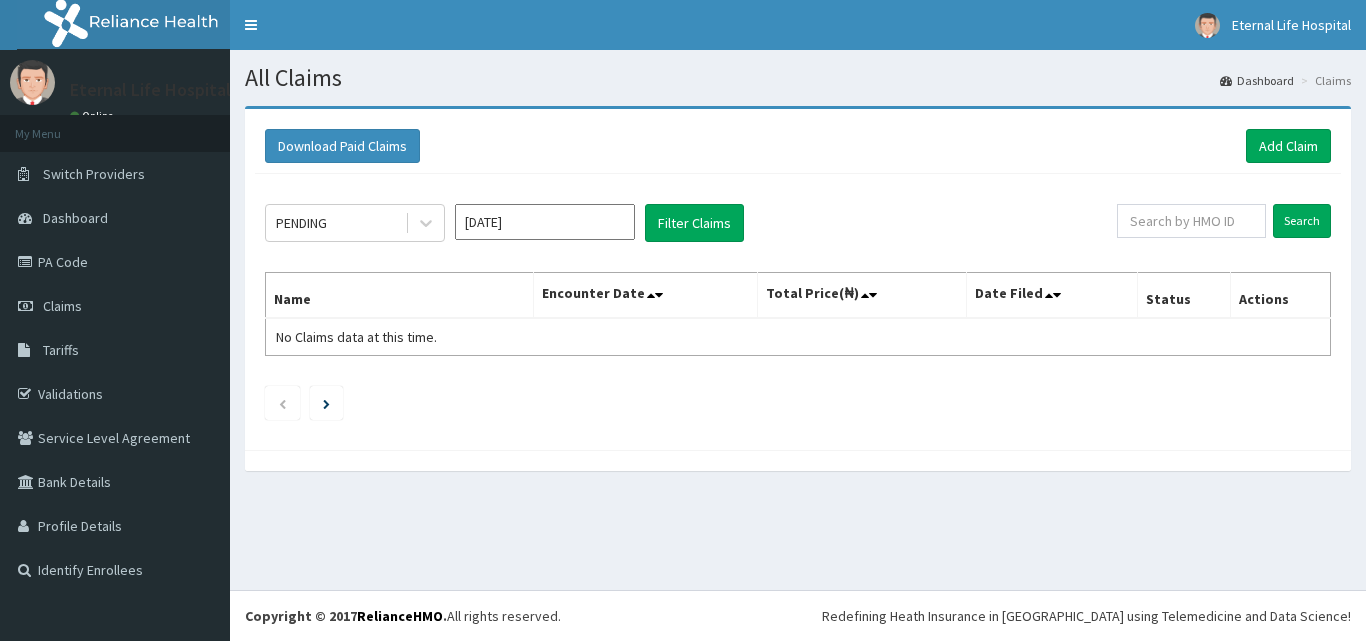 scroll, scrollTop: 0, scrollLeft: 0, axis: both 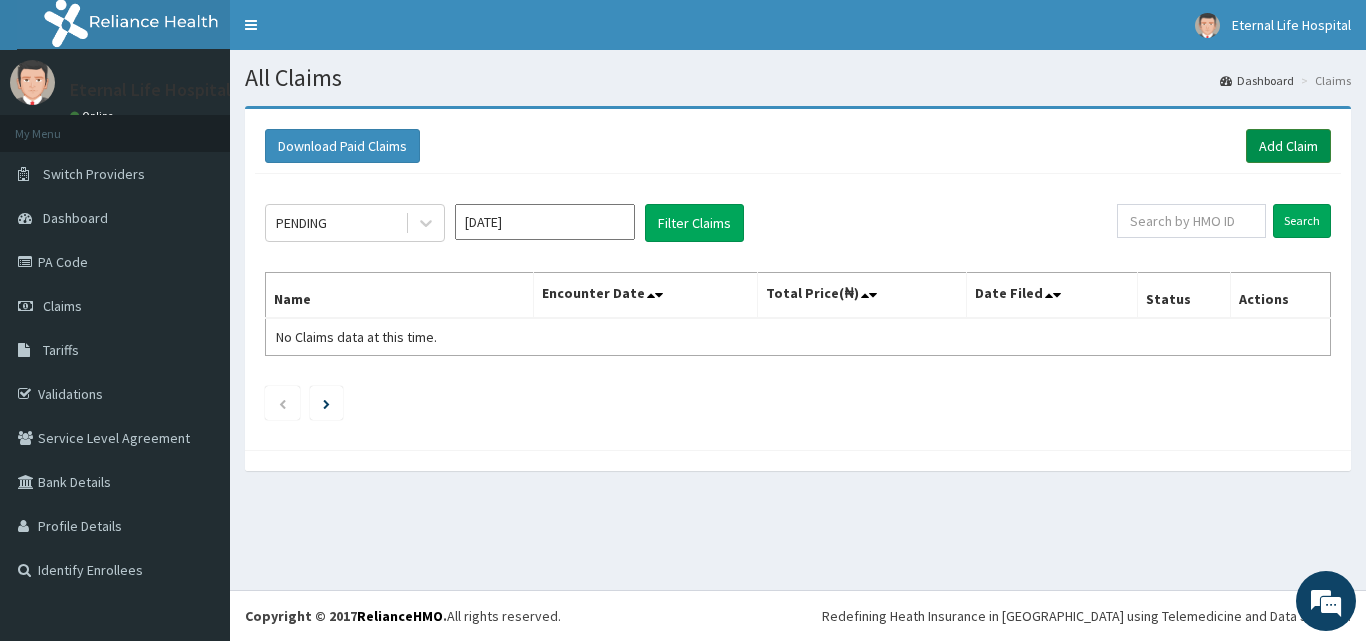click on "Add Claim" at bounding box center (1288, 146) 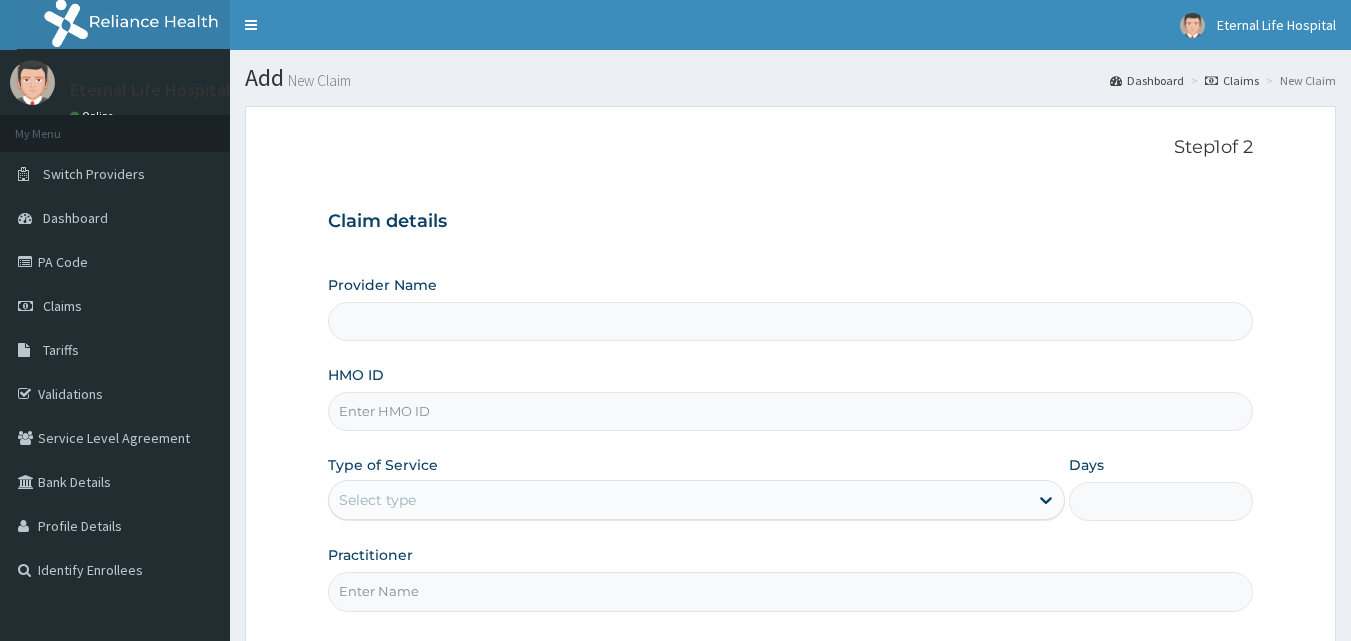 scroll, scrollTop: 0, scrollLeft: 0, axis: both 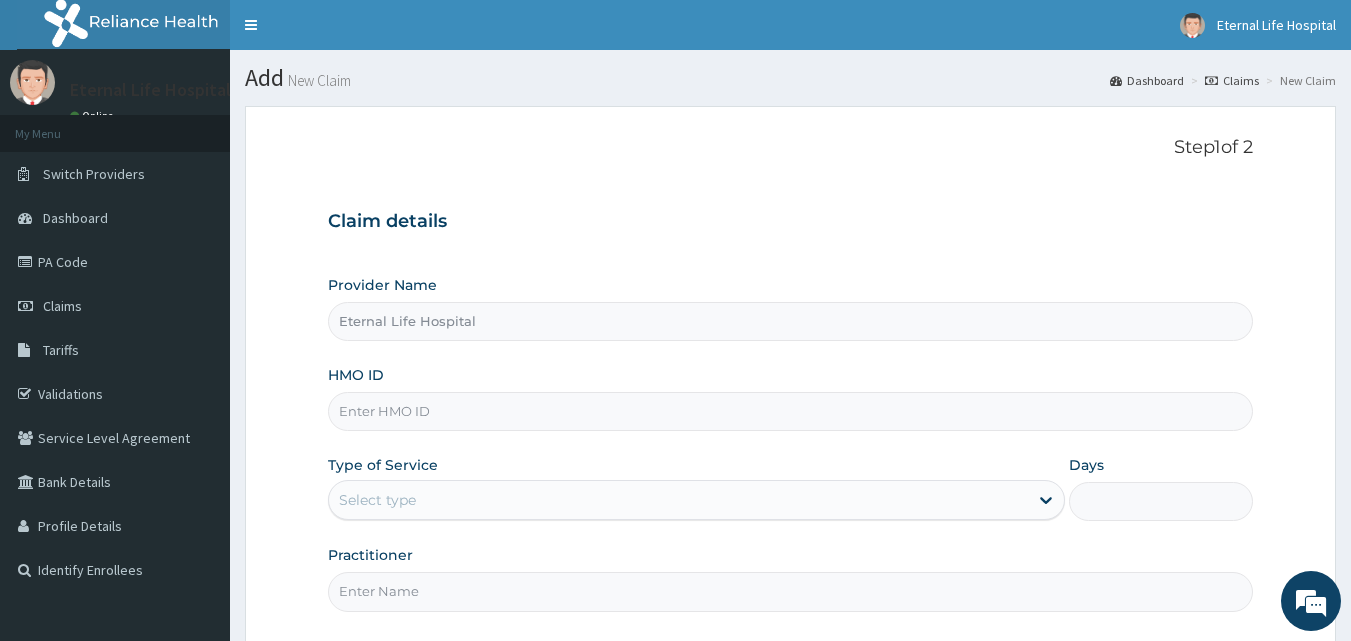 click on "HMO ID" at bounding box center [791, 411] 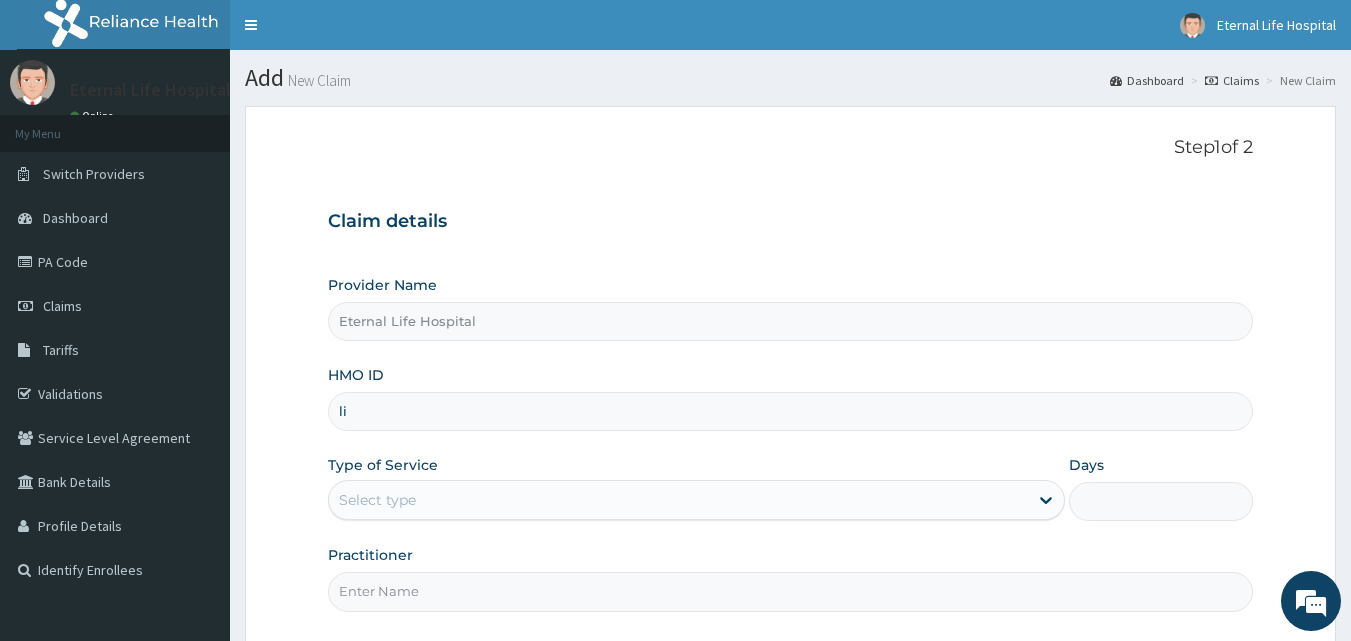 scroll, scrollTop: 0, scrollLeft: 0, axis: both 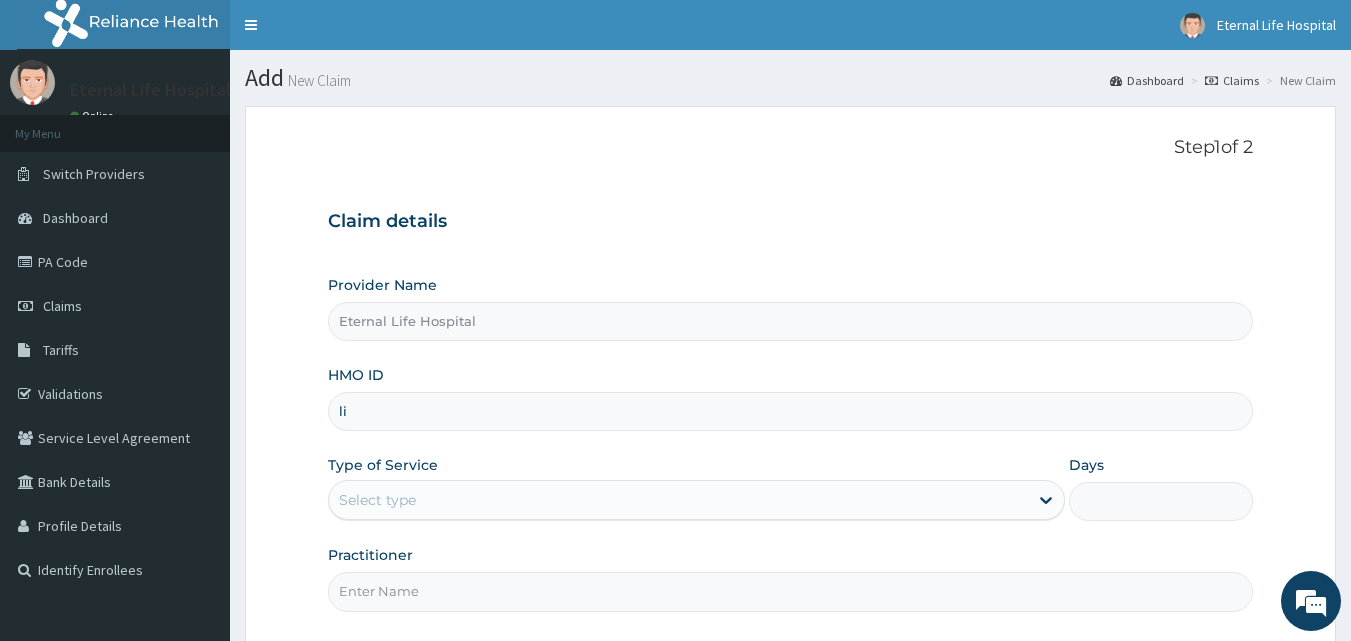 type on "LIS/10001/A" 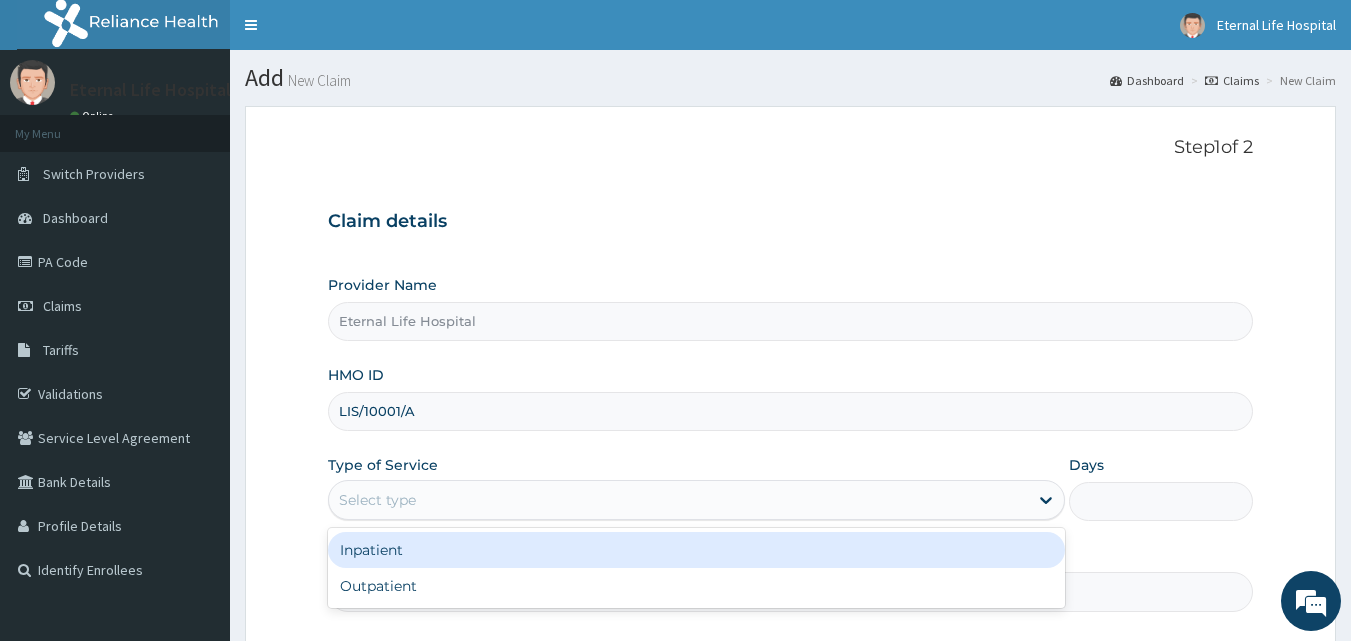 click on "Select type" at bounding box center [678, 500] 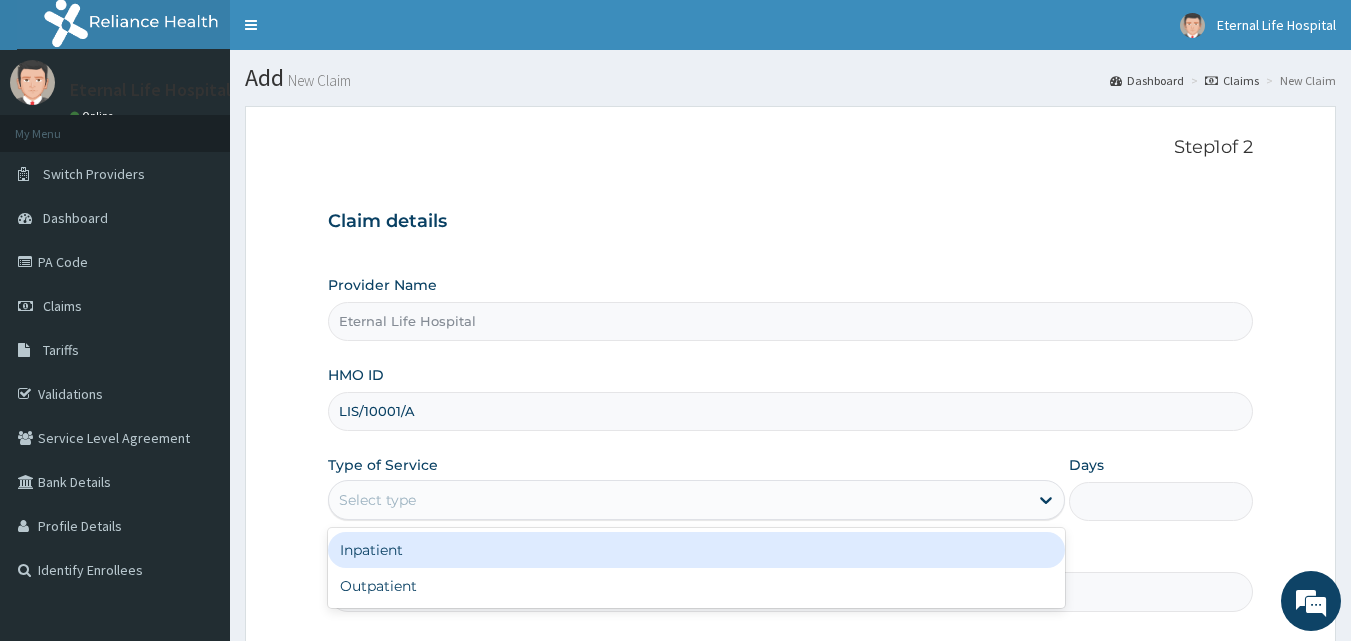 click on "Inpatient" at bounding box center [696, 550] 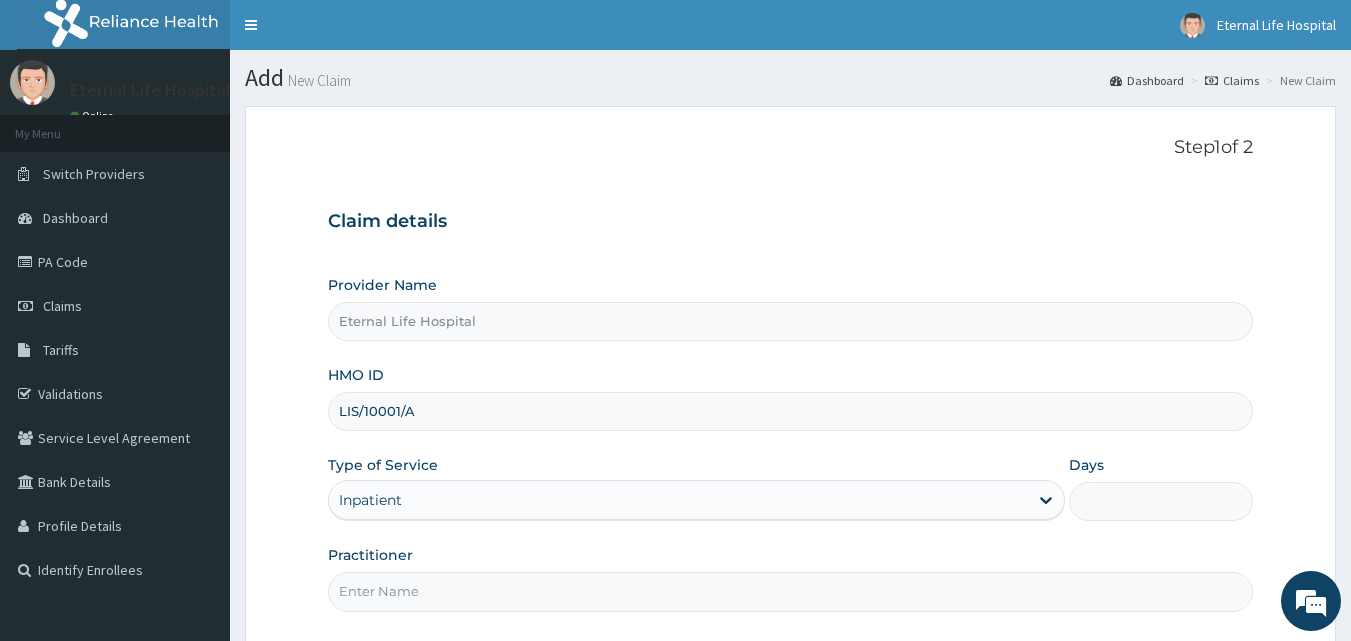 click on "Inpatient" at bounding box center (678, 500) 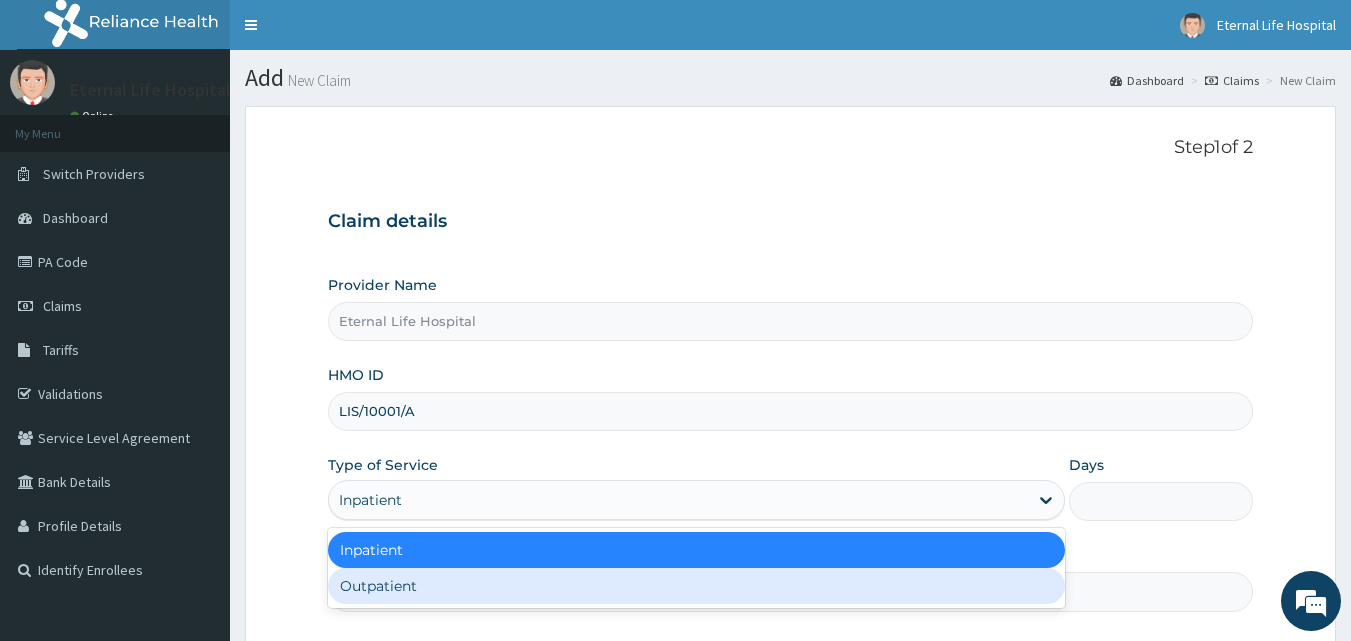 click on "Outpatient" at bounding box center (696, 586) 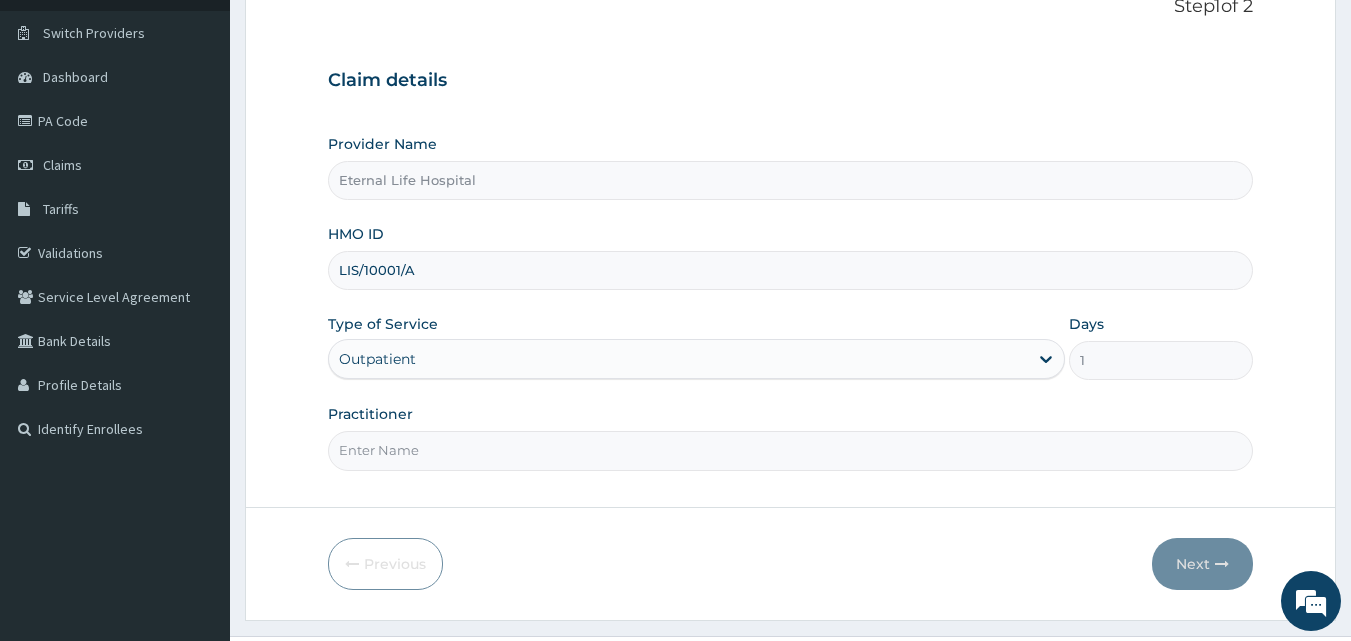 scroll, scrollTop: 143, scrollLeft: 0, axis: vertical 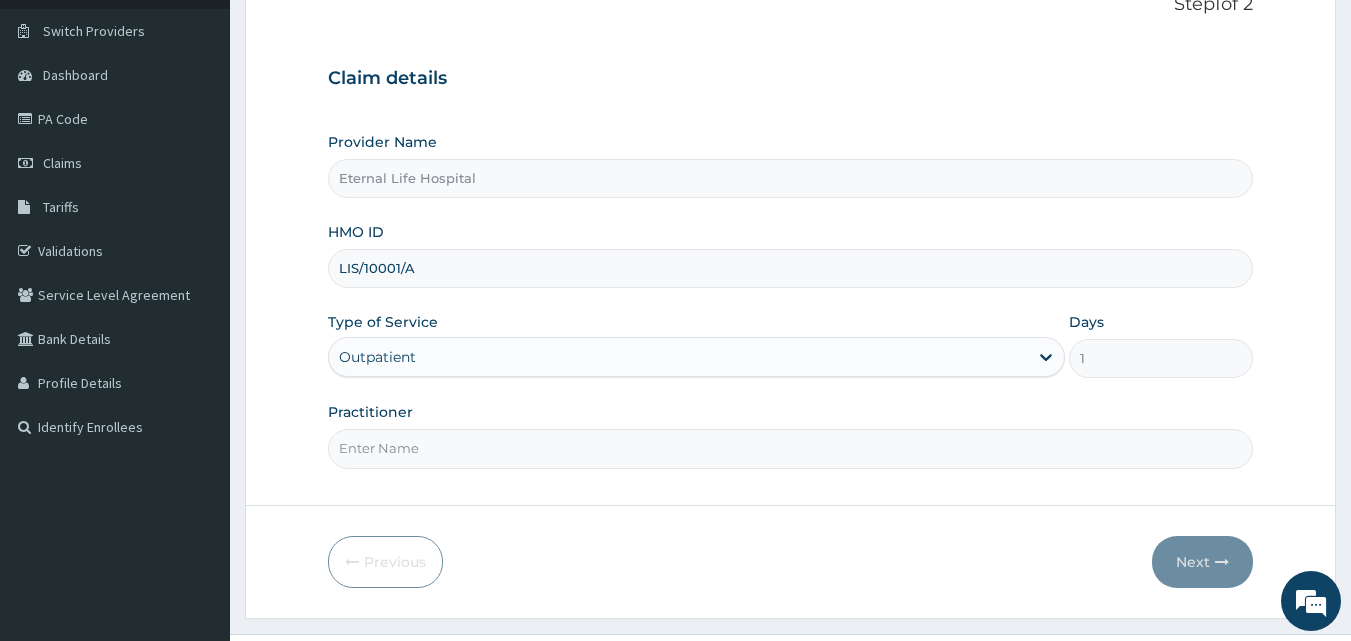click on "Step  1  of 2 Claim details Provider Name Eternal Life Hospital HMO ID LIS/10001/A Type of Service Outpatient Days 1 Practitioner     Previous   Next" at bounding box center [790, 291] 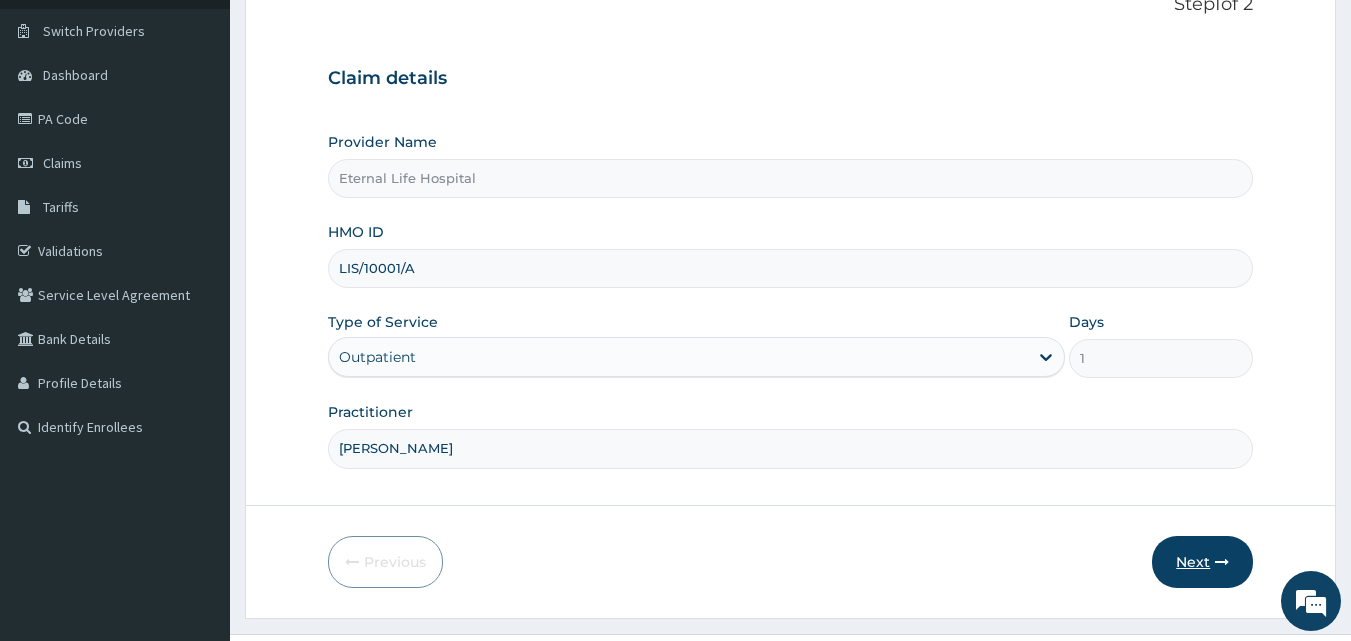 type on "DR UZO" 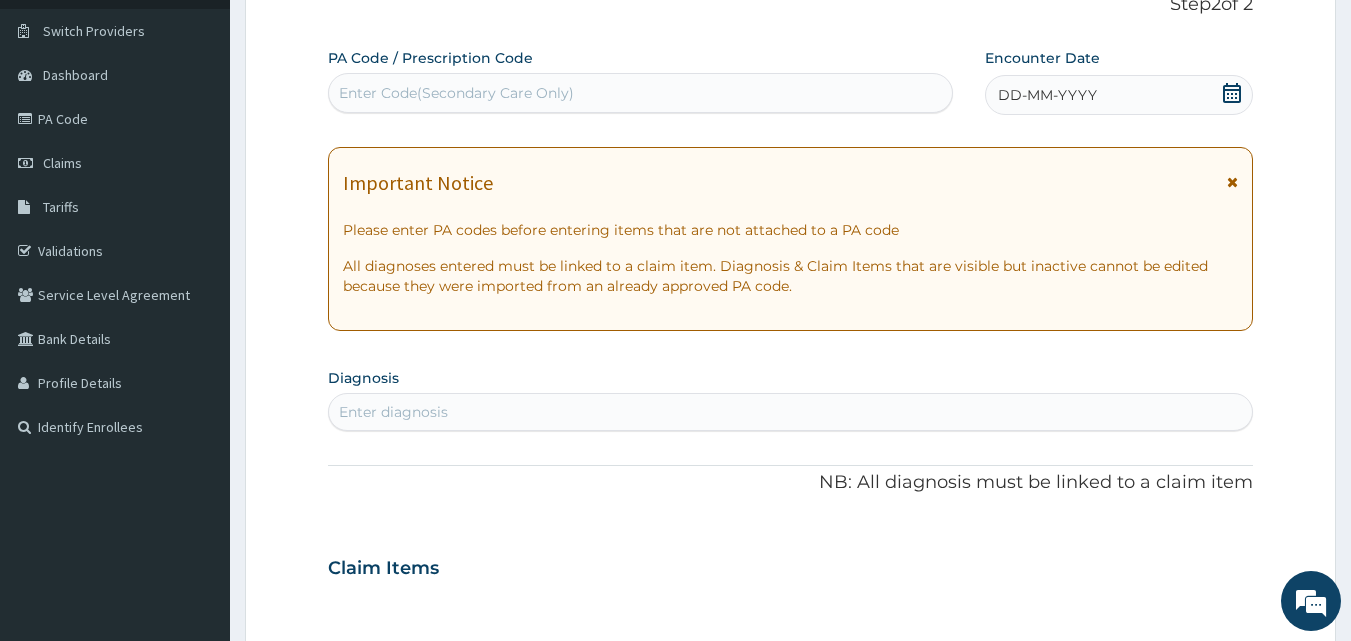 click on "Enter Code(Secondary Care Only)" at bounding box center (641, 93) 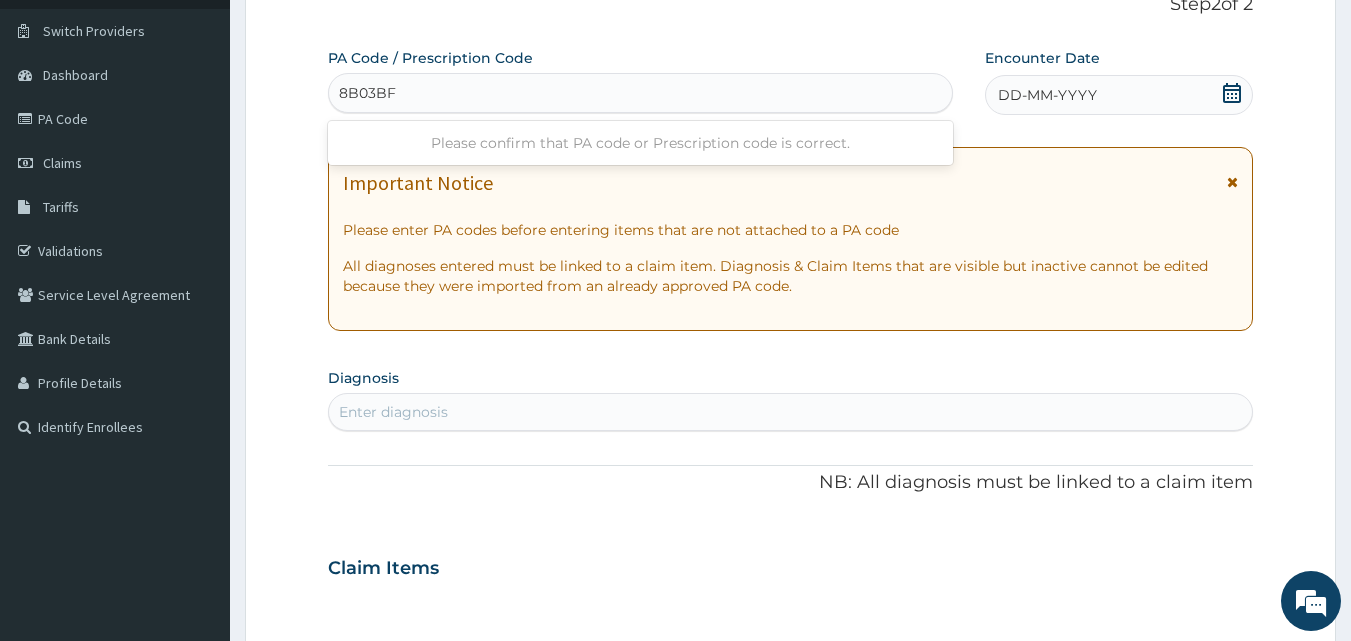 type on "8B03BF" 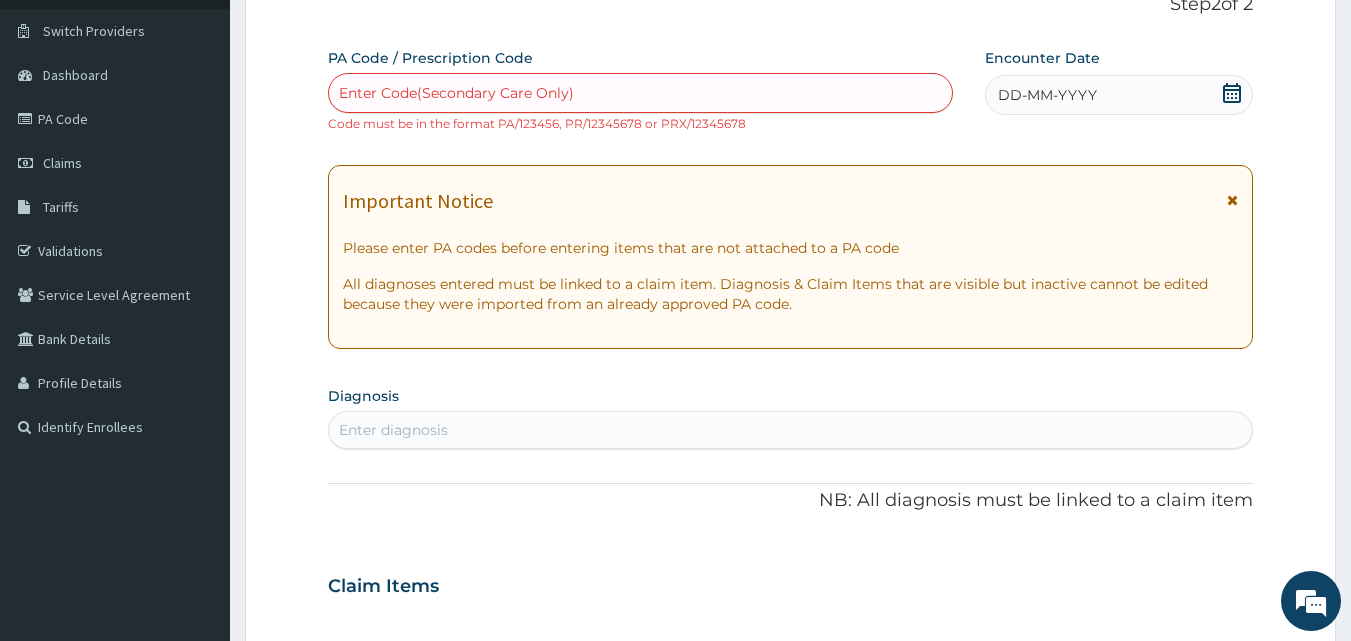 click 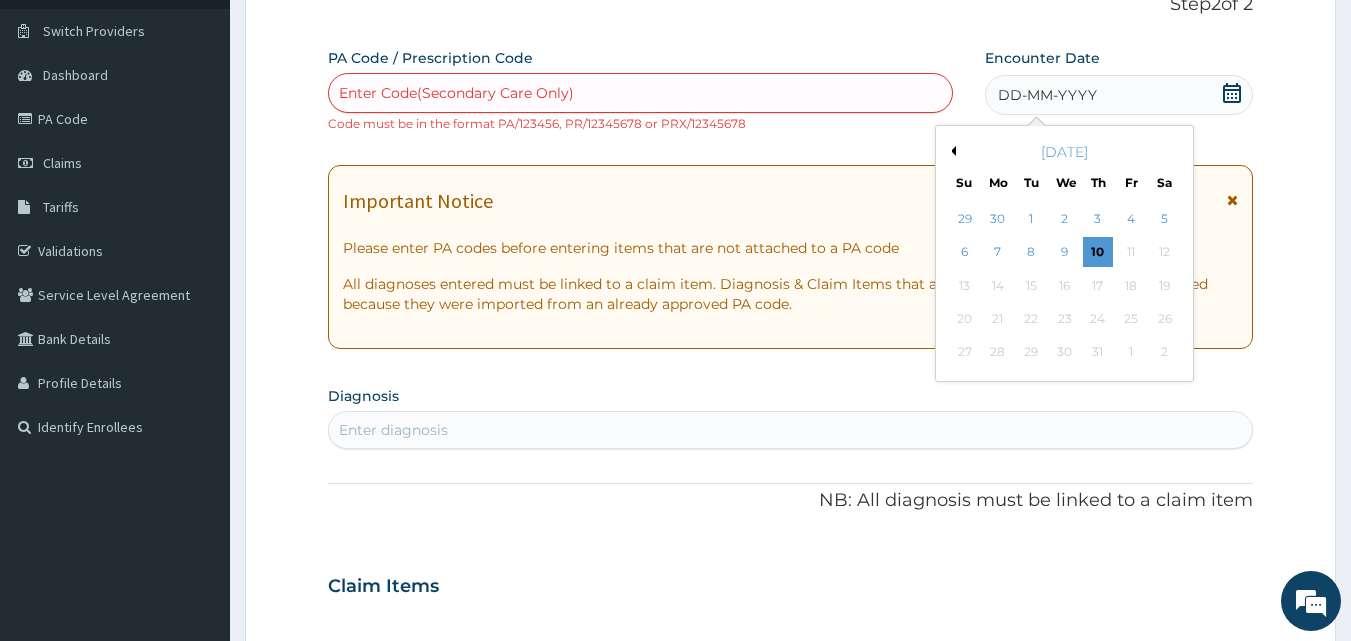 click on "Enter Code(Secondary Care Only)" at bounding box center (641, 93) 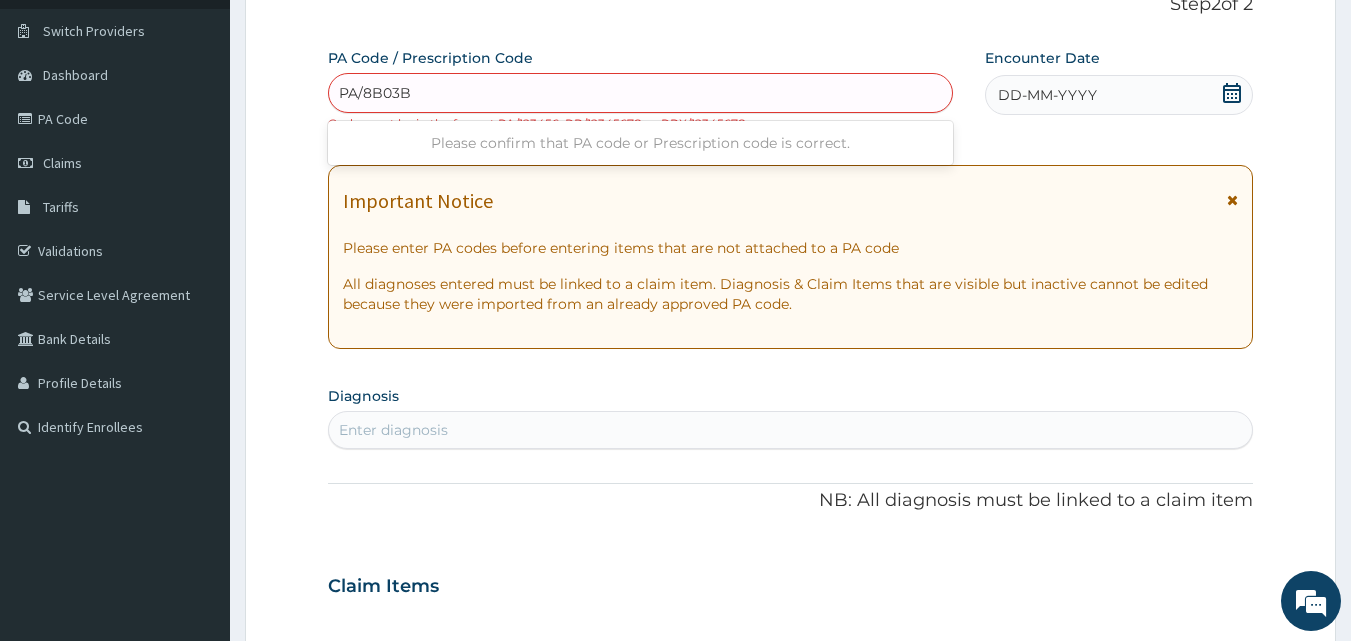 type on "PA/8B03BF" 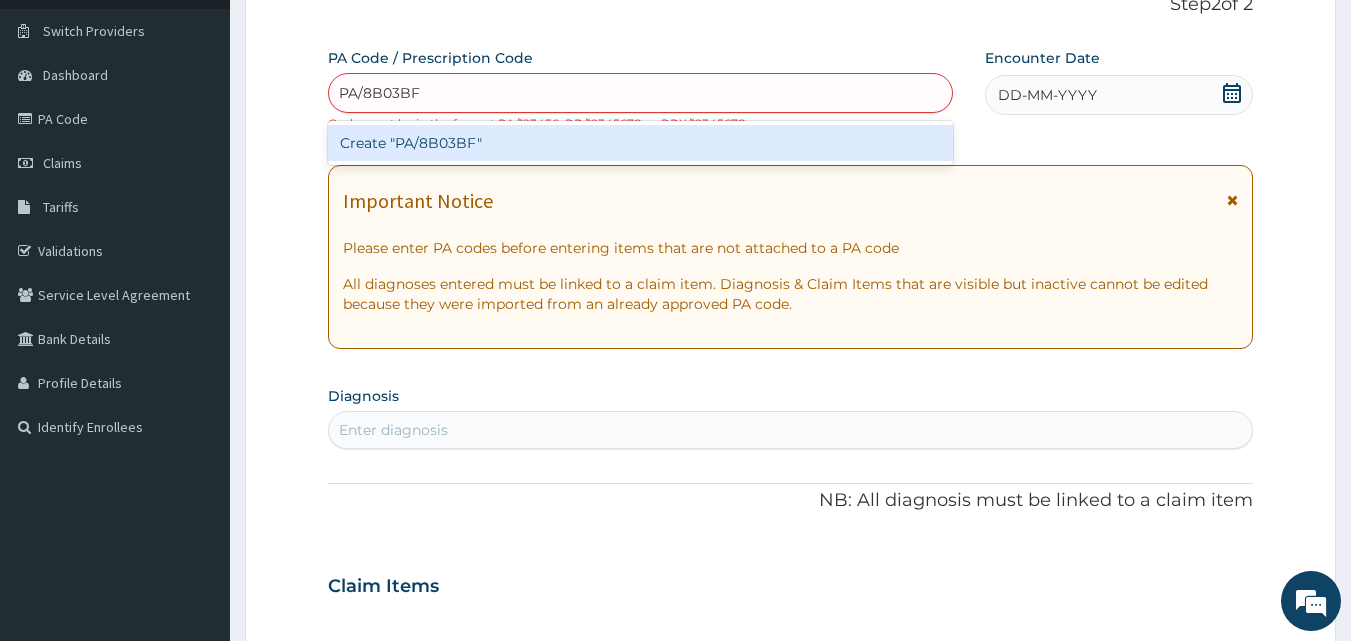 click on "Create "PA/8B03BF"" at bounding box center (641, 143) 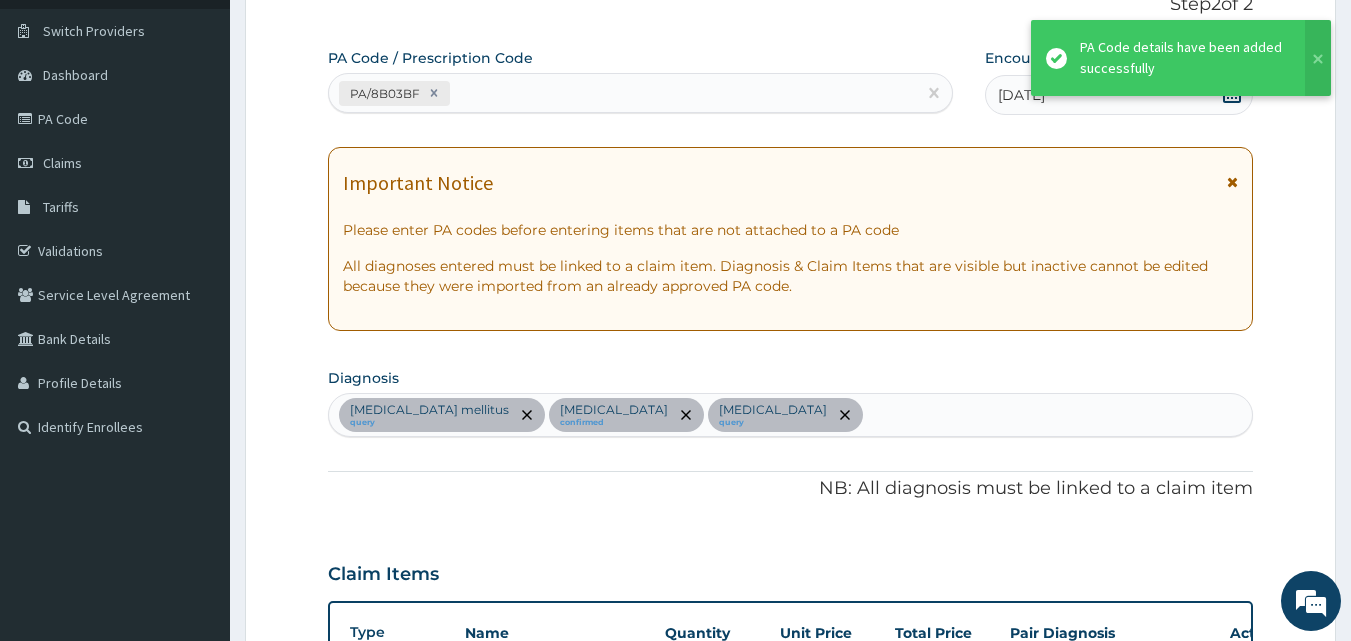 scroll, scrollTop: 650, scrollLeft: 0, axis: vertical 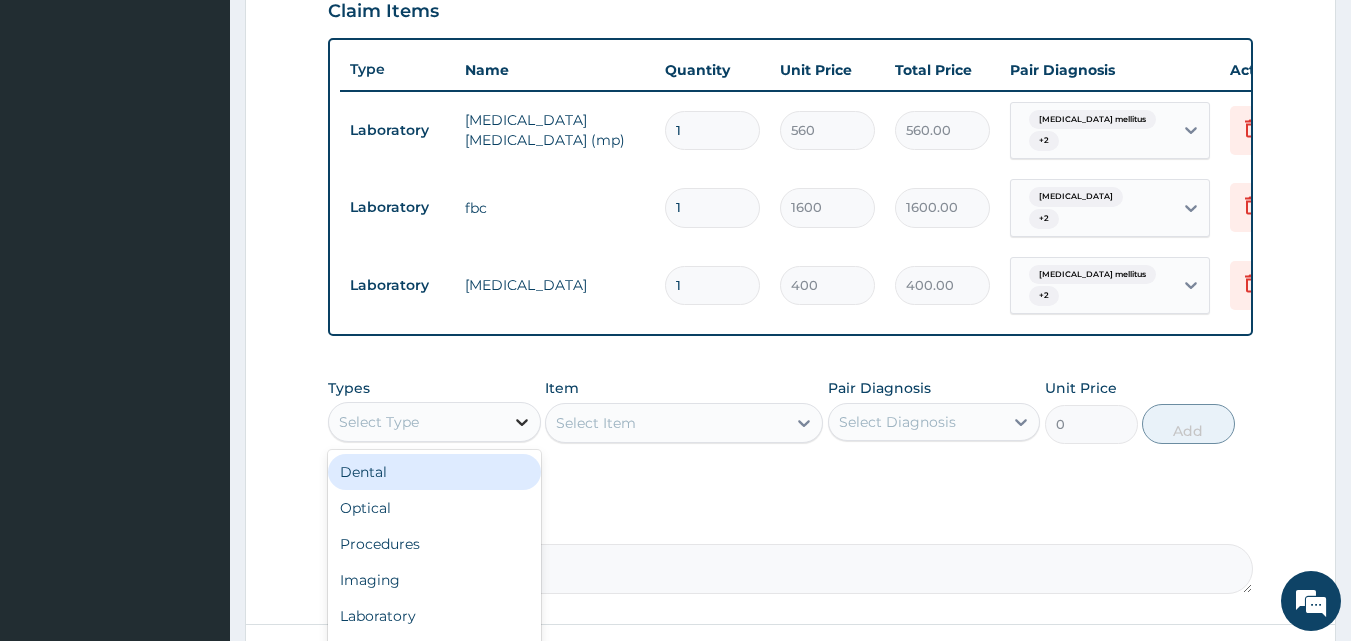 click at bounding box center [522, 422] 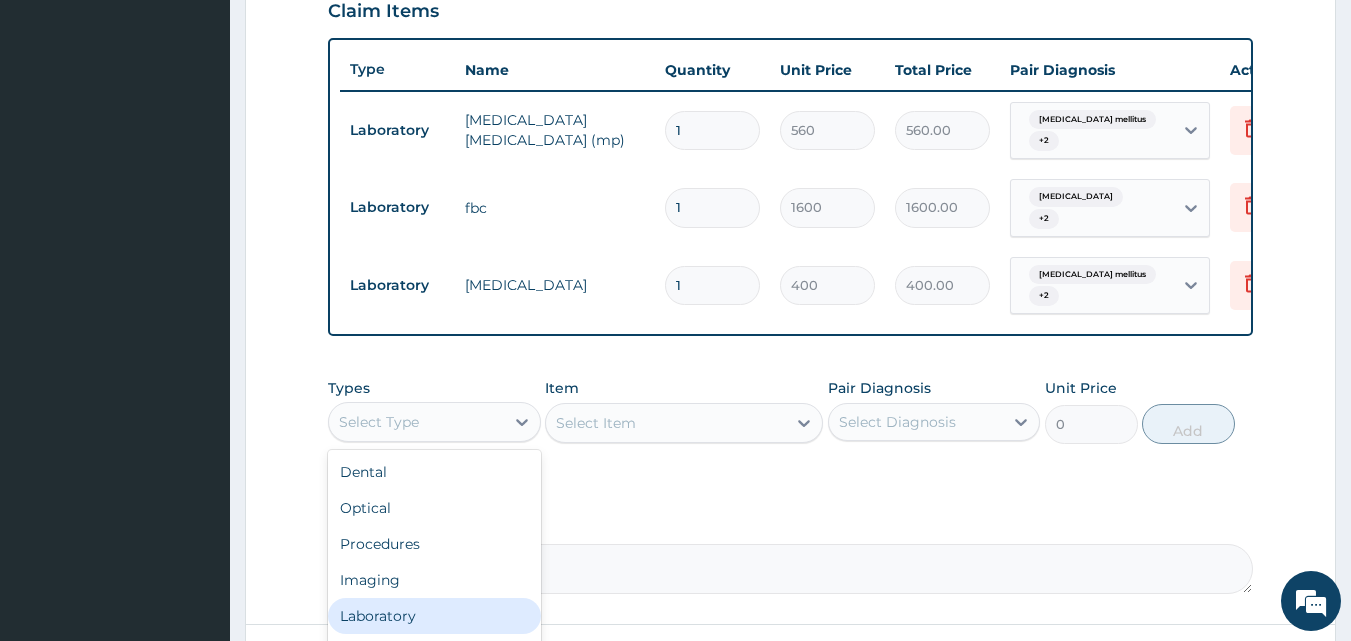 click on "Laboratory" at bounding box center (434, 616) 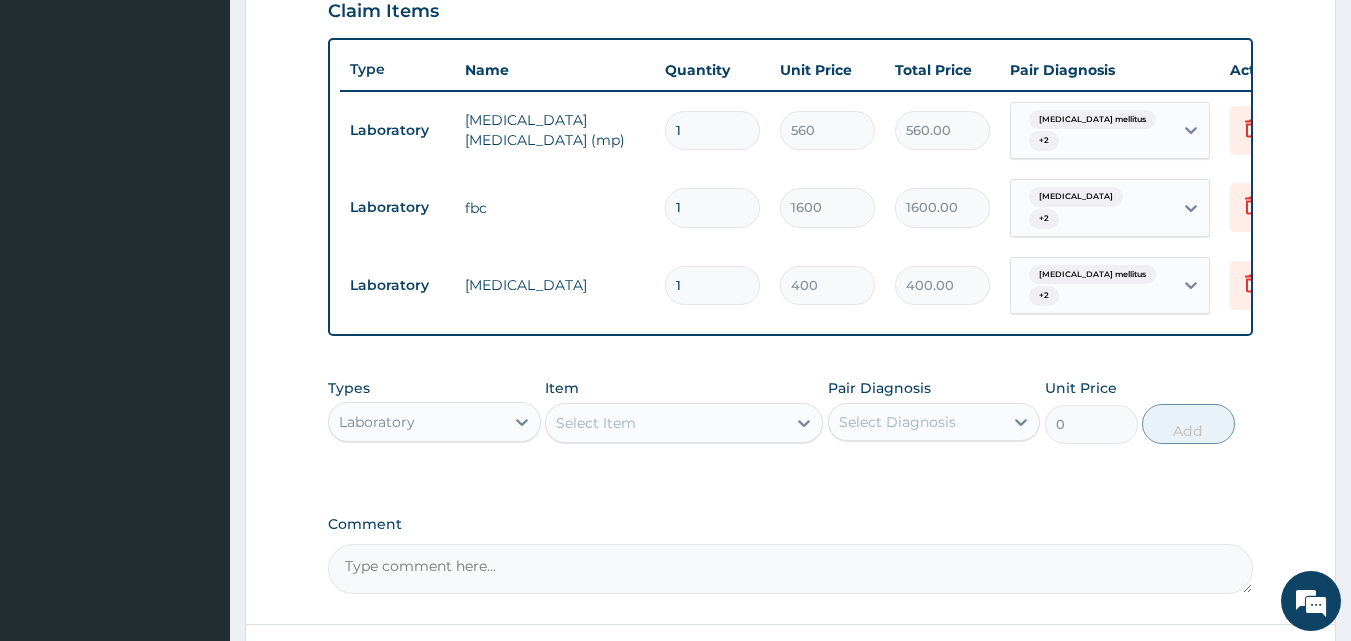 click on "Select Item" at bounding box center (684, 423) 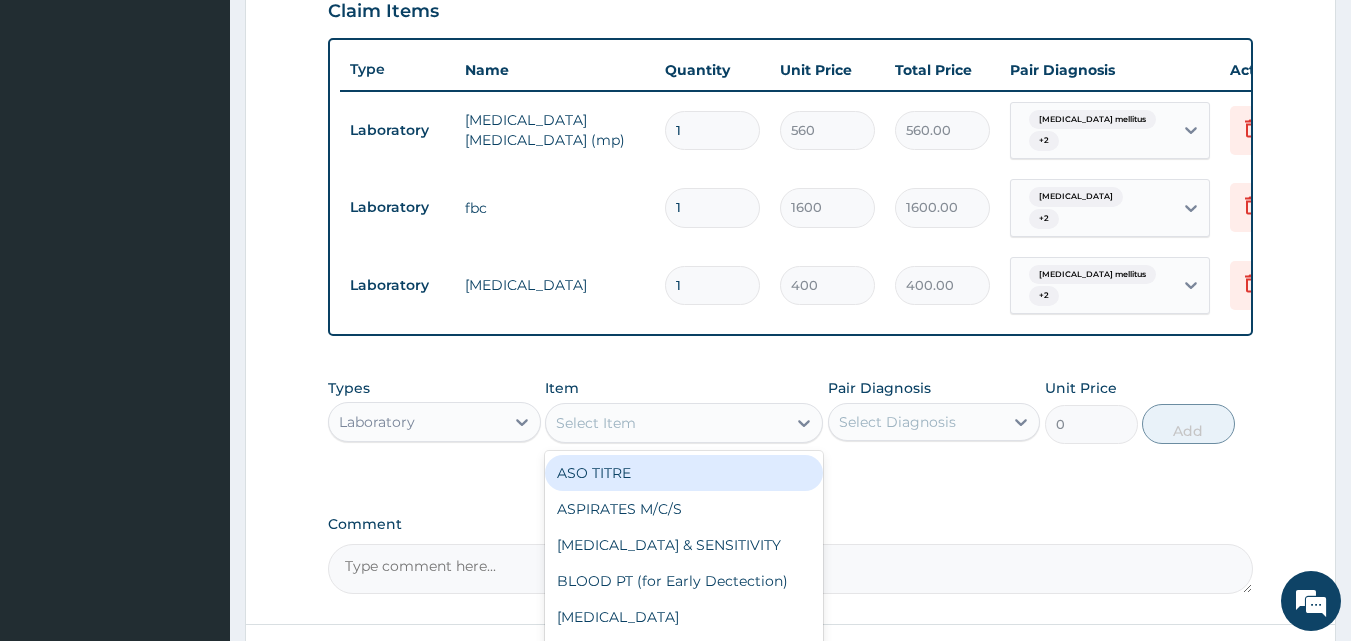 click on "Select Item" at bounding box center [666, 423] 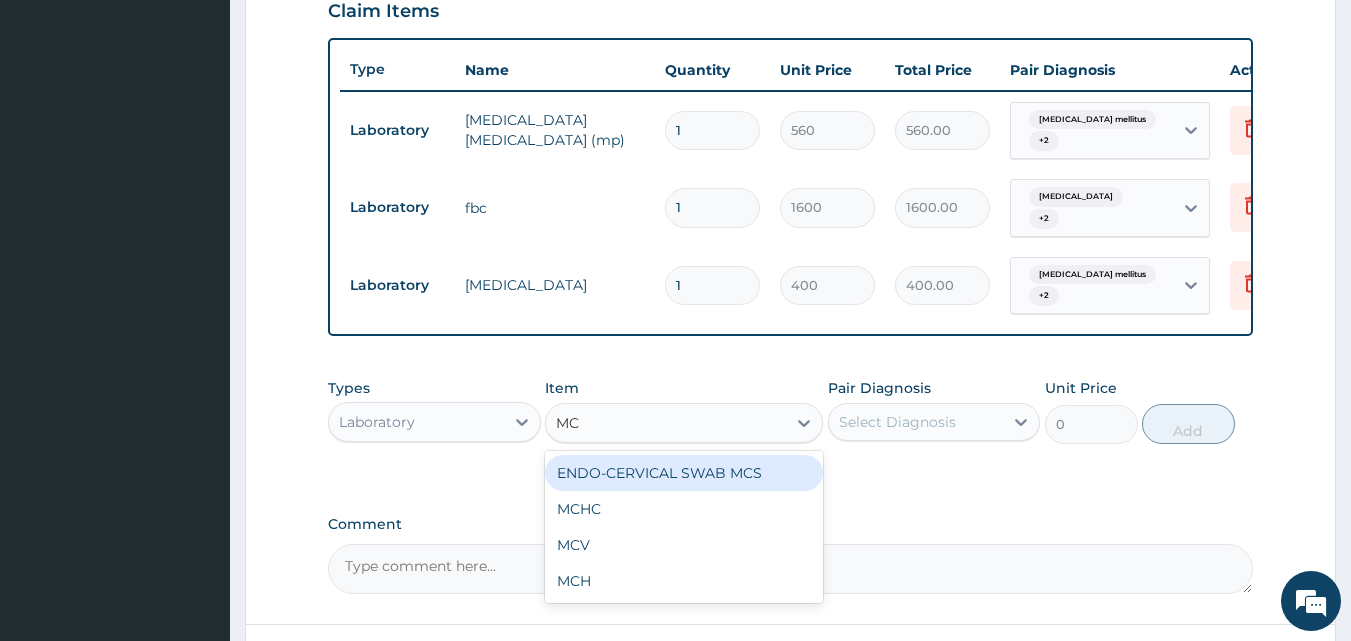 type on "M" 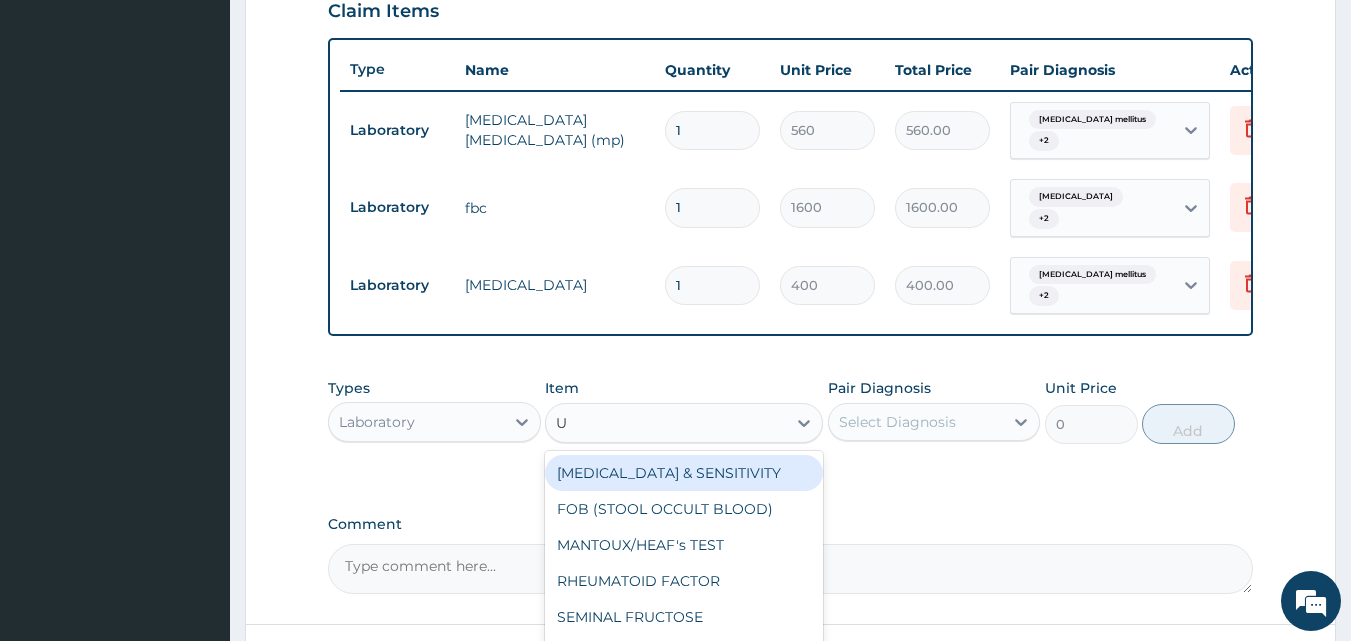 type on "UR" 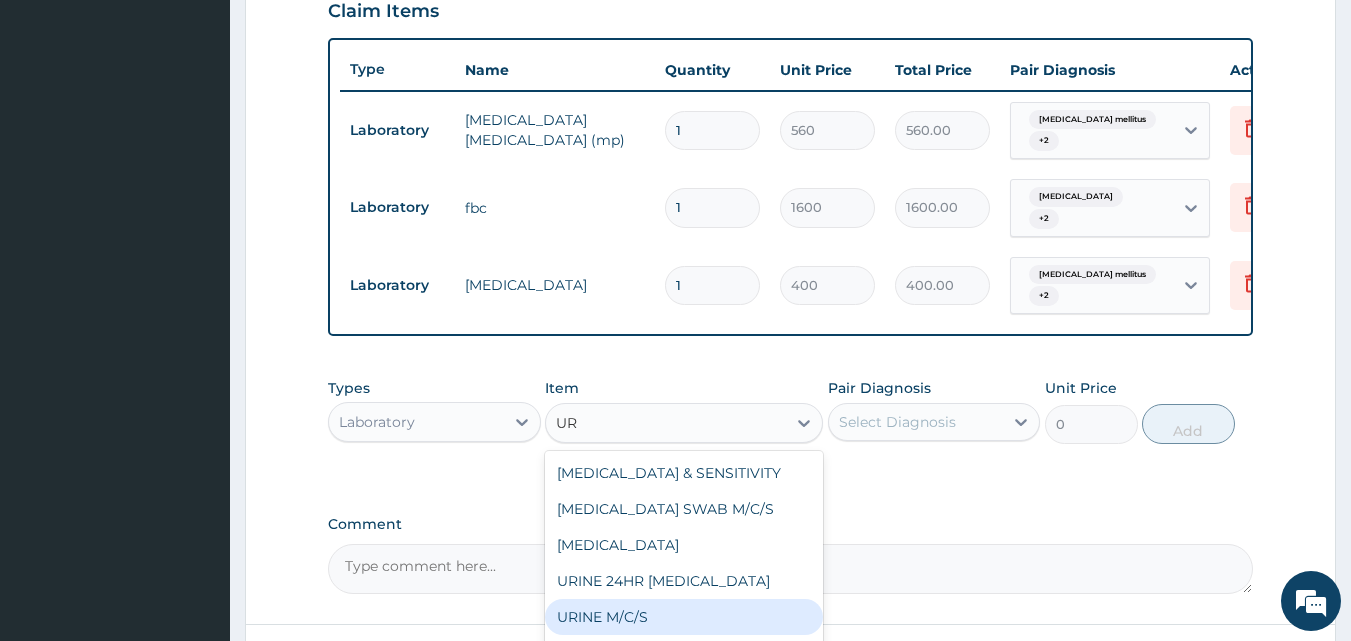 type 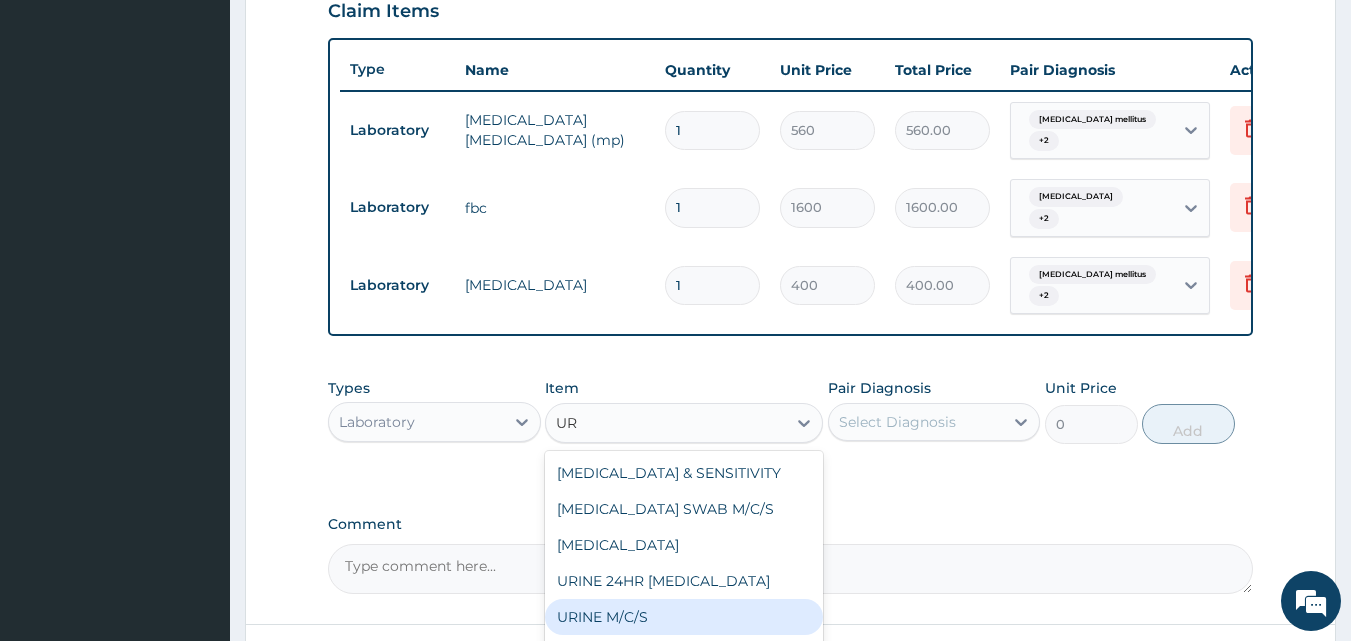 type on "640" 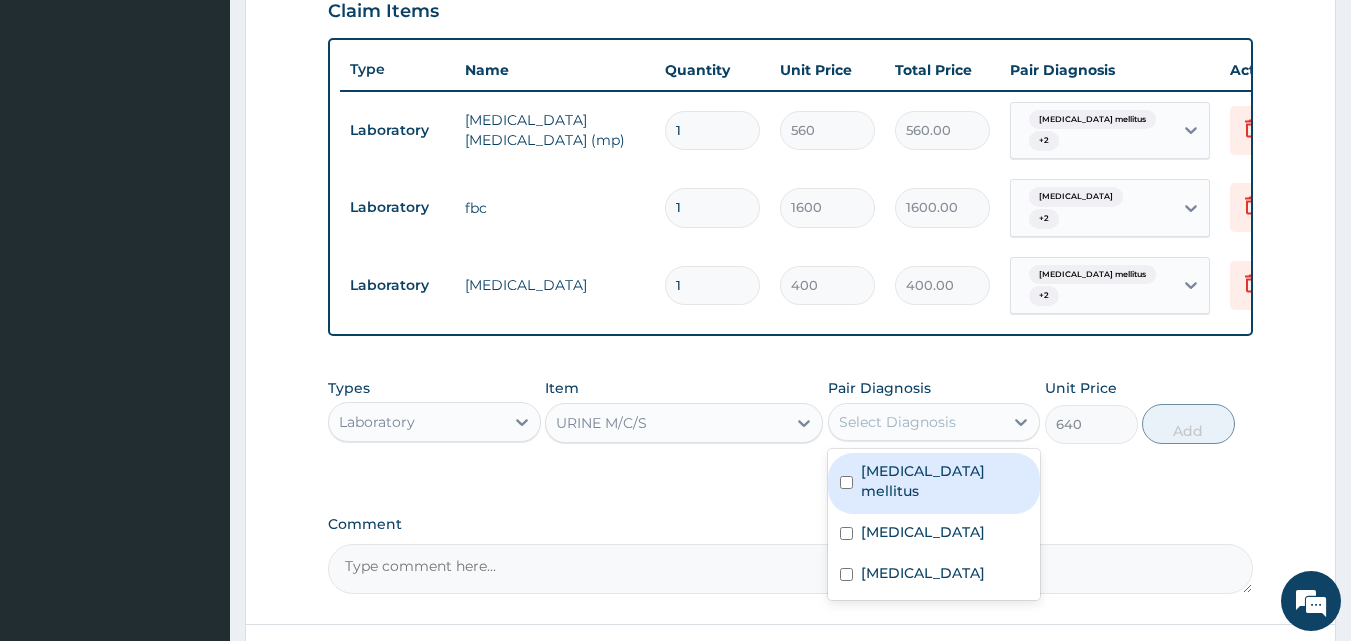 click on "Select Diagnosis" at bounding box center [916, 422] 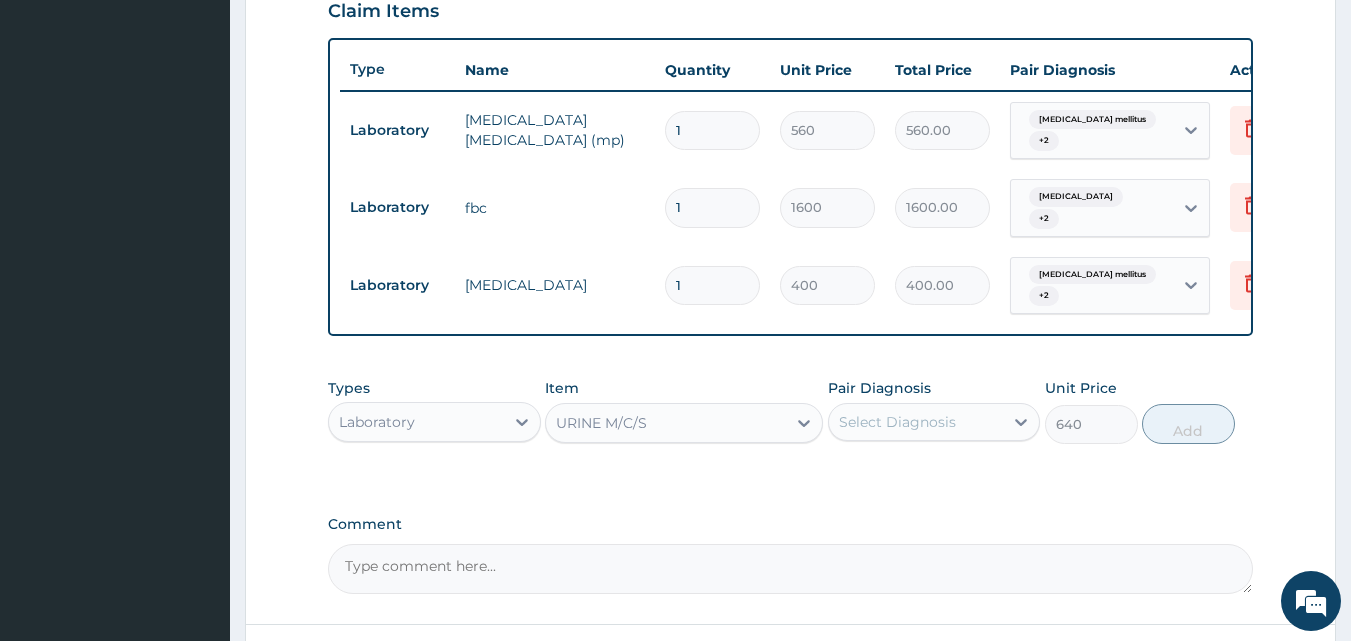 click on "PA Code / Prescription Code PA/8B03BF Encounter Date 06-06-2025 Important Notice Please enter PA codes before entering items that are not attached to a PA code   All diagnoses entered must be linked to a claim item. Diagnosis & Claim Items that are visible but inactive cannot be edited because they were imported from an already approved PA code. Diagnosis Diabetes mellitus query Malaria confirmed Septic shock query NB: All diagnosis must be linked to a claim item Claim Items Type Name Quantity Unit Price Total Price Pair Diagnosis Actions Laboratory malaria parasite (mp) 1 560 560.00 Diabetes mellitus  + 2 Delete Laboratory fbc 1 1600 1600.00 Septic shock  + 2 Delete Laboratory urinalysis 1 400 400.00 Diabetes mellitus  + 2 Delete Types Laboratory Item URINE M/C/S Pair Diagnosis Select Diagnosis Unit Price 640 Add Comment" at bounding box center (791, 39) 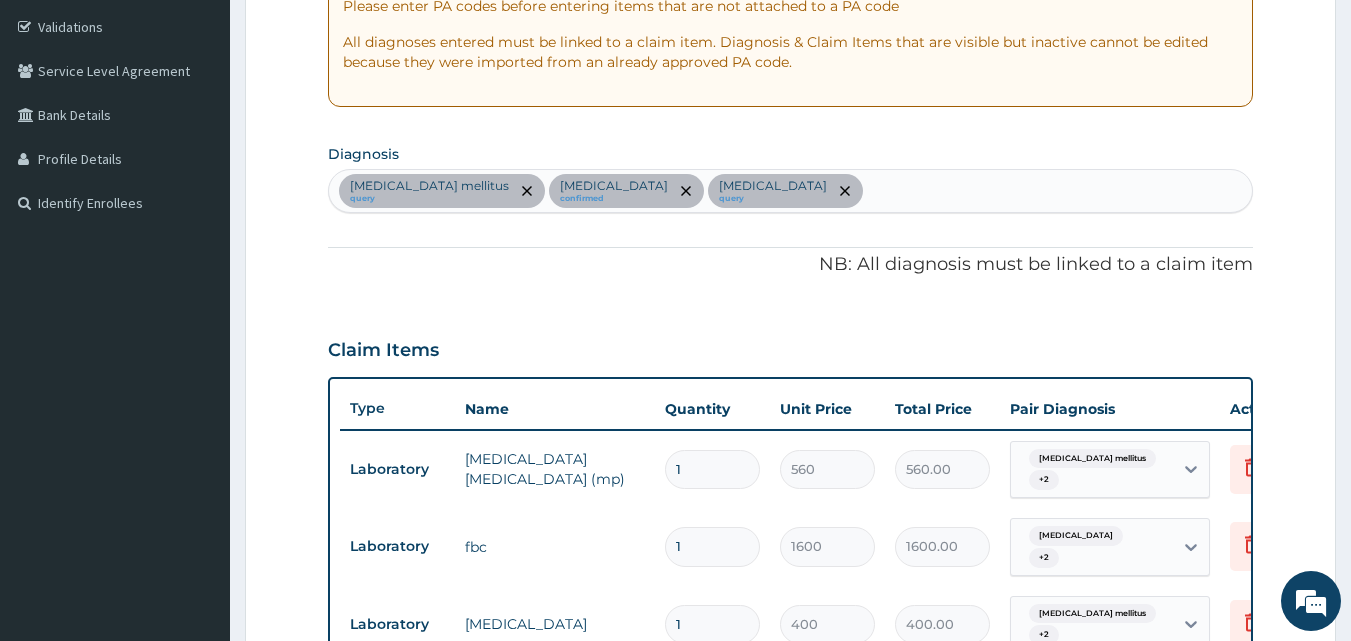 scroll, scrollTop: 349, scrollLeft: 0, axis: vertical 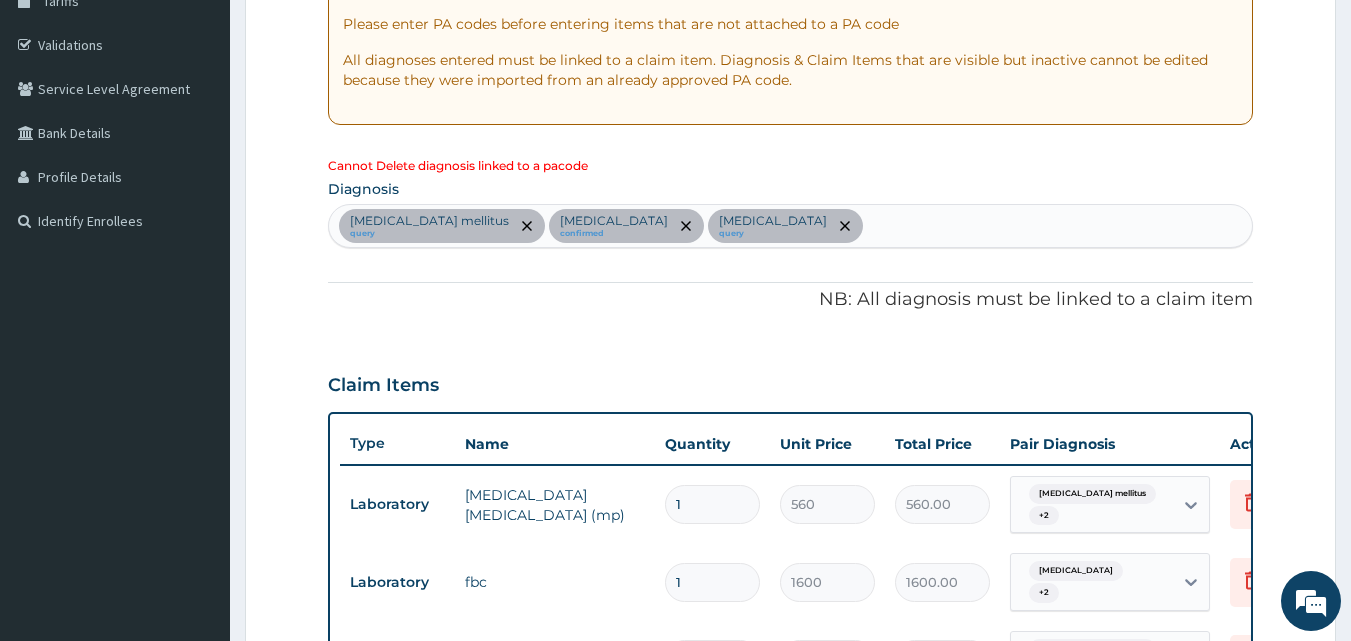 drag, startPoint x: 474, startPoint y: 219, endPoint x: 456, endPoint y: 218, distance: 18.027756 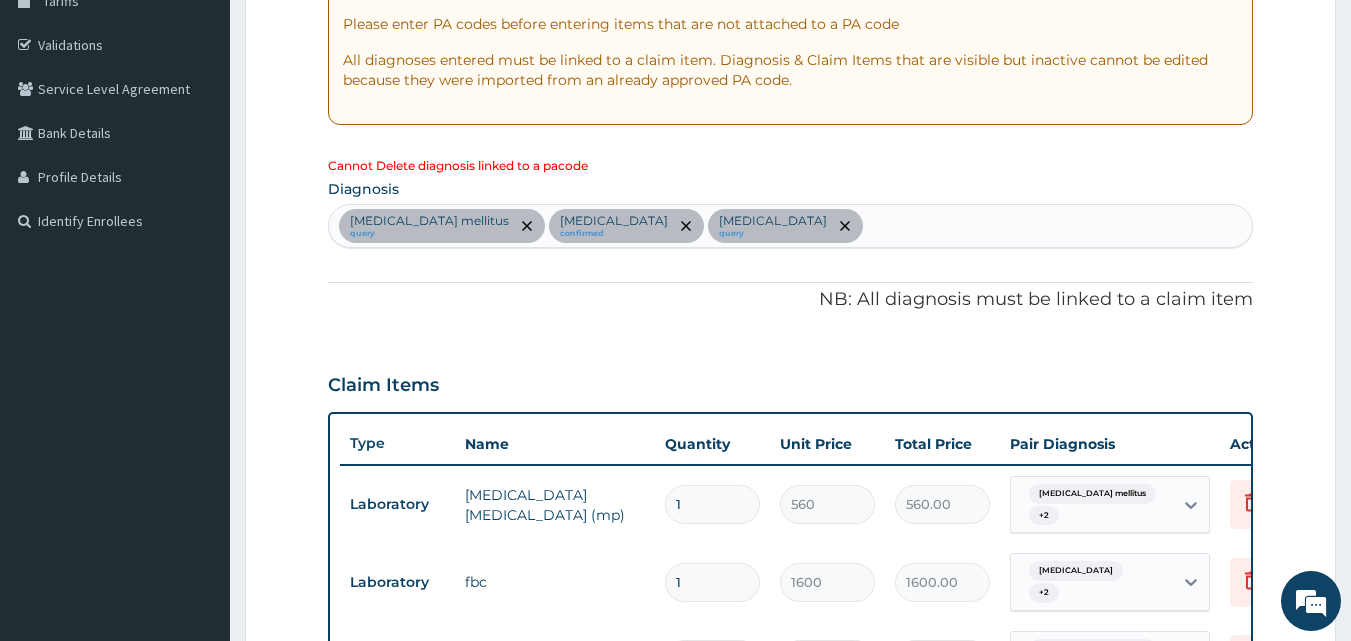 click on "Diabetes mellitus query" at bounding box center (442, 226) 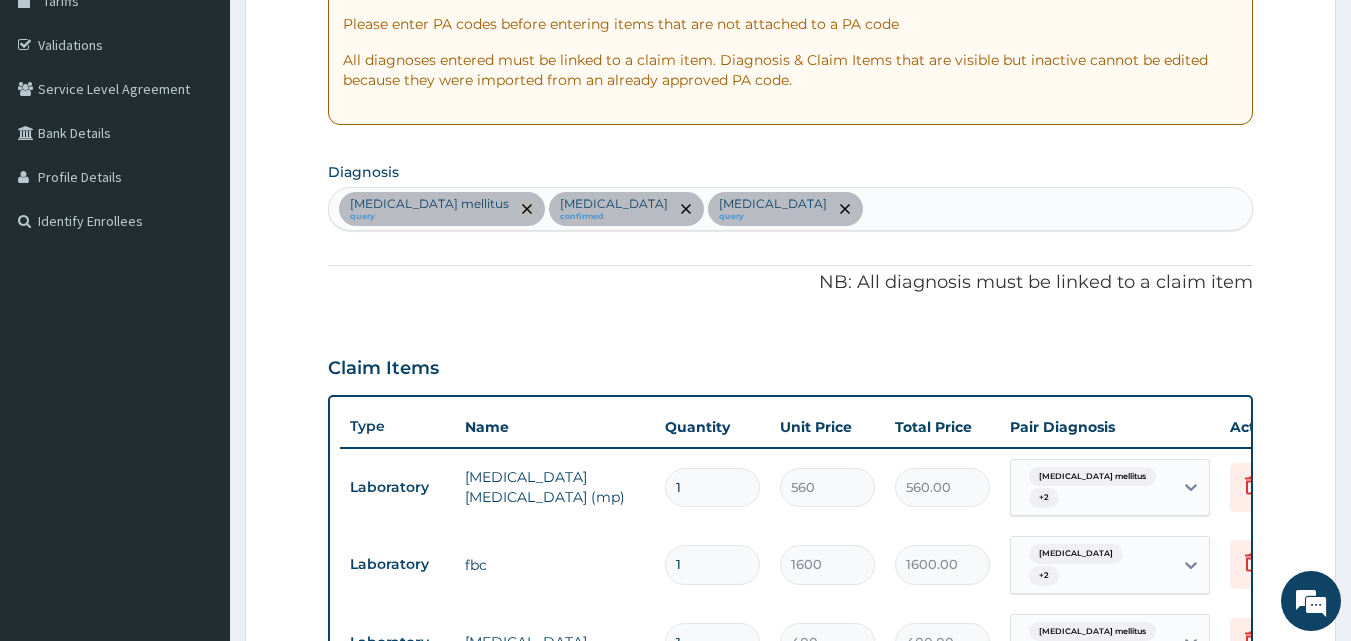 drag, startPoint x: 456, startPoint y: 218, endPoint x: 476, endPoint y: 208, distance: 22.36068 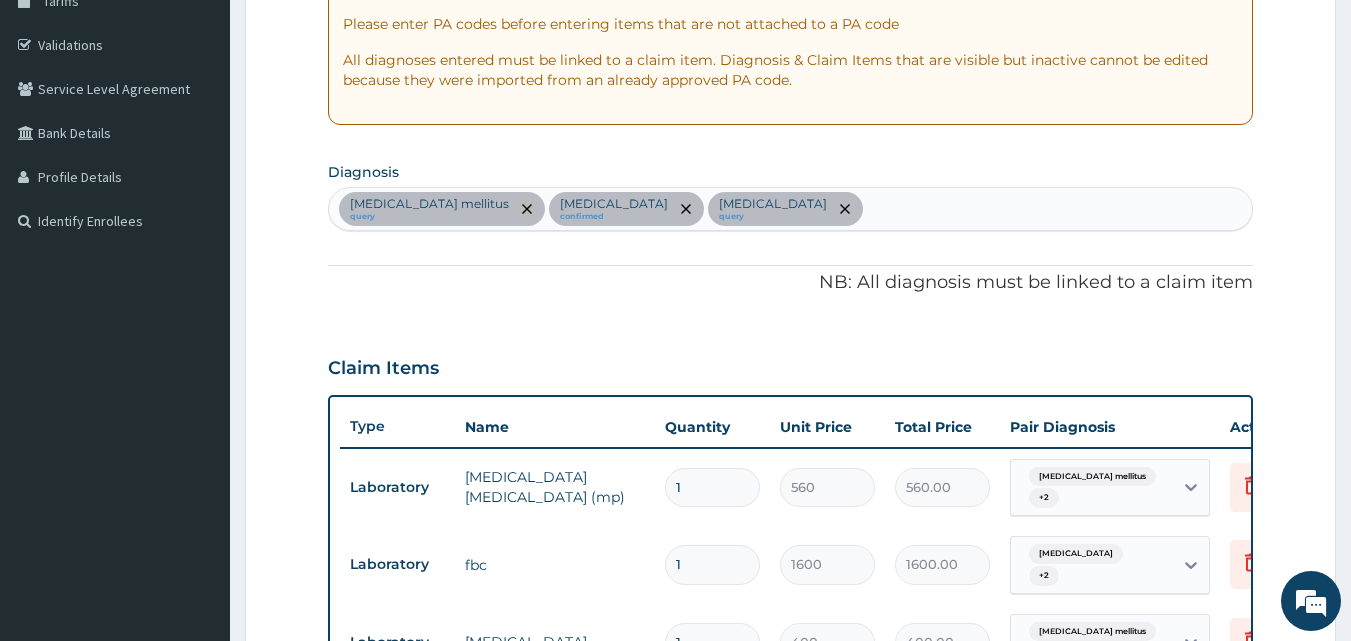 click on "Diabetes mellitus query" at bounding box center [442, 209] 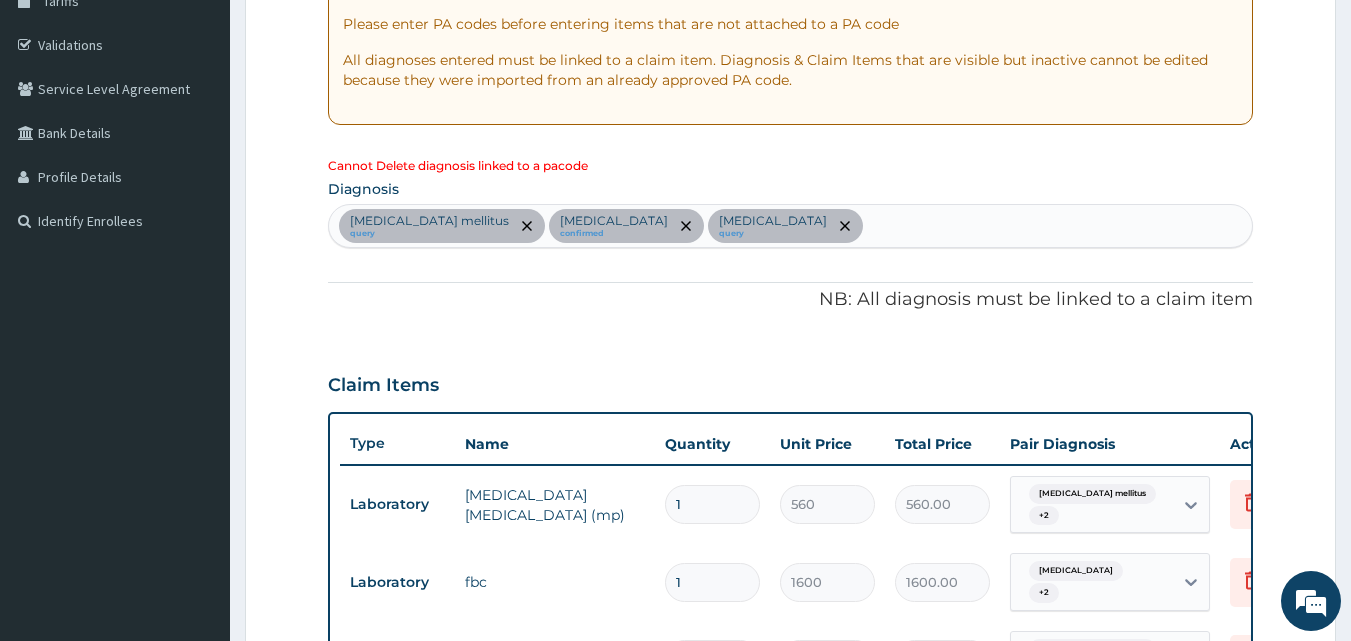 click on "Diabetes mellitus query Malaria confirmed Septic shock query" at bounding box center [791, 226] 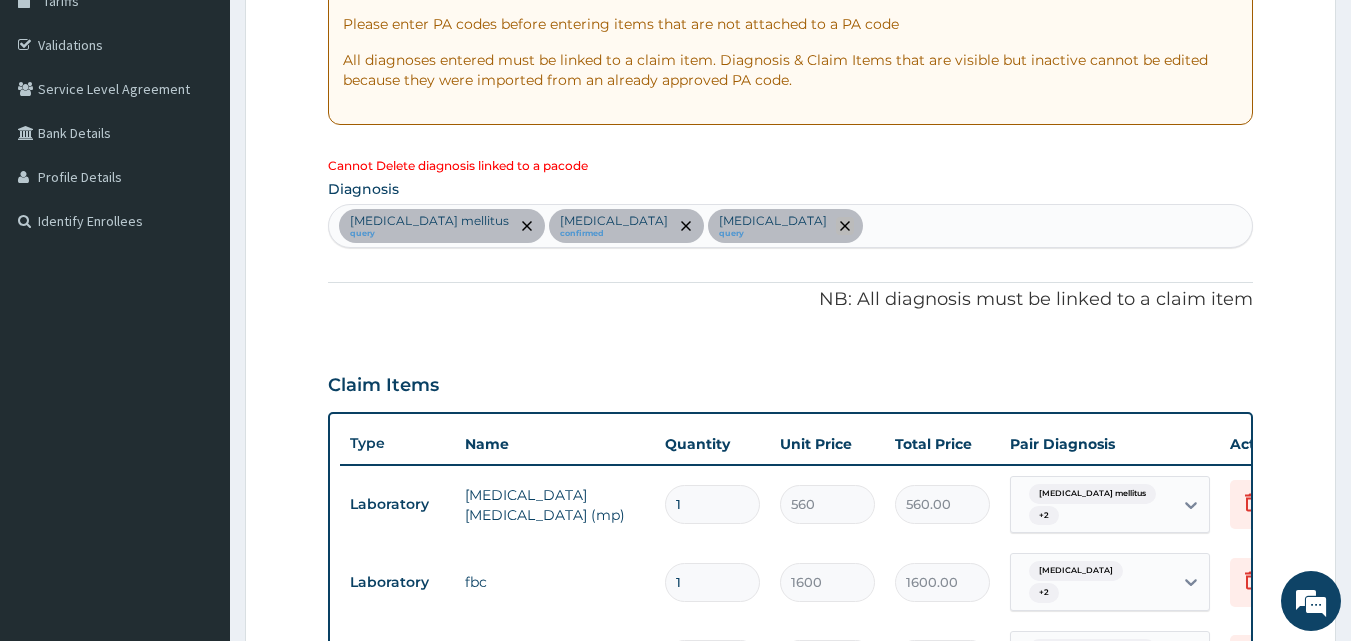 click 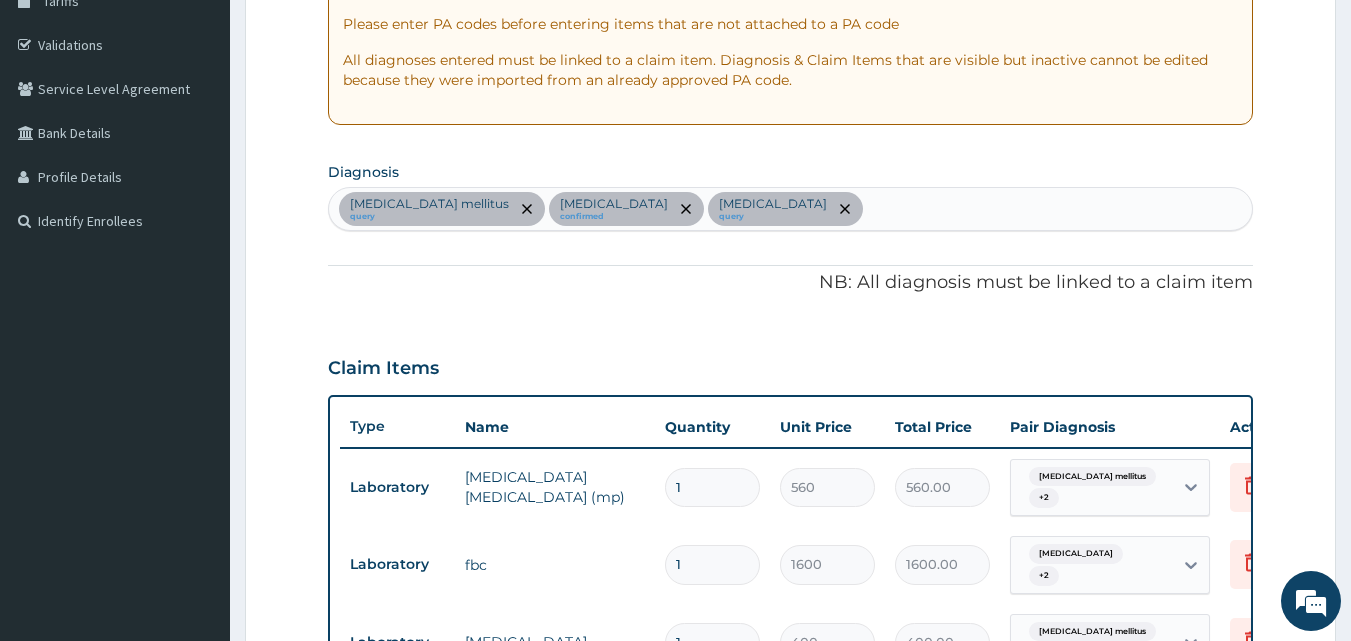 click at bounding box center [844, 209] 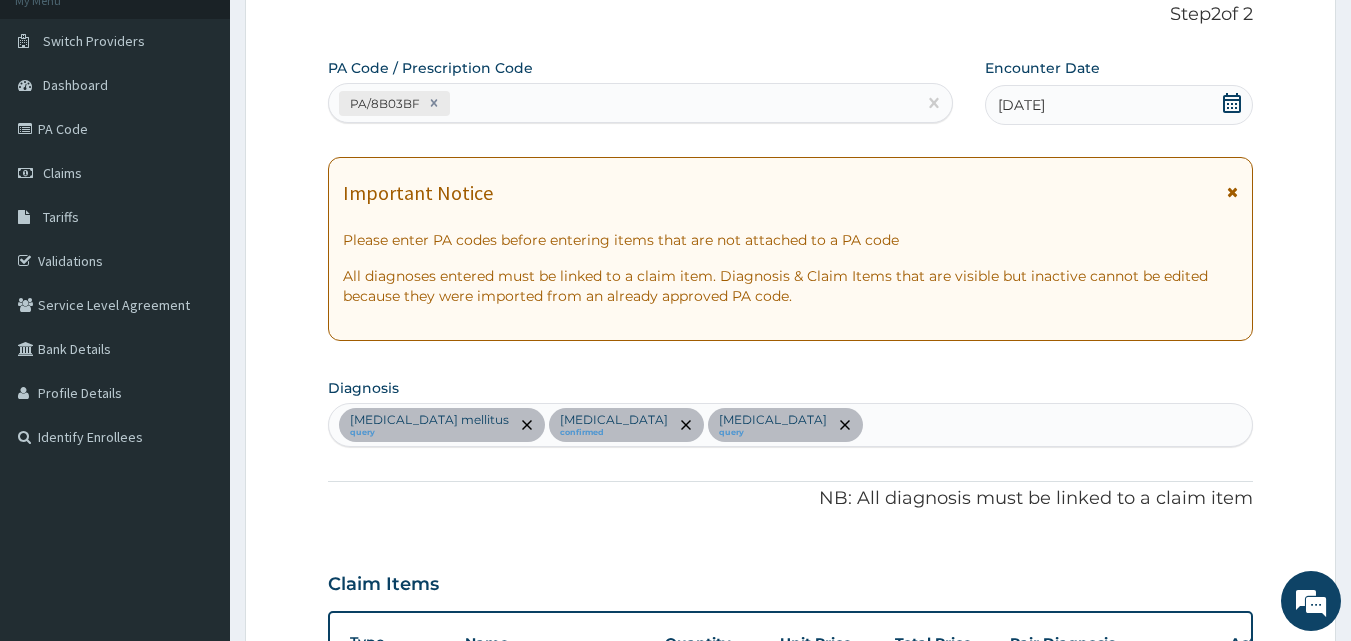 scroll, scrollTop: 349, scrollLeft: 0, axis: vertical 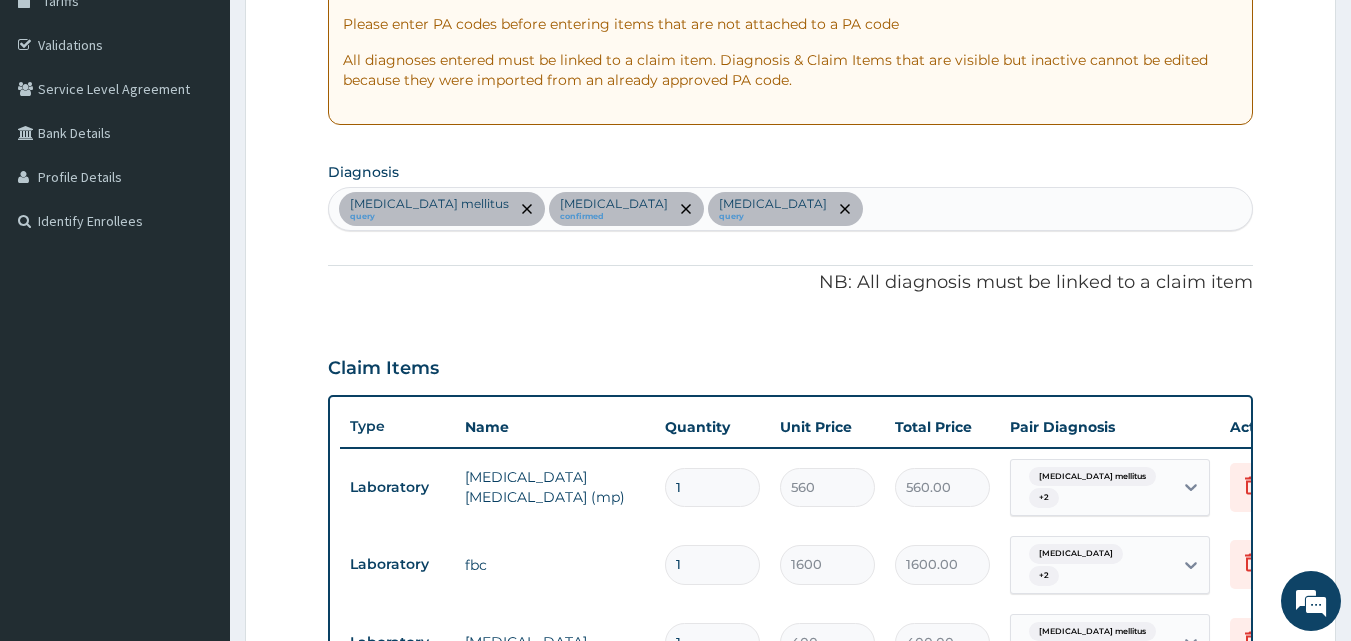 click at bounding box center [526, 209] 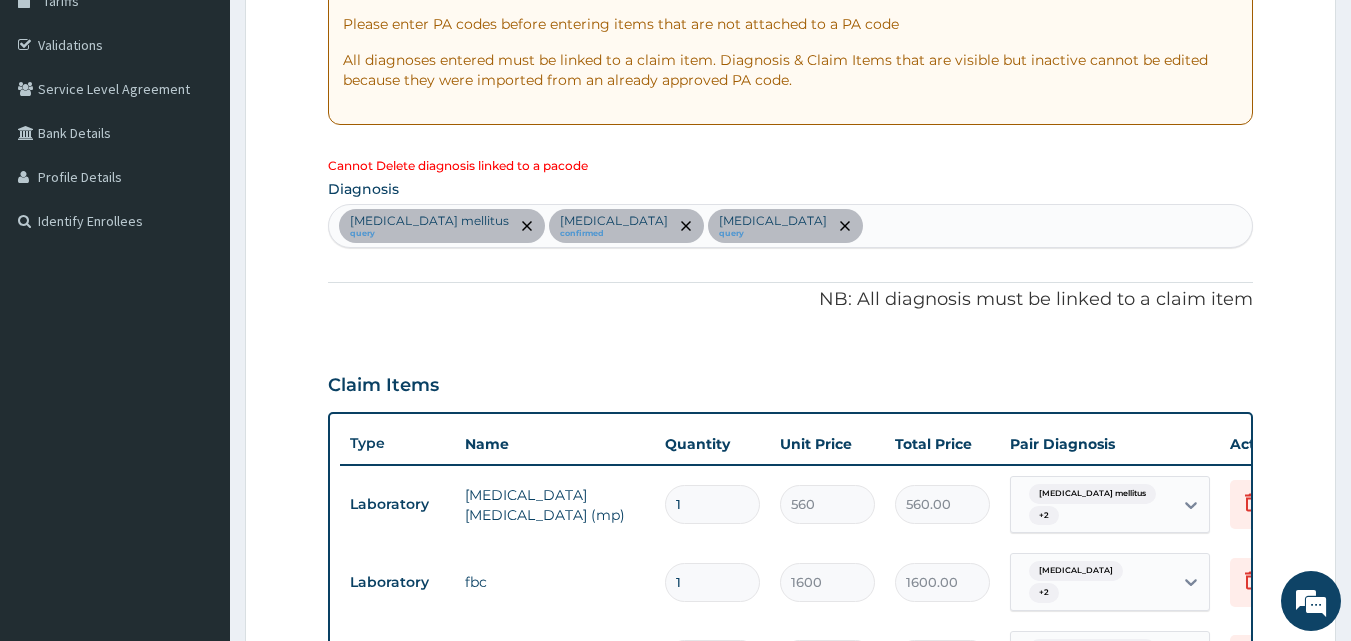 click at bounding box center [527, 226] 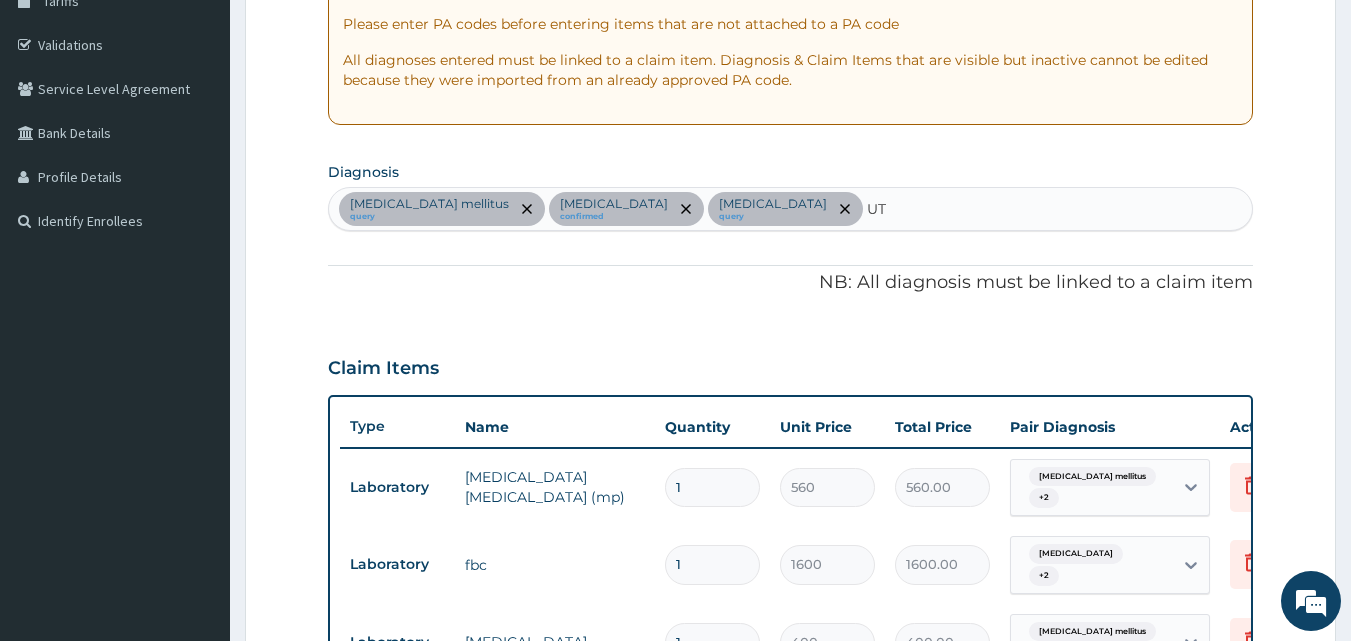type on "UTI" 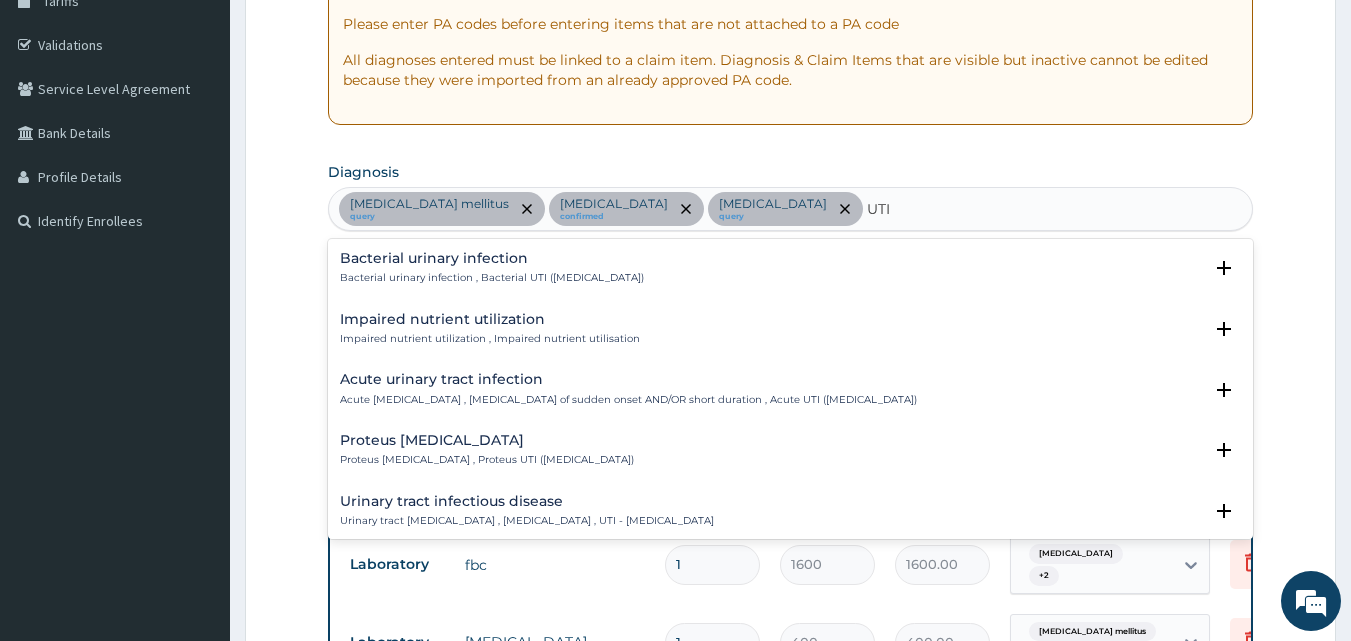 click on "Bacterial urinary infection , Bacterial UTI (urinary tract infection)" at bounding box center (492, 278) 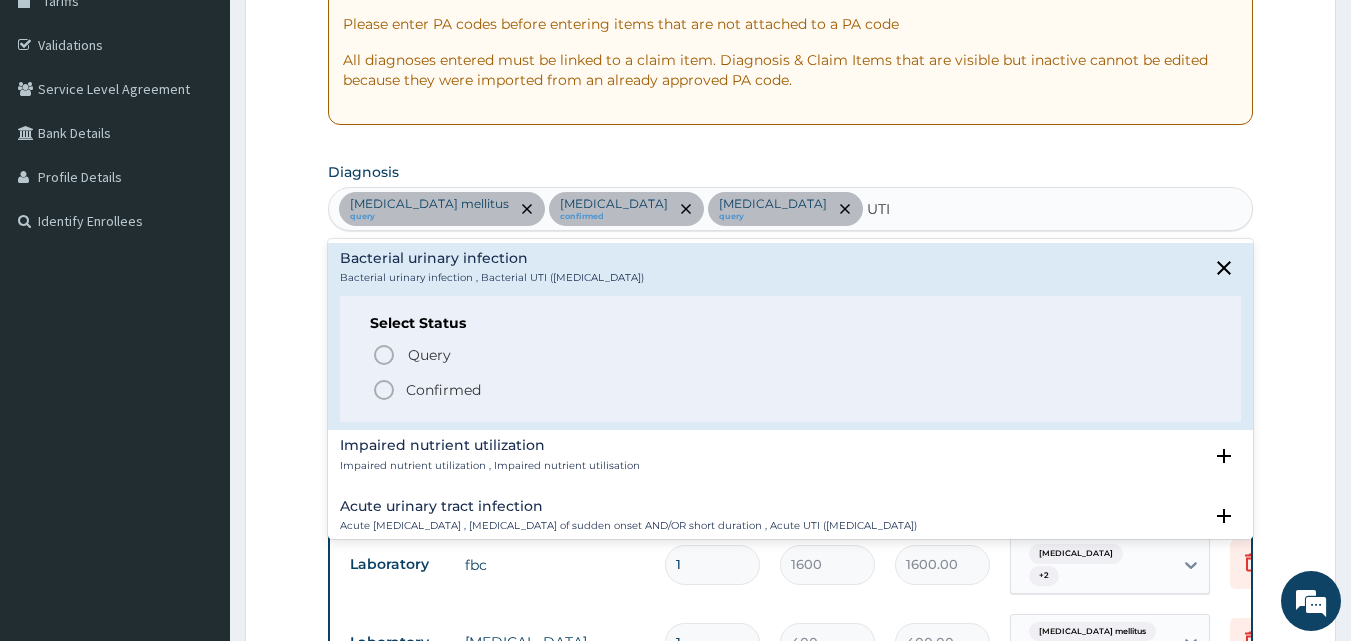 click 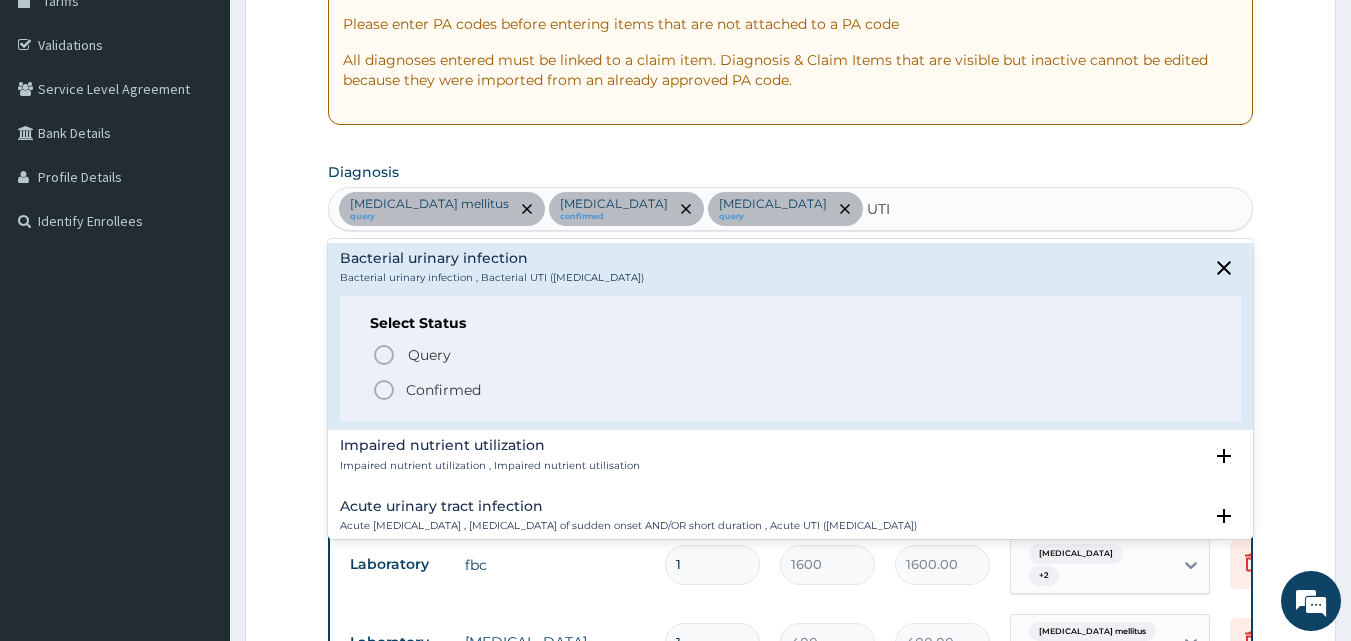 type 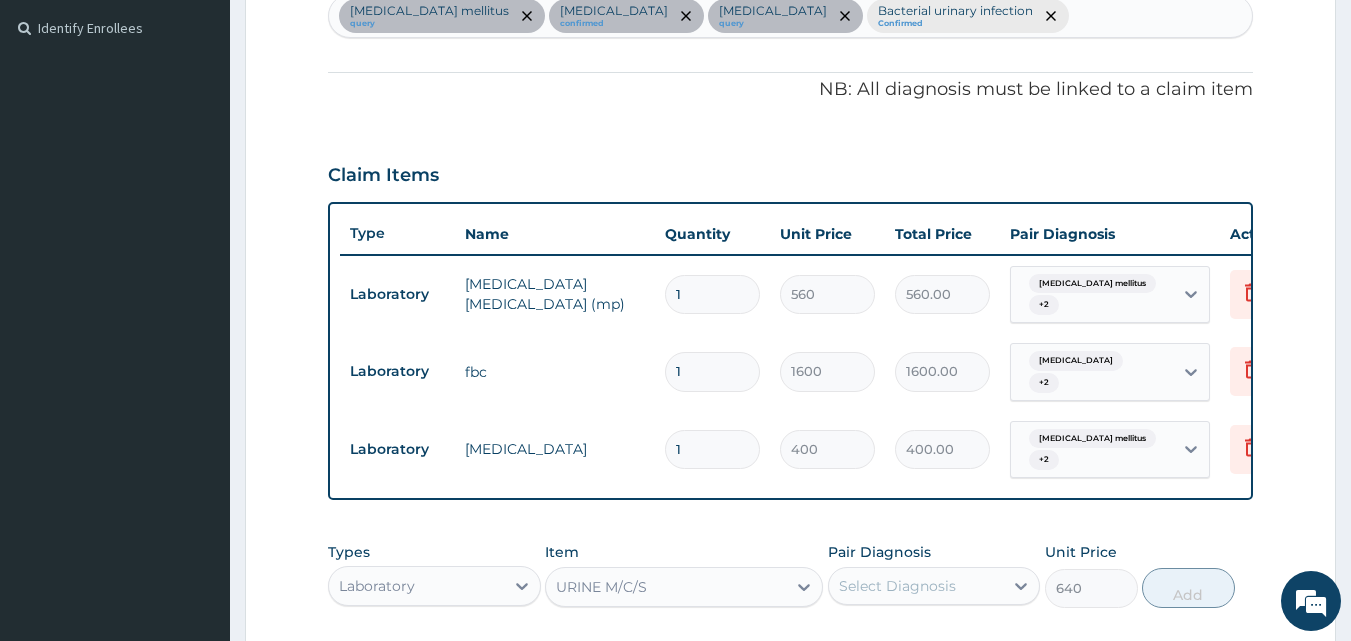 scroll, scrollTop: 540, scrollLeft: 0, axis: vertical 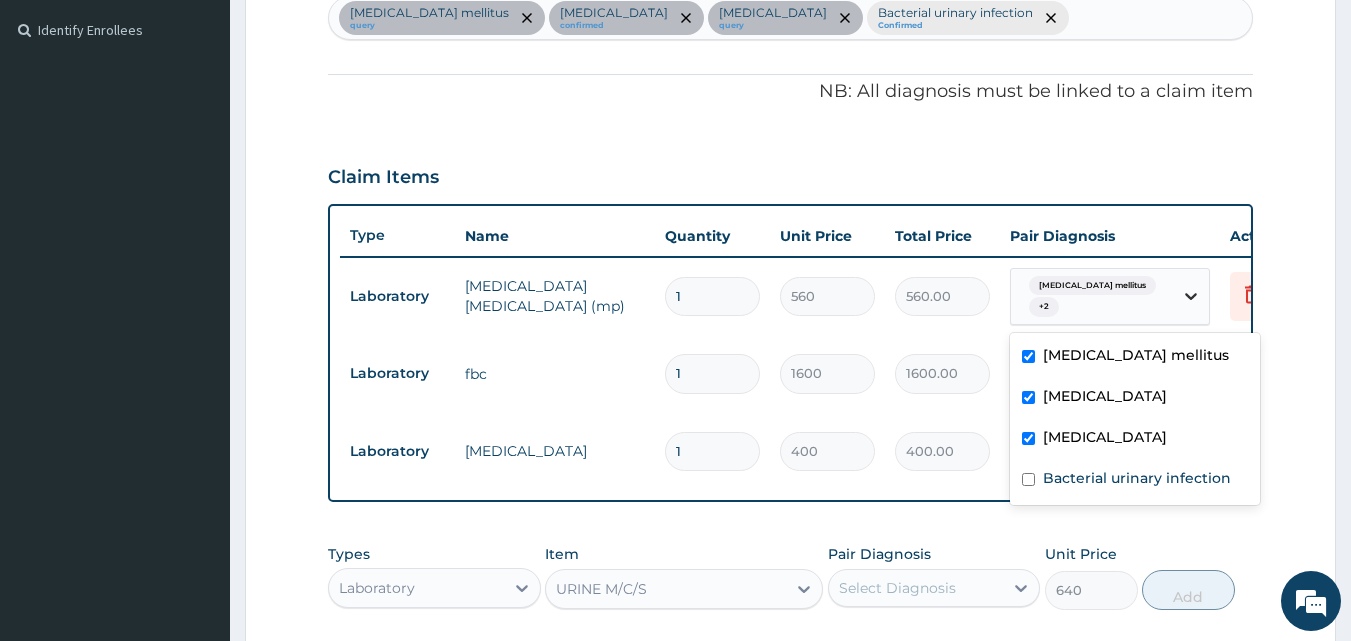 click 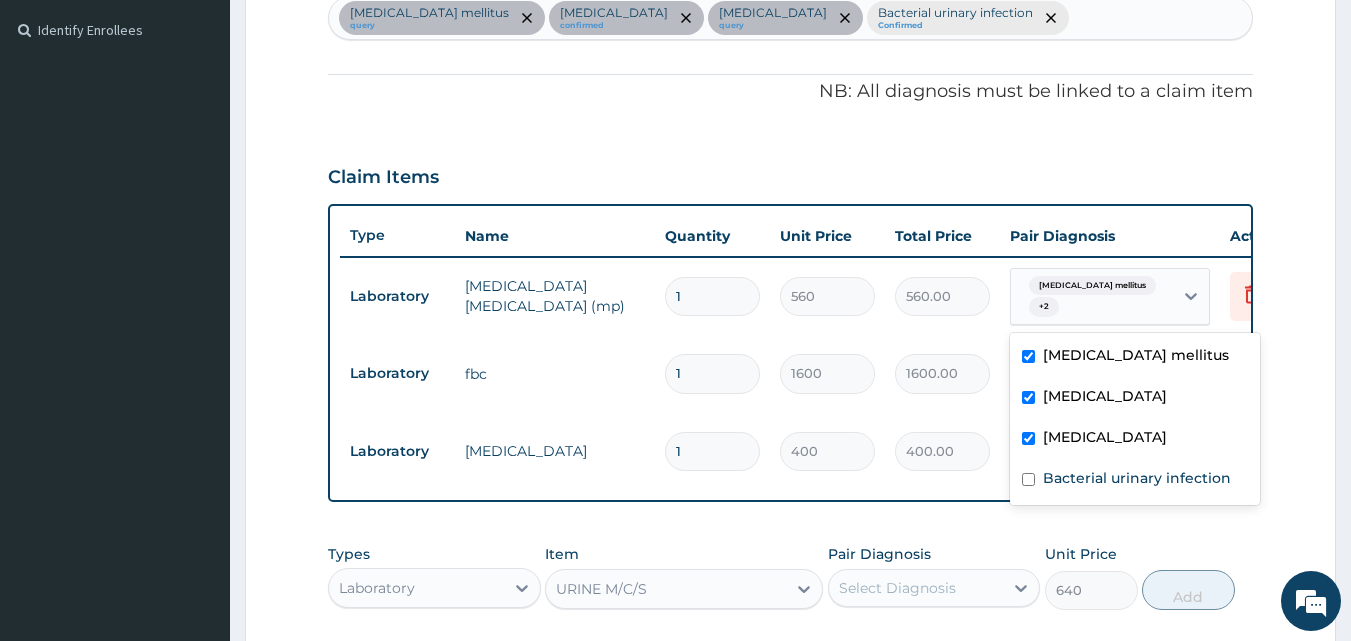 click on "Diabetes mellitus" at bounding box center [1135, 357] 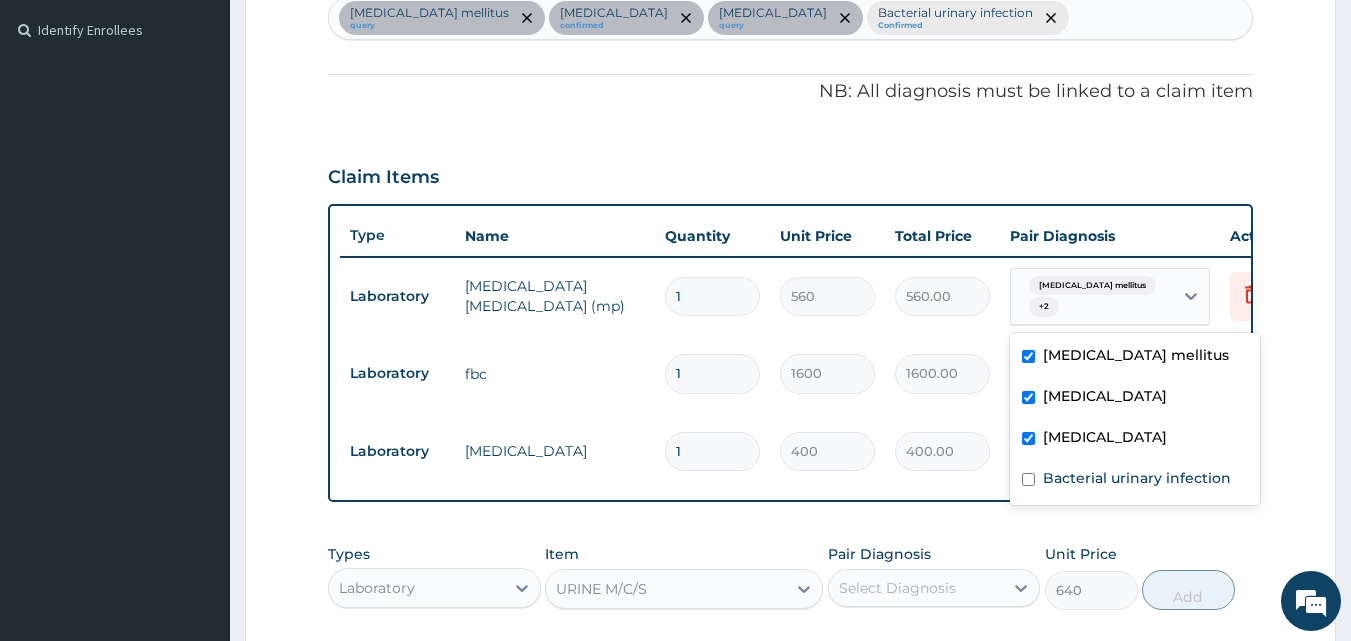 click at bounding box center [1028, 356] 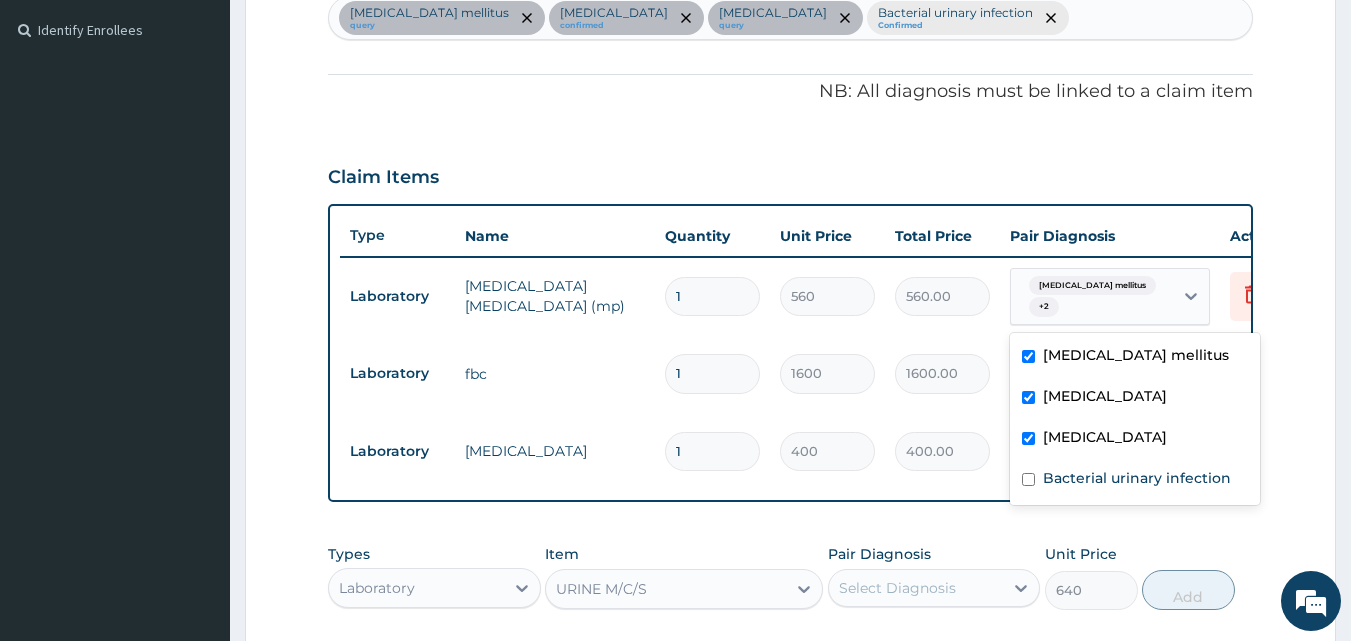 click on "Septic shock" at bounding box center [1135, 439] 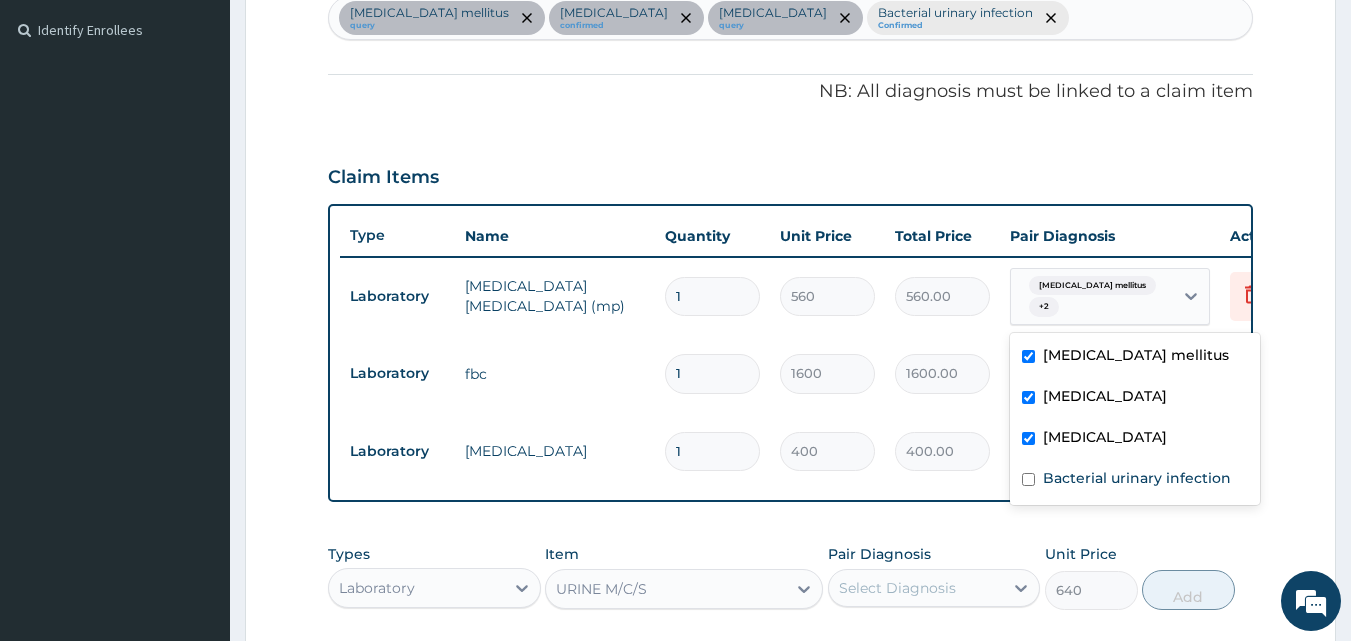 click on "Septic shock" at bounding box center (1135, 439) 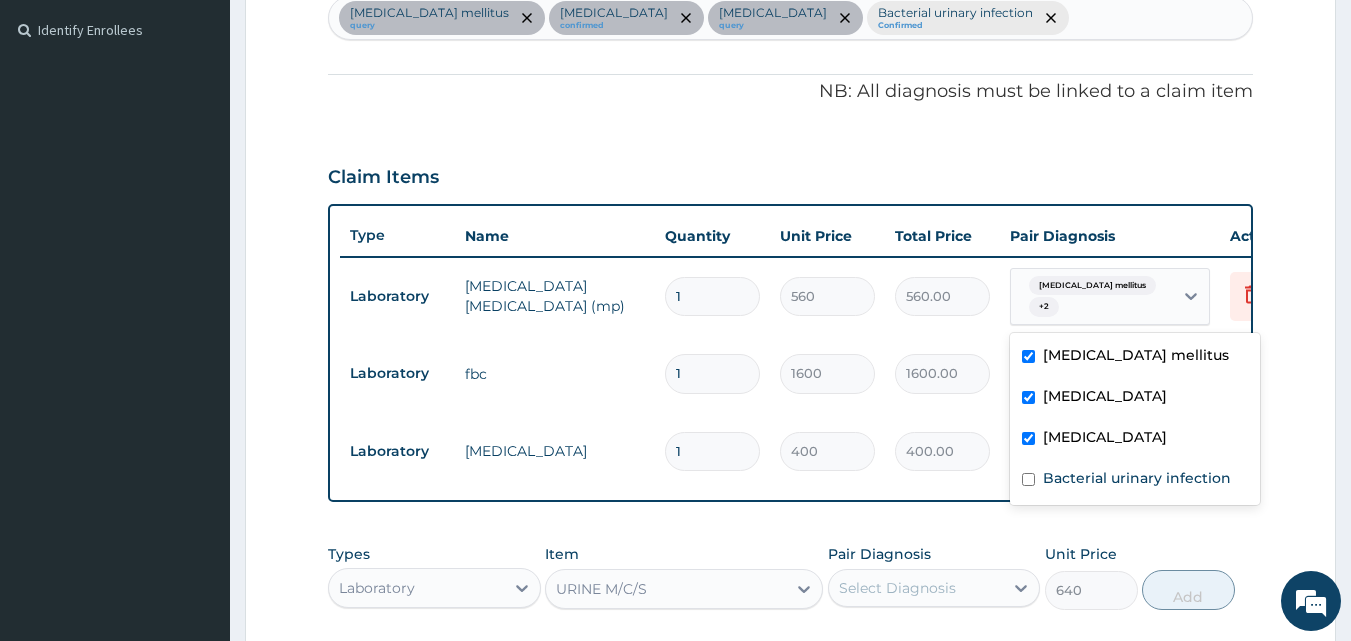 click on "Septic shock" at bounding box center (1135, 439) 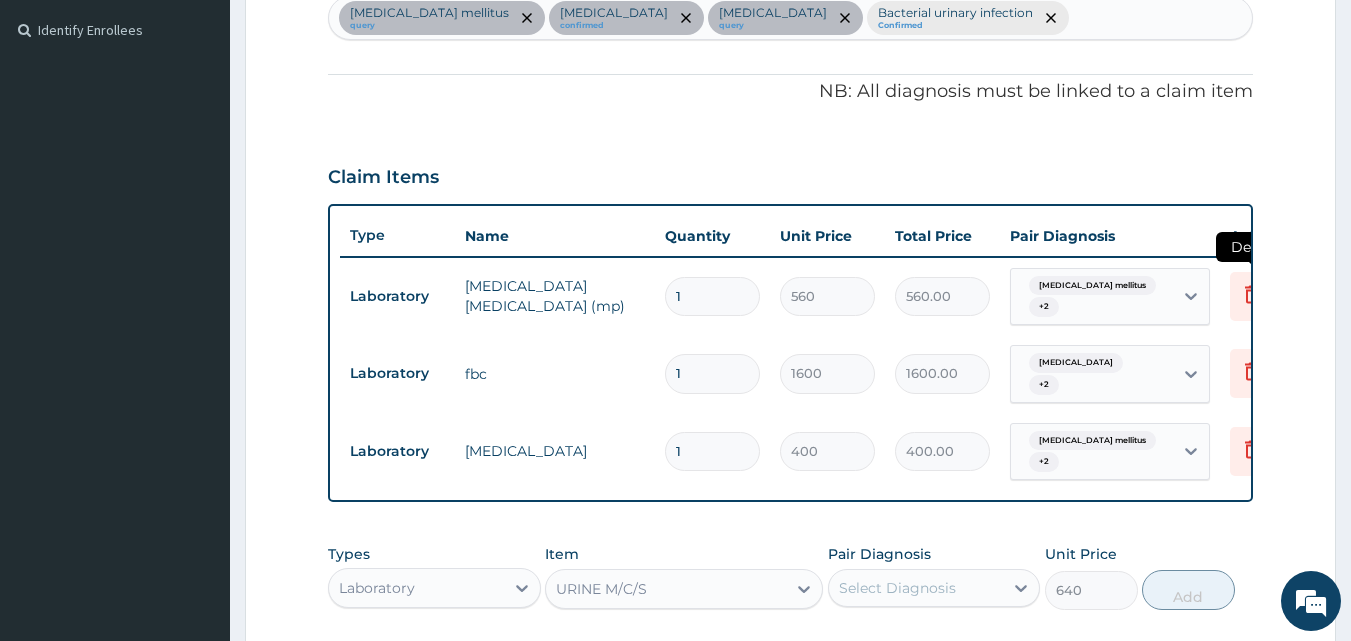 click 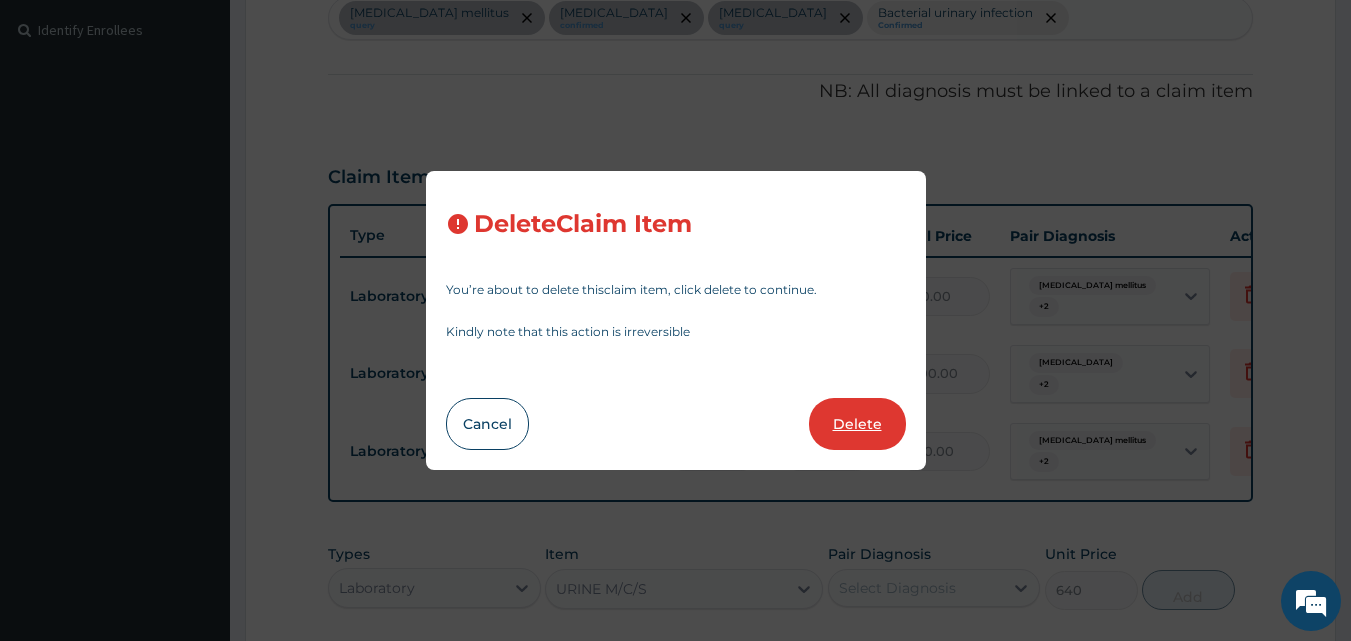 click on "Delete" at bounding box center [857, 424] 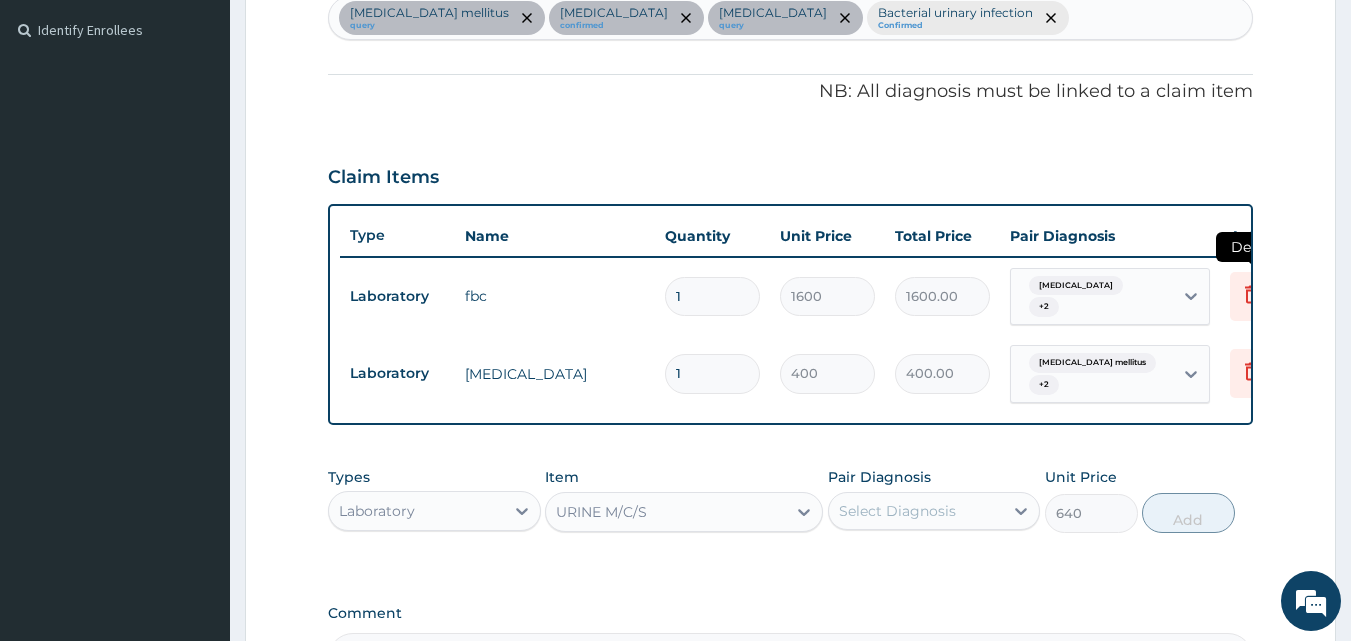 click 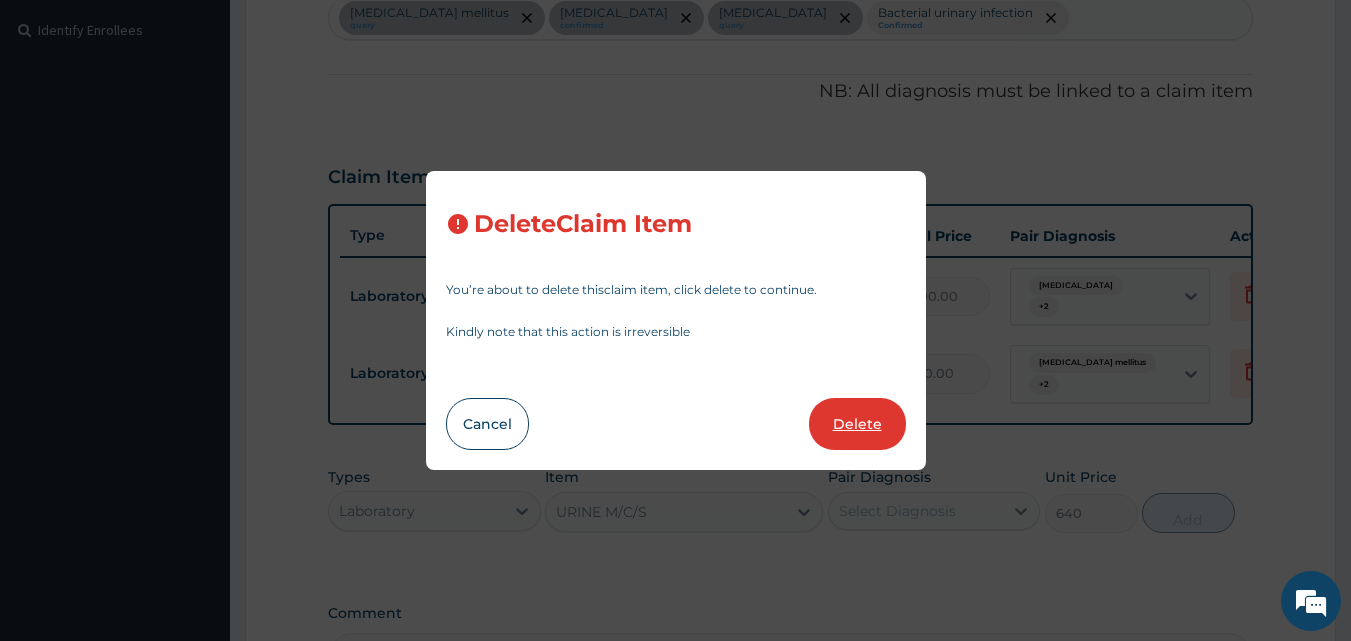 click on "Delete" at bounding box center (857, 424) 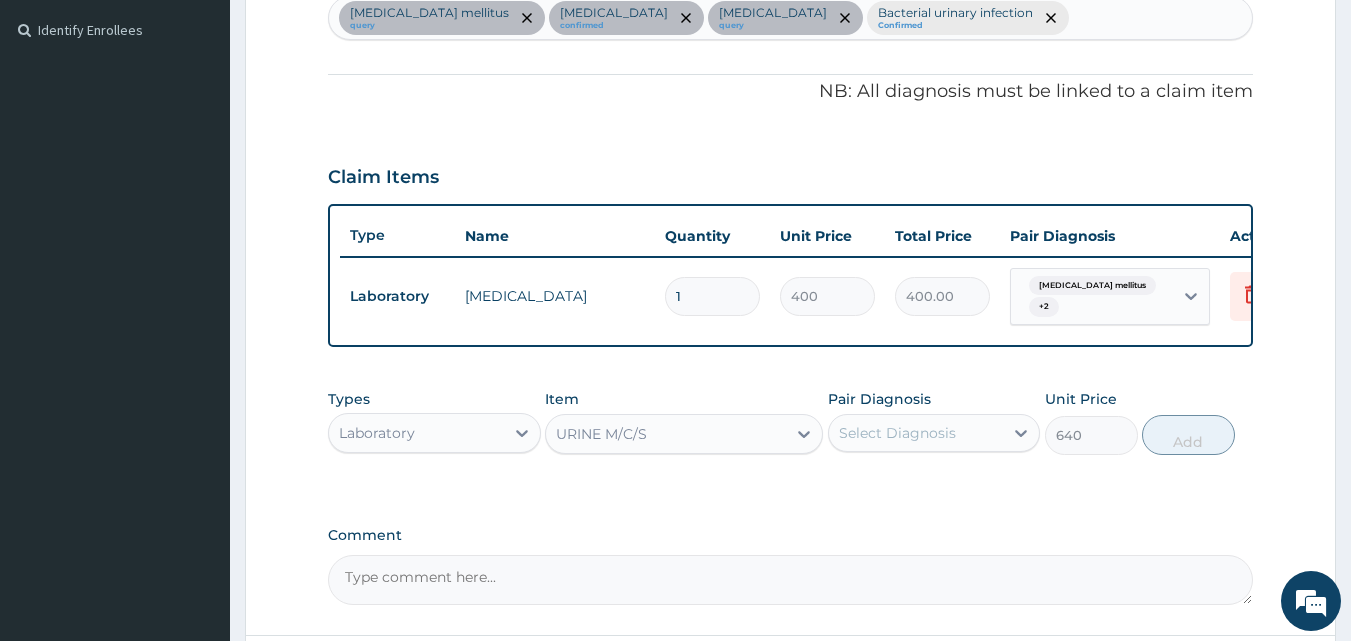 click on "Step  2  of 2 PA Code / Prescription Code PA/8B03BF Encounter Date 06-06-2025 Important Notice Please enter PA codes before entering items that are not attached to a PA code   All diagnoses entered must be linked to a claim item. Diagnosis & Claim Items that are visible but inactive cannot be edited because they were imported from an already approved PA code. Diagnosis Diabetes mellitus query Malaria confirmed Septic shock query Bacterial urinary infection Confirmed NB: All diagnosis must be linked to a claim item Claim Items Type Name Quantity Unit Price Total Price Pair Diagnosis Actions Laboratory urinalysis 1 400 400.00 Diabetes mellitus  + 2 Delete Types Laboratory Item URINE M/C/S Pair Diagnosis Select Diagnosis Unit Price 640 Add Comment     Previous   Submit" at bounding box center [790, 157] 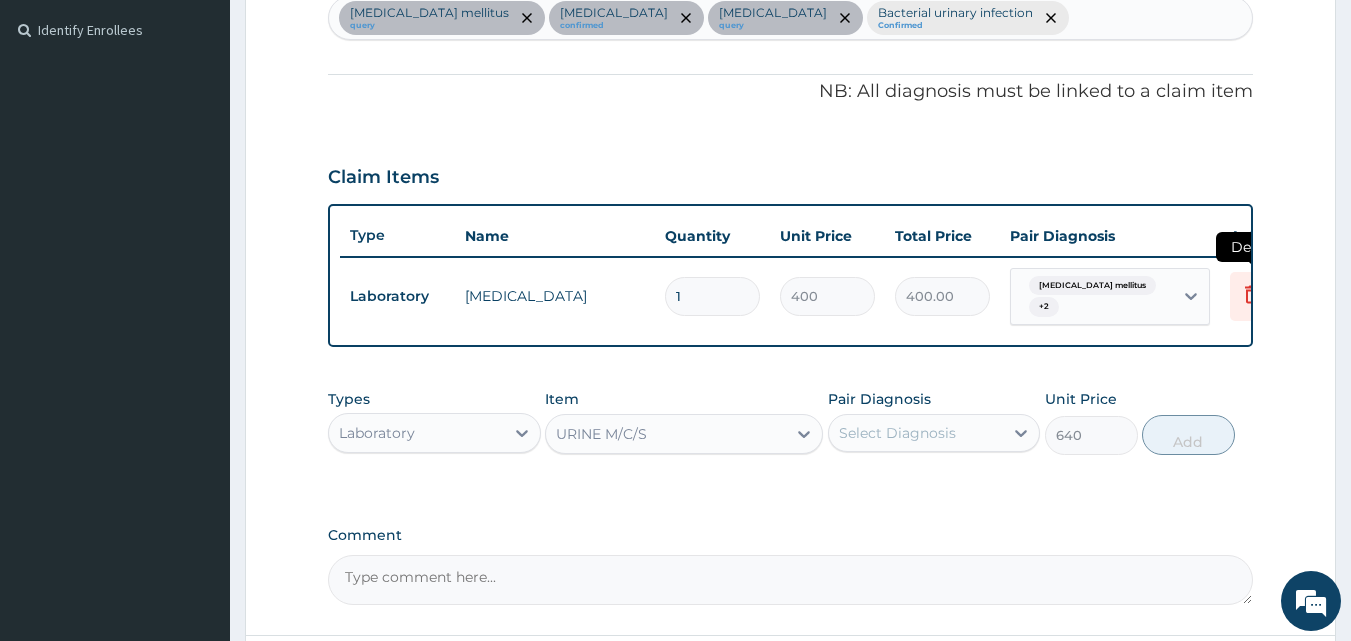click at bounding box center [1252, 296] 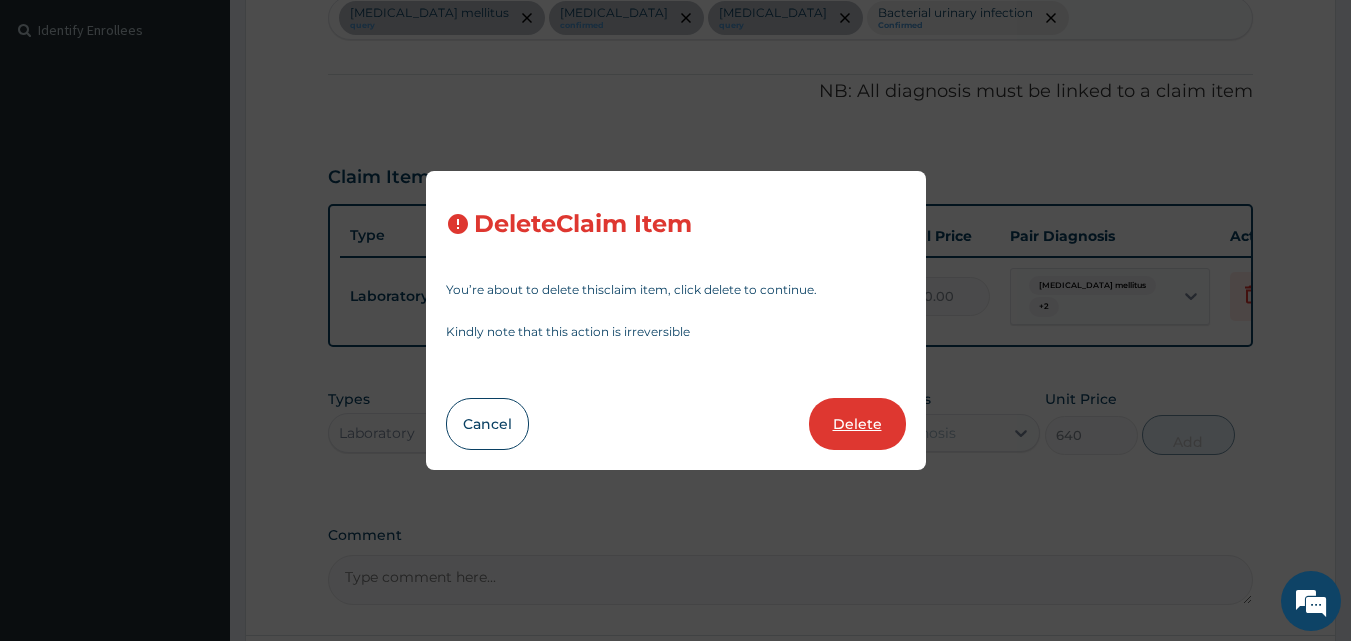 click on "Delete" at bounding box center (857, 424) 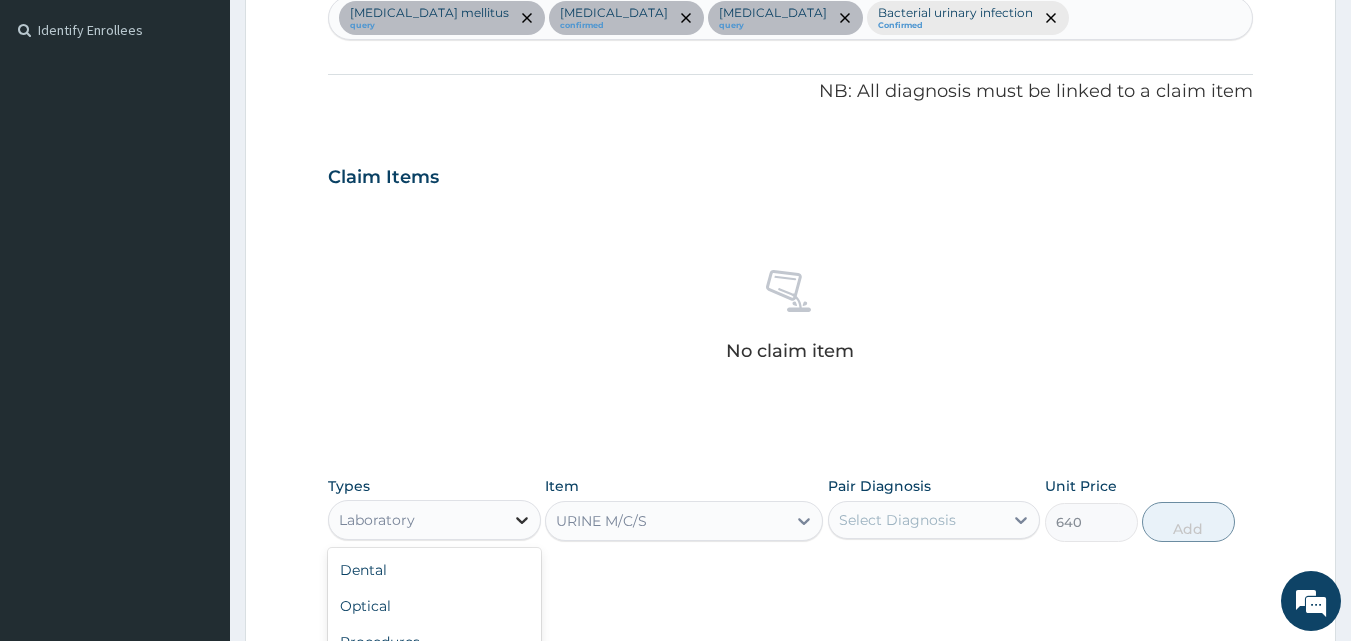 click 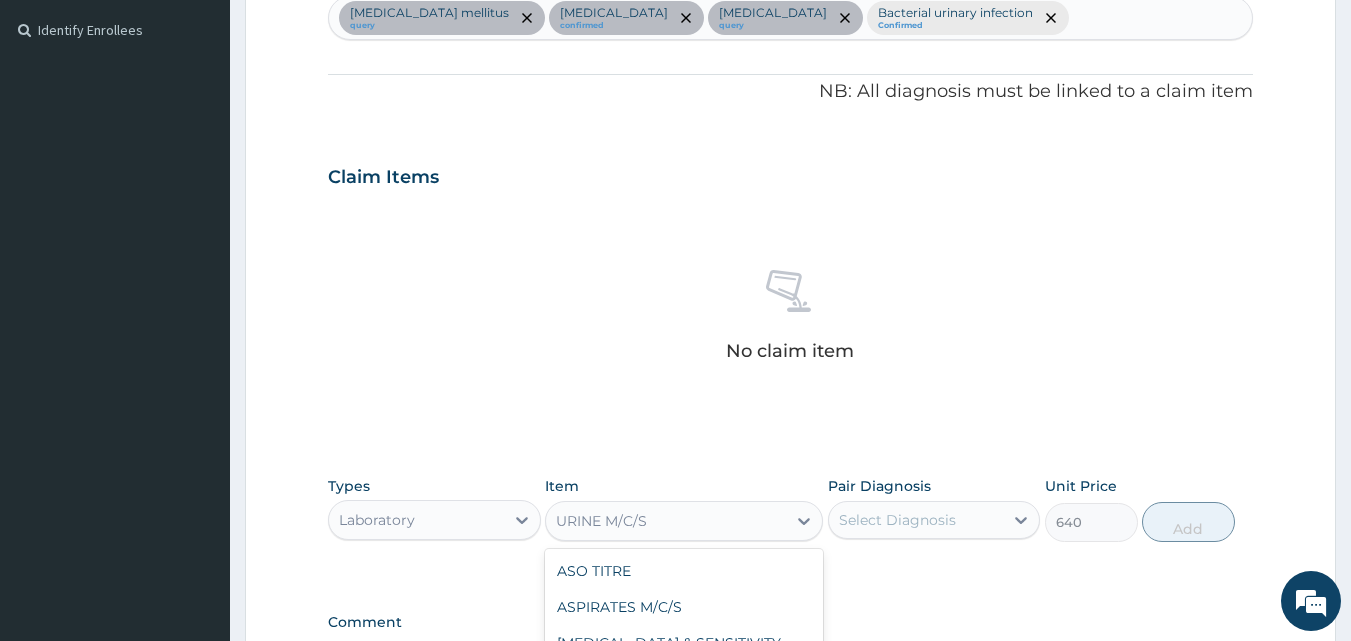 click on "URINE M/C/S" at bounding box center [666, 521] 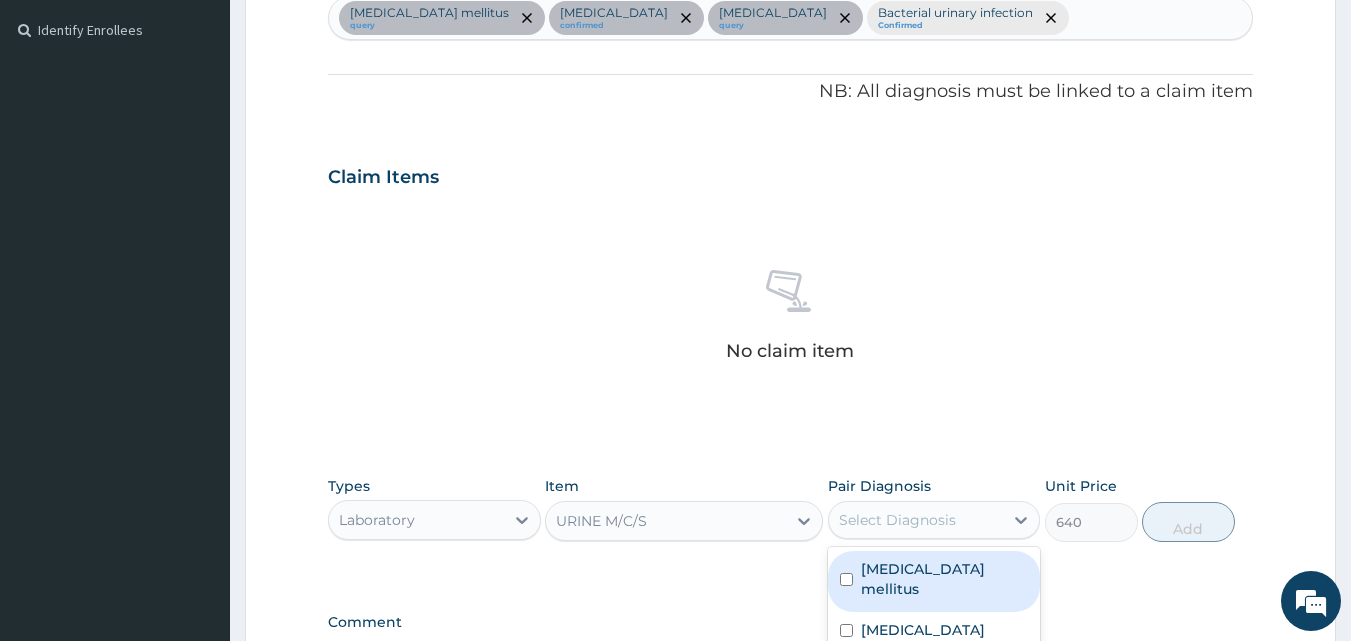 click on "Select Diagnosis" at bounding box center (916, 520) 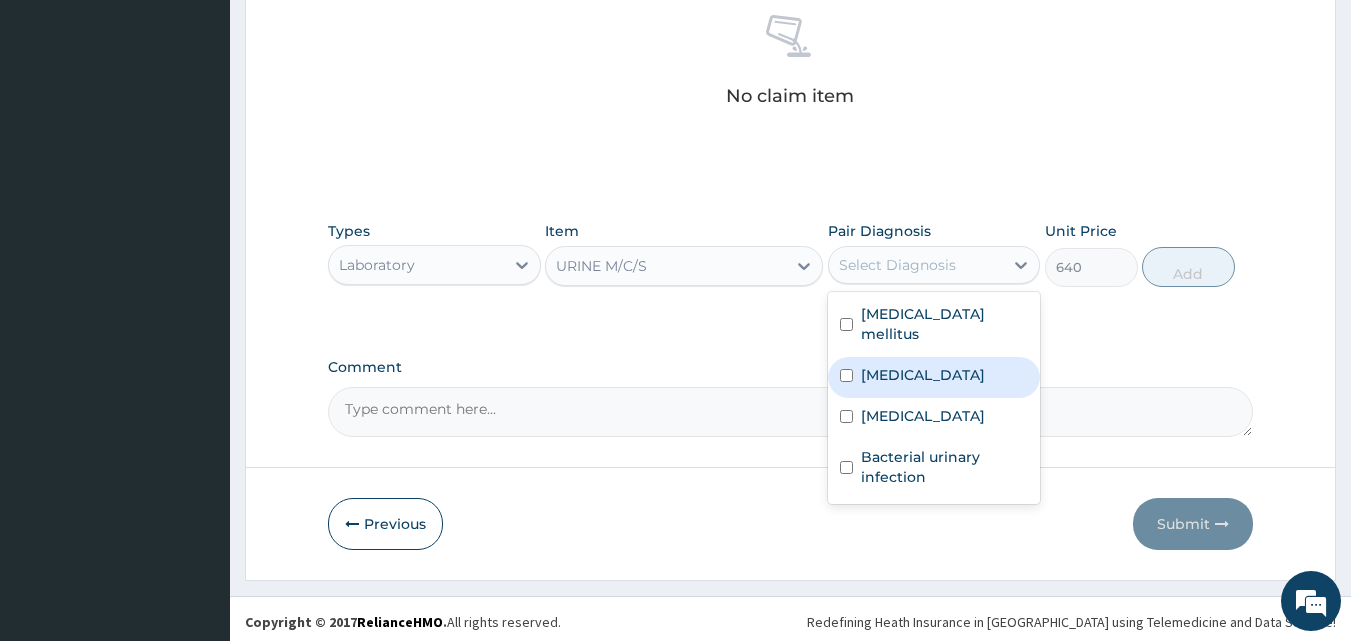 scroll, scrollTop: 801, scrollLeft: 0, axis: vertical 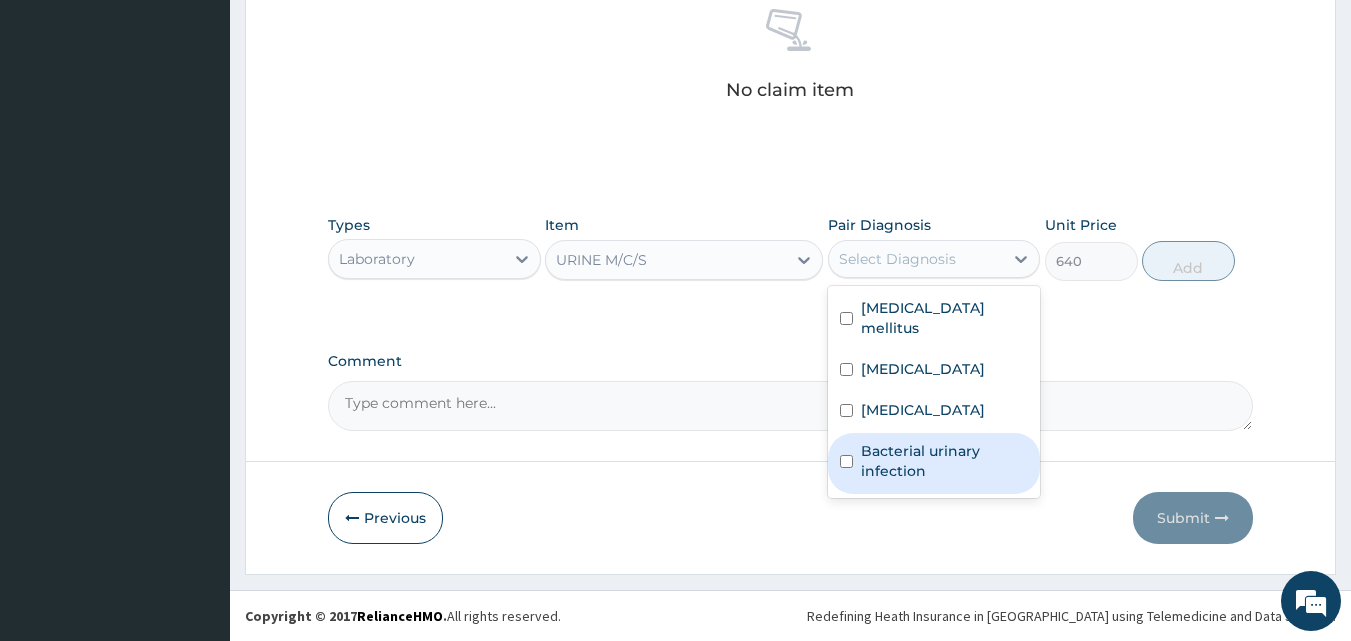 click on "Bacterial urinary infection" at bounding box center [945, 461] 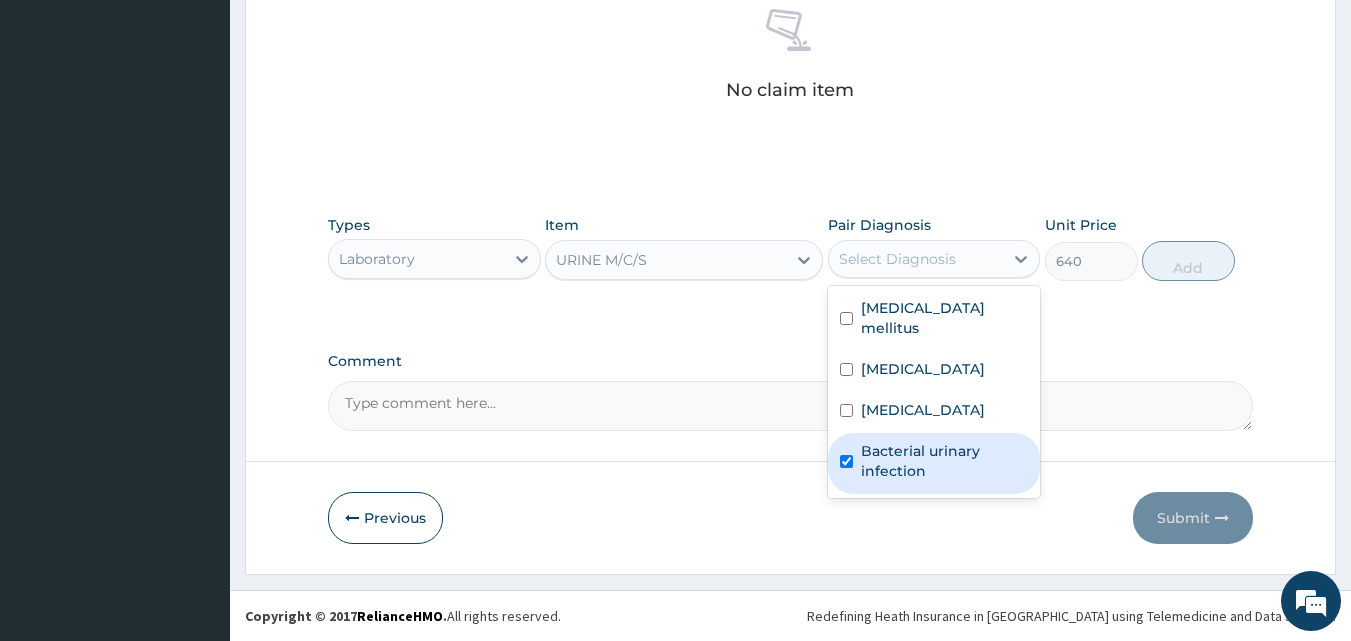 checkbox on "true" 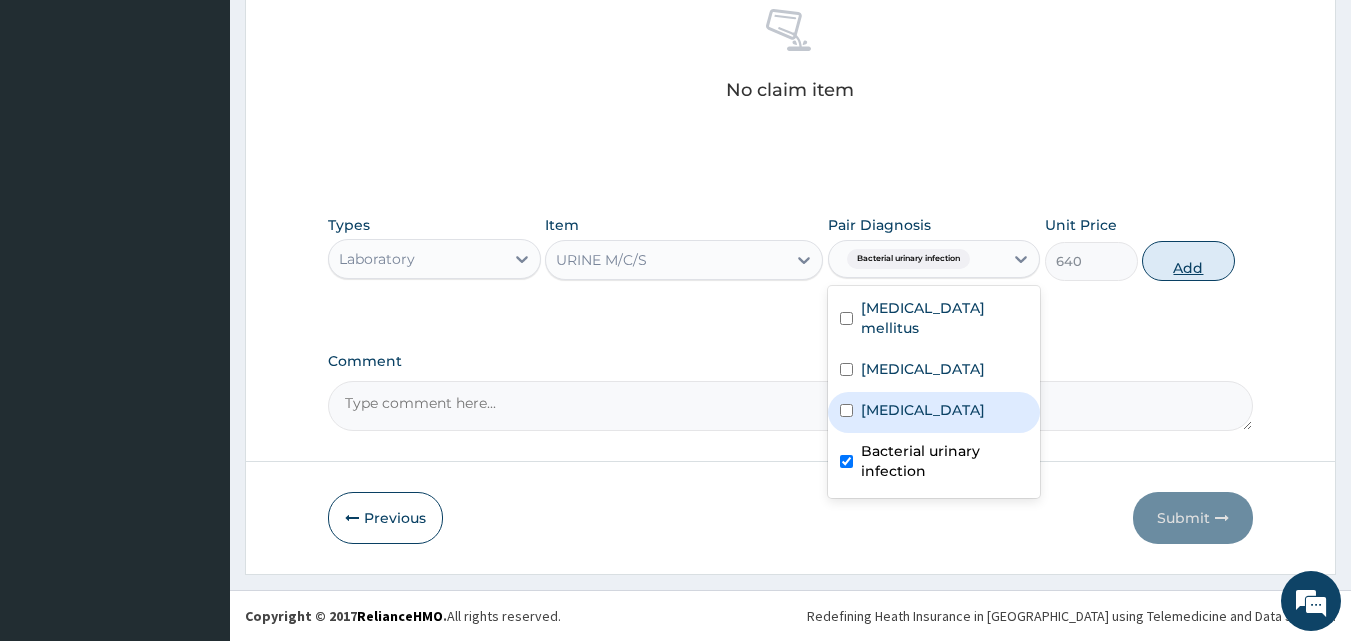 click on "Add" at bounding box center (1188, 261) 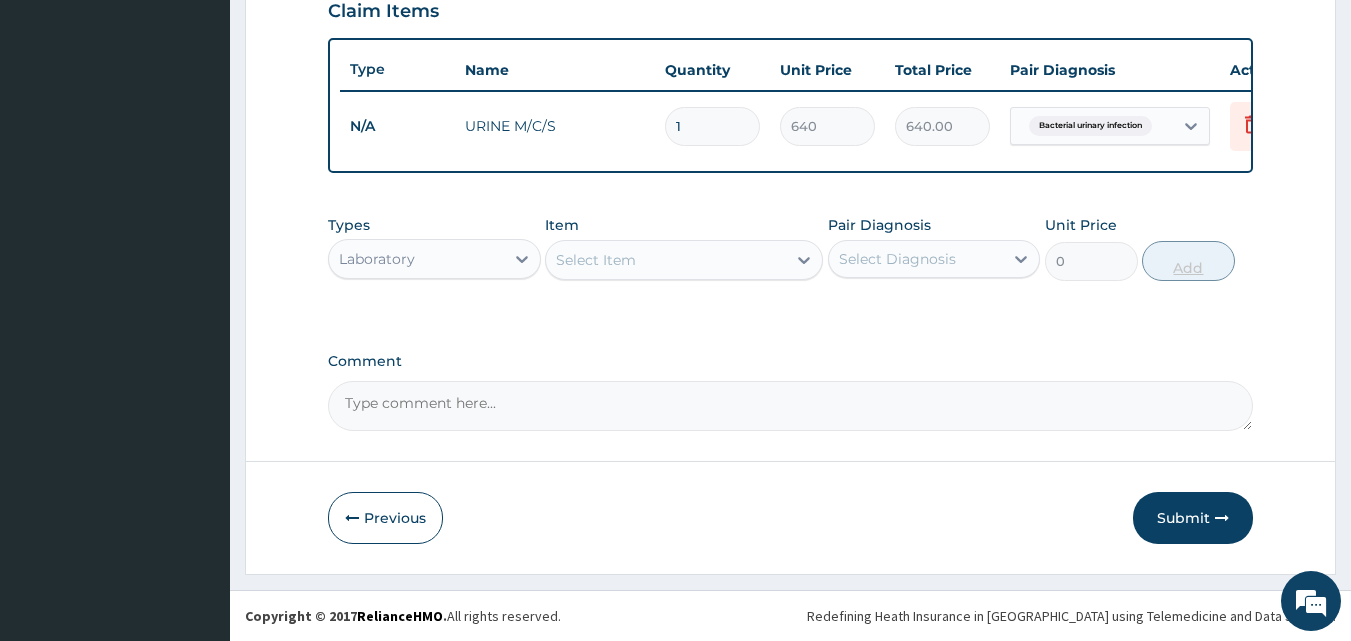 scroll, scrollTop: 721, scrollLeft: 0, axis: vertical 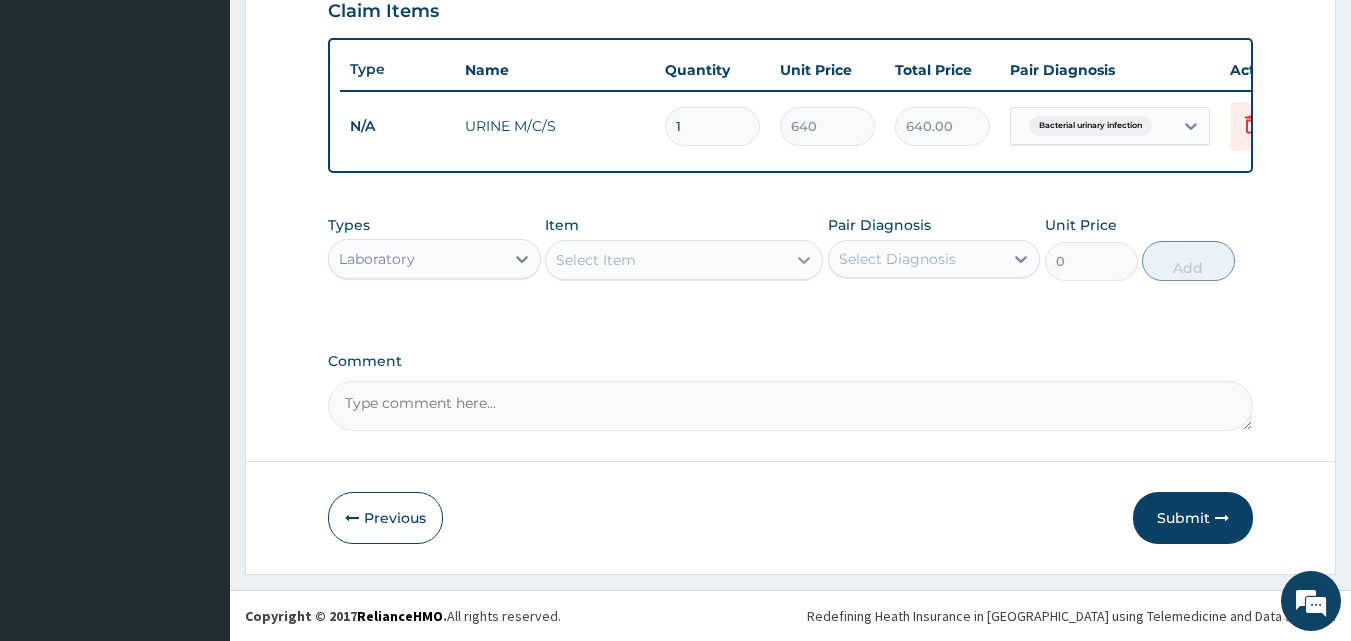 click 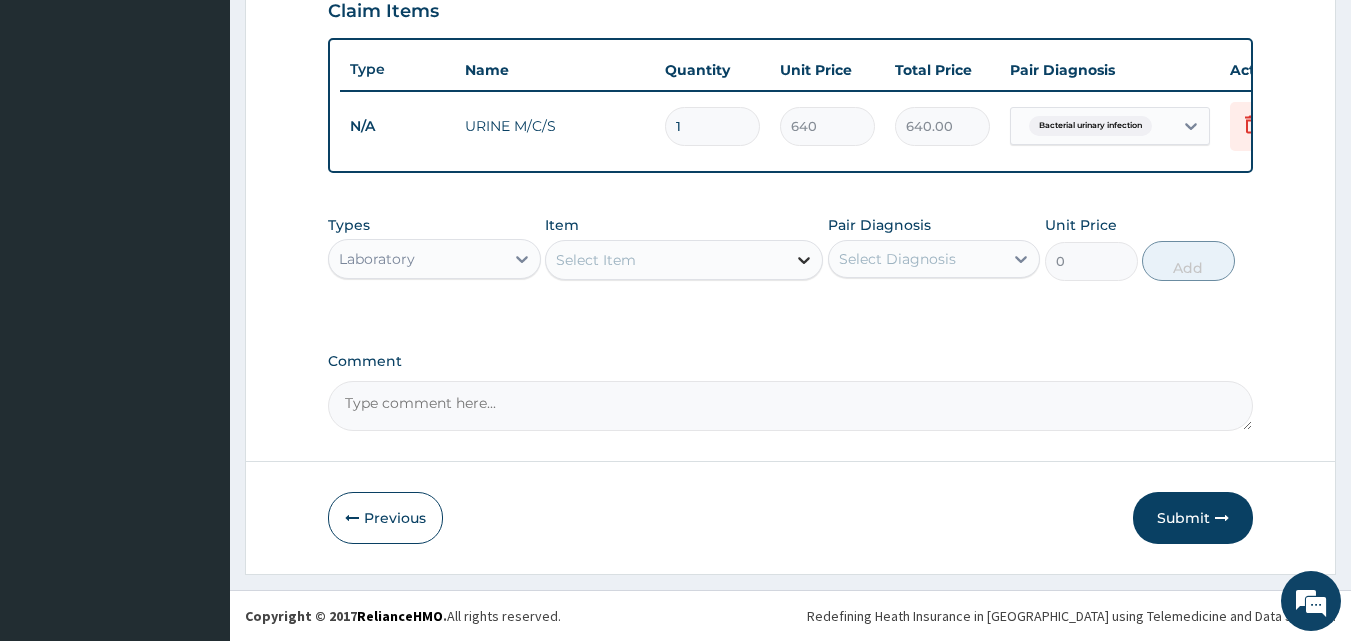 click 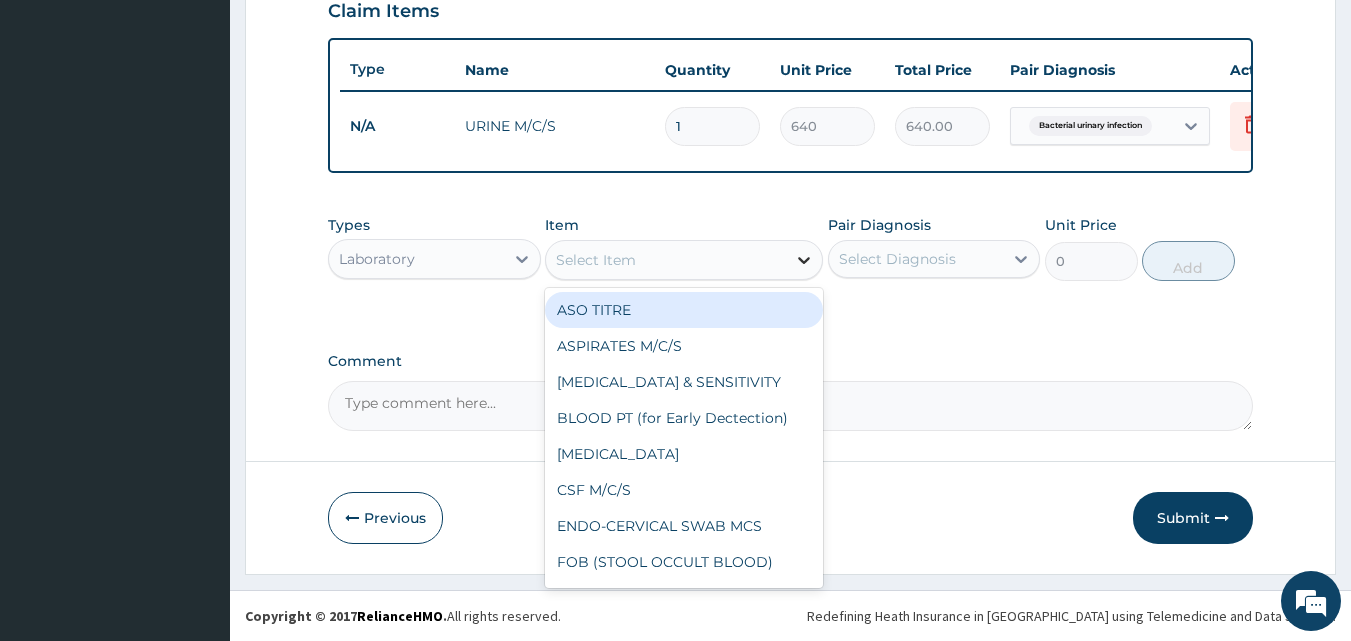 click 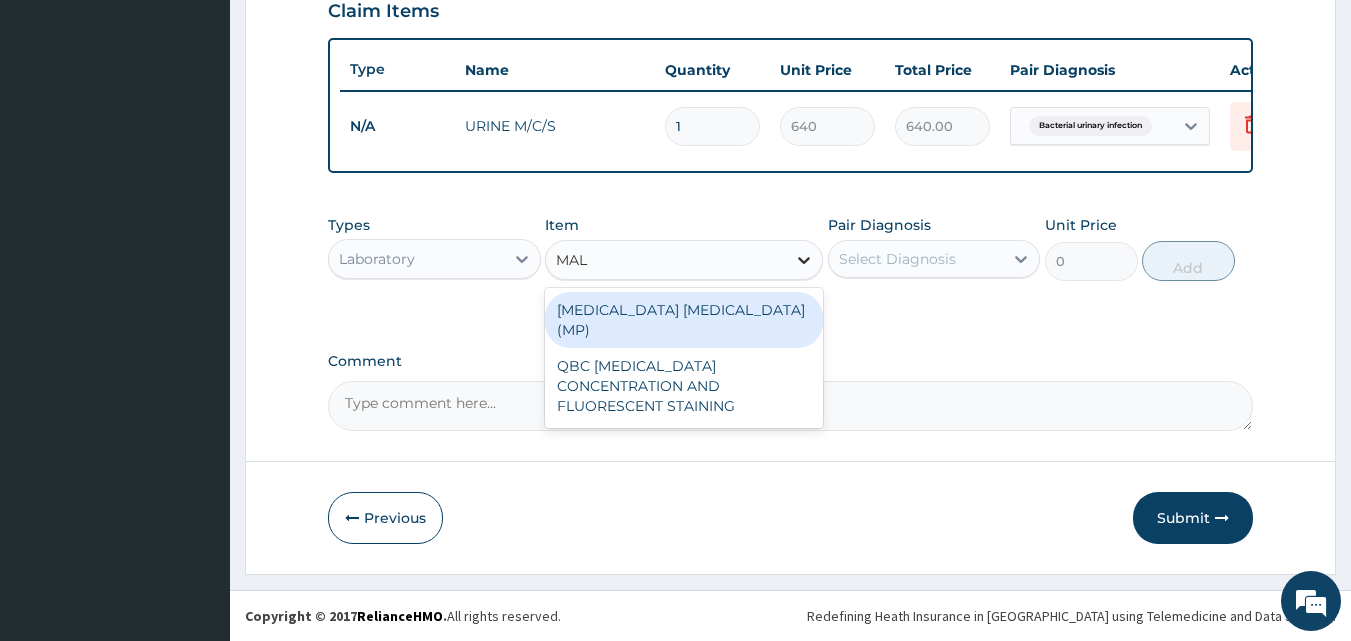 type on "MALA" 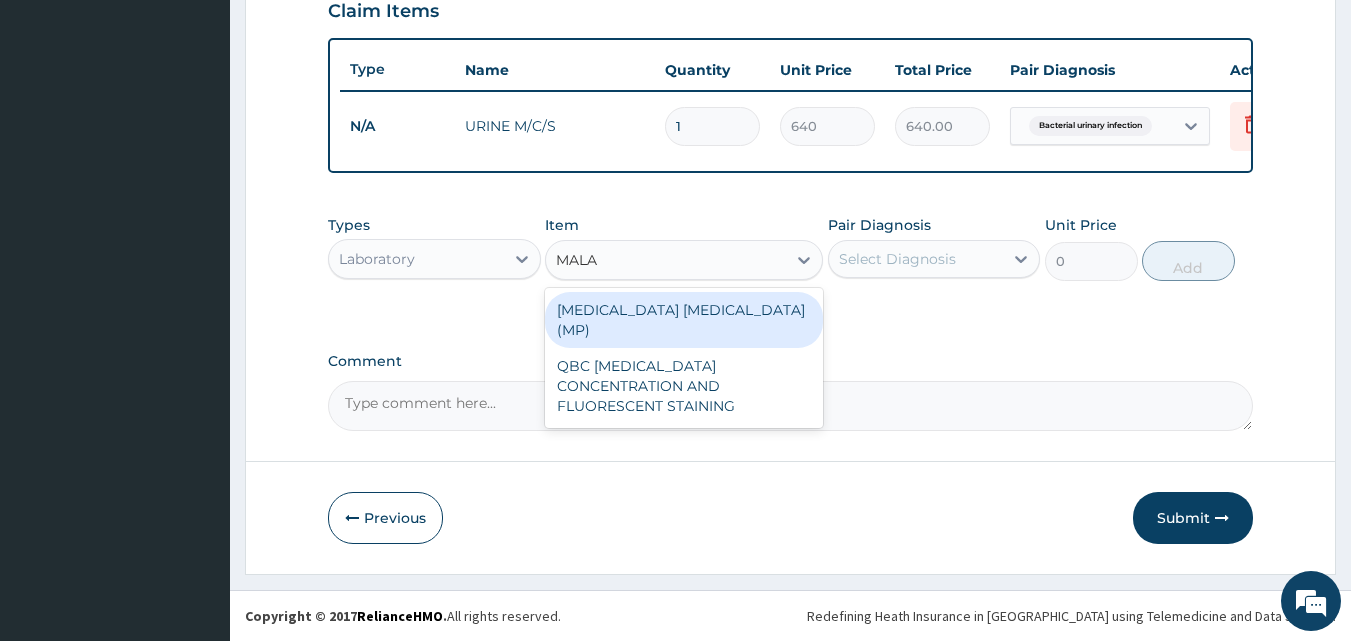 click on "MALARIA PARASITE (MP)" at bounding box center [684, 320] 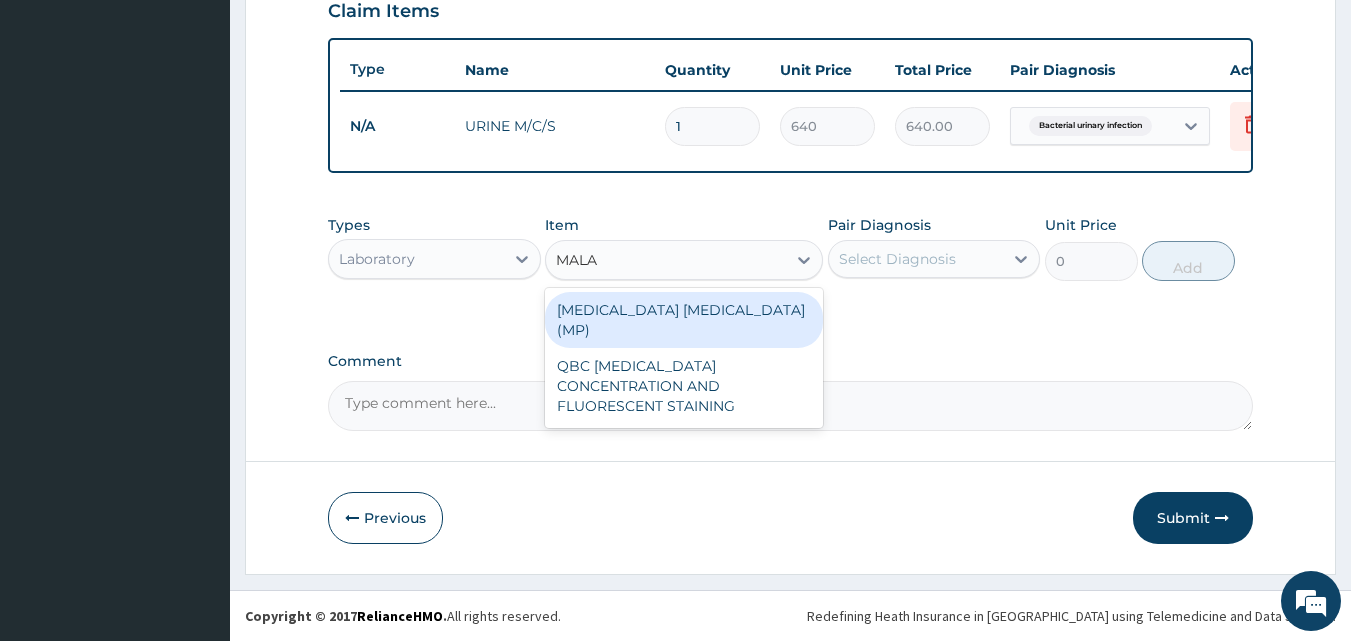 type 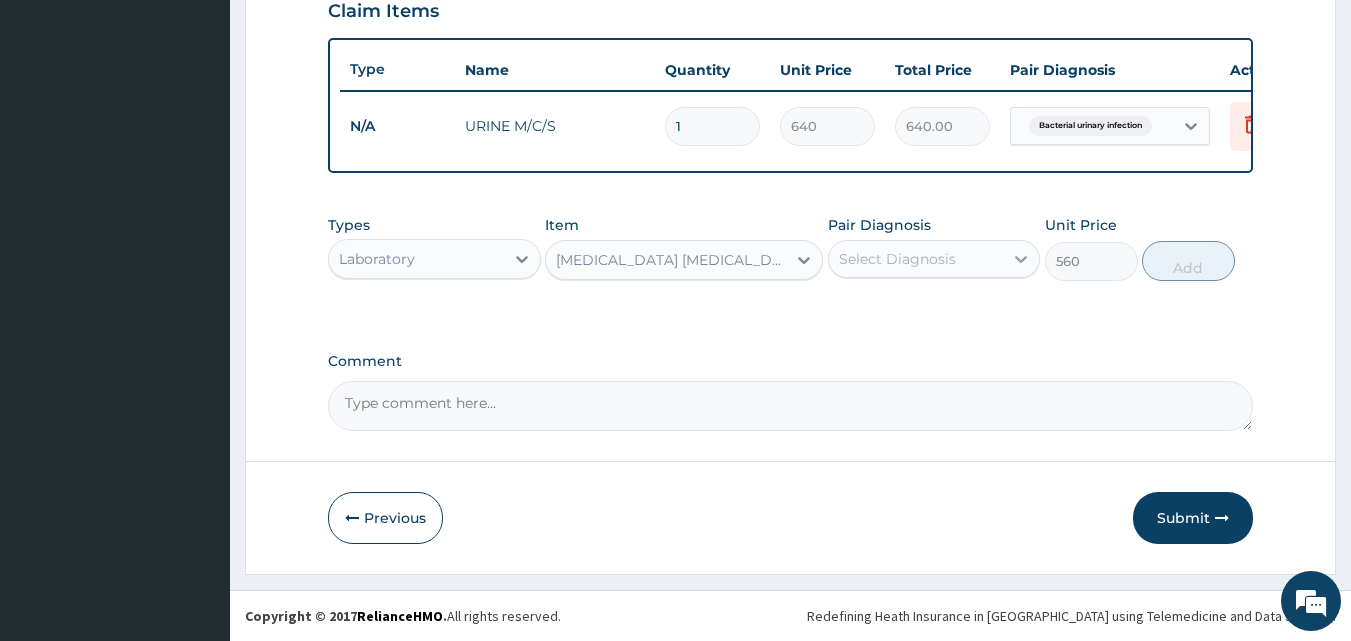 click 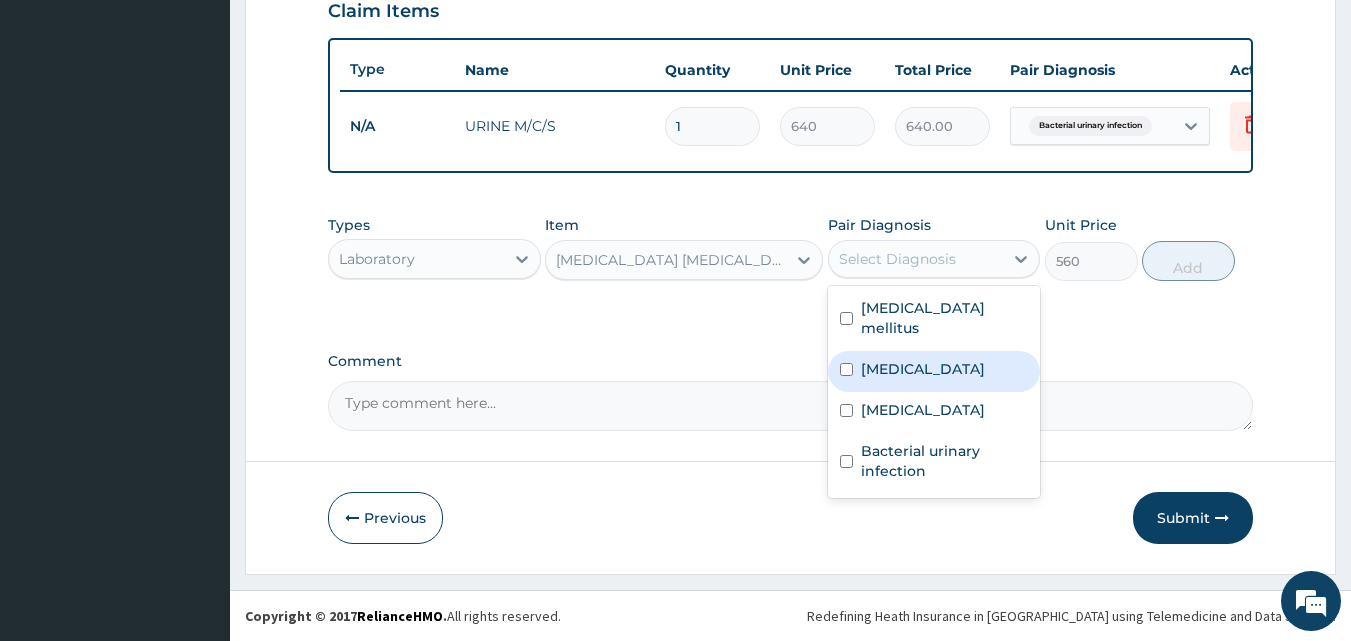 click on "Malaria" at bounding box center [934, 371] 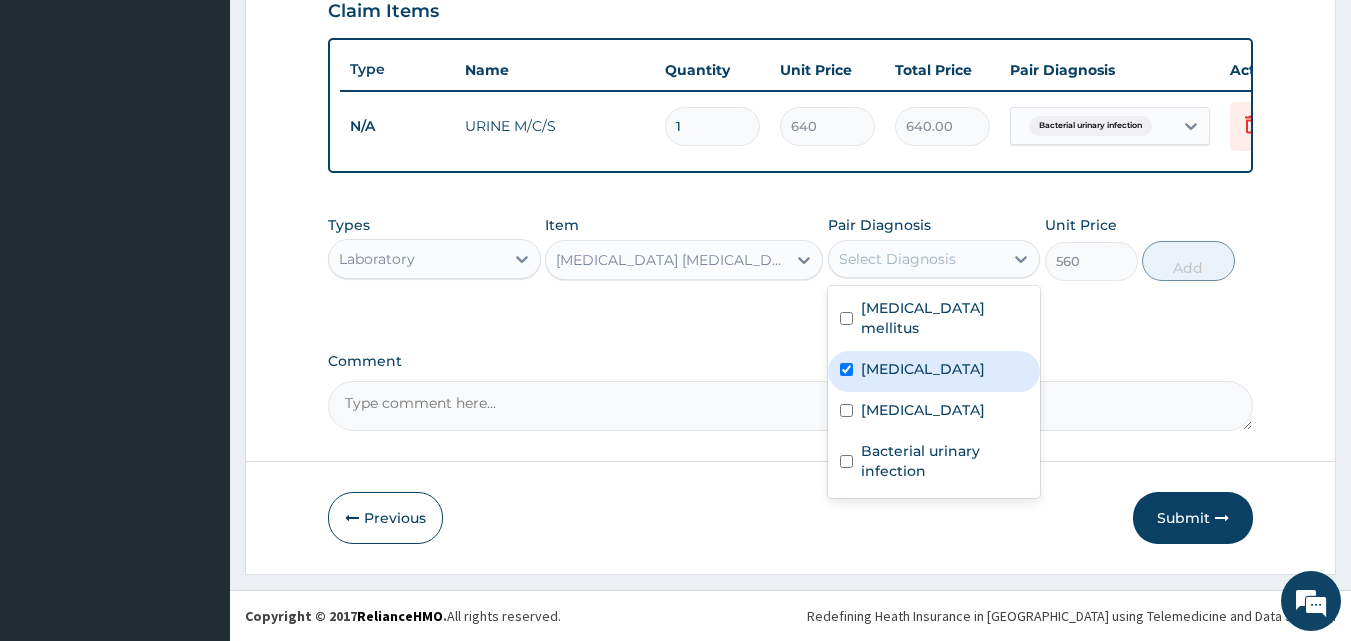checkbox on "true" 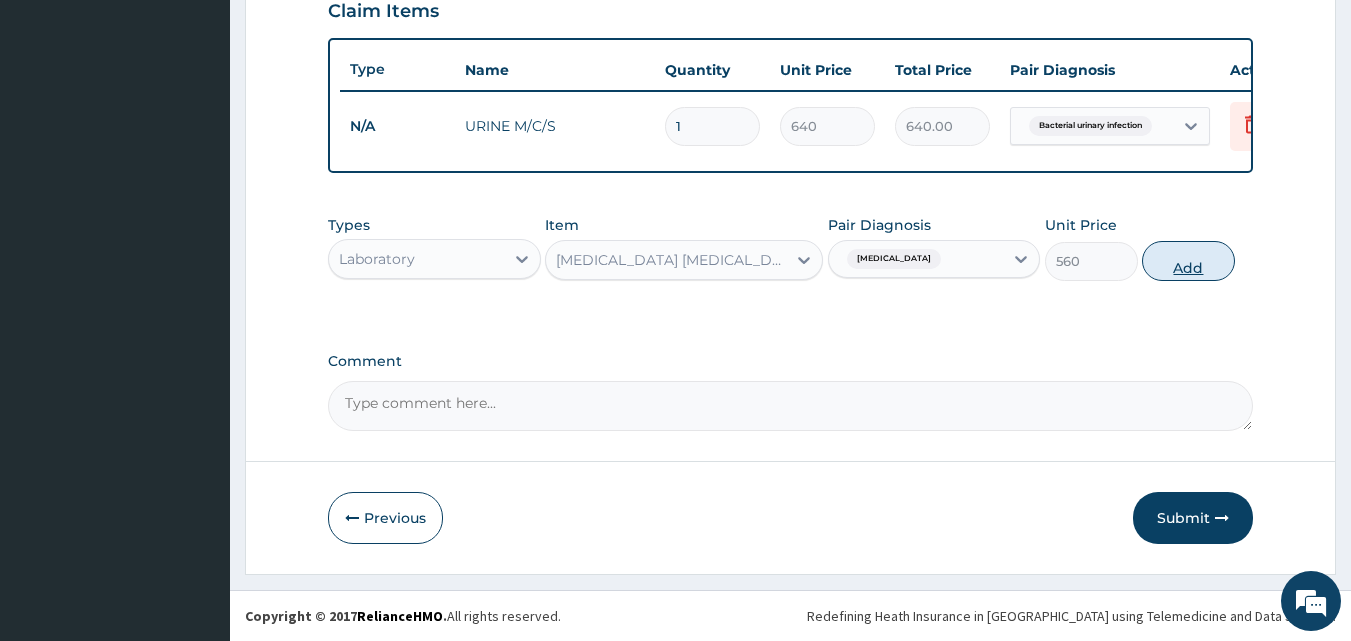 click on "Add" at bounding box center (1188, 261) 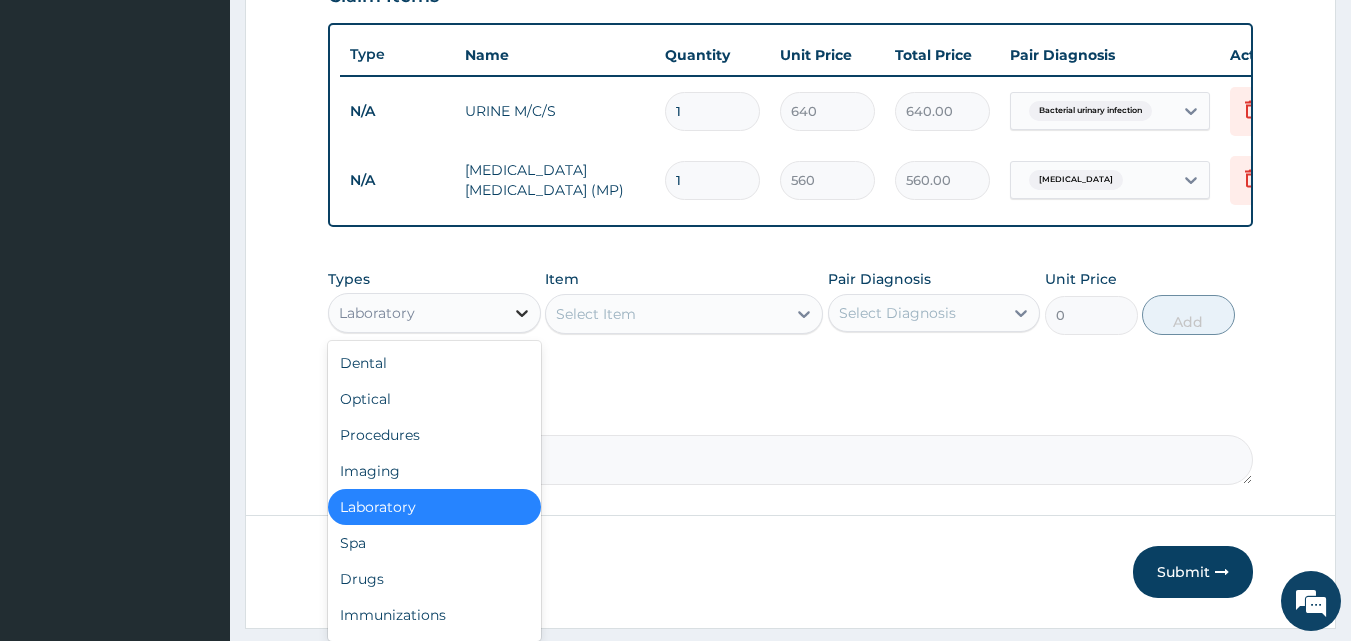 click 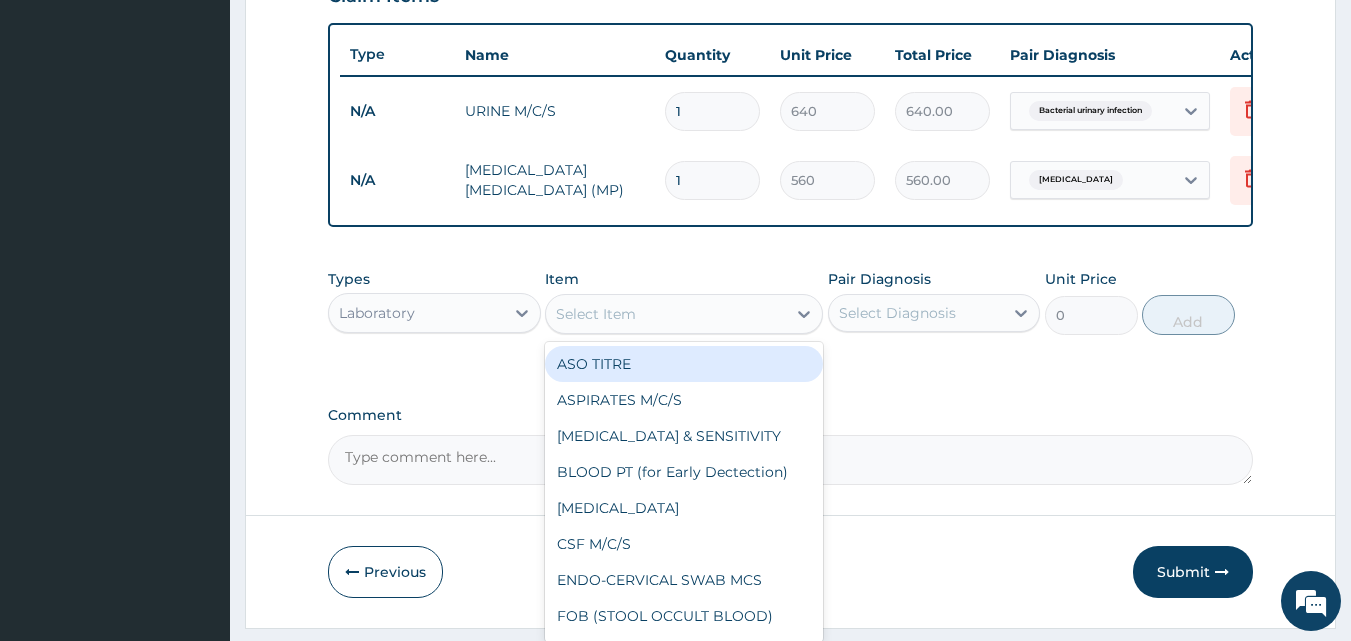 click on "Select Item" at bounding box center (666, 314) 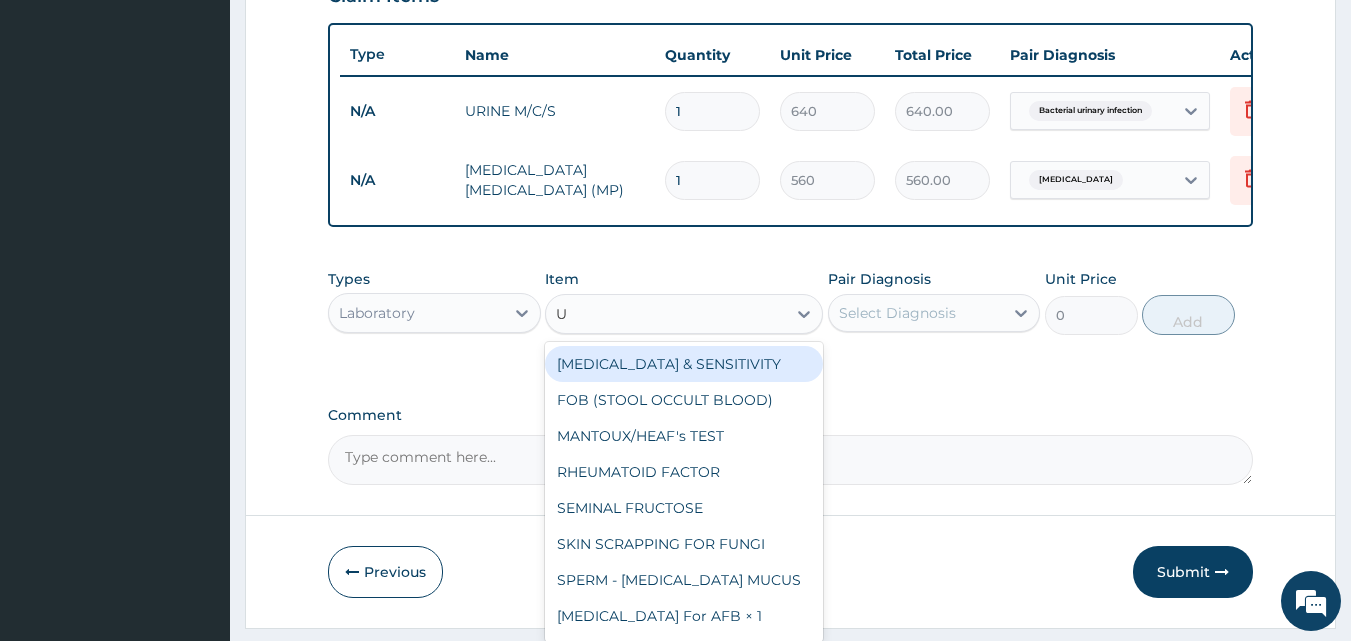 type on "UR" 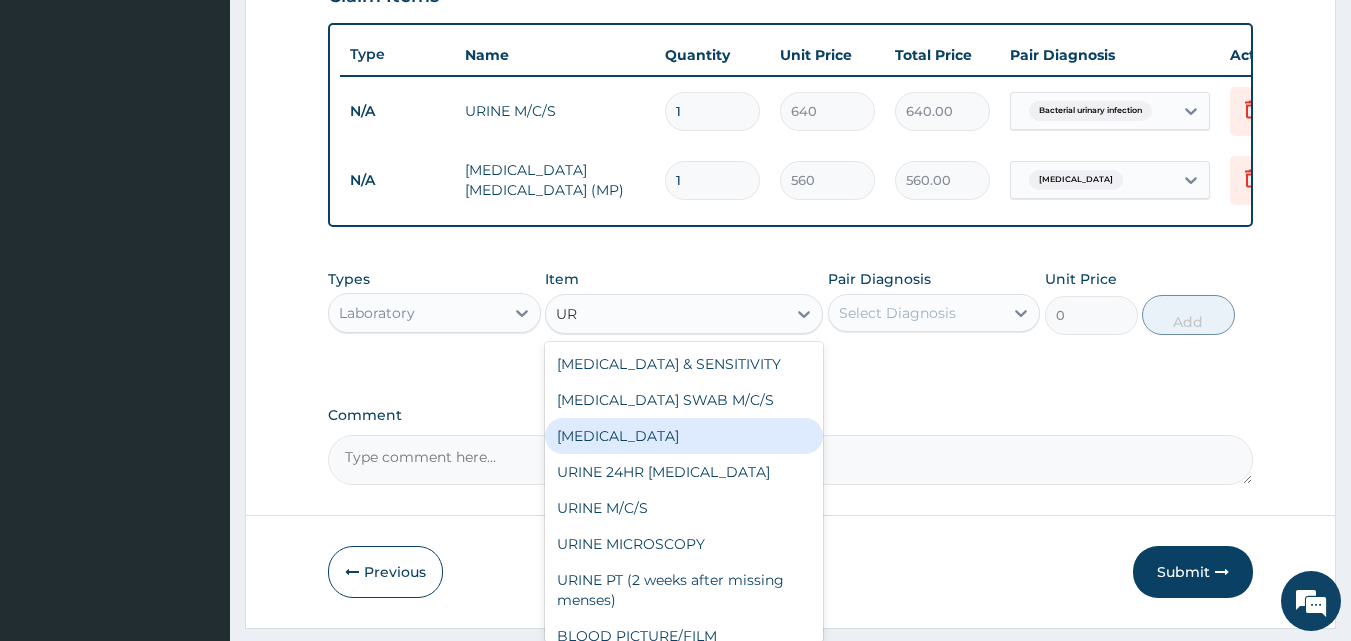 click on "URINALYSIS" at bounding box center (684, 436) 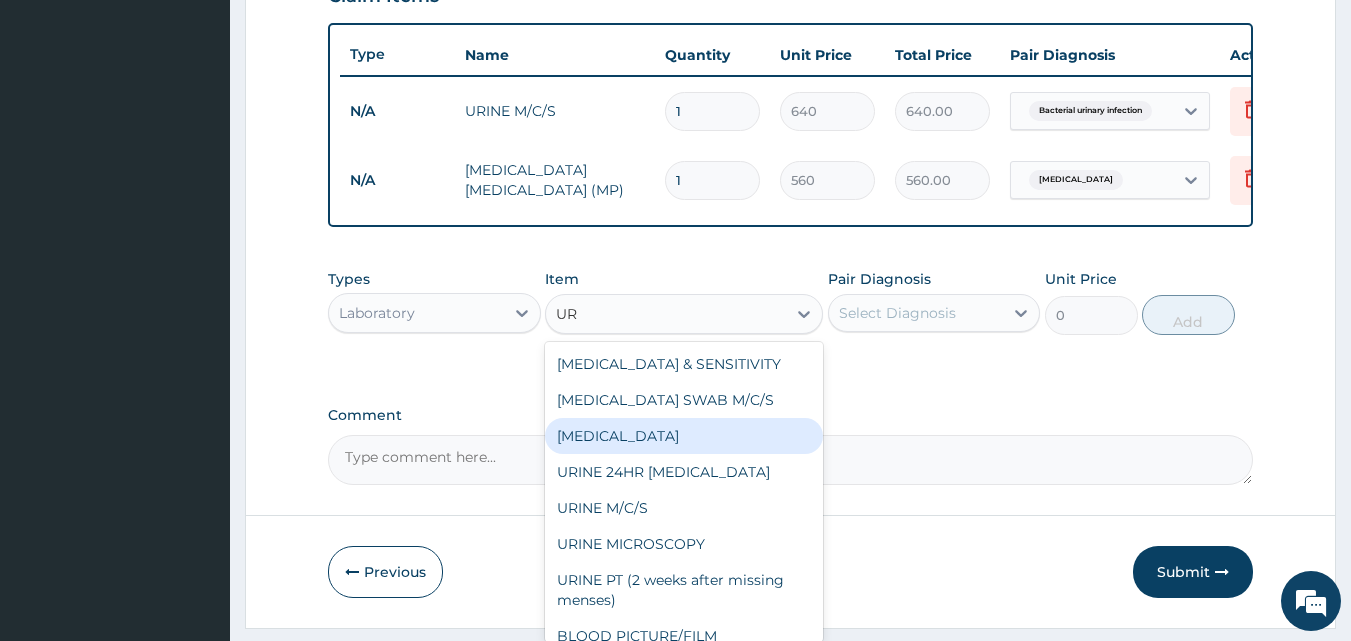 type 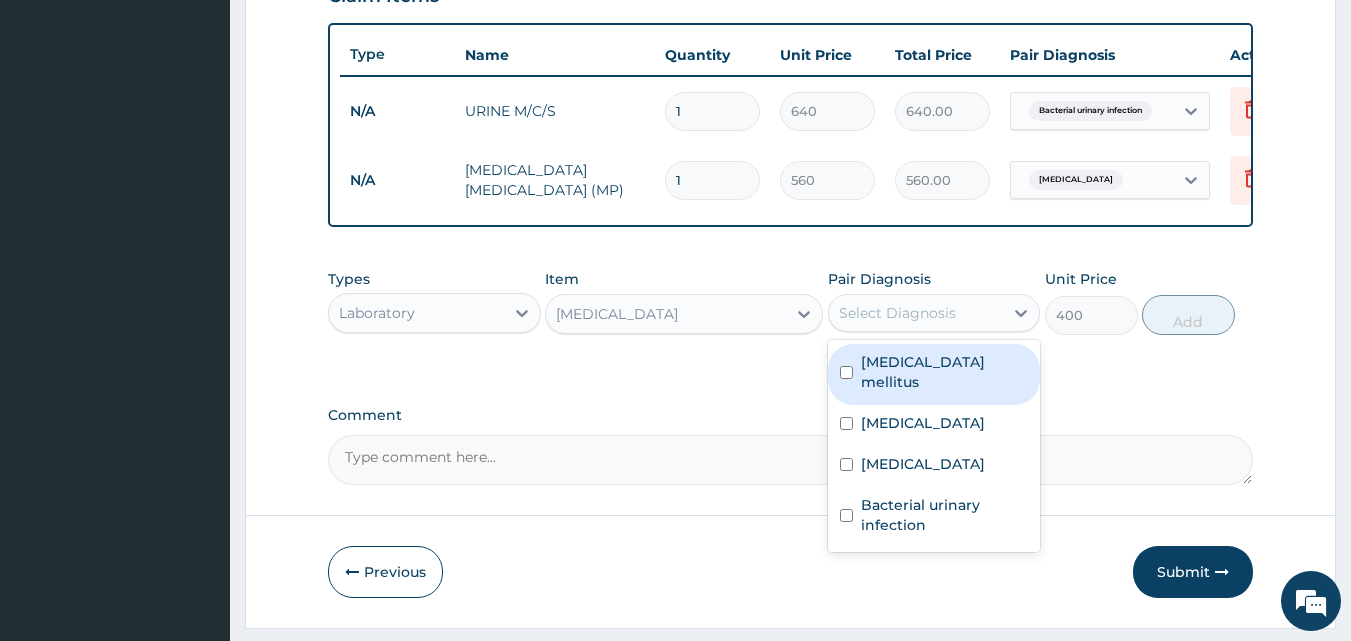 click on "Select Diagnosis" at bounding box center [916, 313] 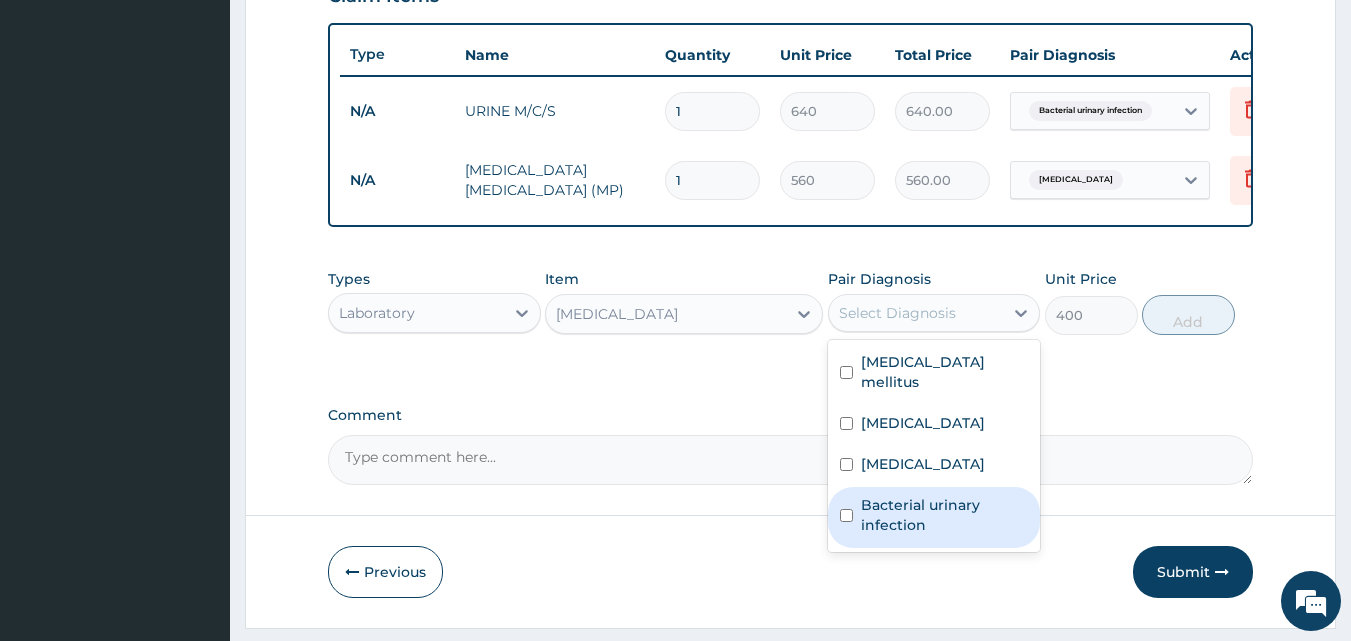 click on "Bacterial urinary infection" at bounding box center [945, 515] 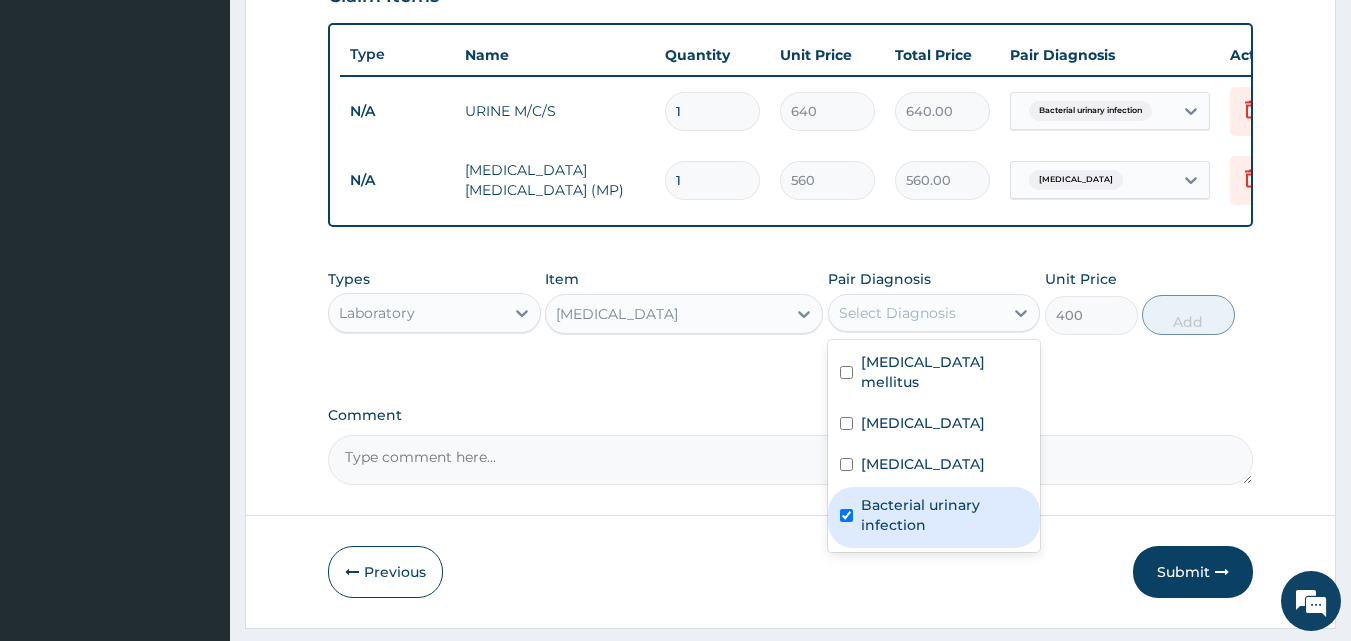 checkbox on "true" 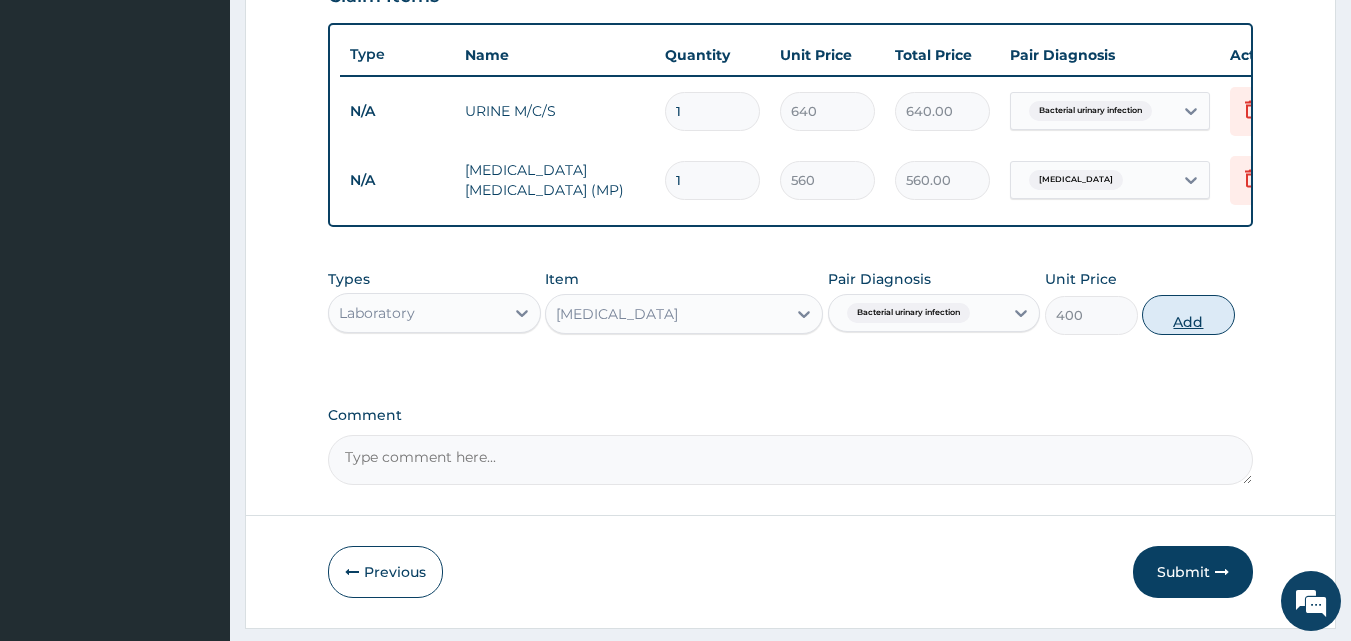 click on "Add" at bounding box center [1188, 315] 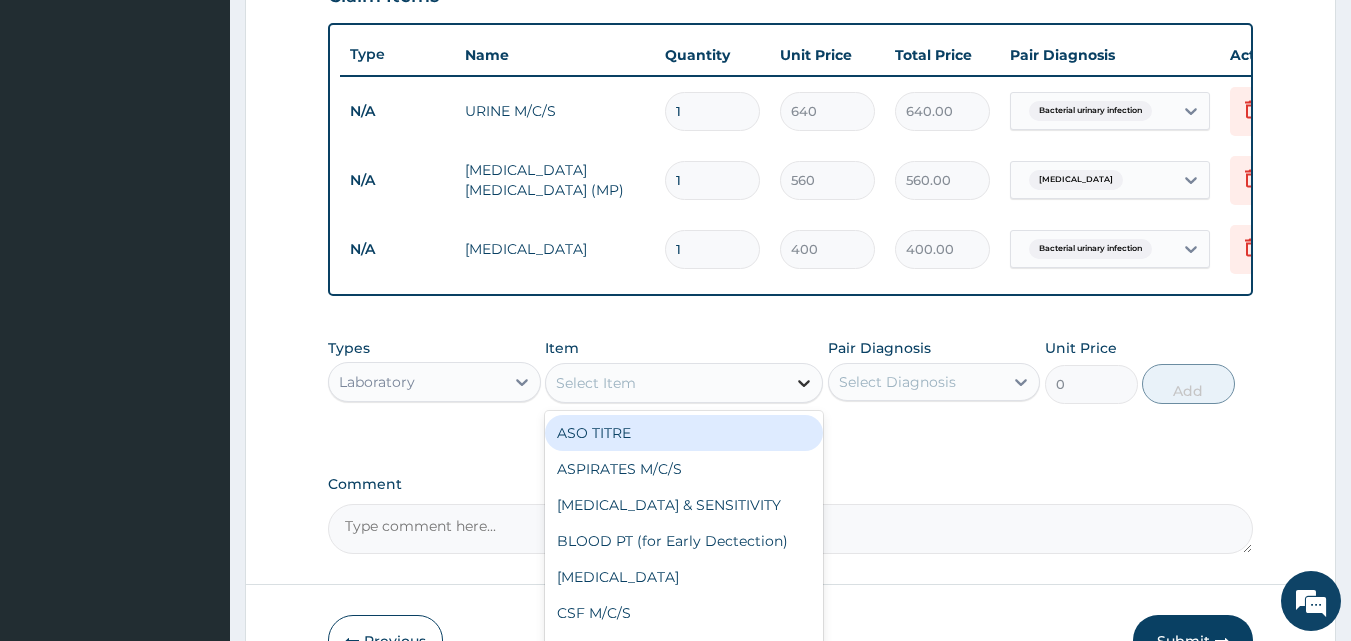 click 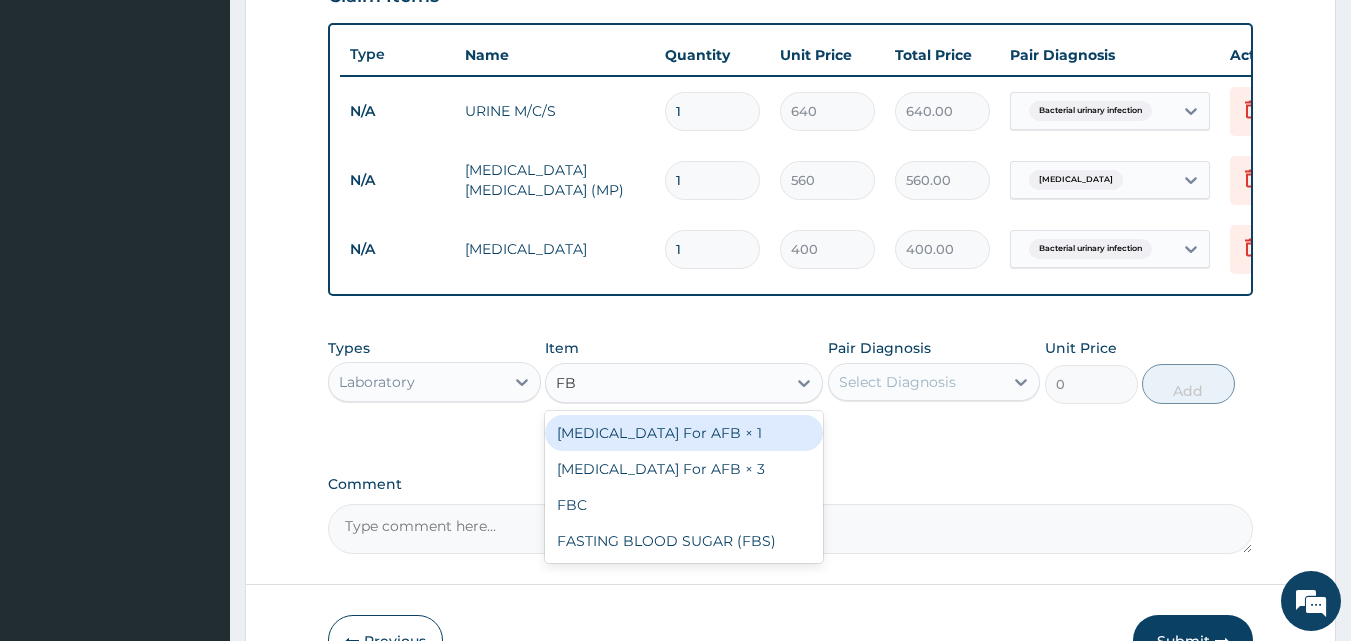 type on "FBC" 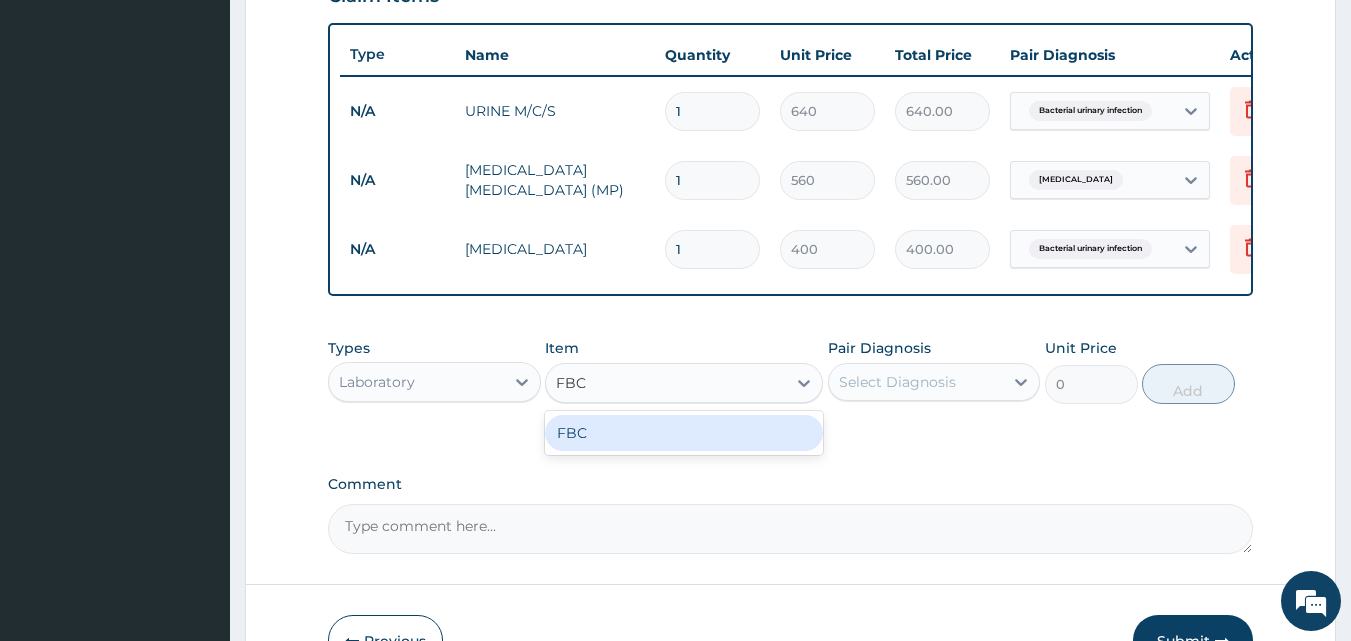 click on "FBC" at bounding box center [684, 433] 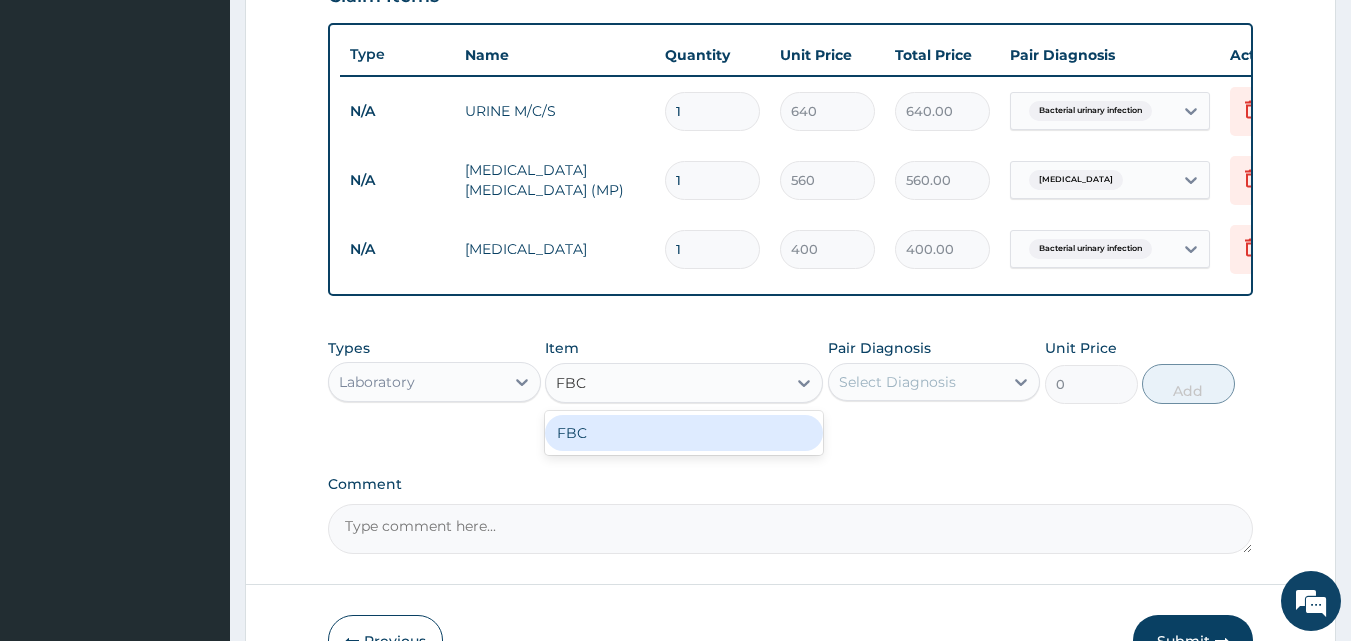 type 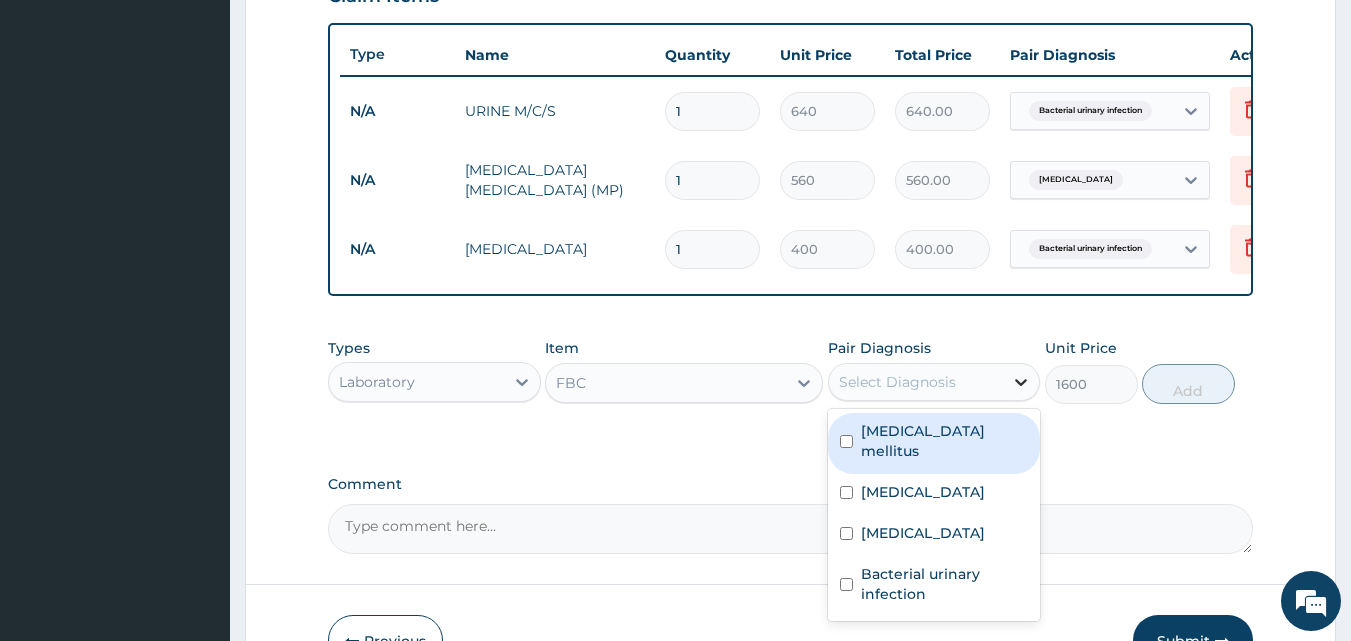 click 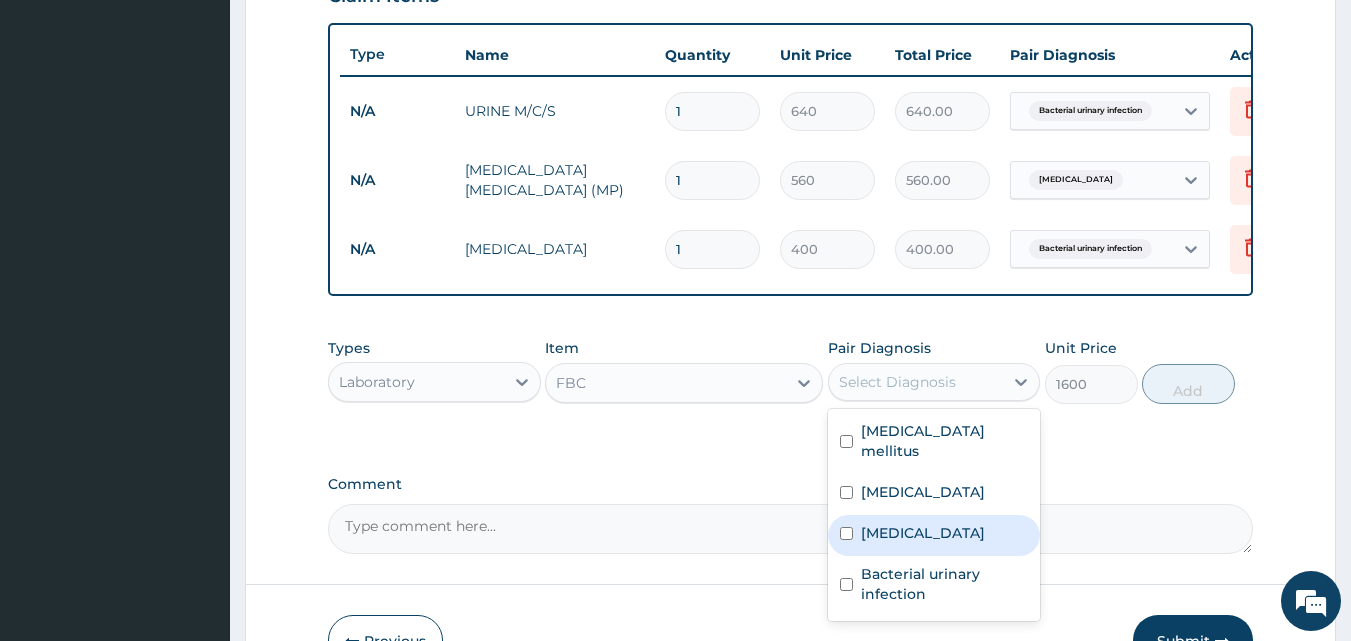 click on "Septic shock" at bounding box center [923, 533] 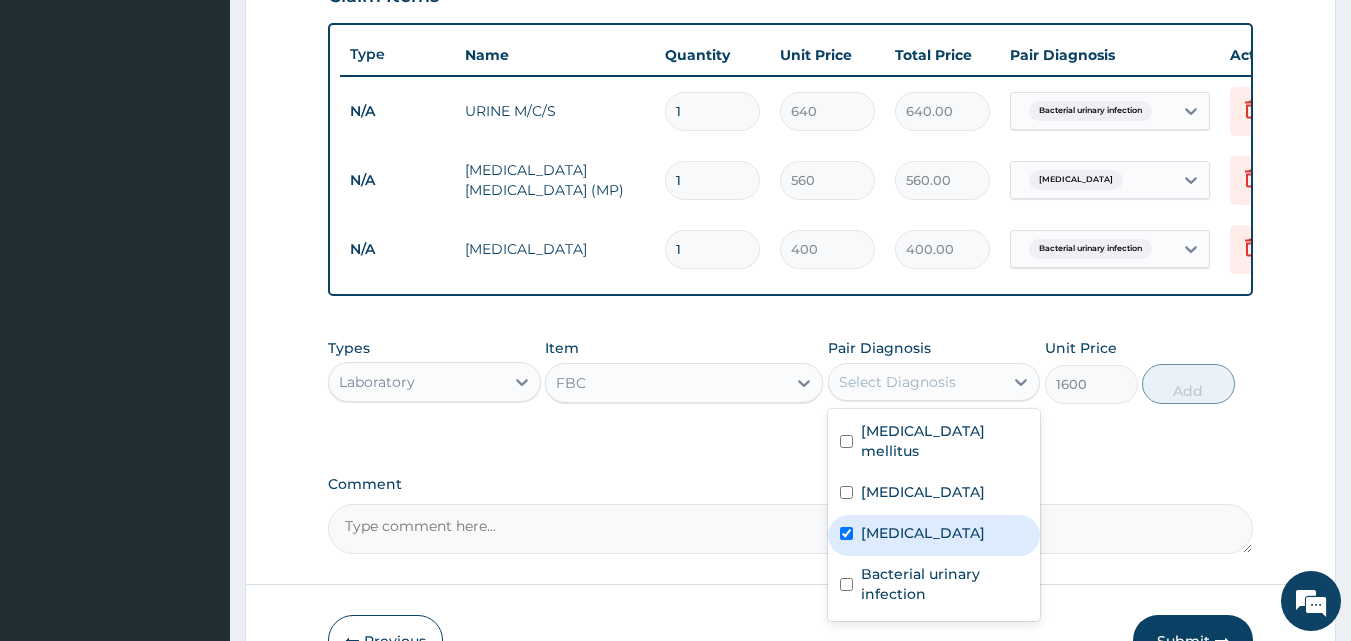 checkbox on "true" 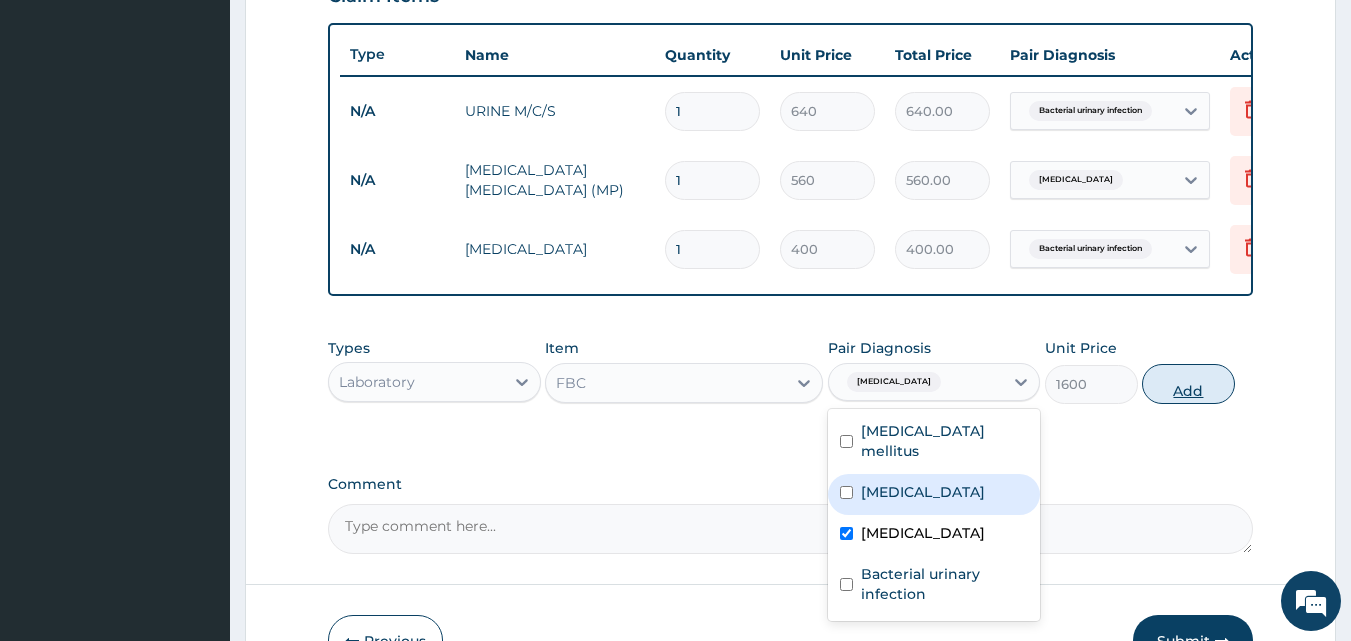 click on "Add" at bounding box center [1188, 384] 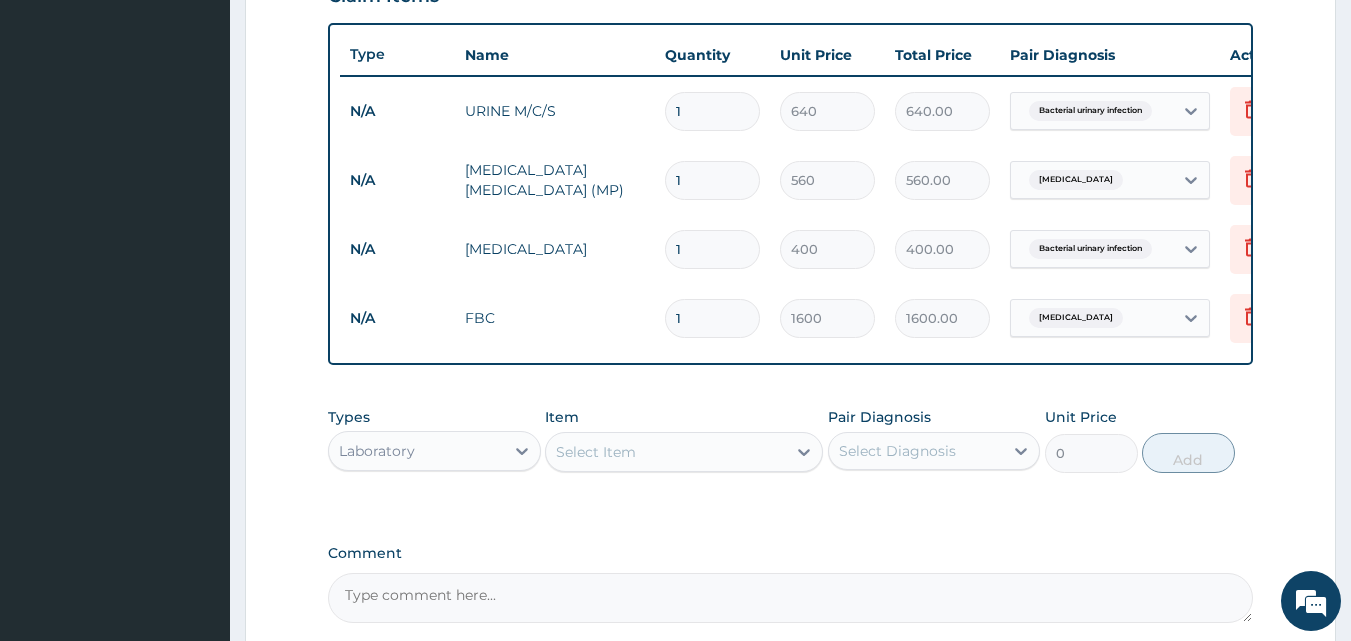 click on "Select Item" at bounding box center (666, 452) 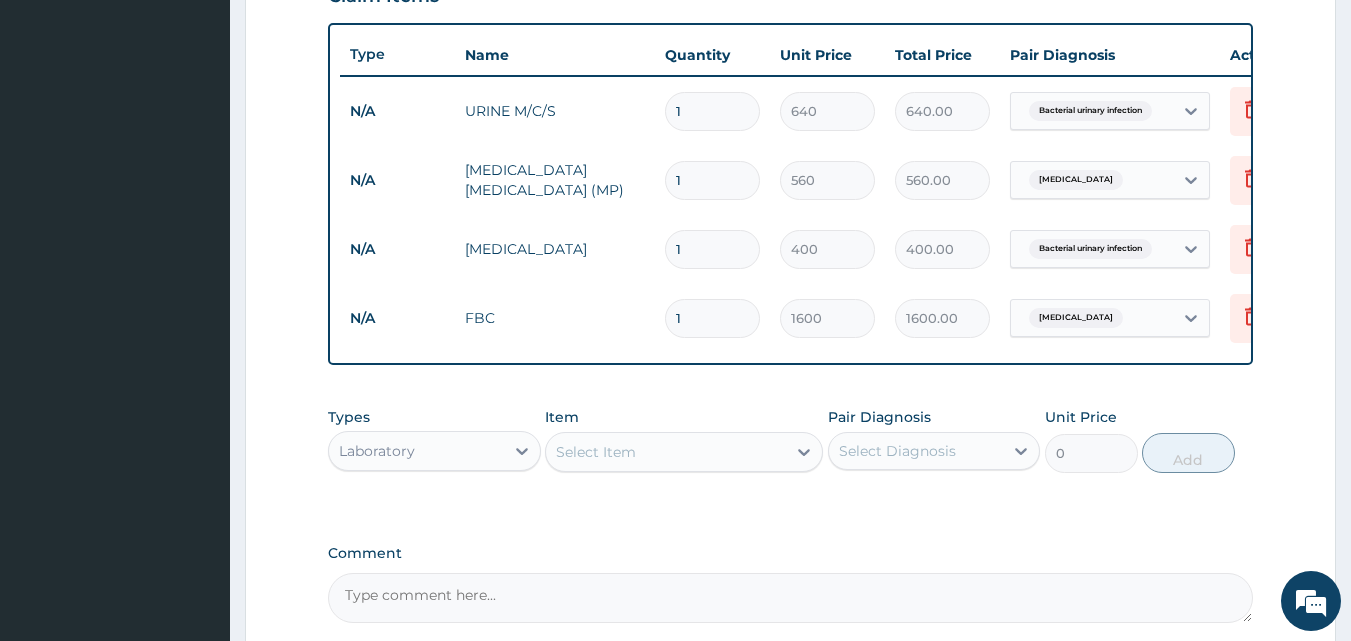 click on "Step  2  of 2 PA Code / Prescription Code PA/8B03BF Encounter Date 06-06-2025 Important Notice Please enter PA codes before entering items that are not attached to a PA code   All diagnoses entered must be linked to a claim item. Diagnosis & Claim Items that are visible but inactive cannot be edited because they were imported from an already approved PA code. Diagnosis Diabetes mellitus query Malaria confirmed Septic shock query Bacterial urinary infection Confirmed NB: All diagnosis must be linked to a claim item Claim Items Type Name Quantity Unit Price Total Price Pair Diagnosis Actions N/A URINE M/C/S 1 640 640.00 Bacterial urinary infection Delete N/A MALARIA PARASITE (MP) 1 560 560.00 Malaria Delete N/A URINALYSIS 1 400 400.00 Bacterial urinary infection Delete N/A FBC 1 1600 1600.00 Septic shock Delete Types Laboratory Item Select Item Pair Diagnosis Select Diagnosis Unit Price 0 Add Comment     Previous   Submit" at bounding box center [790, 75] 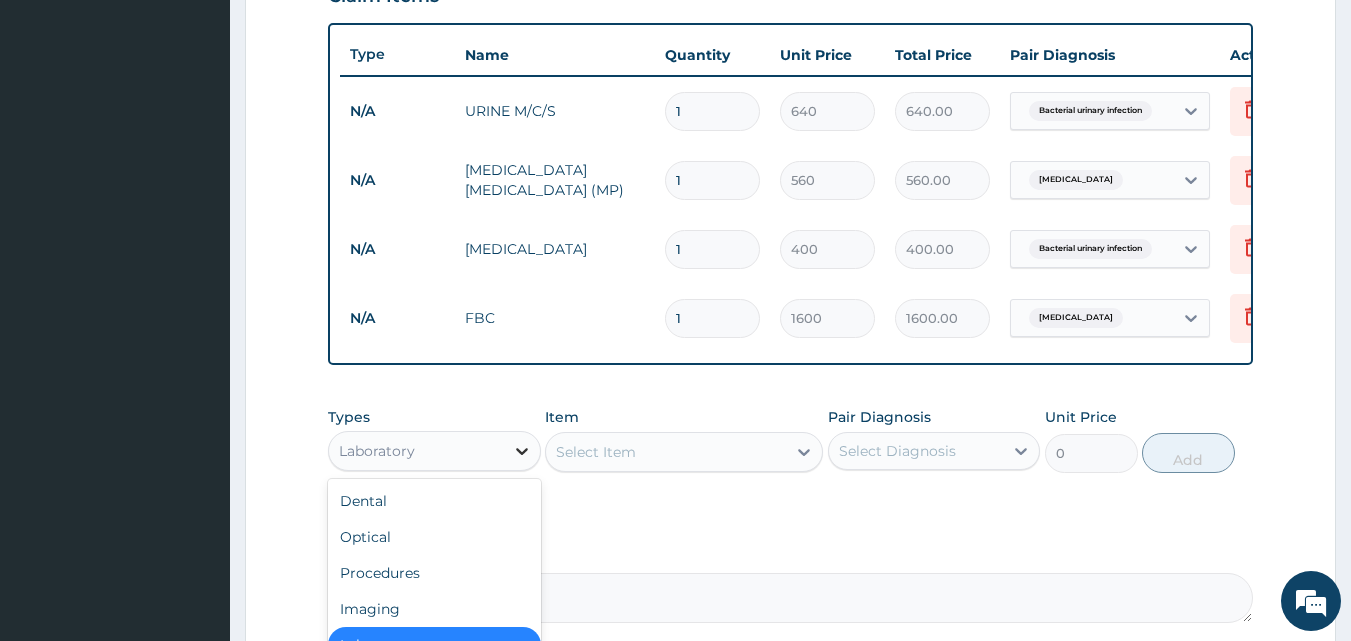 click 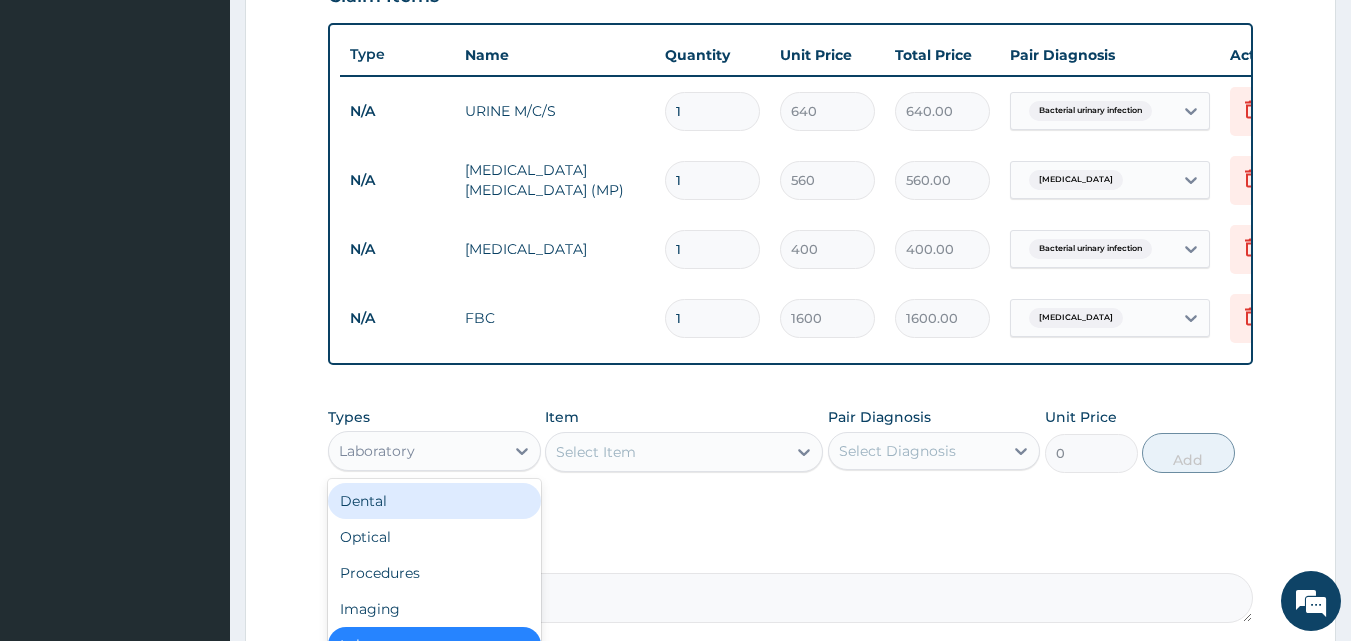 scroll, scrollTop: 11, scrollLeft: 0, axis: vertical 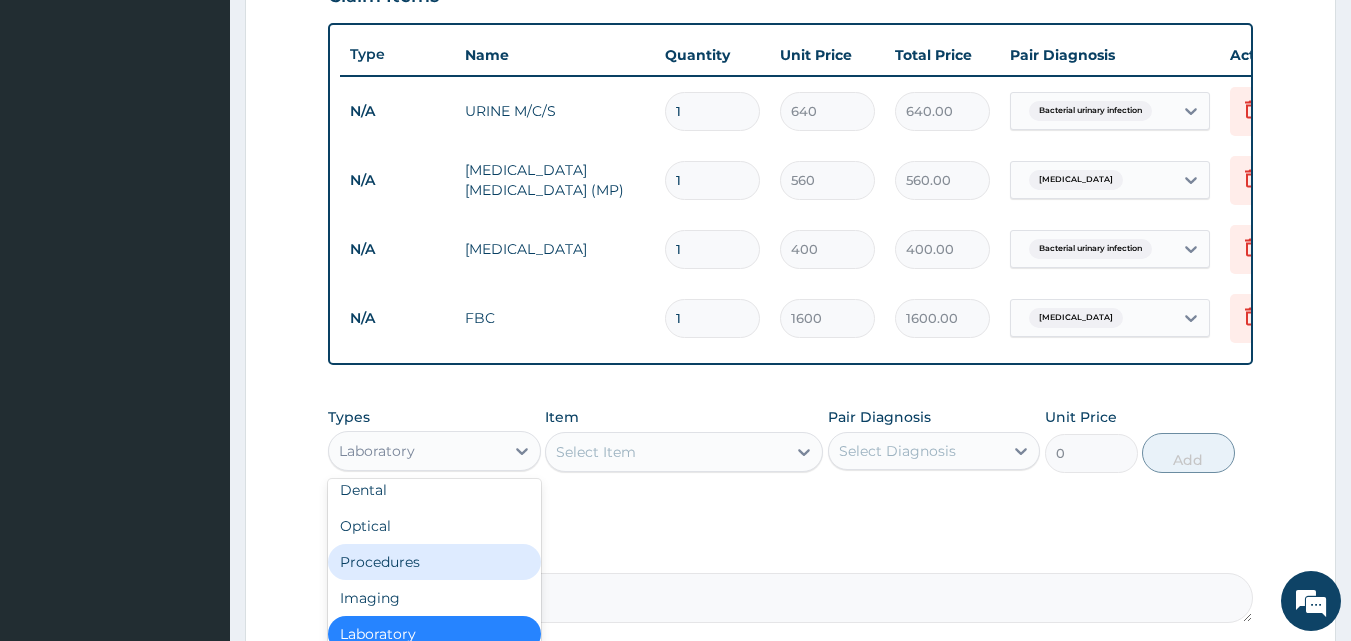click on "Procedures" at bounding box center (434, 562) 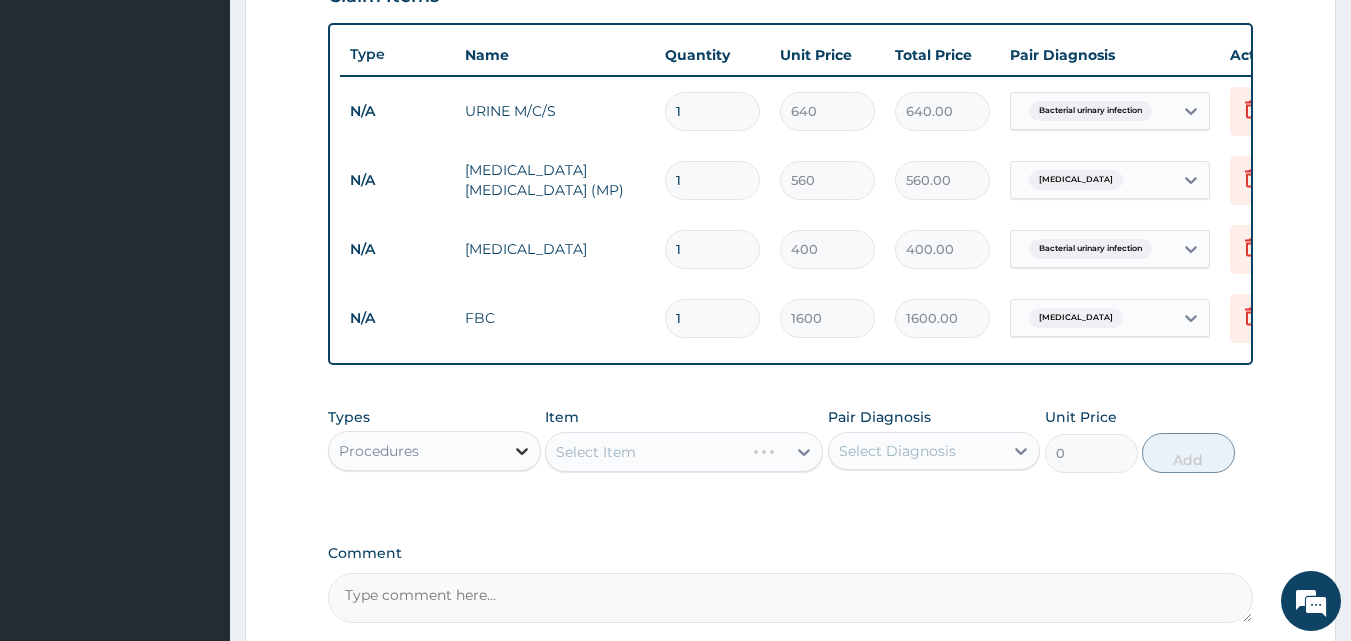 click at bounding box center (522, 451) 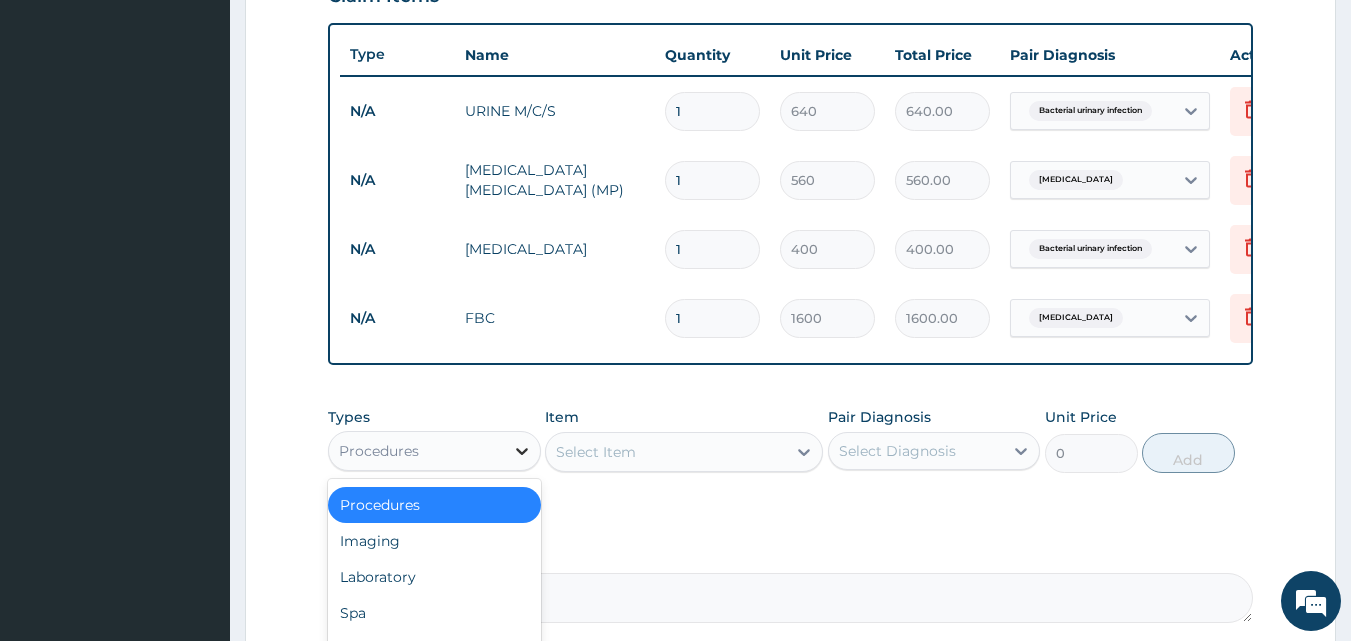 scroll, scrollTop: 0, scrollLeft: 0, axis: both 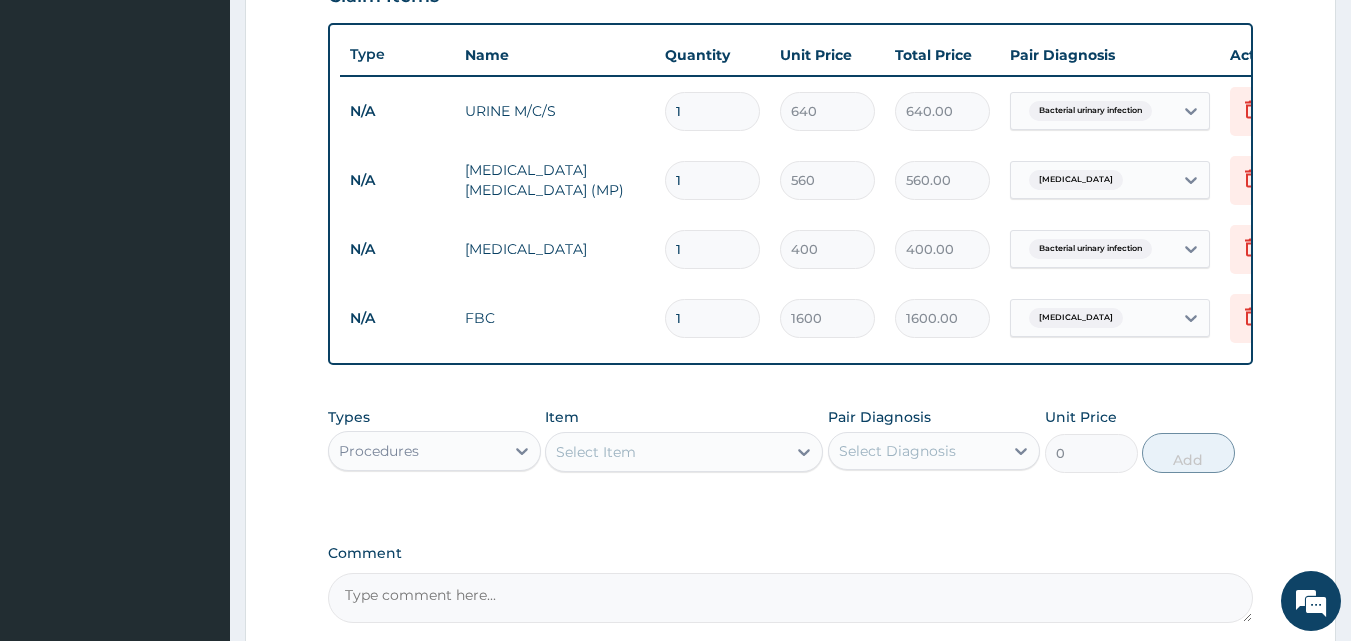 click on "Comment" at bounding box center (791, 553) 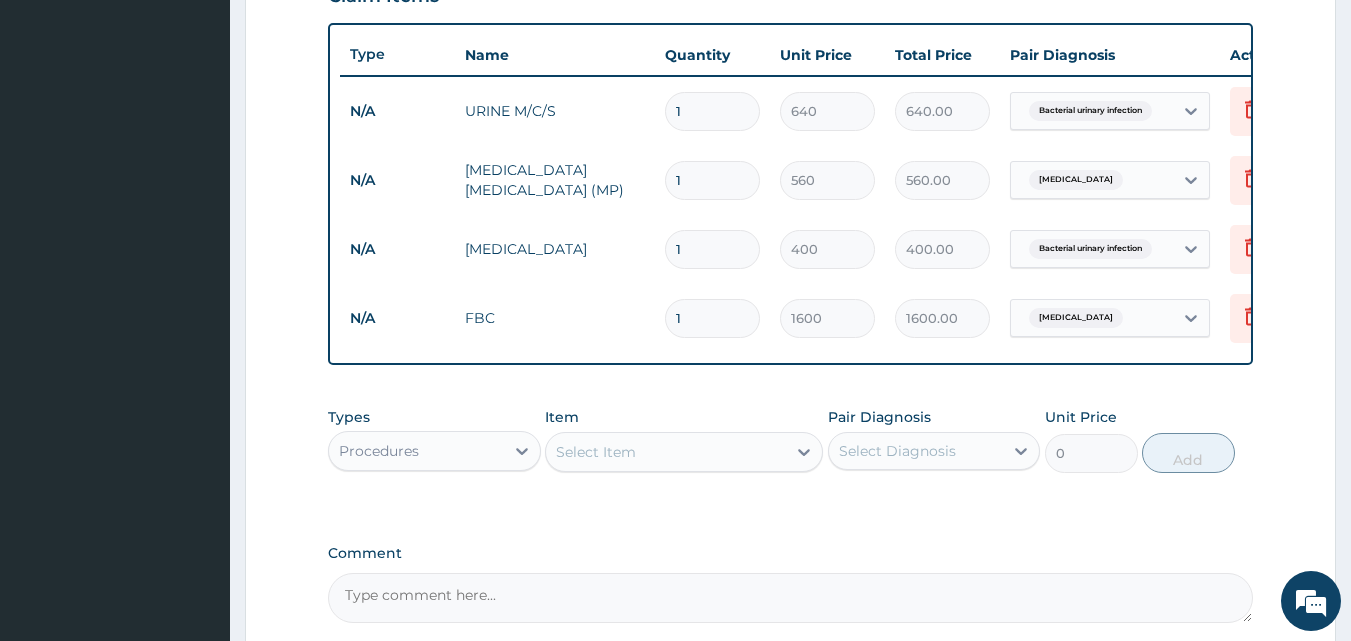click on "Comment" at bounding box center (791, 598) 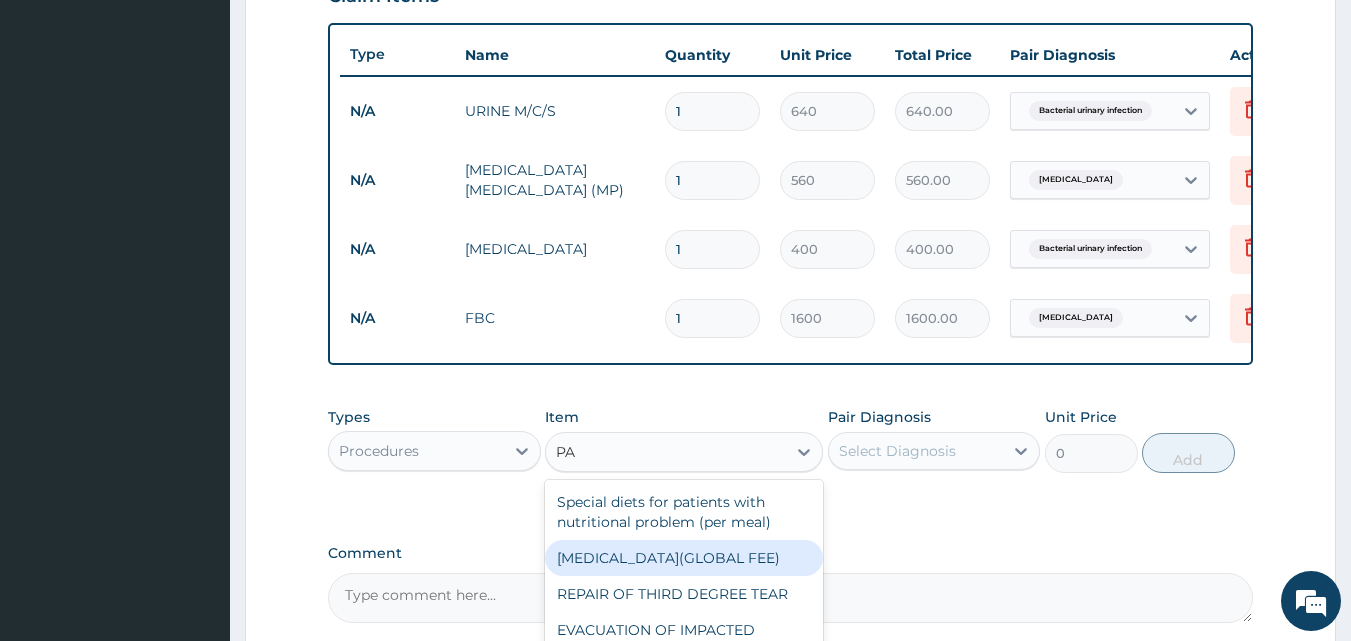 type on "P" 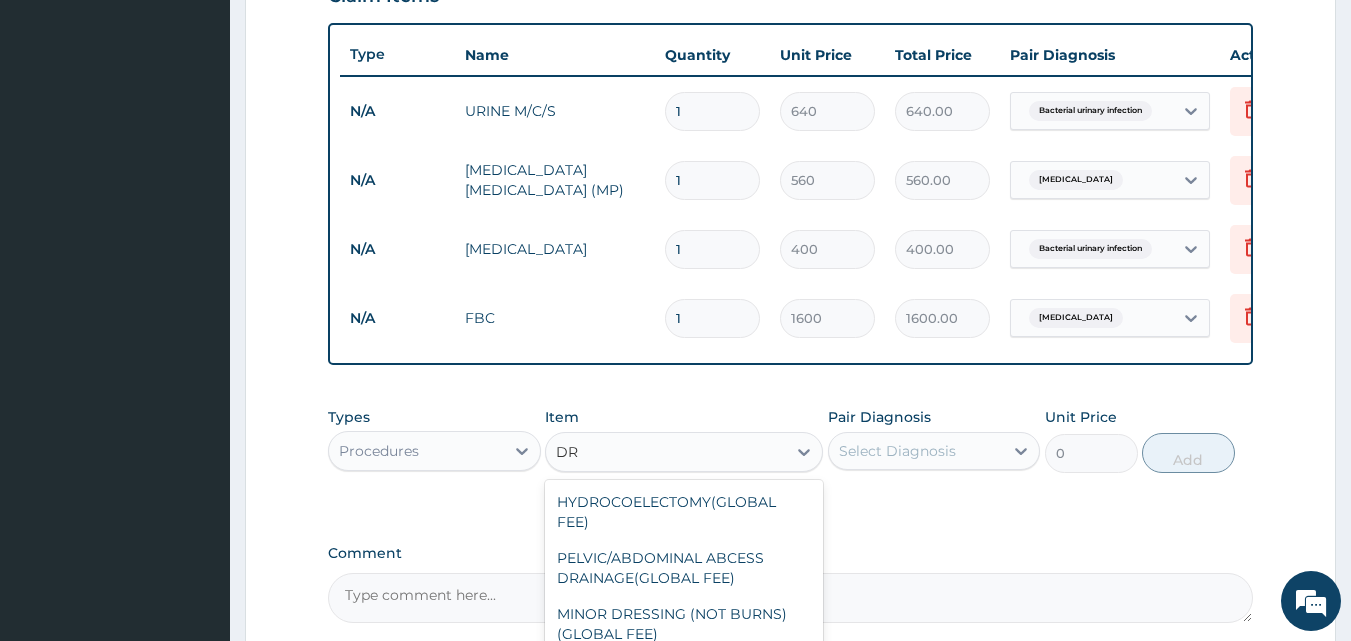 type on "D" 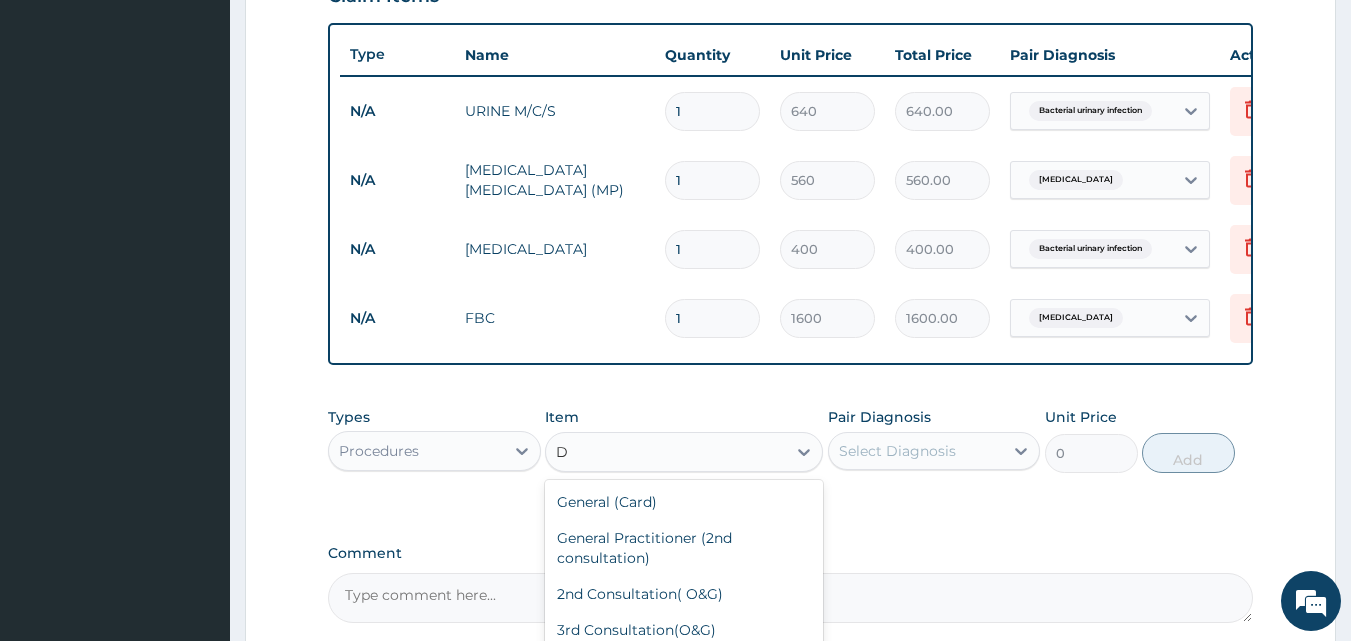 type 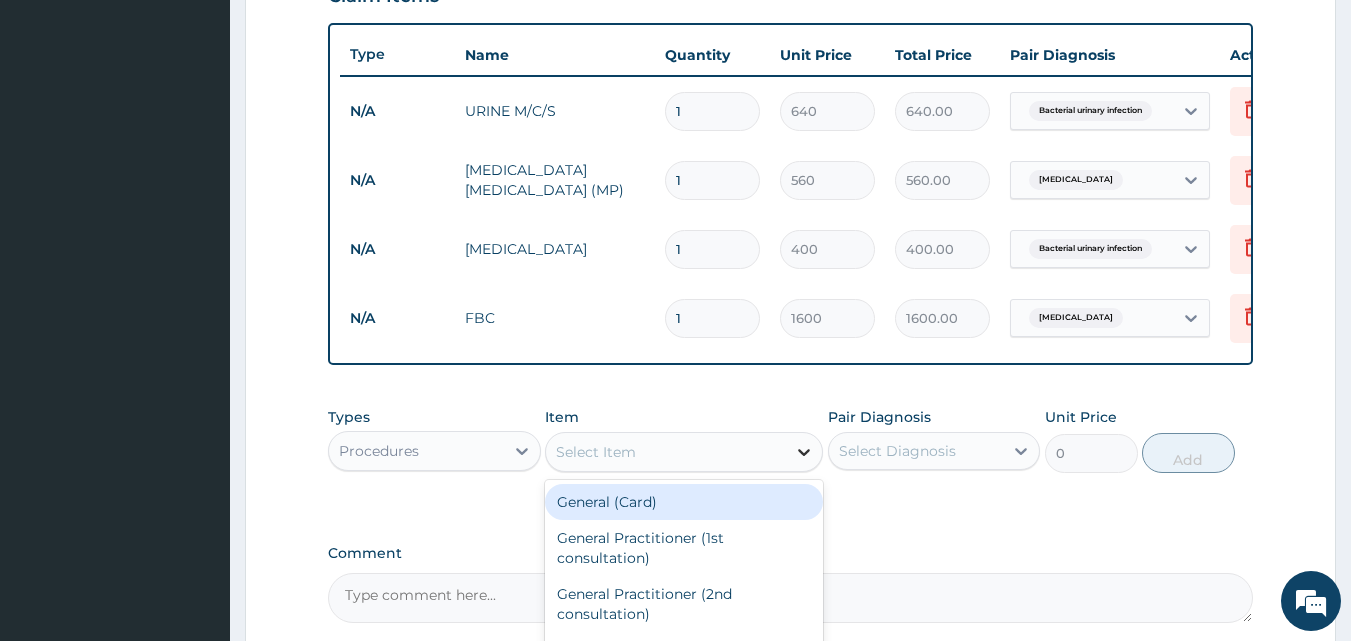 click at bounding box center (804, 452) 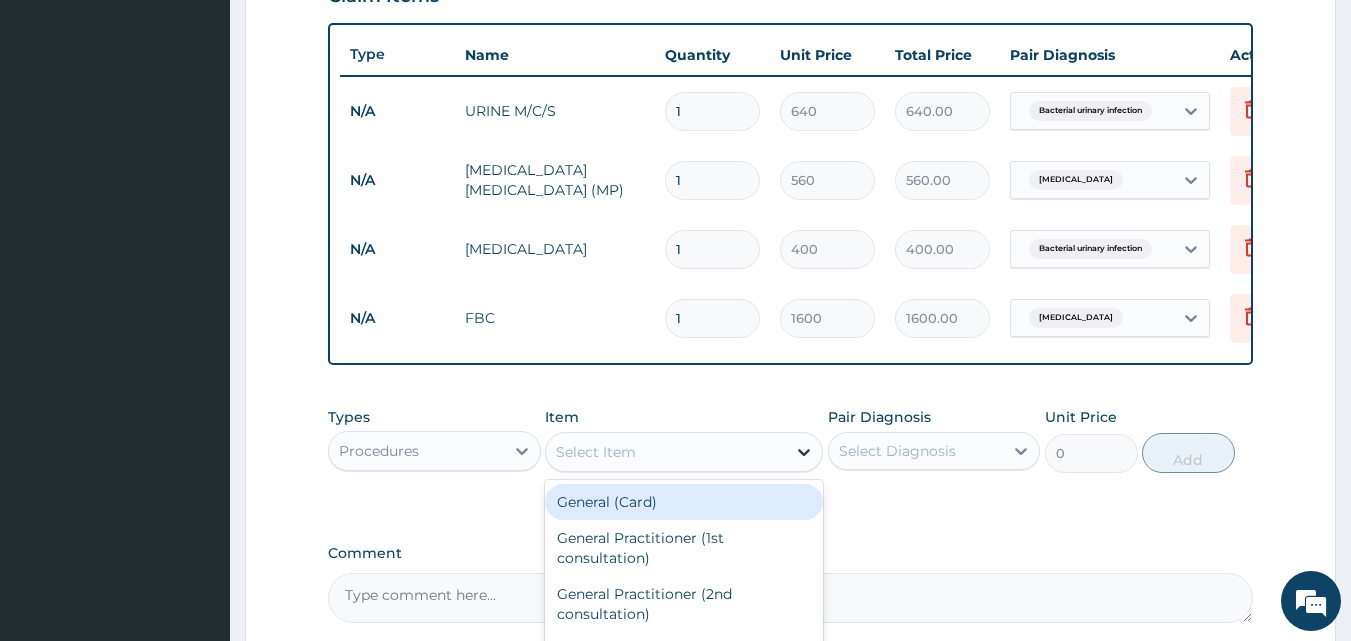 click at bounding box center (804, 452) 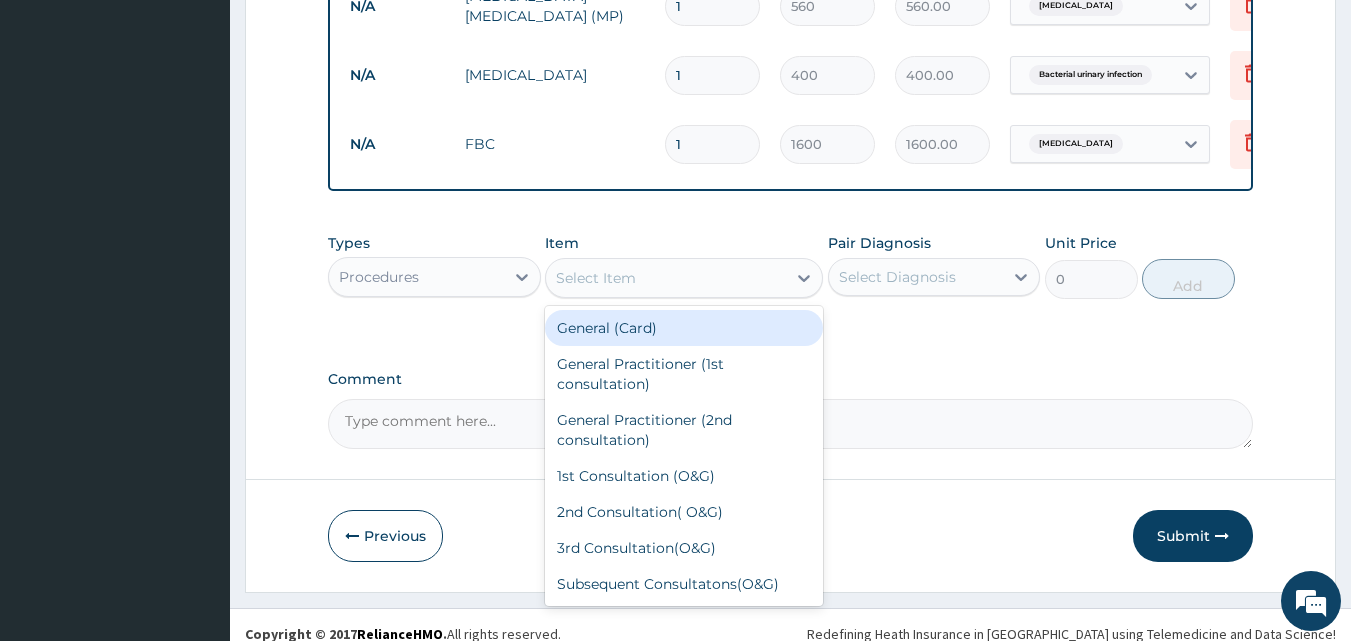 scroll, scrollTop: 928, scrollLeft: 0, axis: vertical 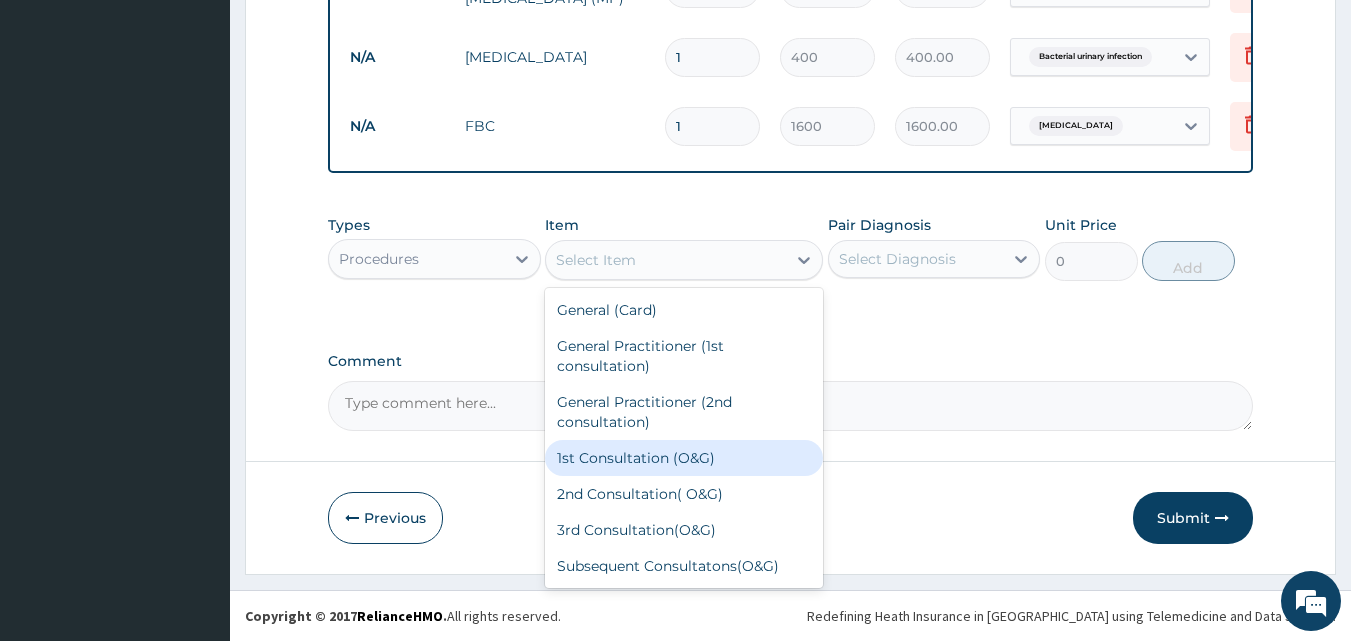 click on "1st Consultation (O&G)" at bounding box center (684, 458) 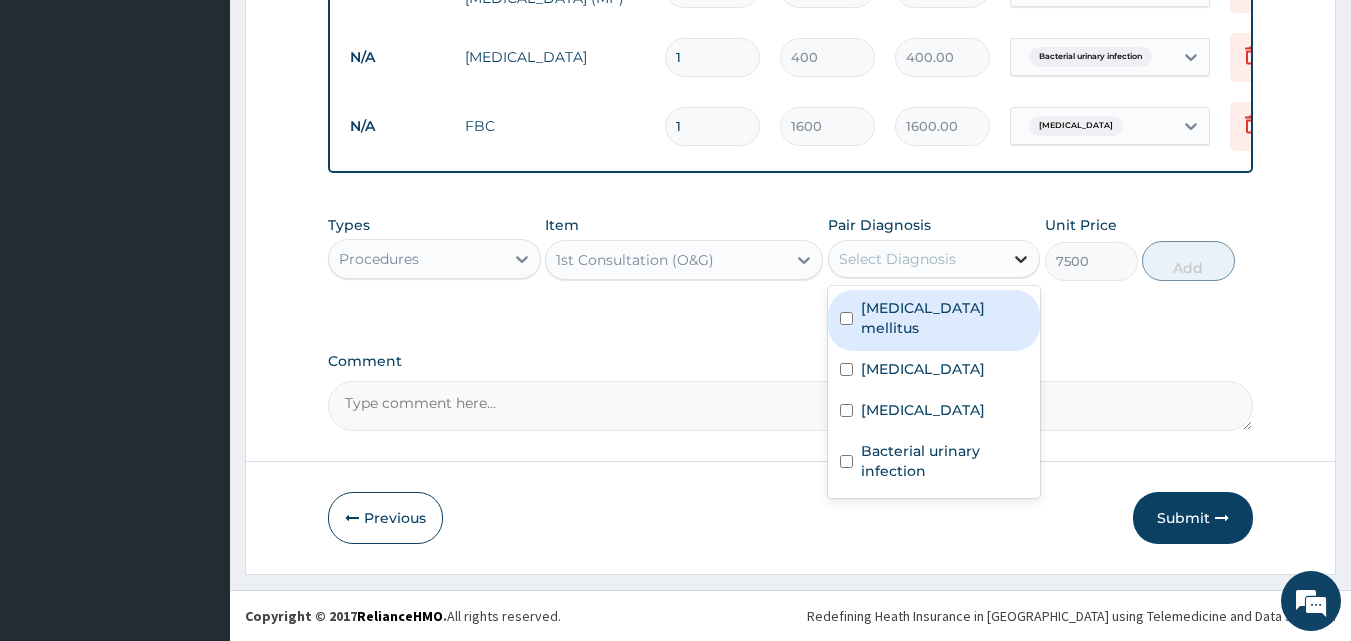 click 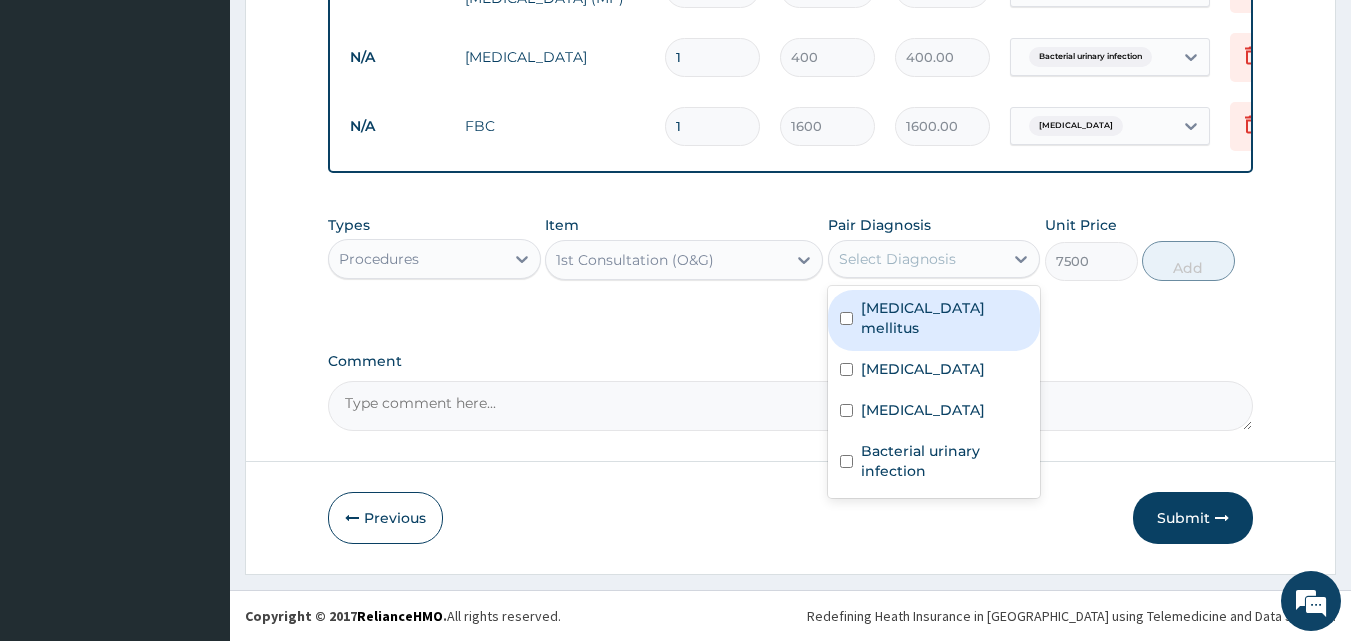drag, startPoint x: 855, startPoint y: 305, endPoint x: 843, endPoint y: 334, distance: 31.38471 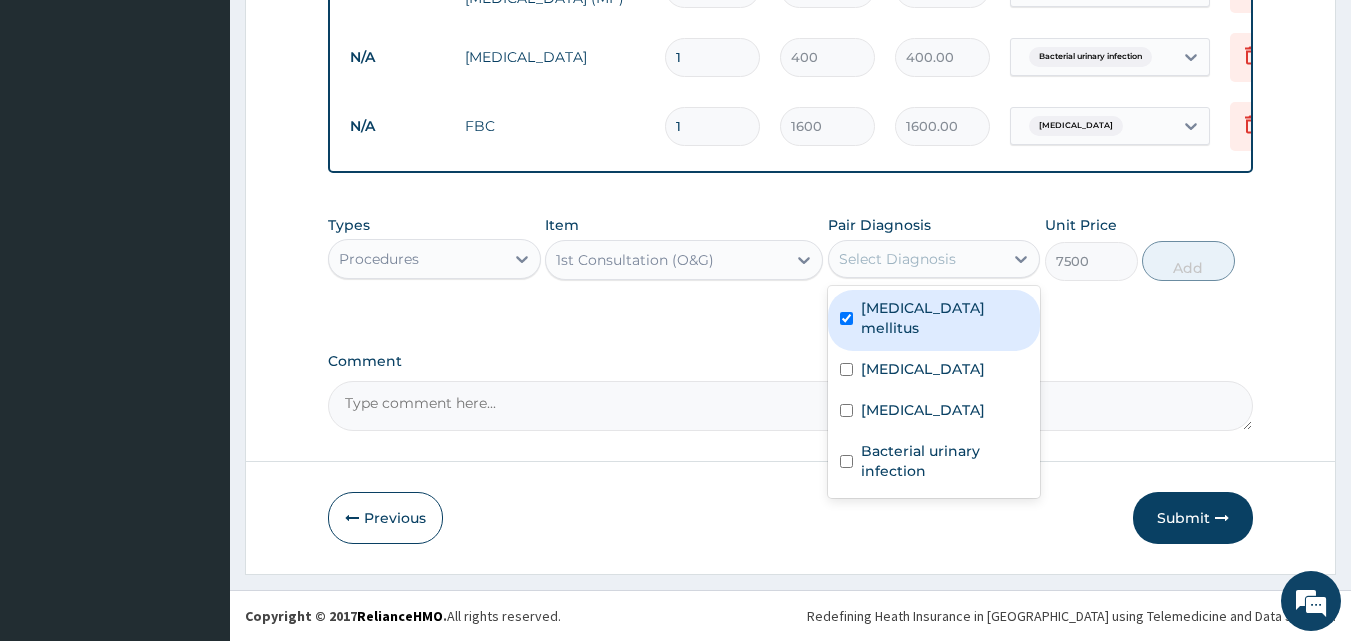 checkbox on "true" 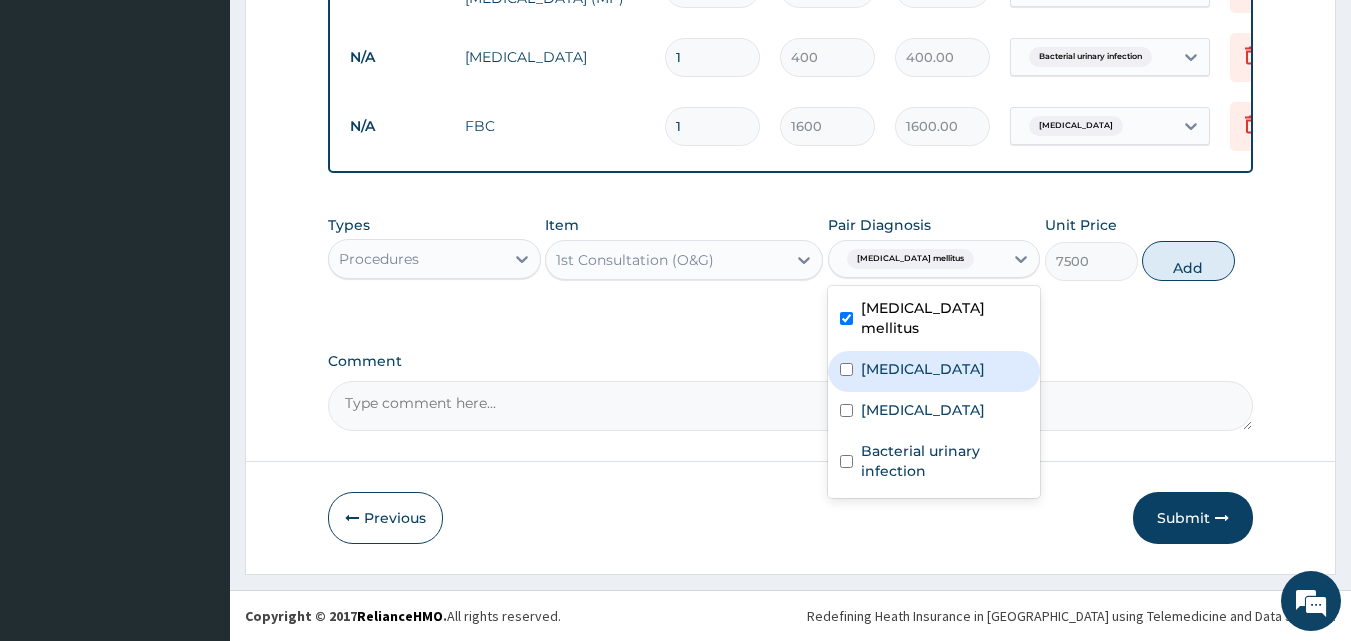 click at bounding box center [846, 369] 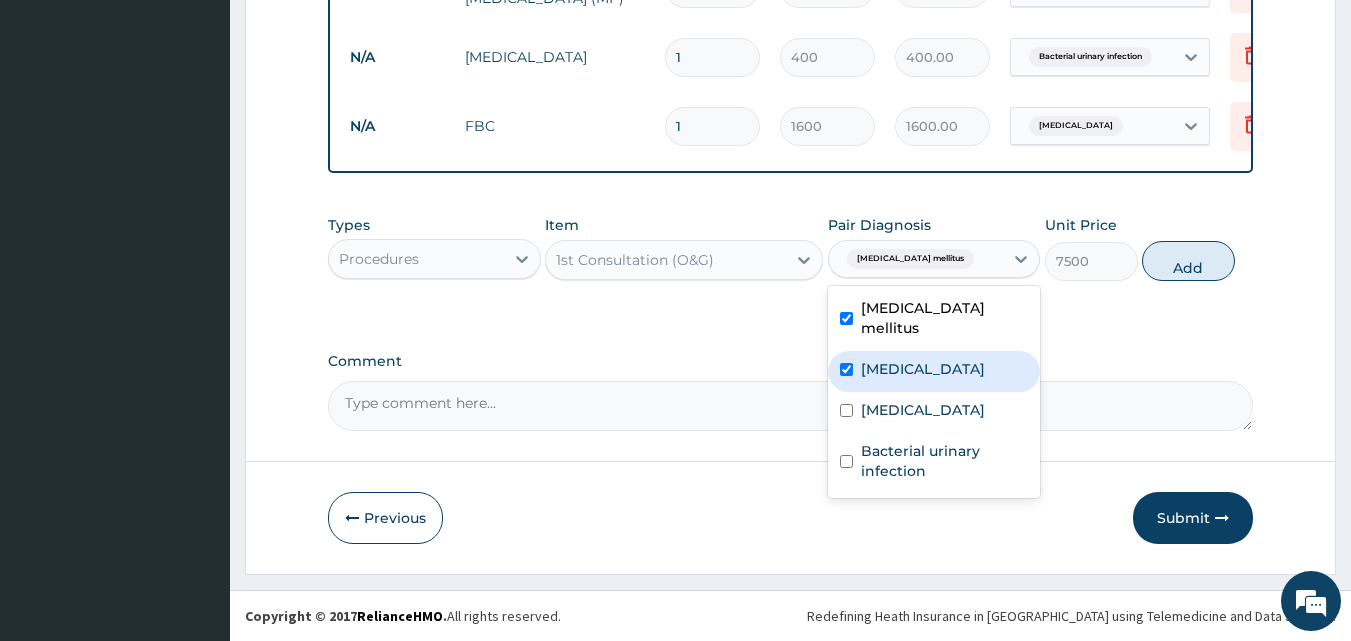 checkbox on "true" 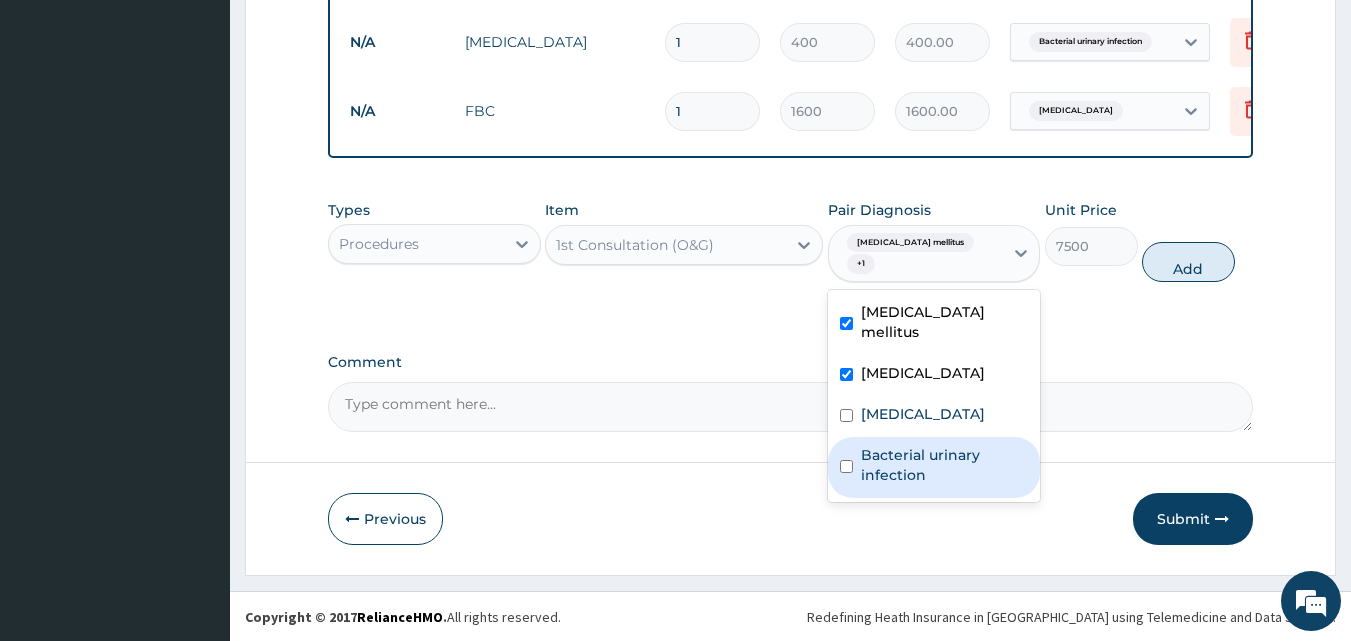 drag, startPoint x: 843, startPoint y: 399, endPoint x: 843, endPoint y: 437, distance: 38 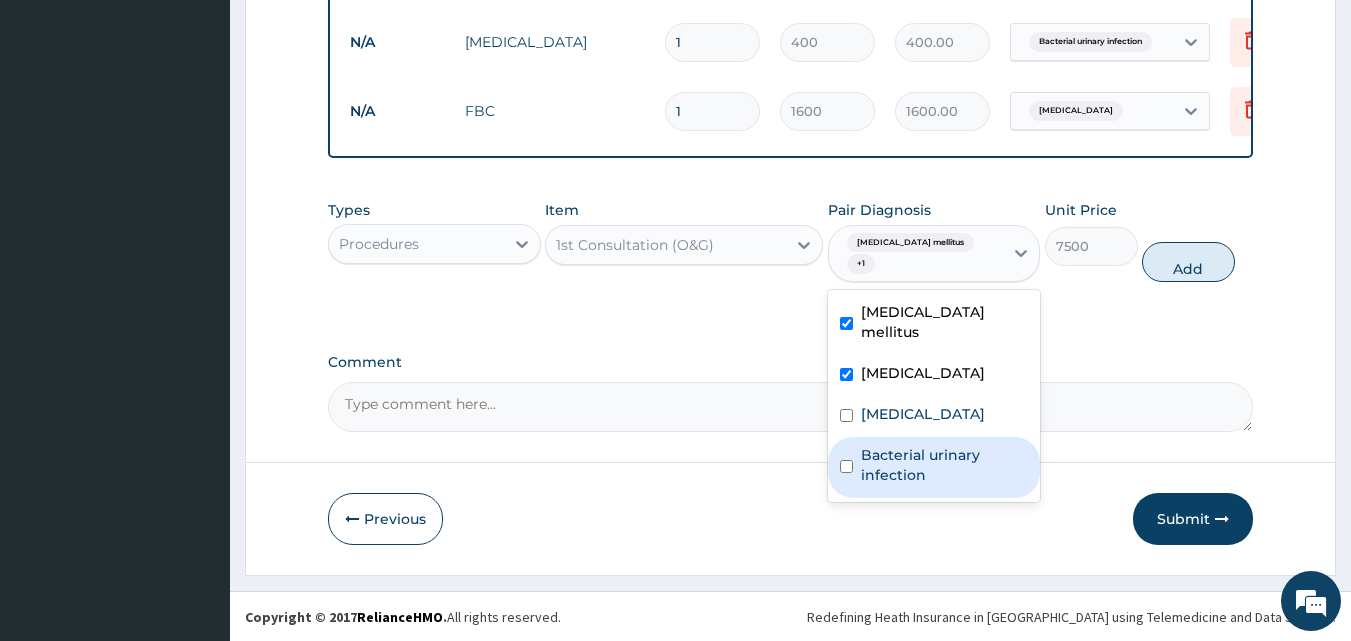 click on "Diabetes mellitus Malaria Septic shock Bacterial urinary infection" at bounding box center [934, 396] 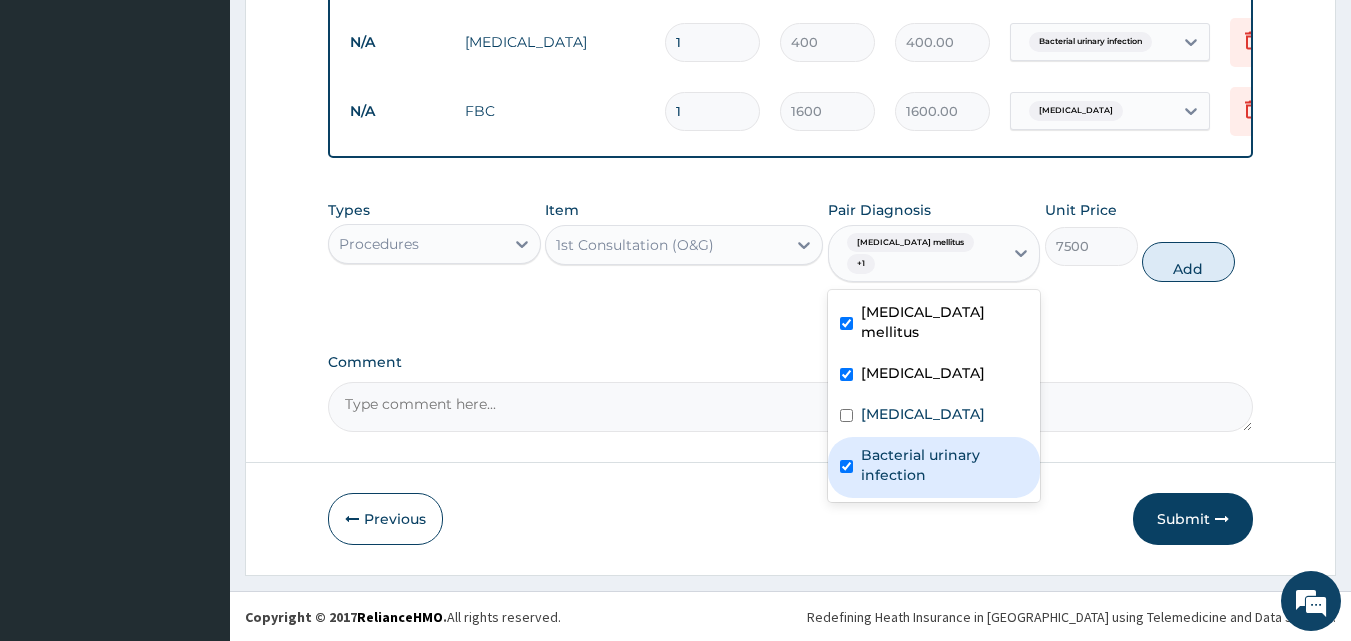 checkbox on "true" 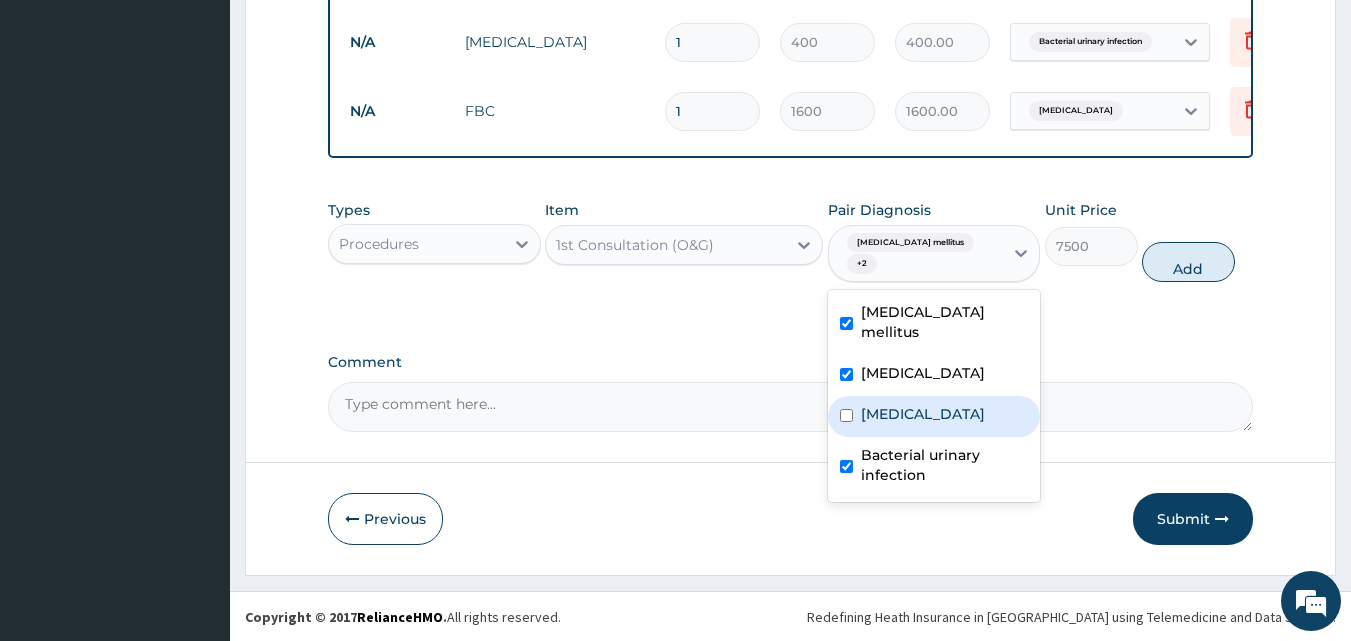 click on "Septic shock" at bounding box center (934, 416) 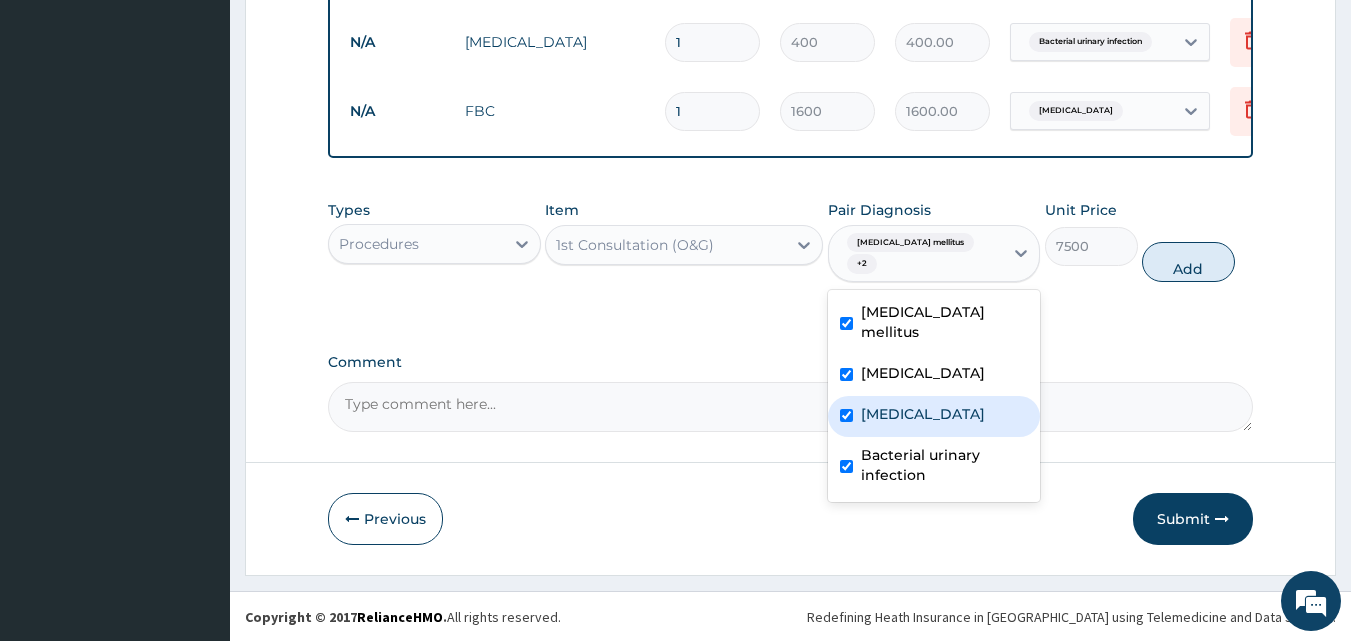 checkbox on "true" 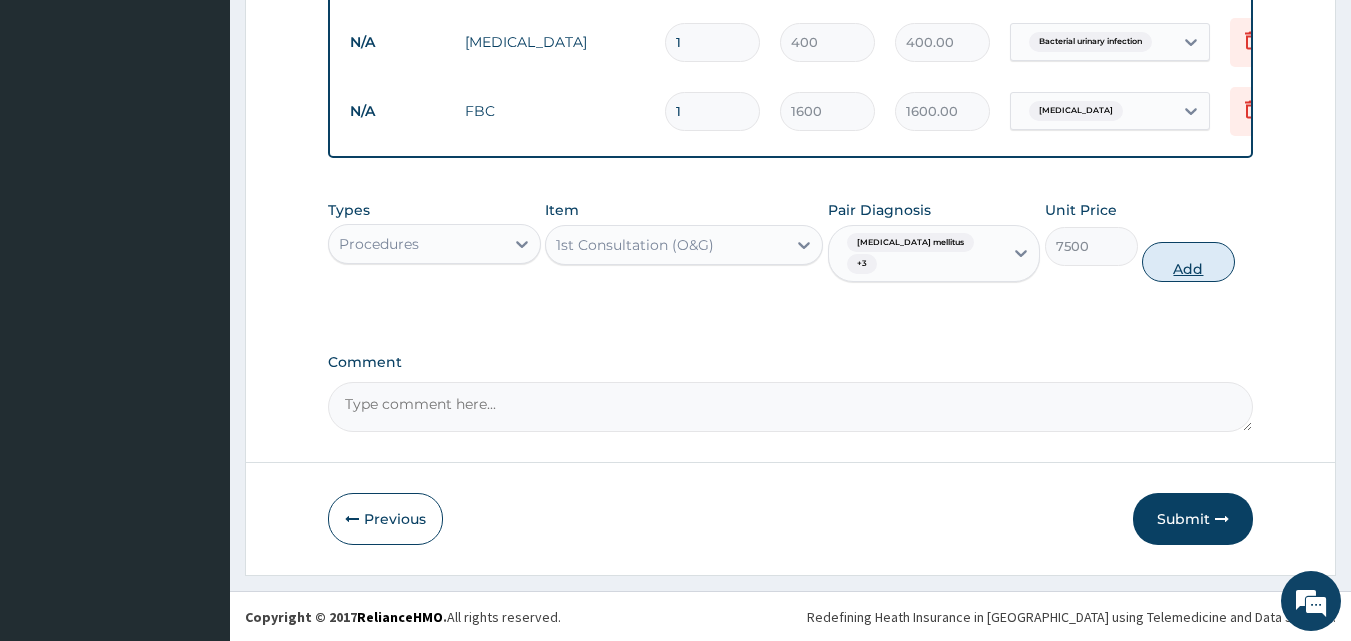 click on "Add" at bounding box center (1188, 262) 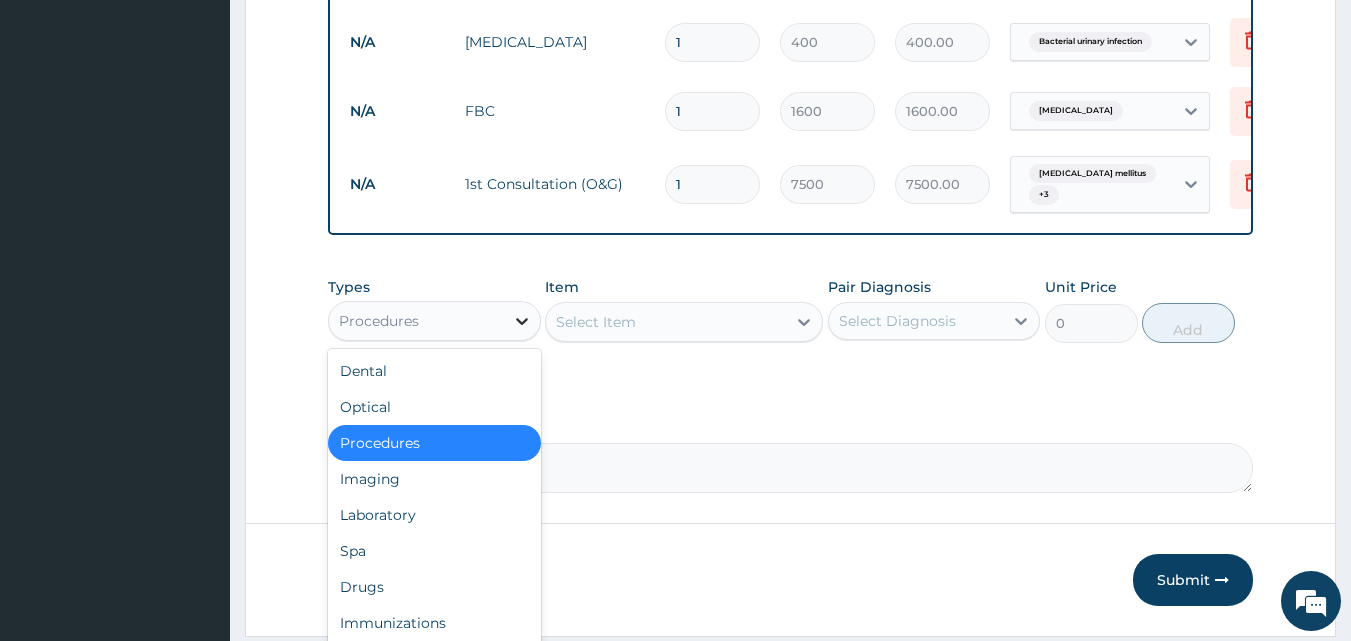 click at bounding box center [522, 321] 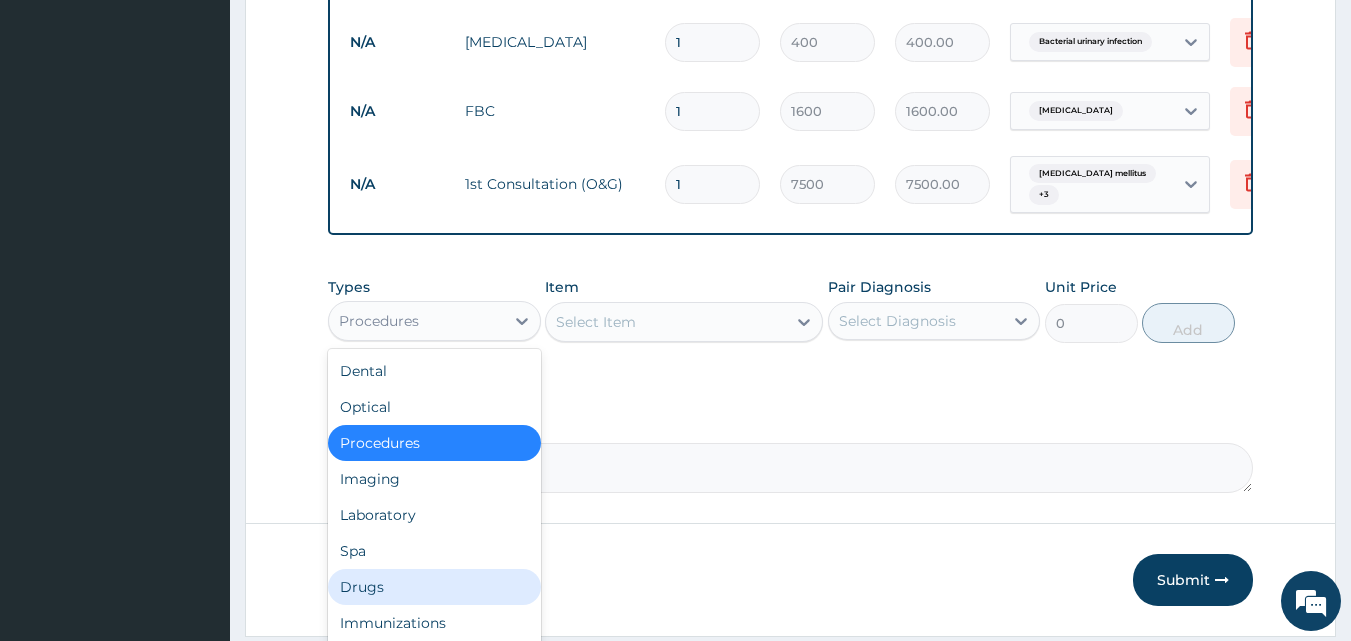 click on "Drugs" at bounding box center (434, 587) 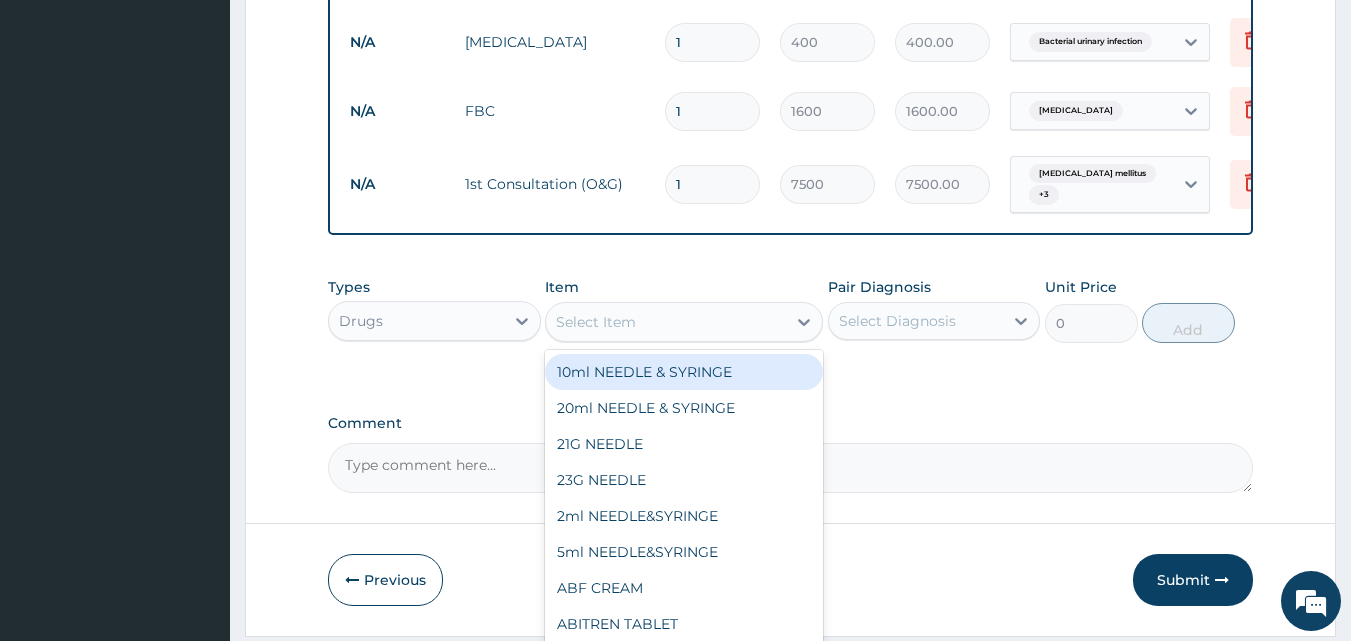 click on "Select Item" at bounding box center [666, 322] 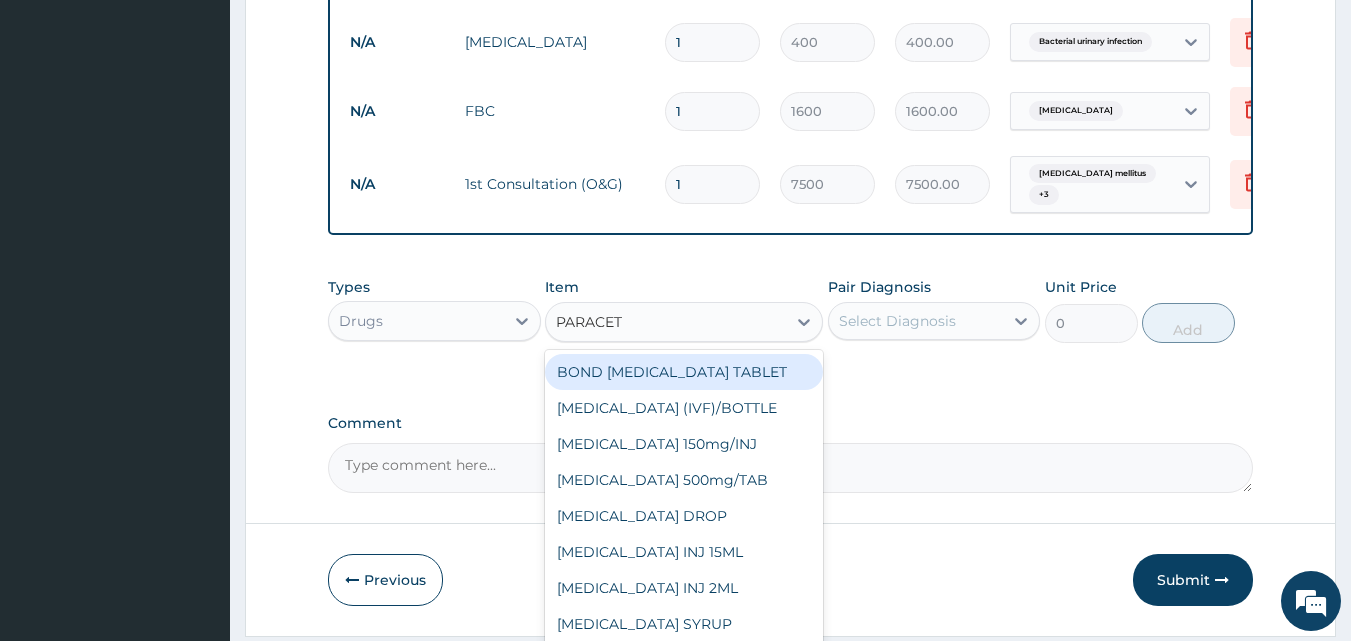 type on "PARACETA" 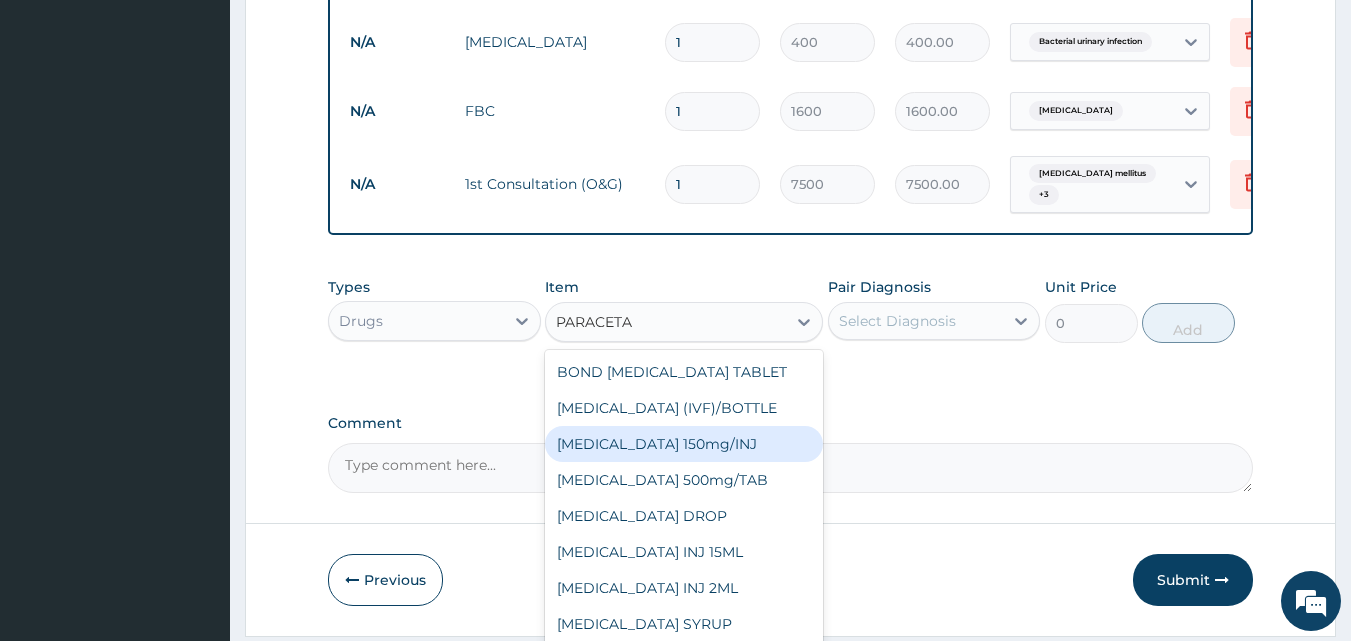 type 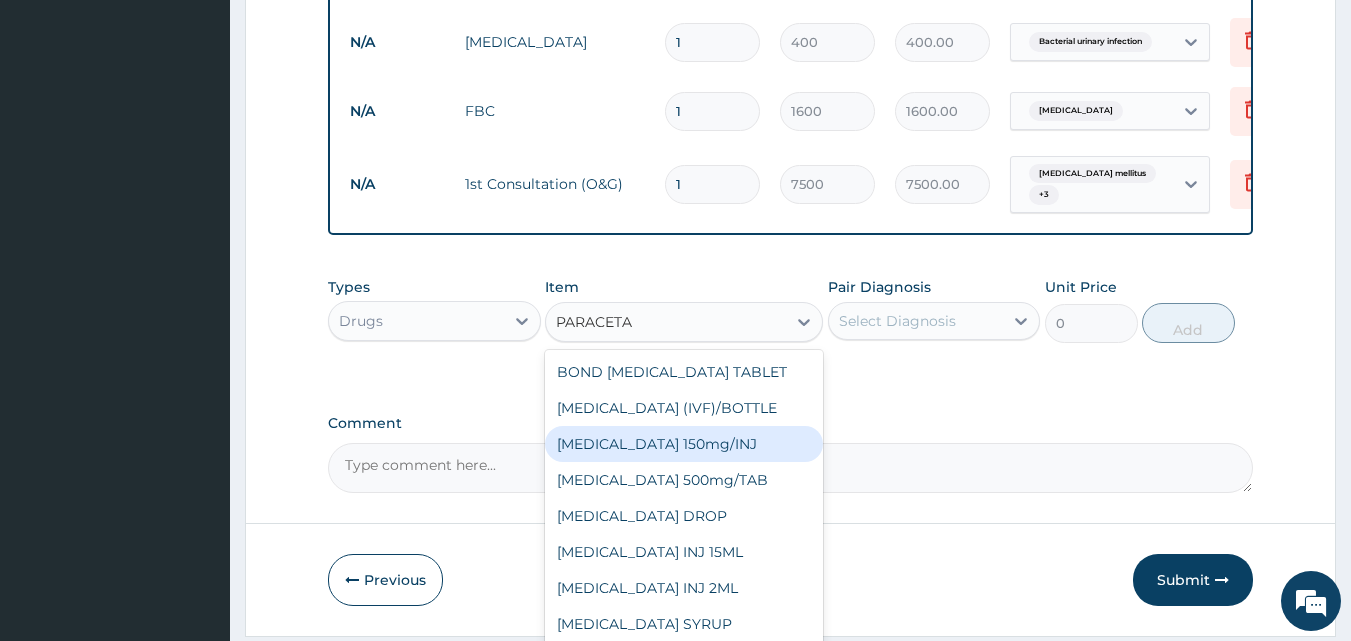 type on "31.5" 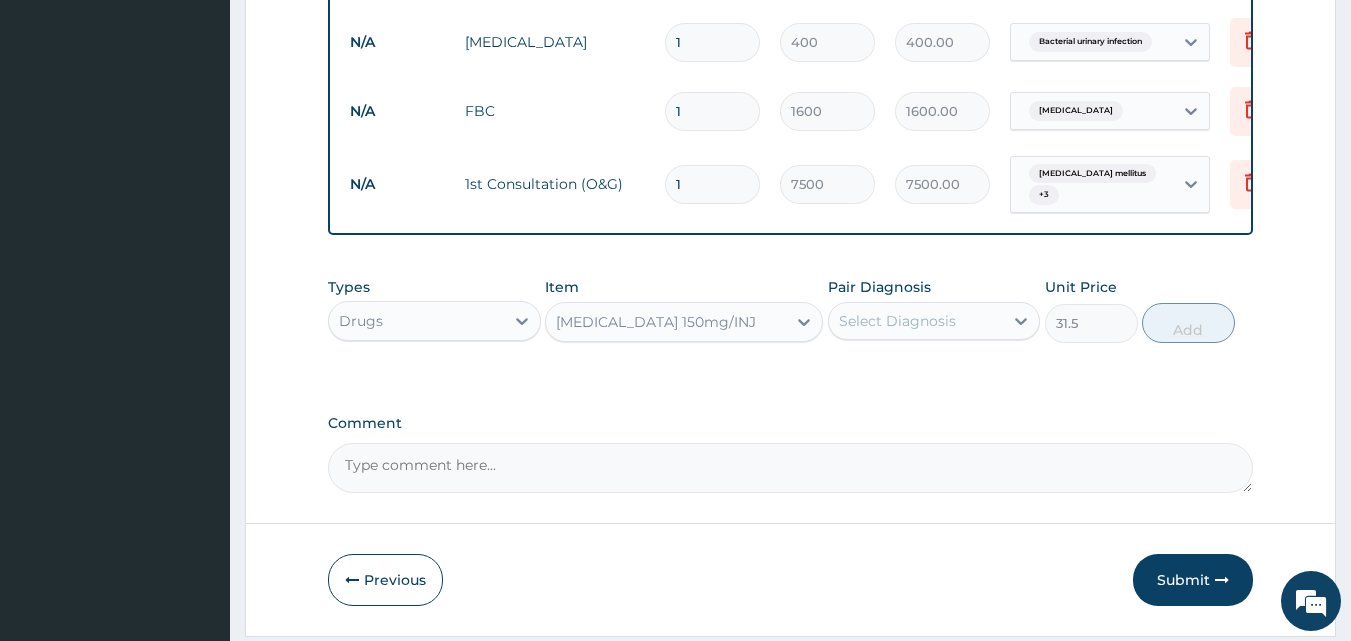 click on "Select Diagnosis" at bounding box center (916, 321) 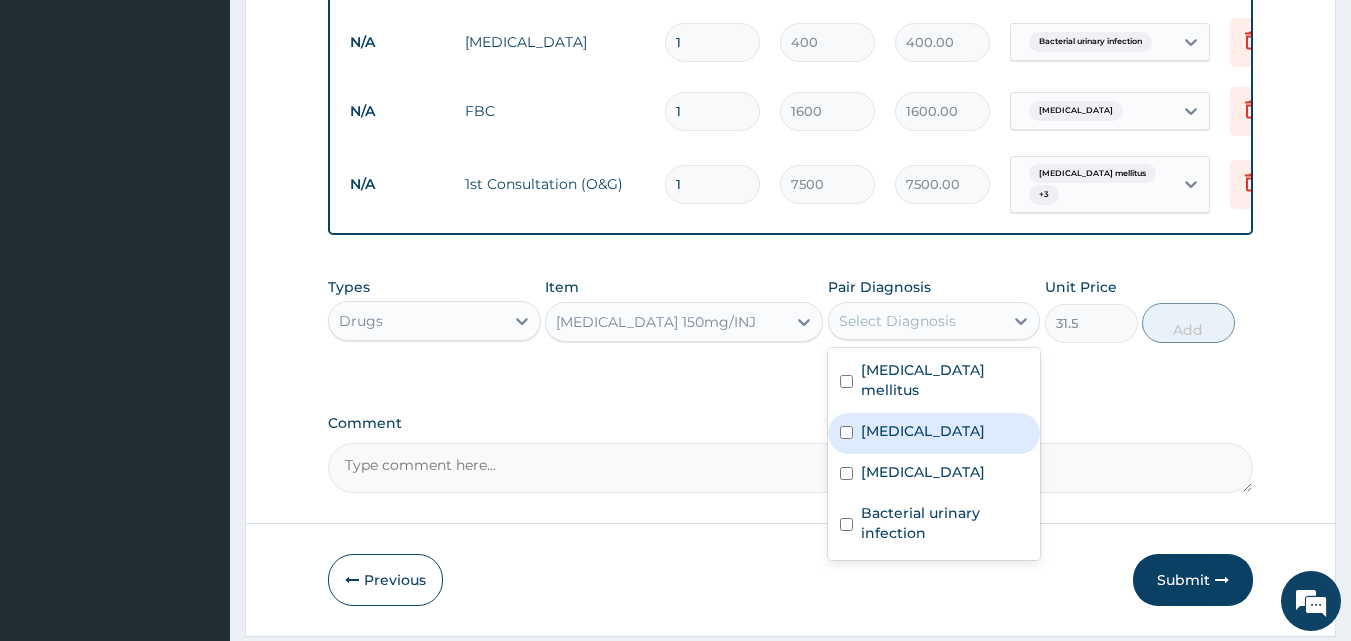 click on "Malaria" at bounding box center [934, 433] 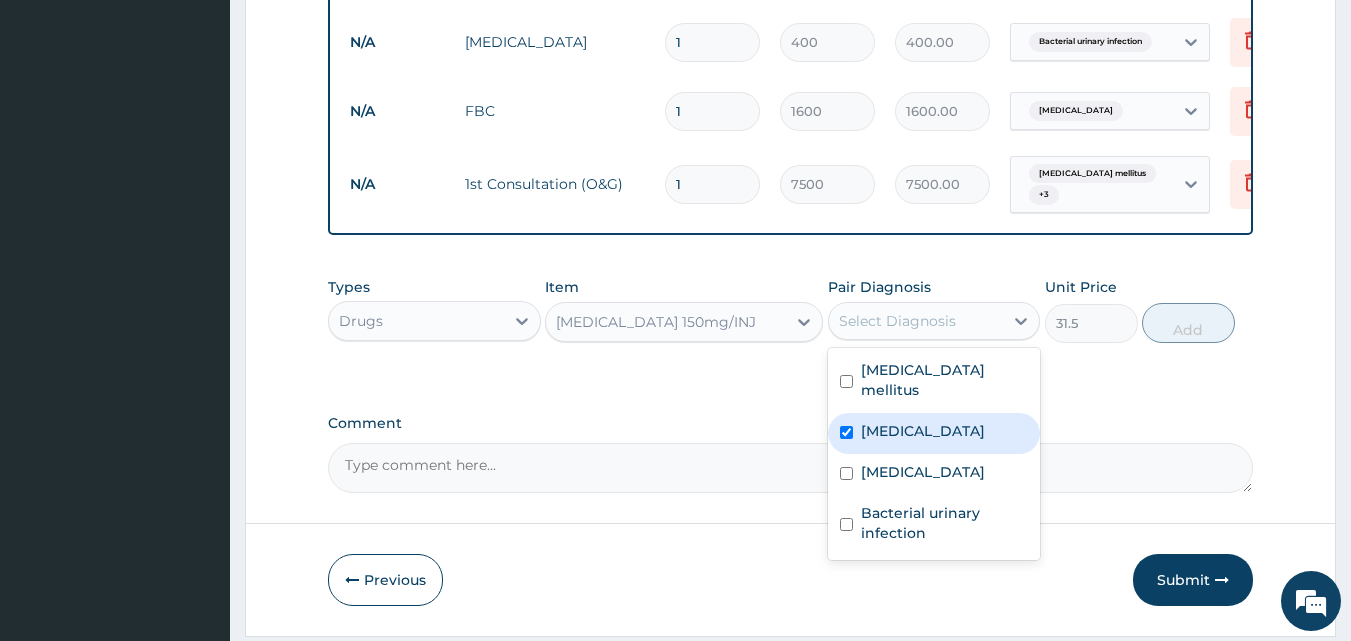 checkbox on "true" 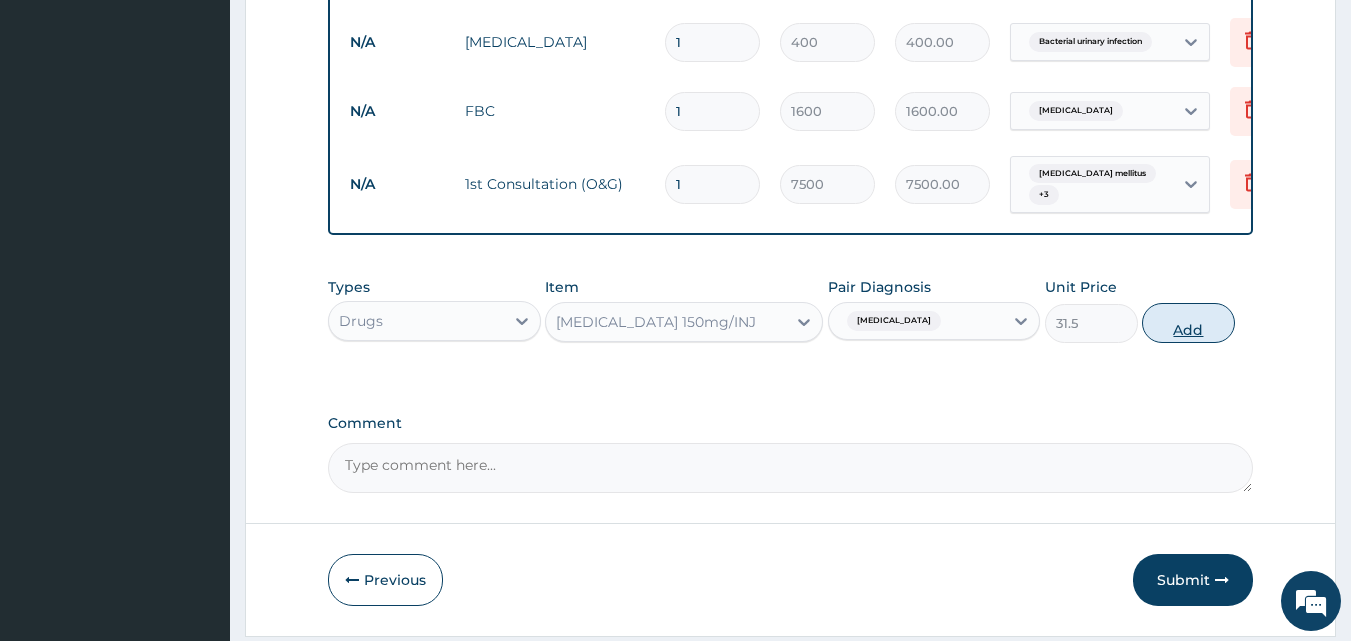 click on "Add" at bounding box center [1188, 323] 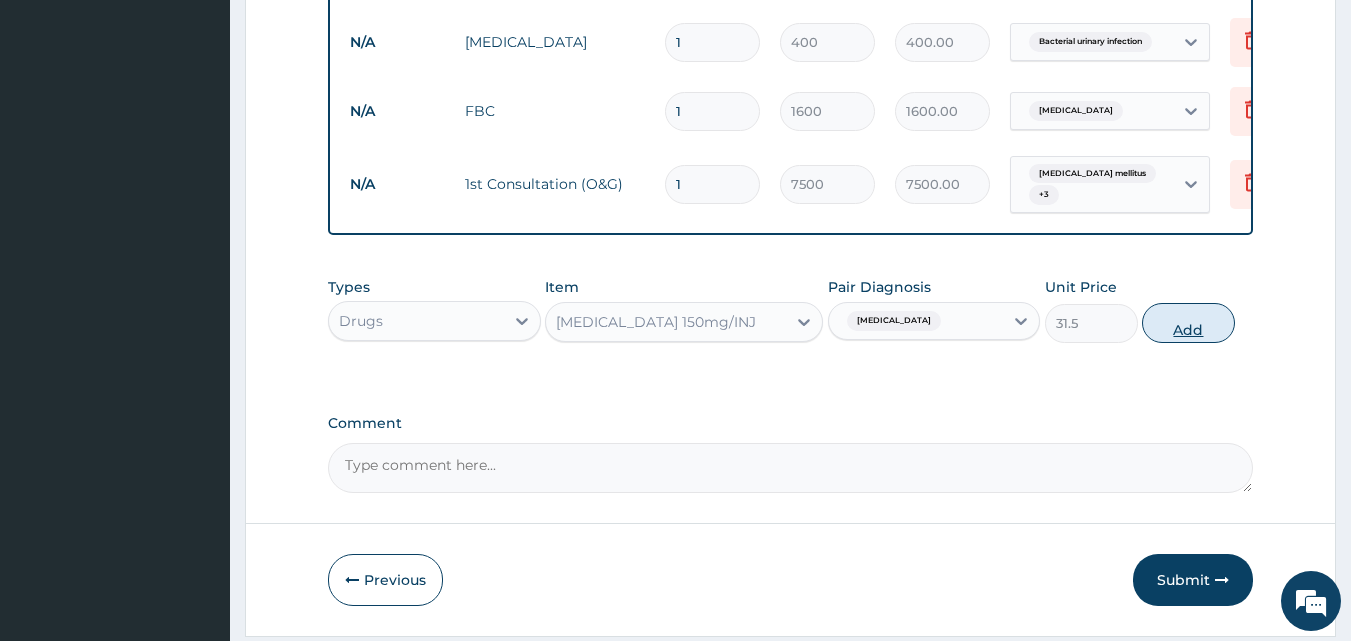 type on "0" 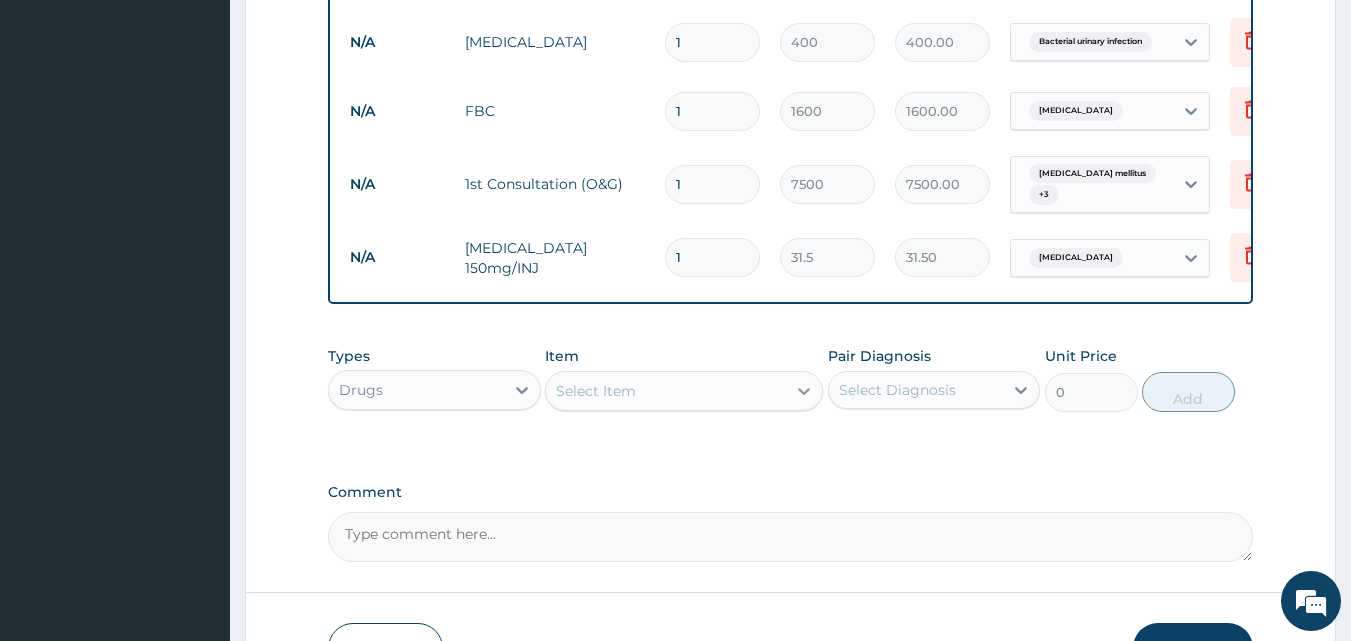 click 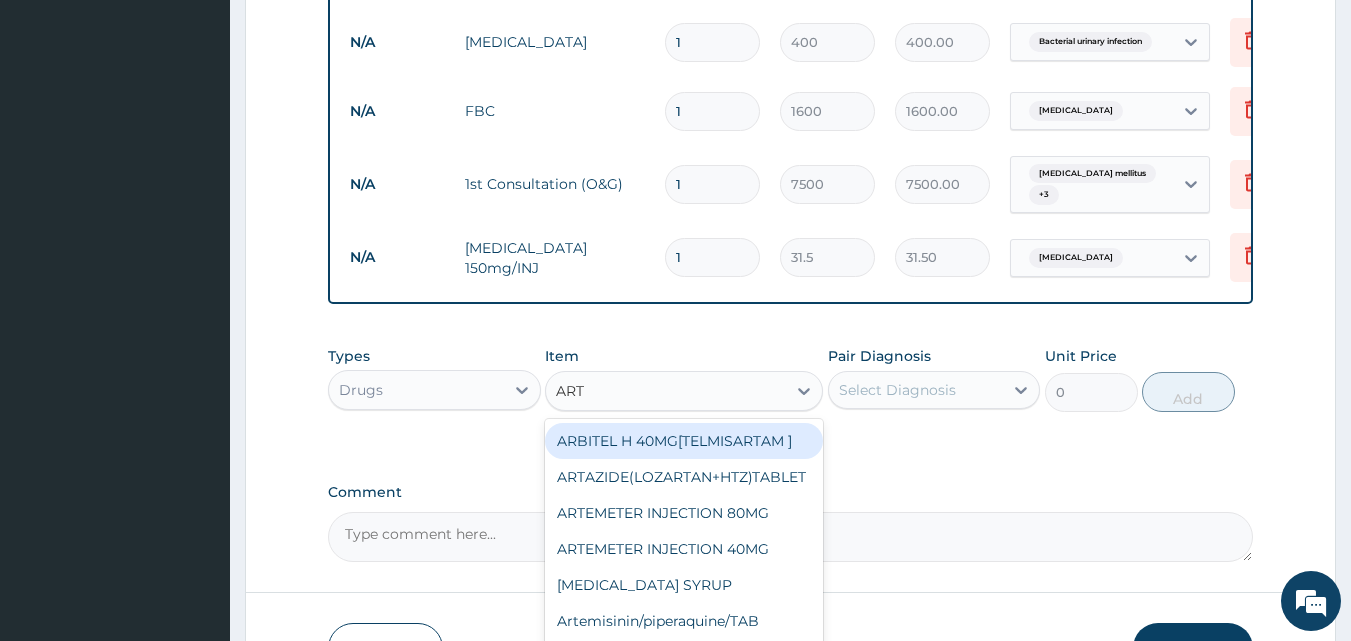 type on "ARTE" 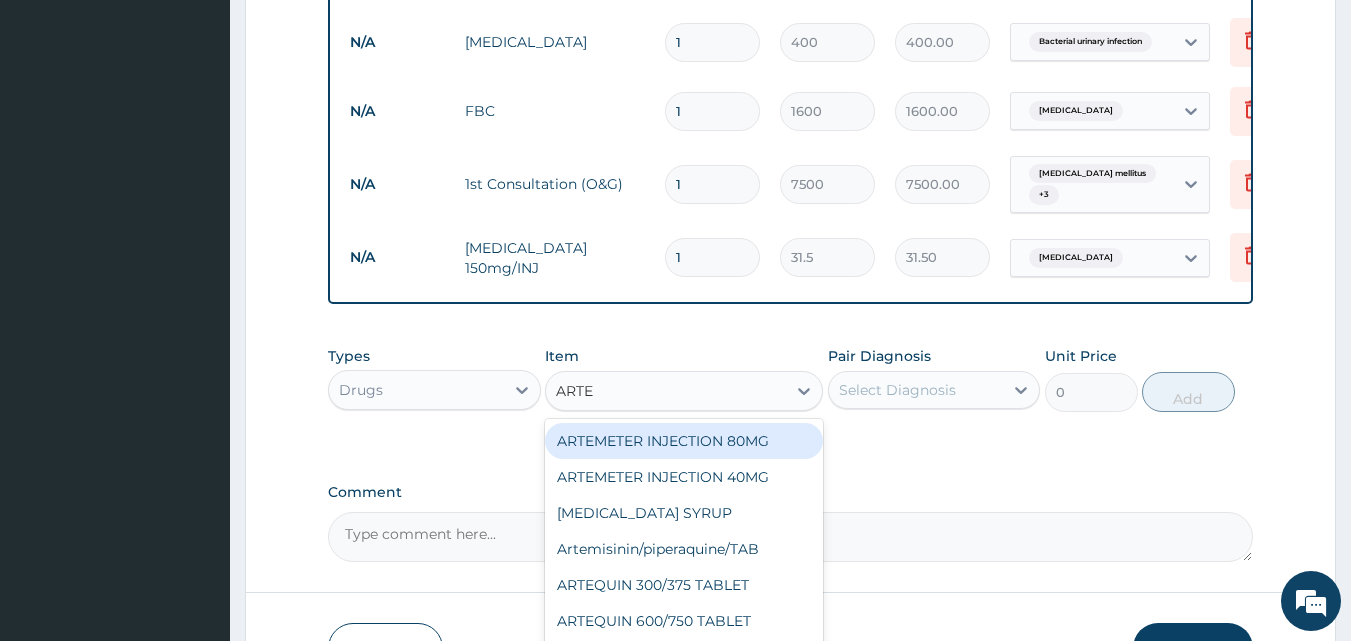 click on "ARTEMETER INJECTION  80MG" at bounding box center [684, 441] 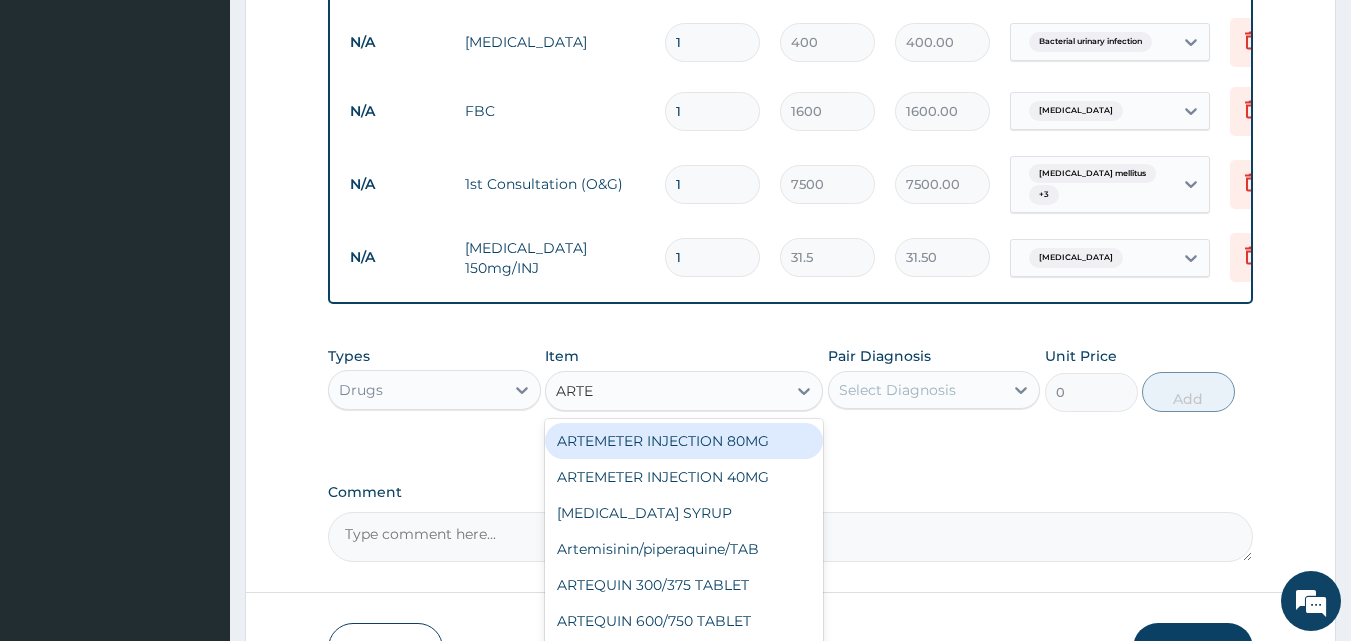 type 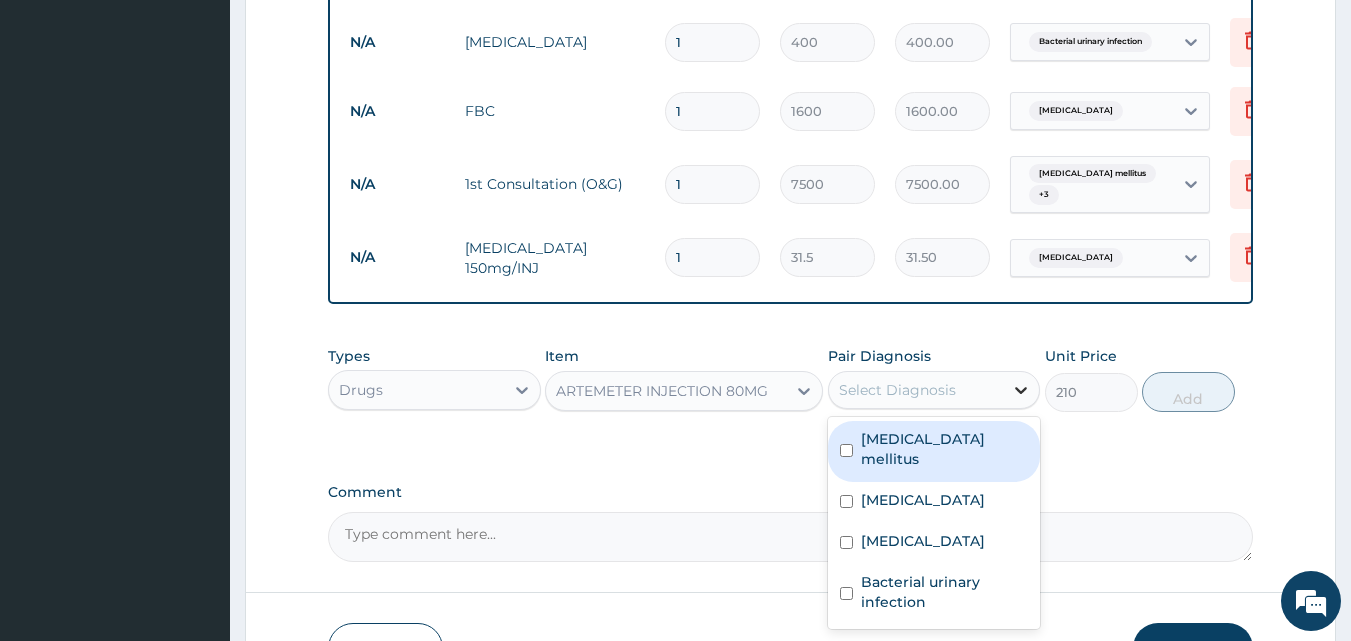 click at bounding box center [1021, 390] 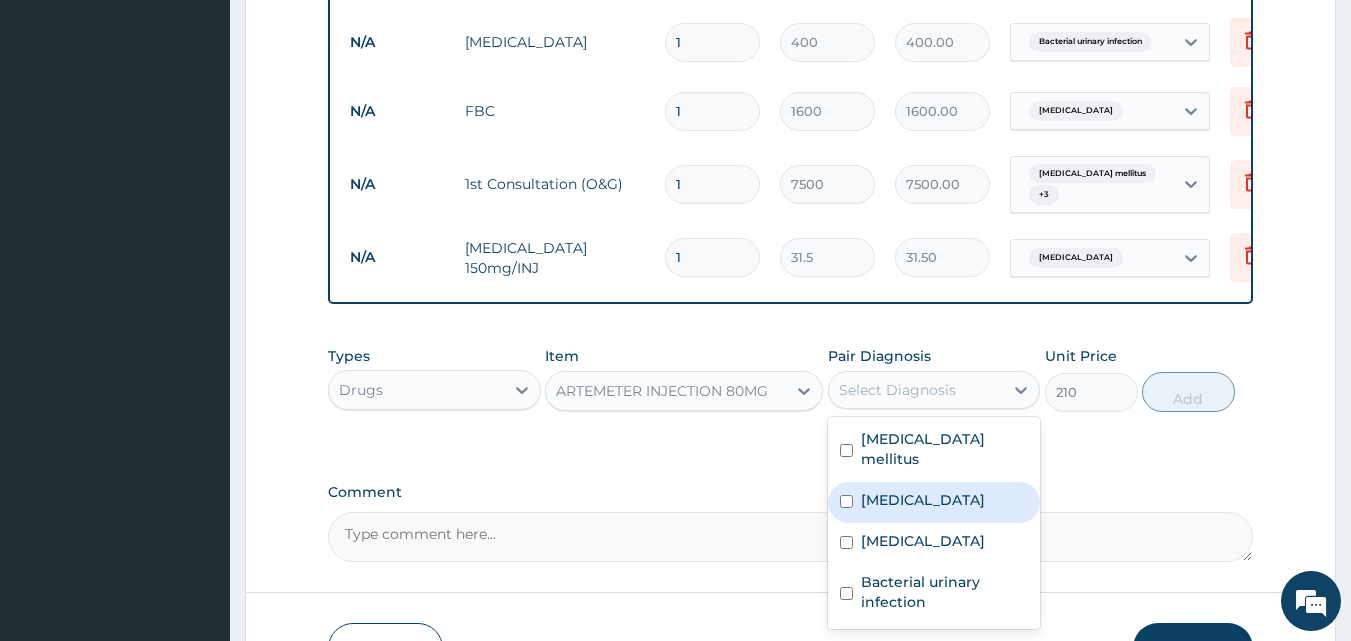click on "Malaria" at bounding box center (934, 502) 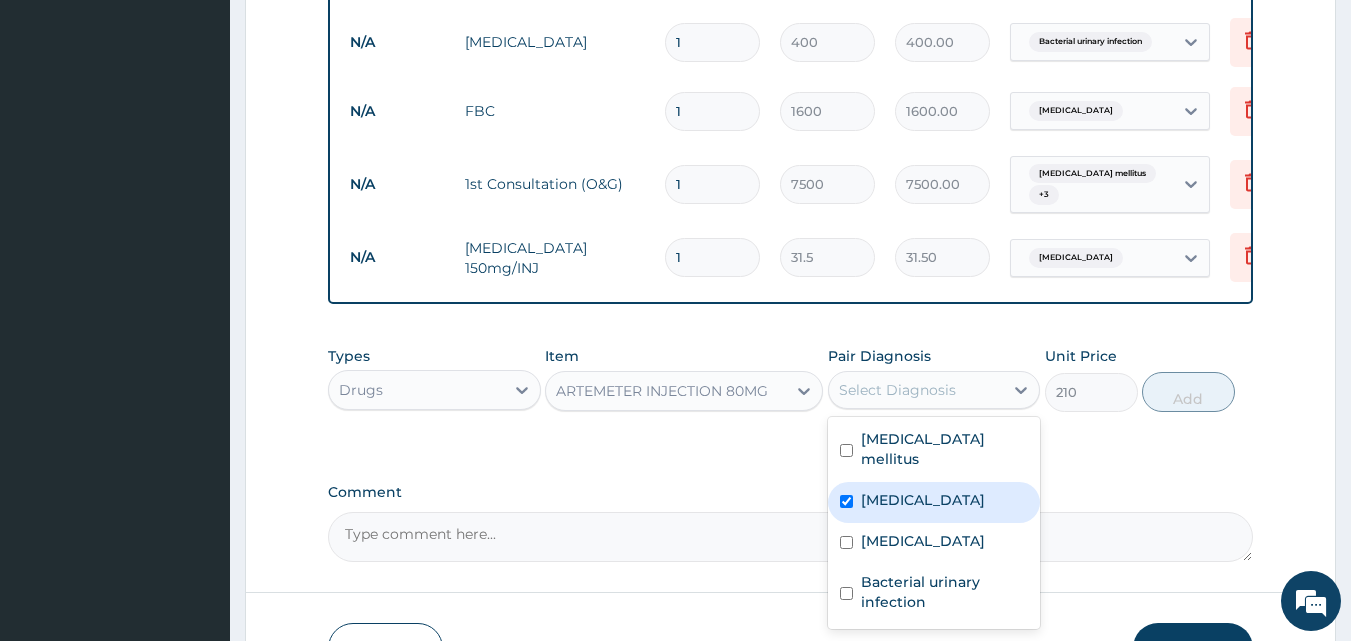 checkbox on "true" 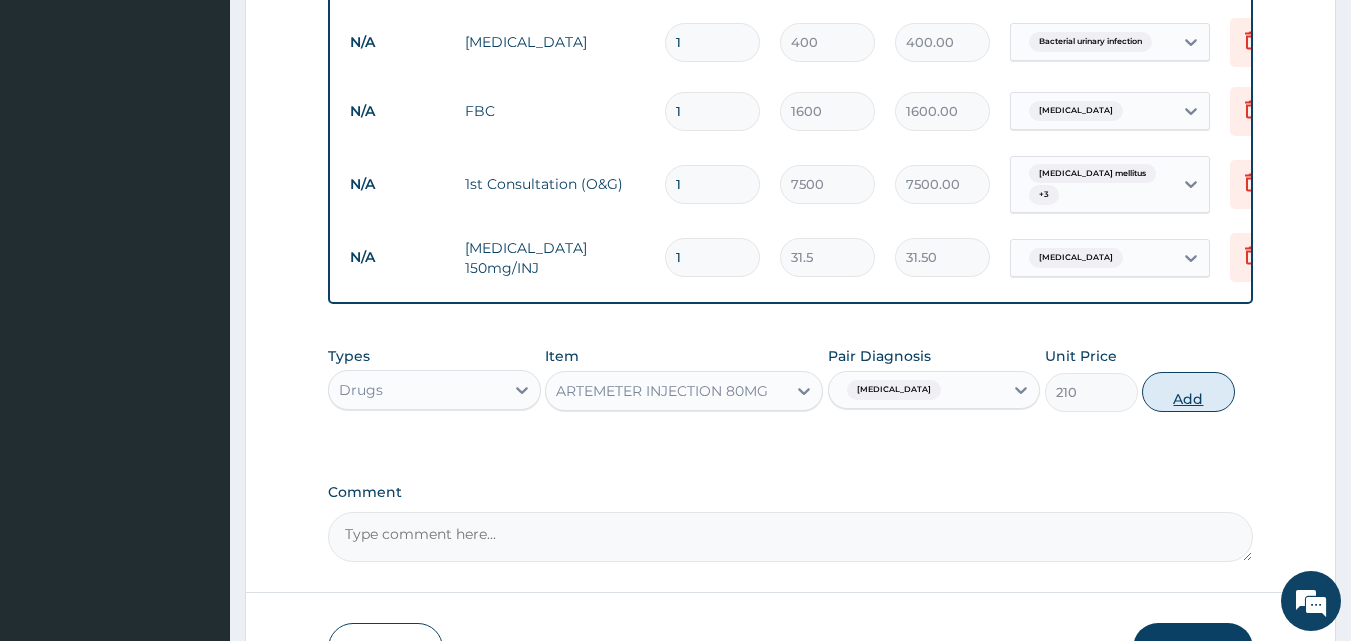 click on "Add" at bounding box center [1188, 392] 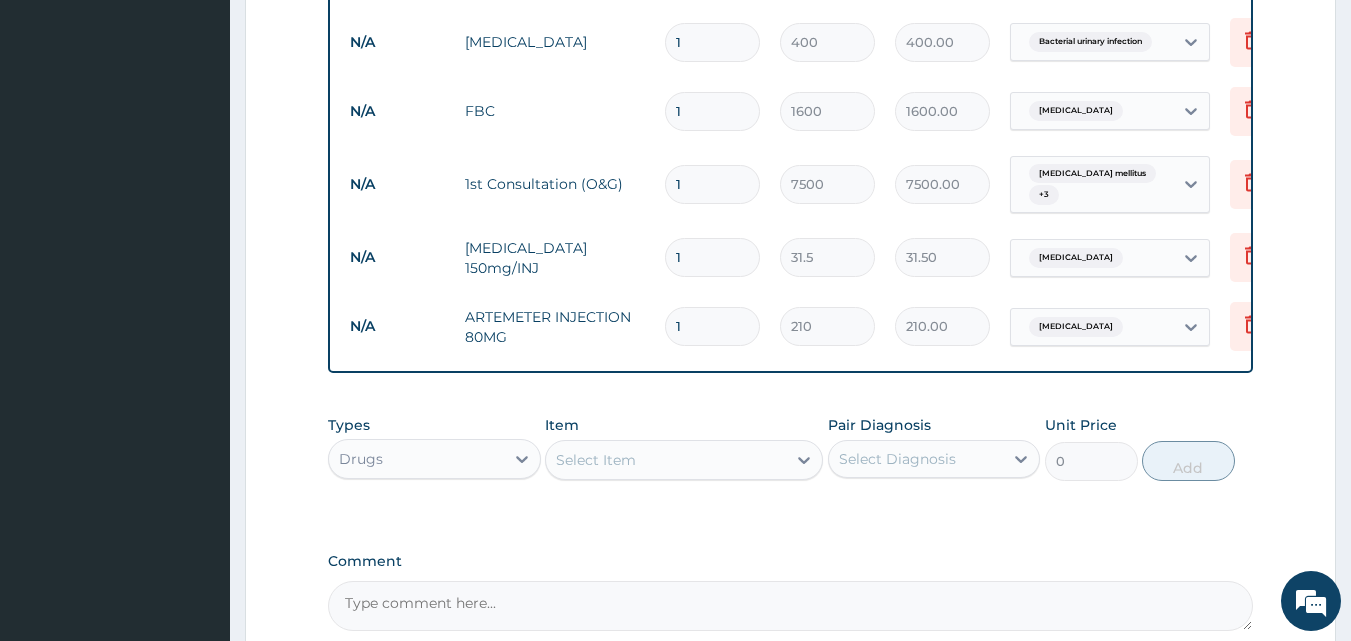 click on "Select Item" at bounding box center [666, 460] 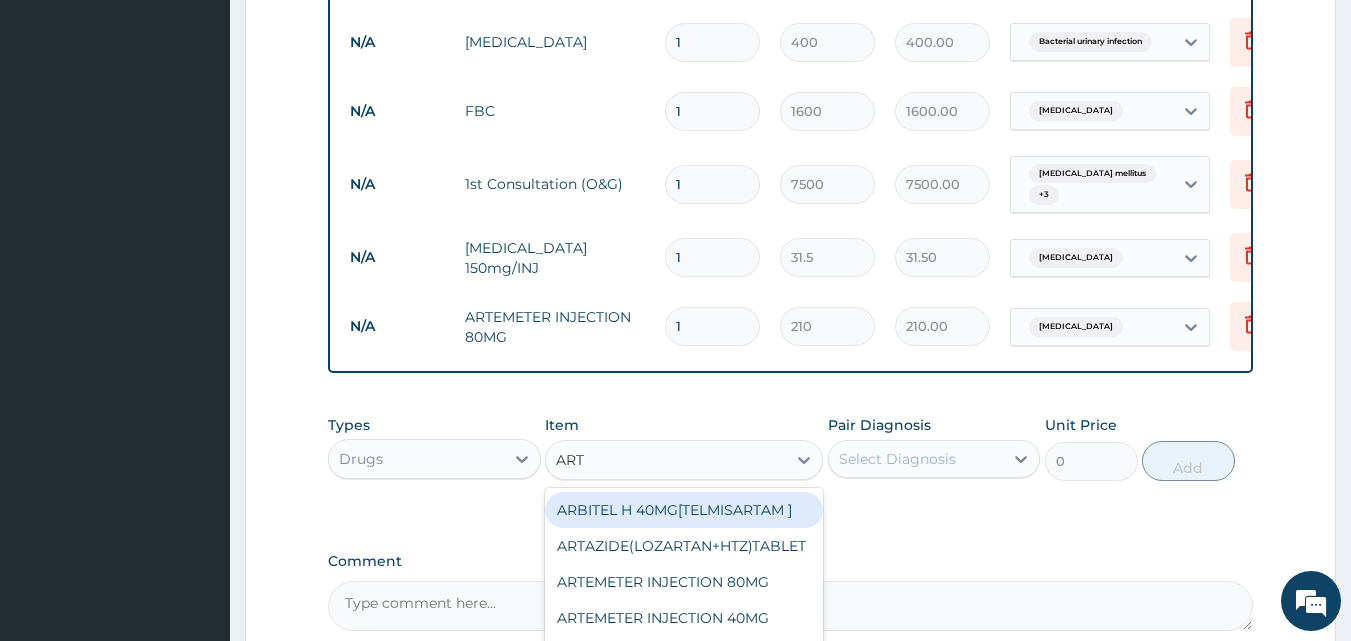 type on "ARTE" 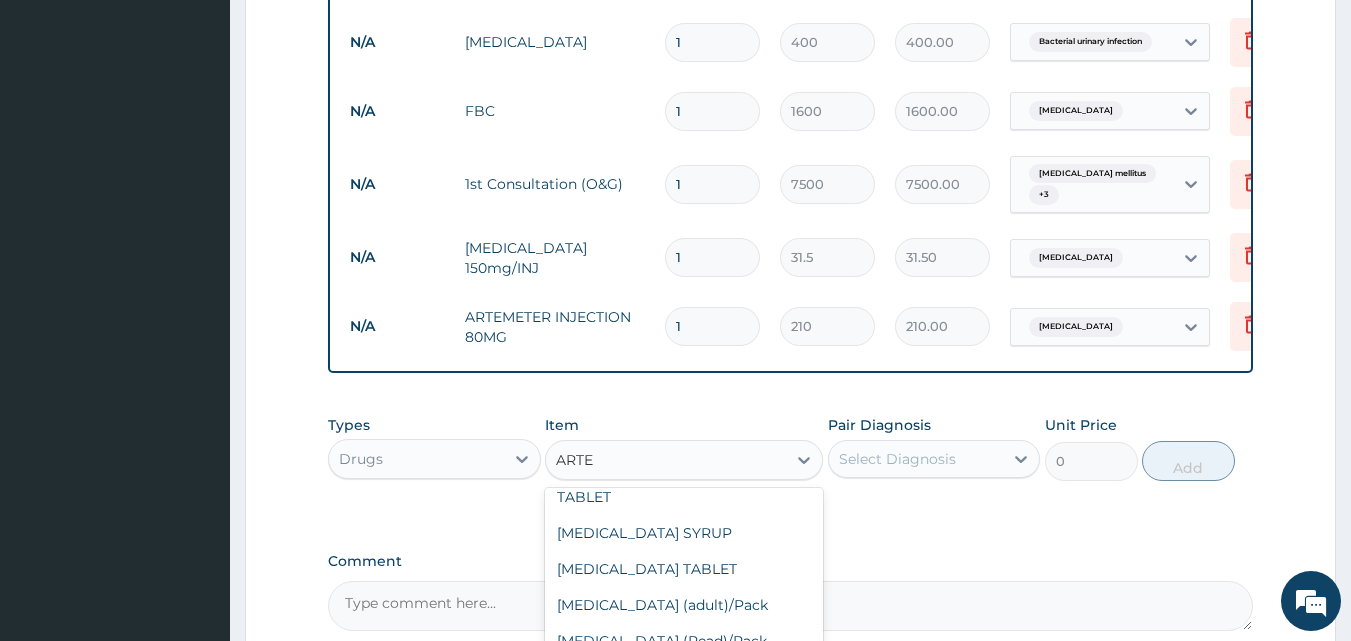 scroll, scrollTop: 288, scrollLeft: 0, axis: vertical 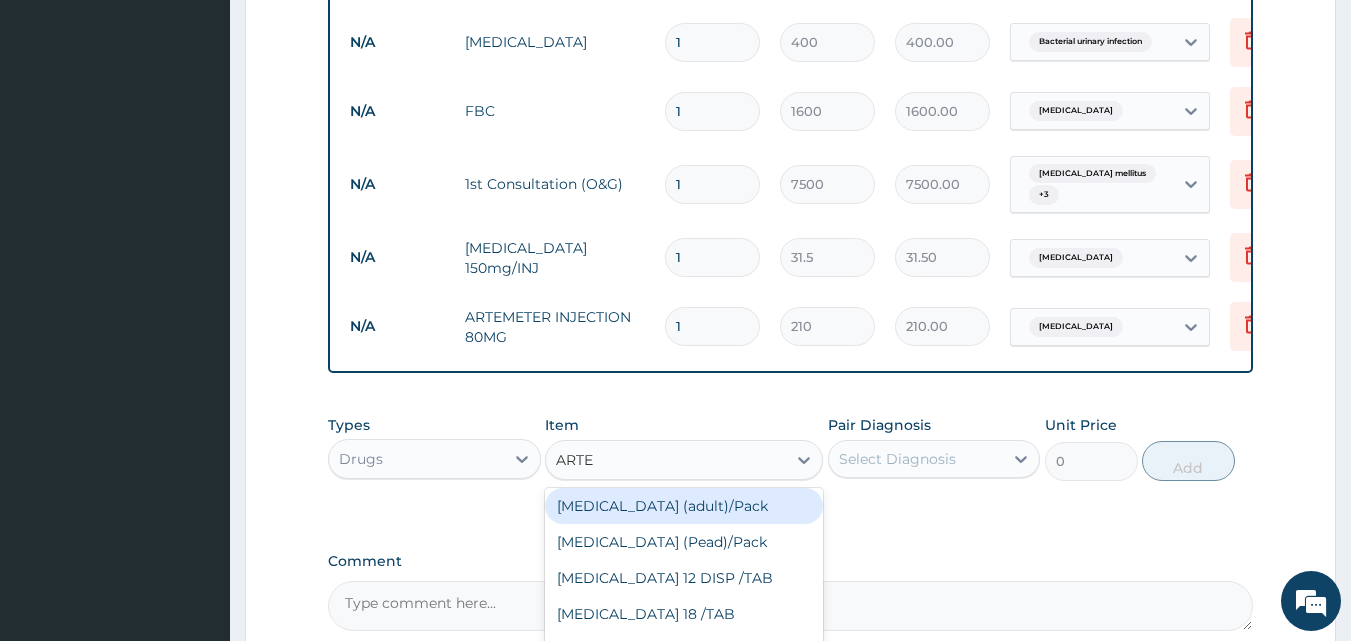 click on "Coartem (adult)/Pack" at bounding box center [684, 506] 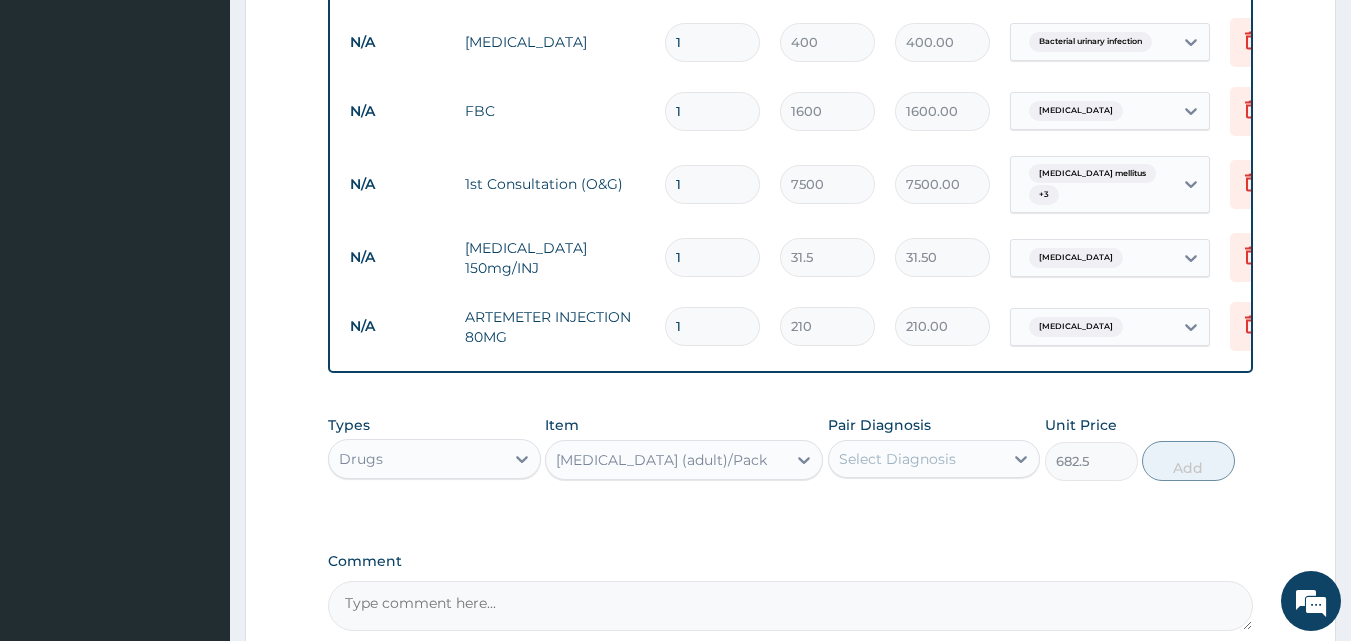click on "Select Diagnosis" at bounding box center [916, 459] 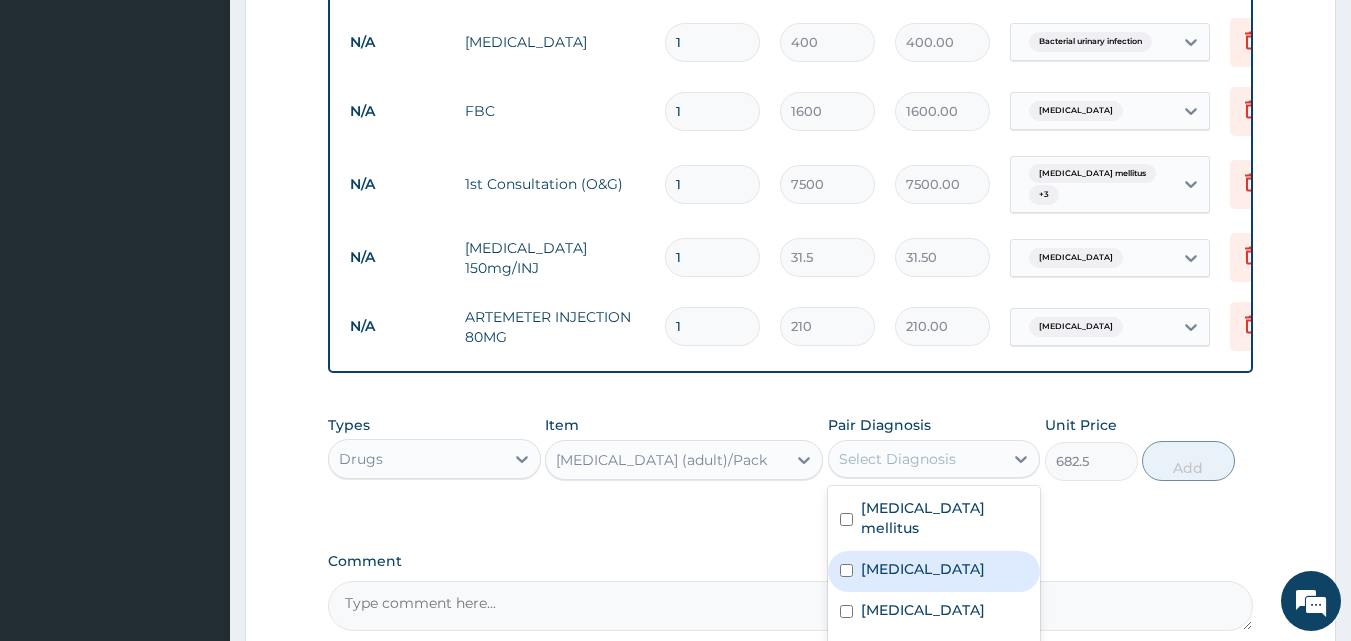 click on "Malaria" at bounding box center [923, 569] 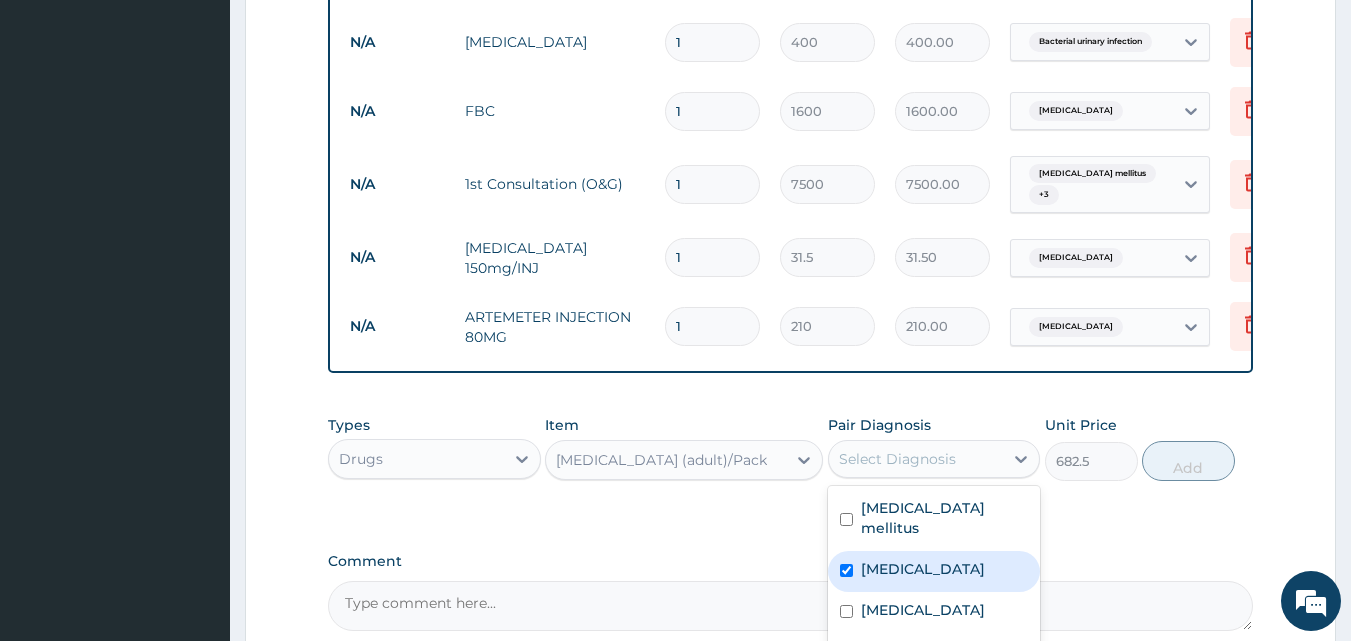 checkbox on "true" 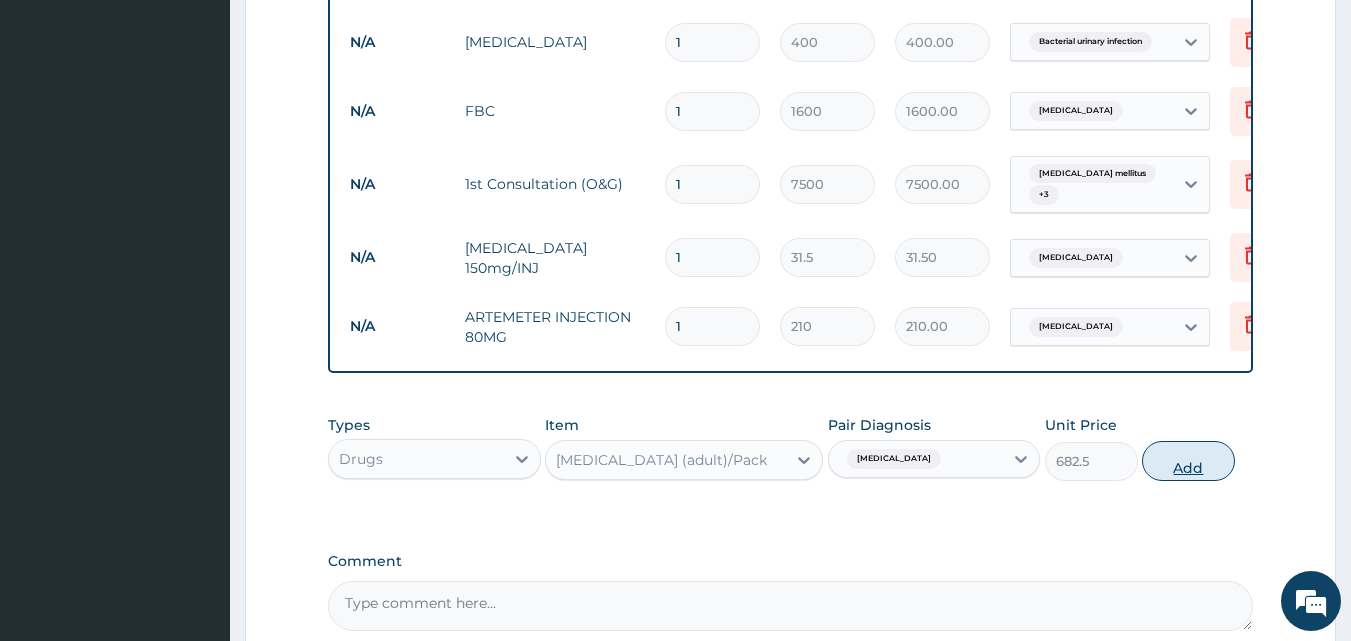 click on "Add" at bounding box center [1188, 461] 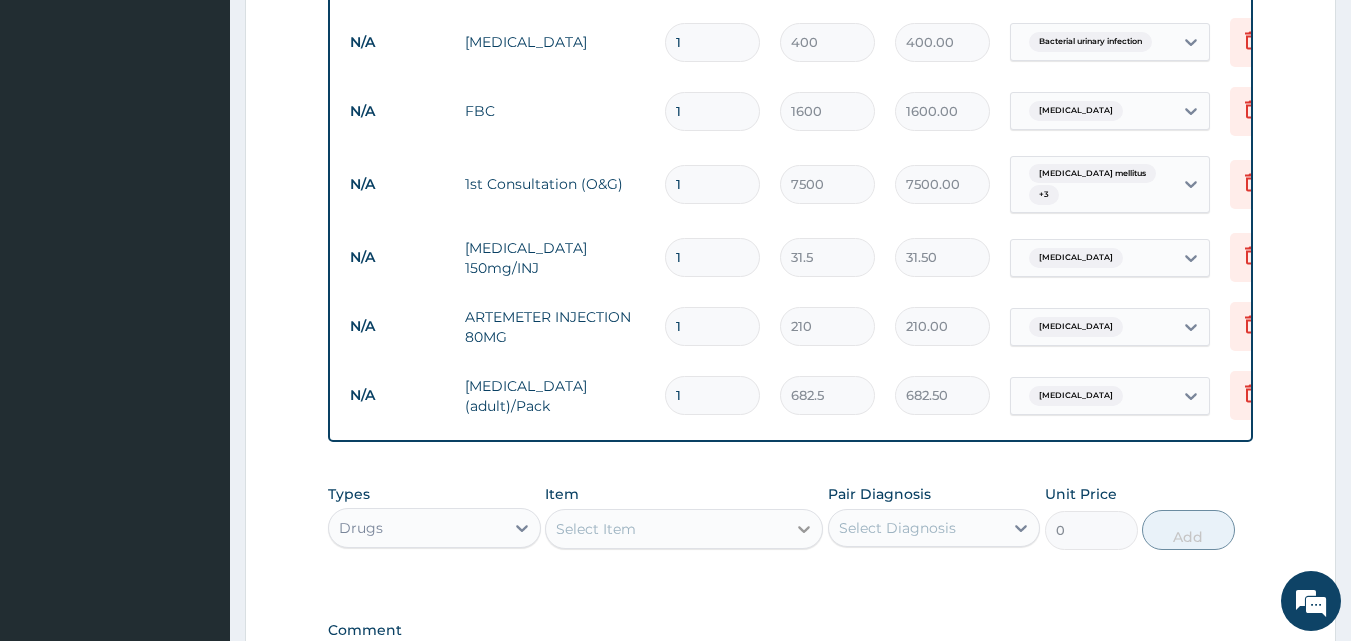 click 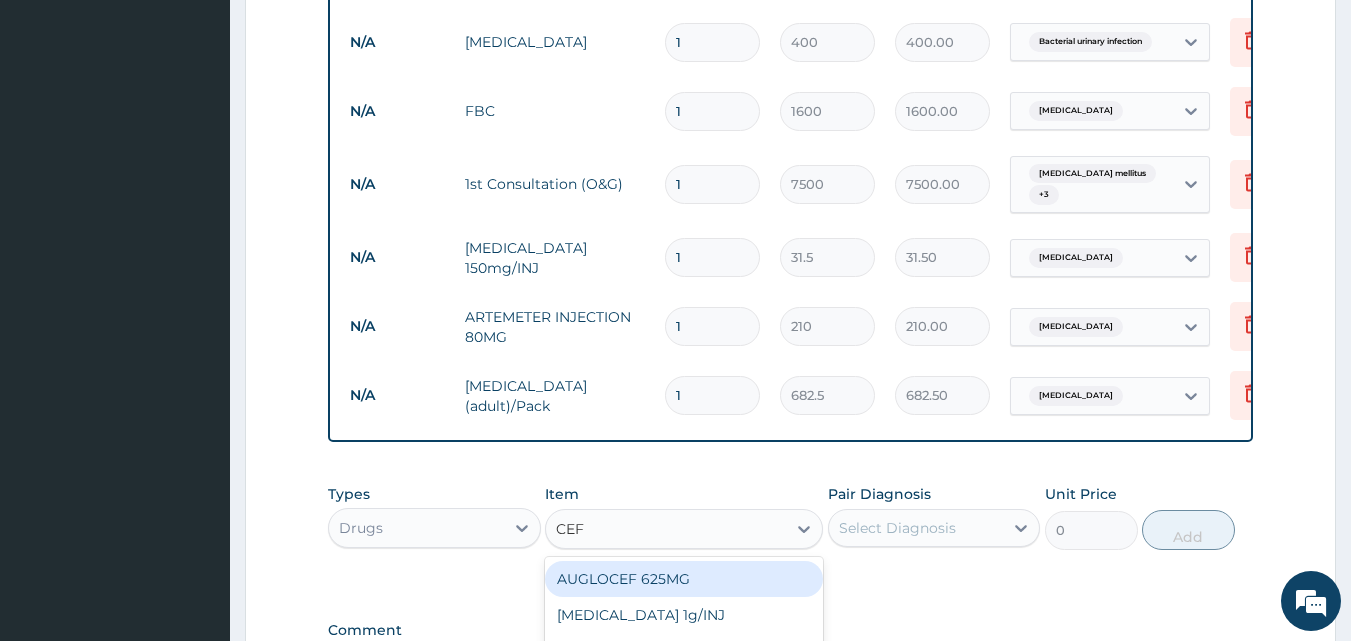 type on "CEFT" 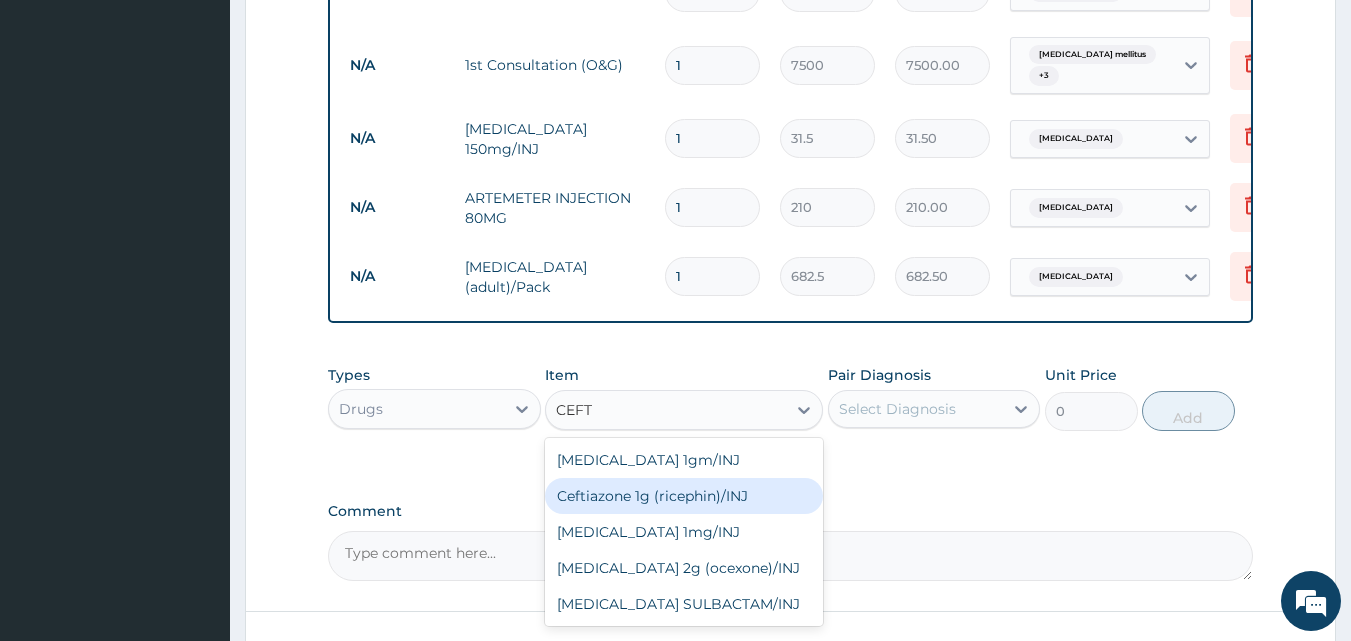 scroll, scrollTop: 1212, scrollLeft: 0, axis: vertical 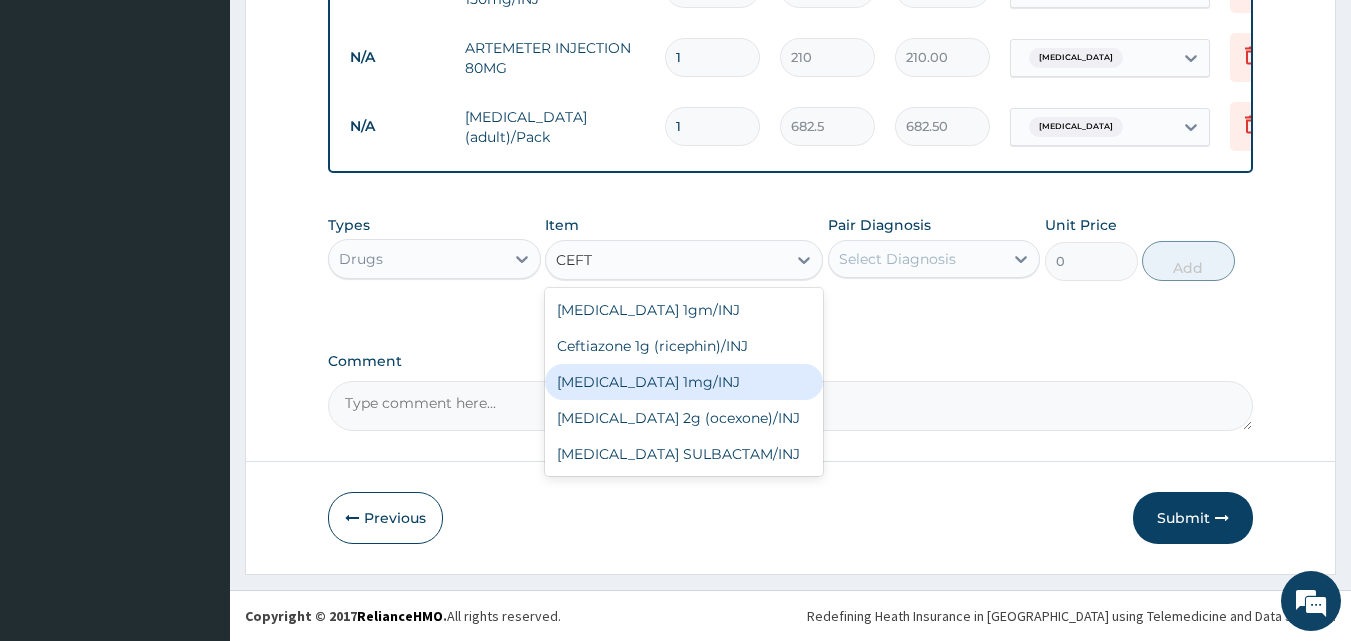 click on "Ceftriaxone 1mg/INJ" at bounding box center (684, 382) 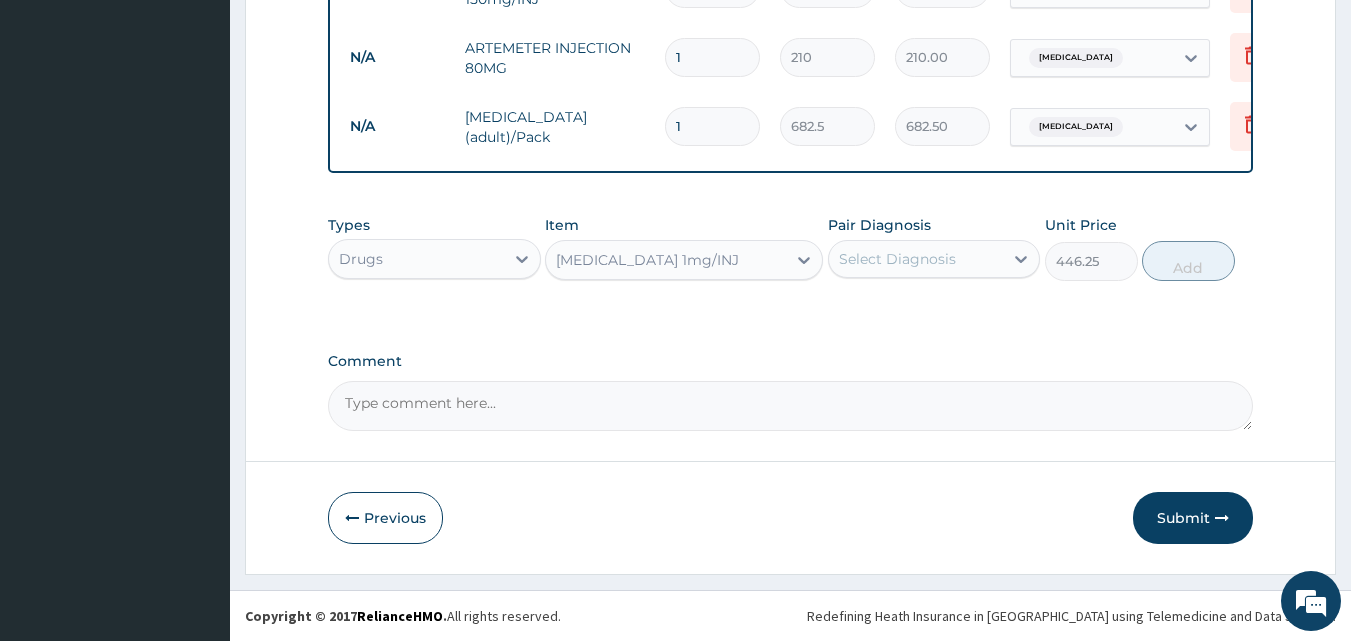 click on "Ceftriaxone 1mg/INJ" at bounding box center (666, 260) 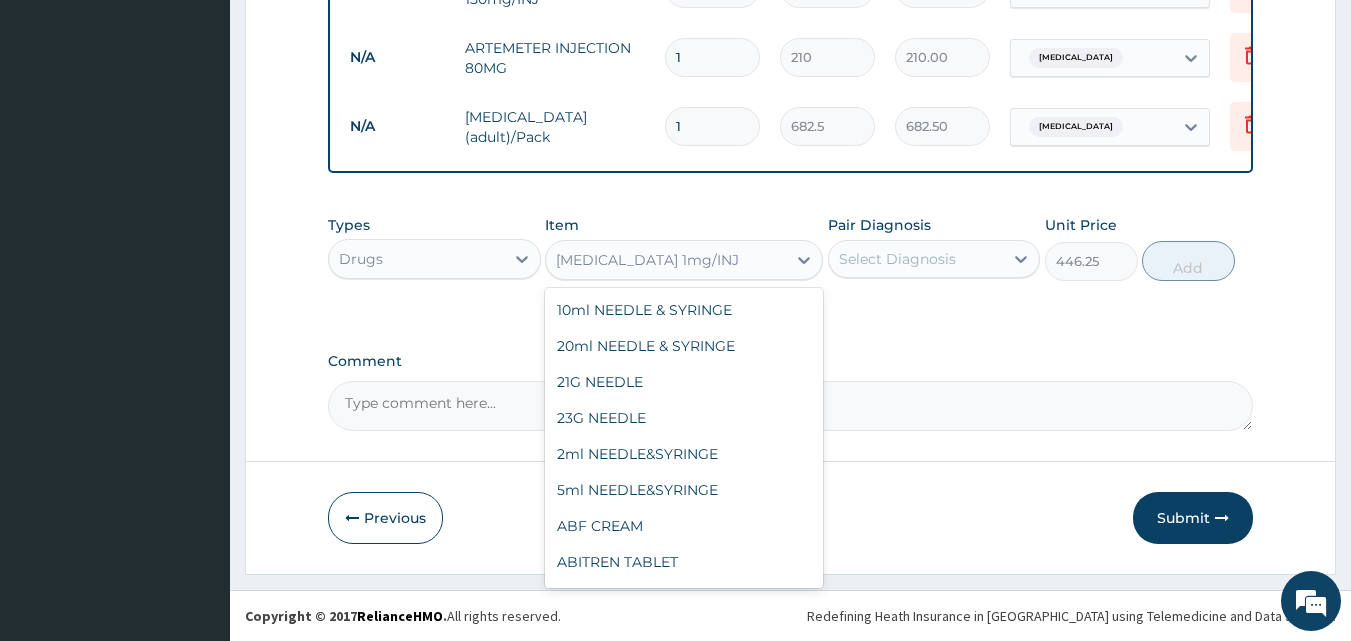 scroll, scrollTop: 16232, scrollLeft: 0, axis: vertical 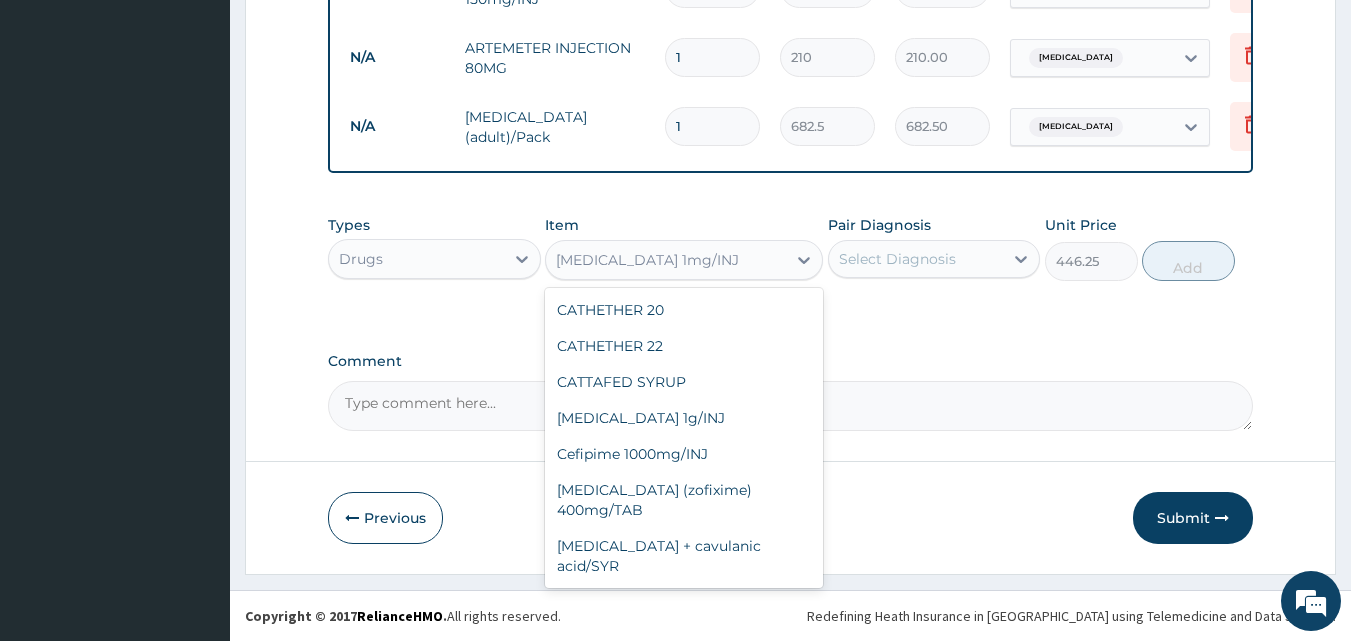 click on "CEFRAXONE 1G INJ (ROFIN)" at bounding box center [684, 950] 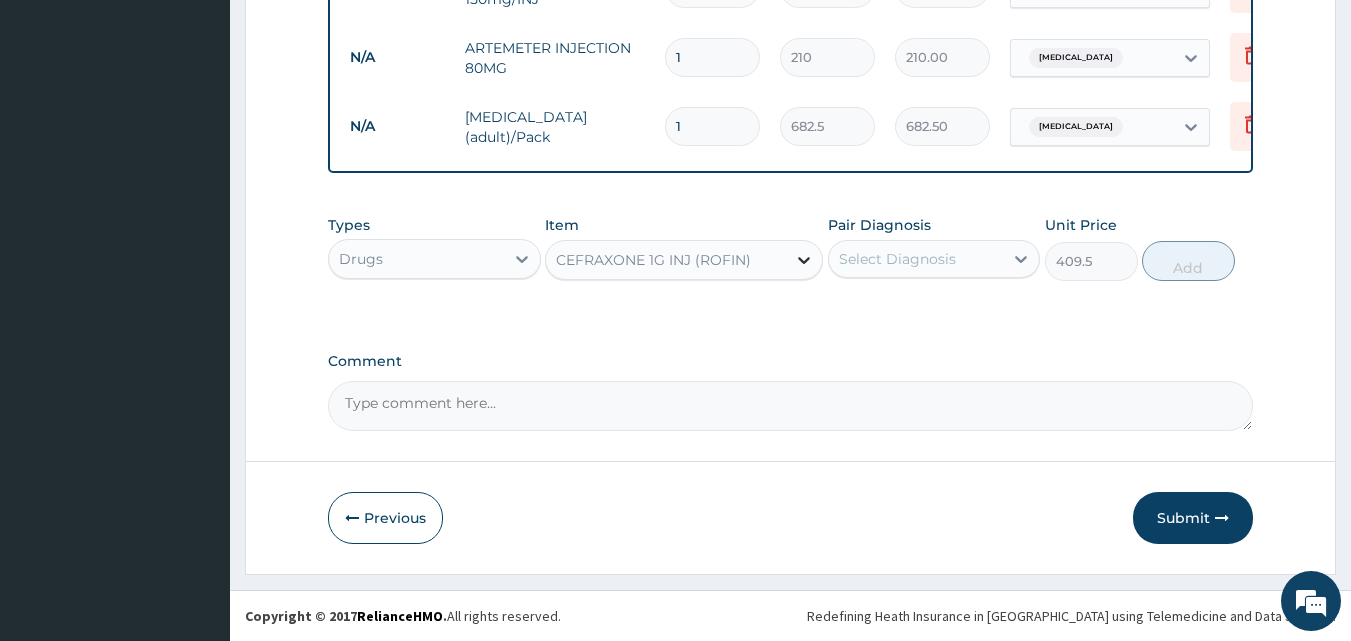 click at bounding box center (804, 260) 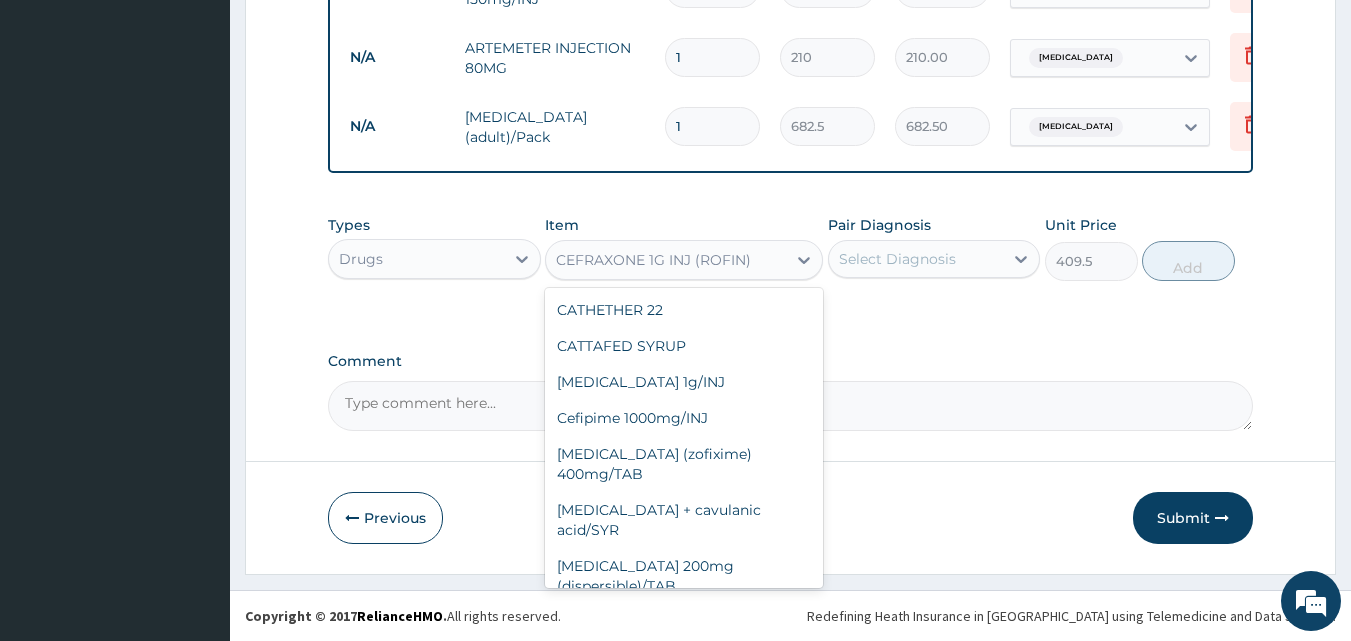 scroll, scrollTop: 16304, scrollLeft: 0, axis: vertical 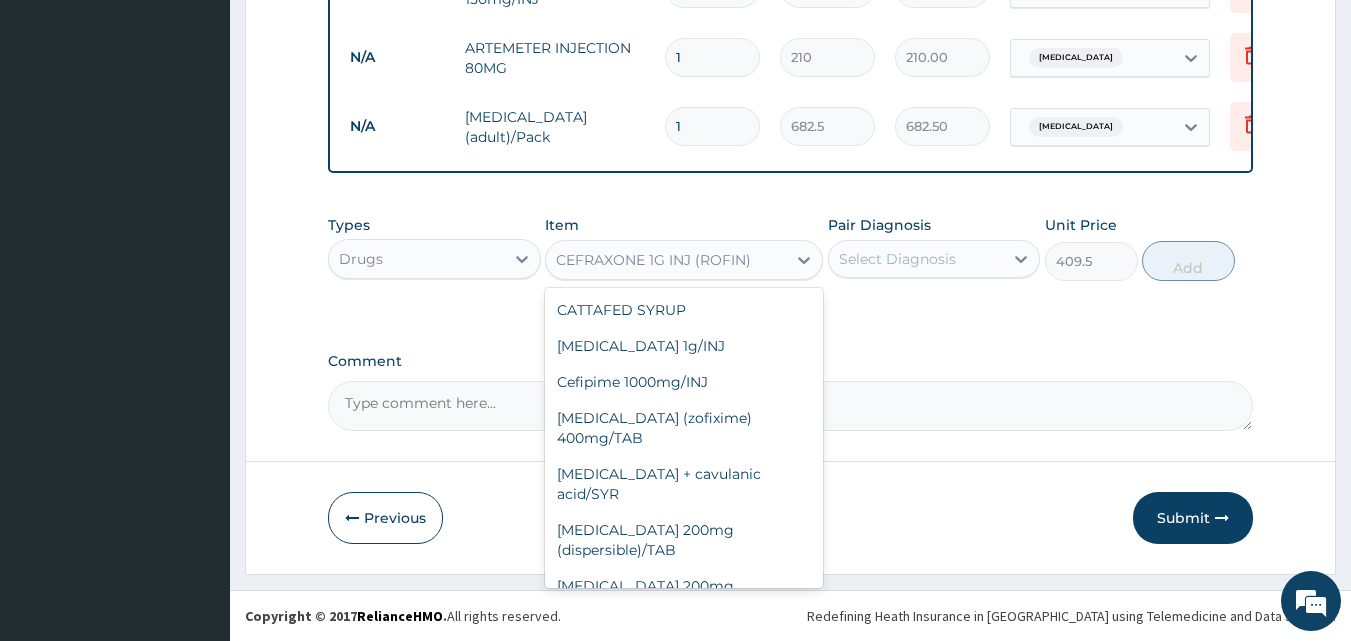 click on "CEFRAXONE 1G INJ (ROFIN)" at bounding box center [684, 878] 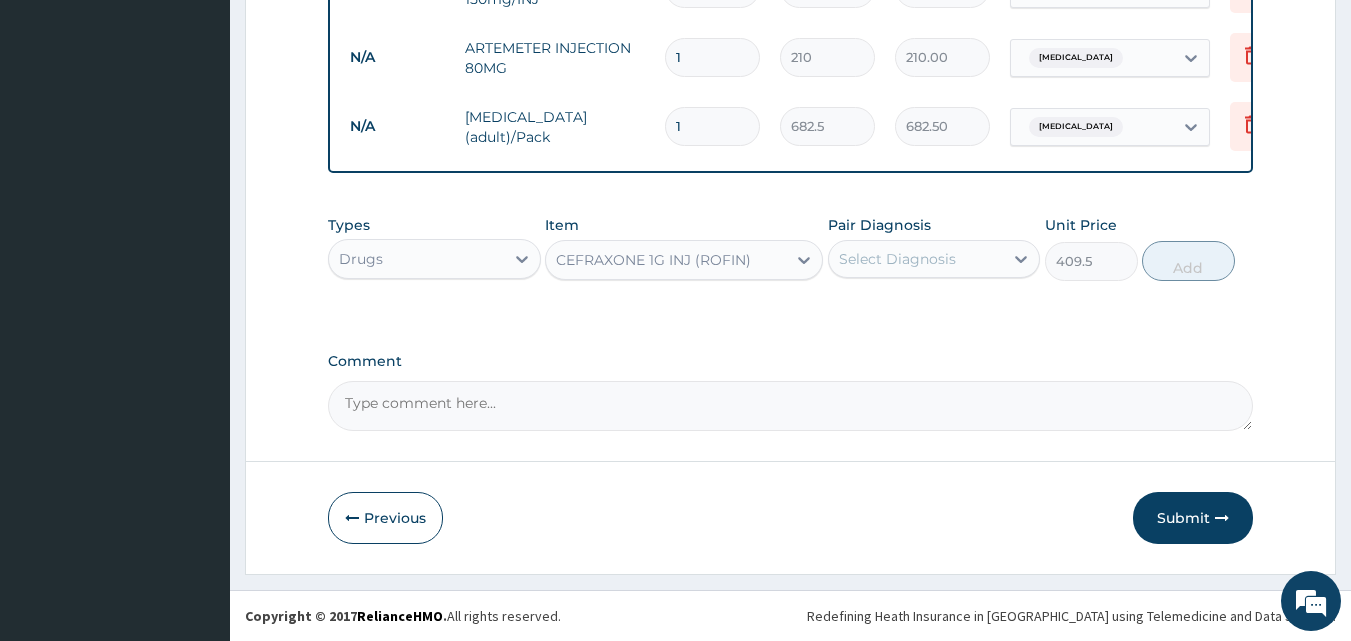 click on "Select Diagnosis" at bounding box center (934, 259) 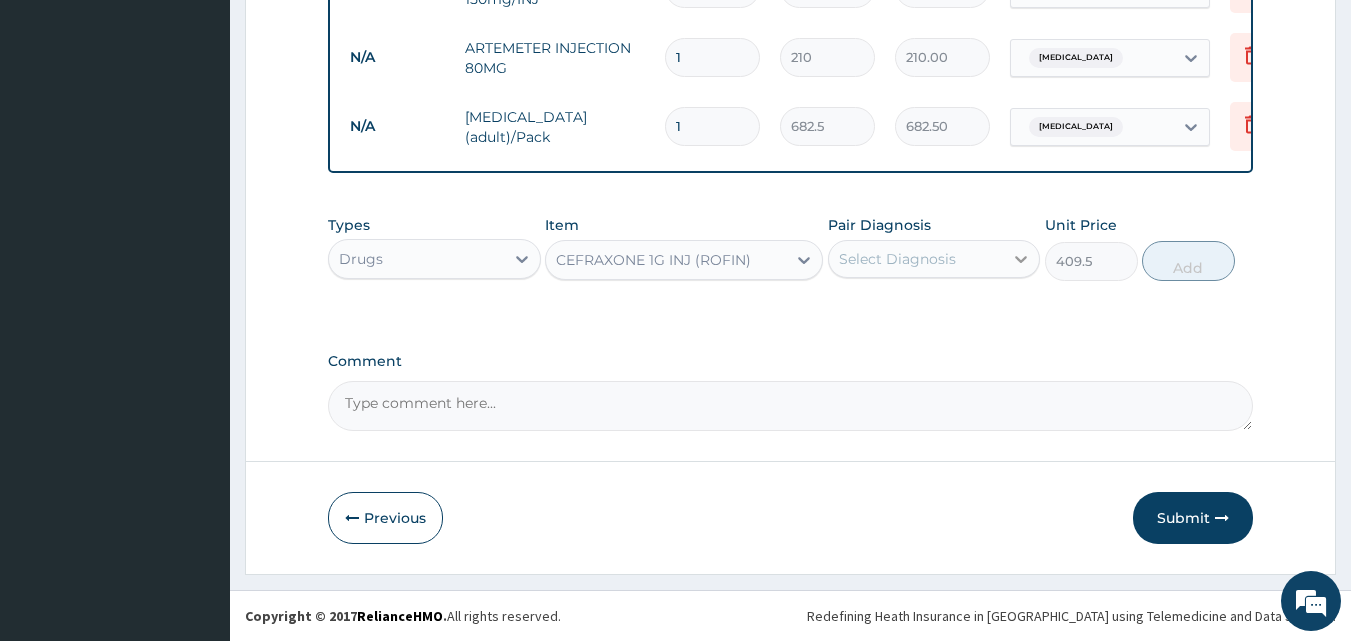 click 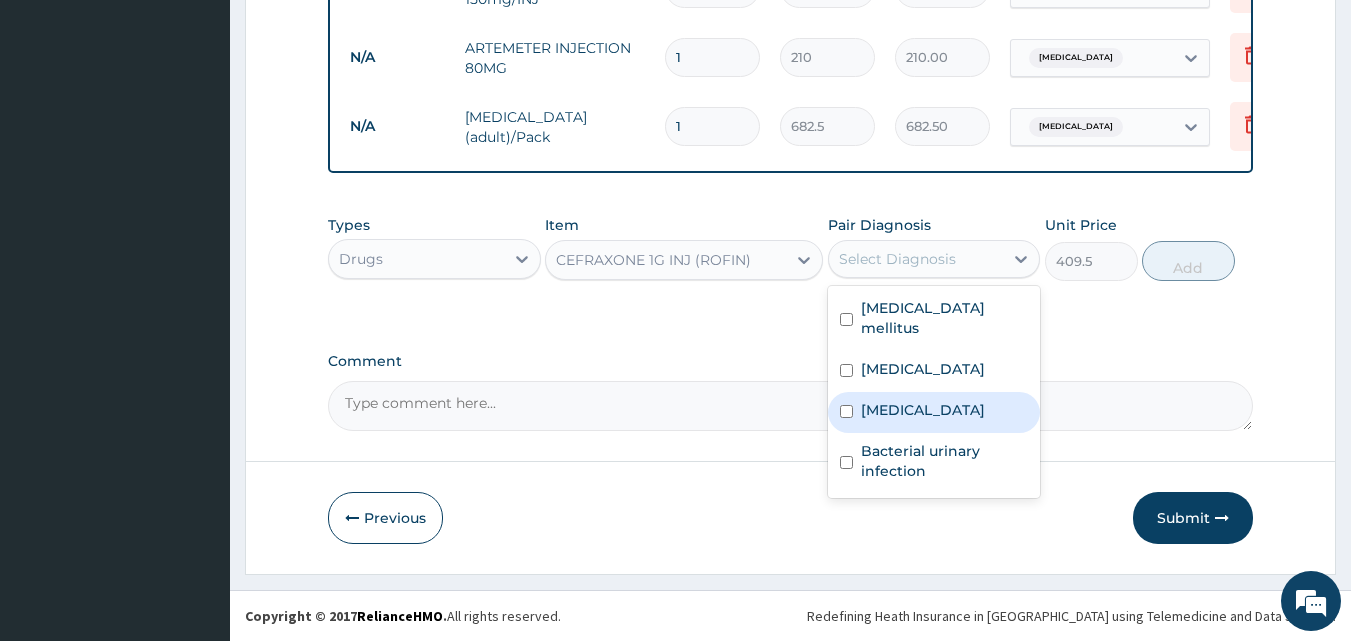 click on "Septic shock" at bounding box center [923, 410] 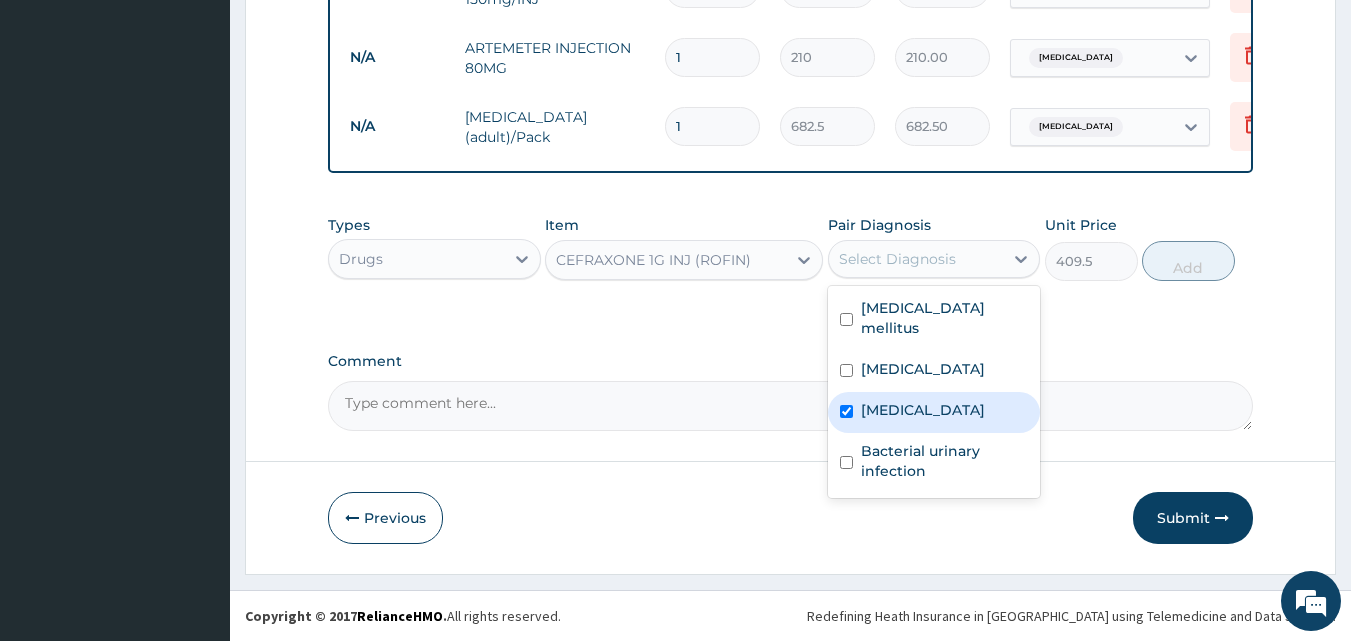 checkbox on "true" 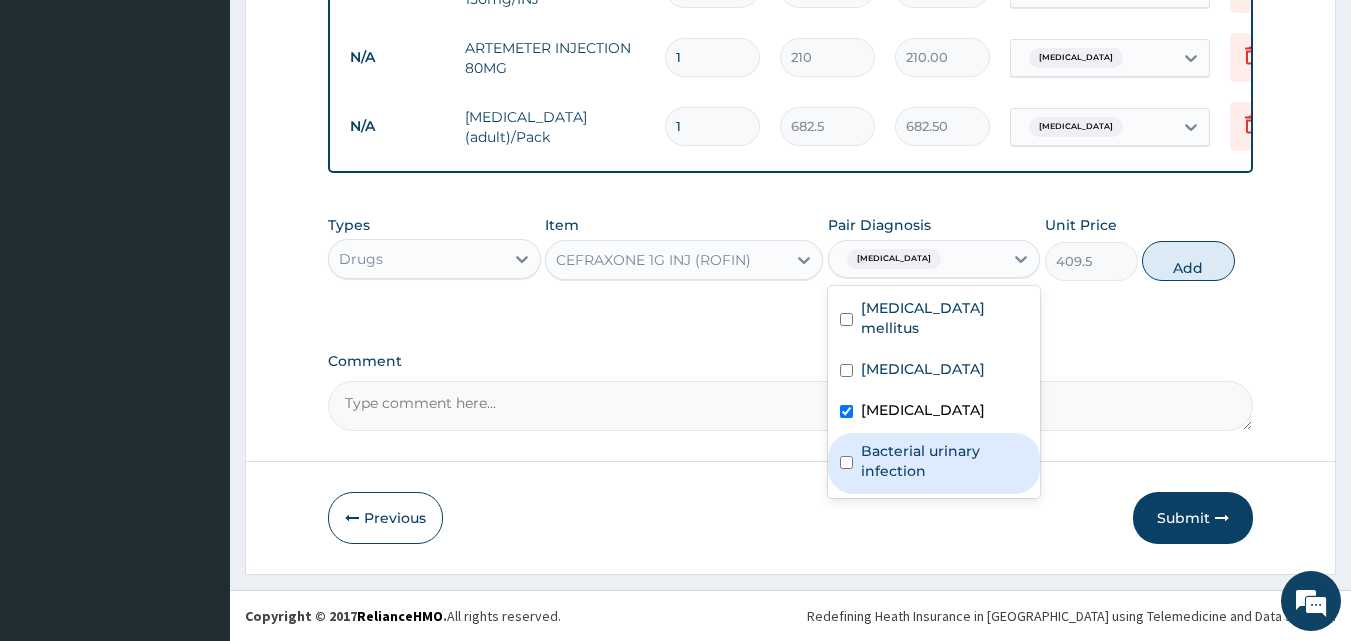 click on "Bacterial urinary infection" at bounding box center (945, 461) 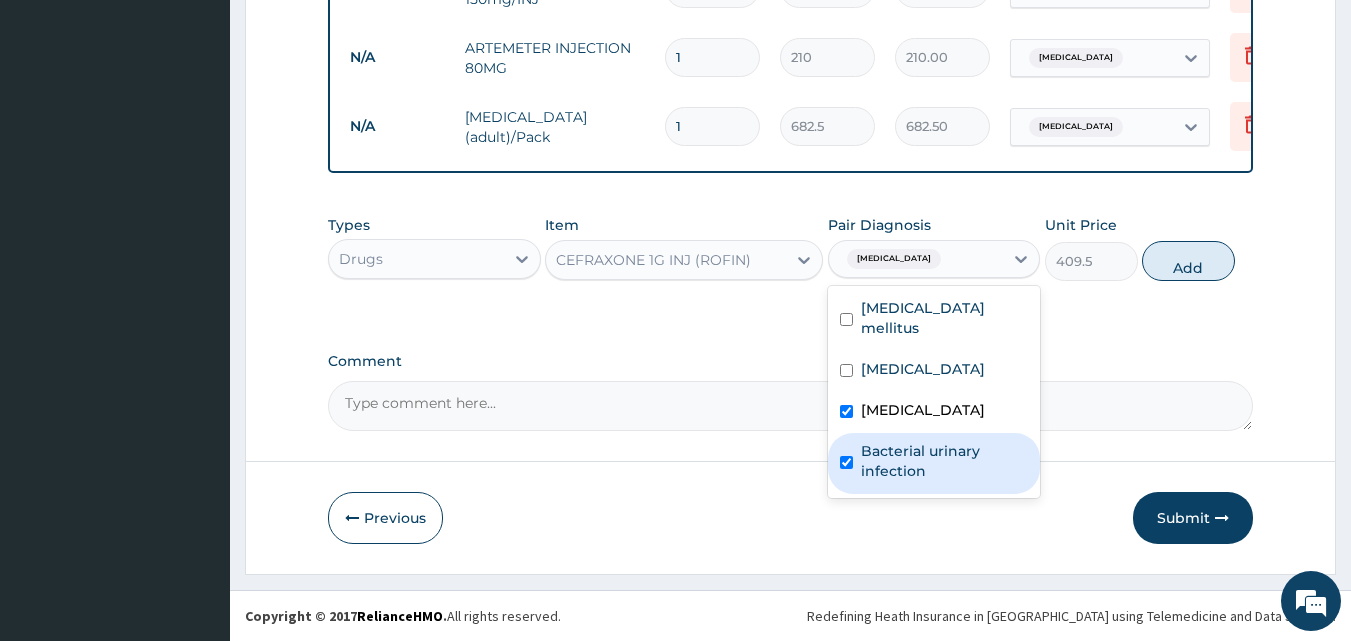 checkbox on "true" 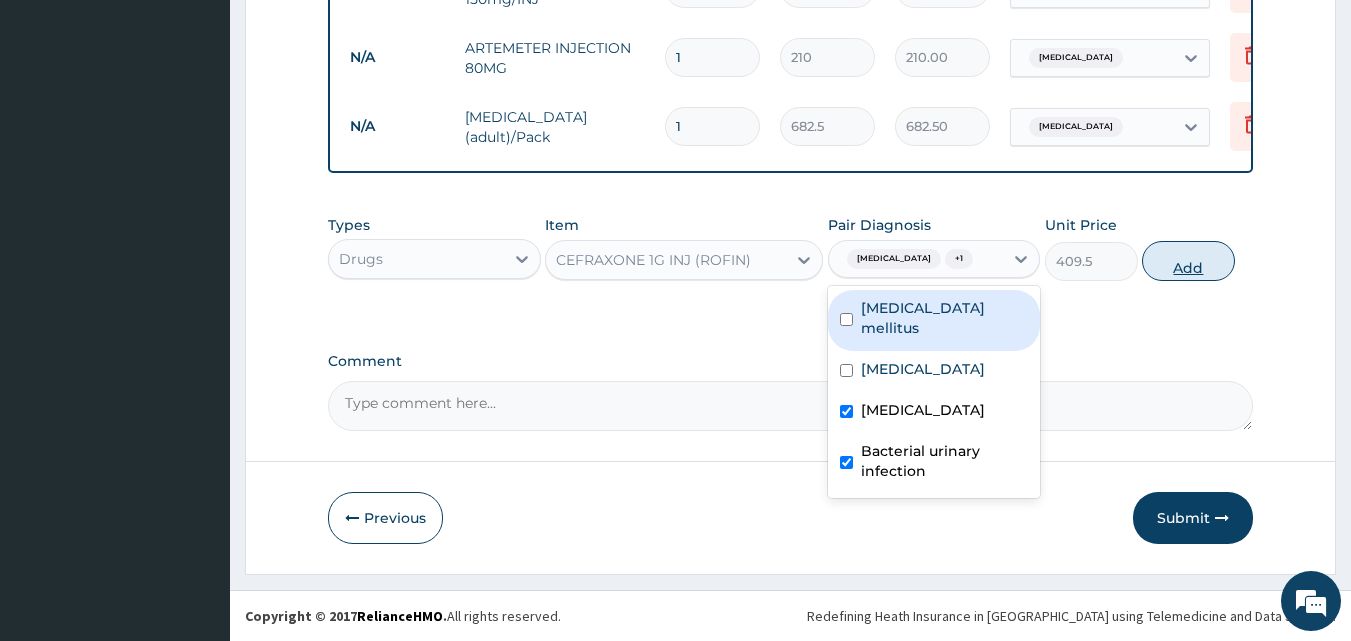 click on "Add" at bounding box center (1188, 261) 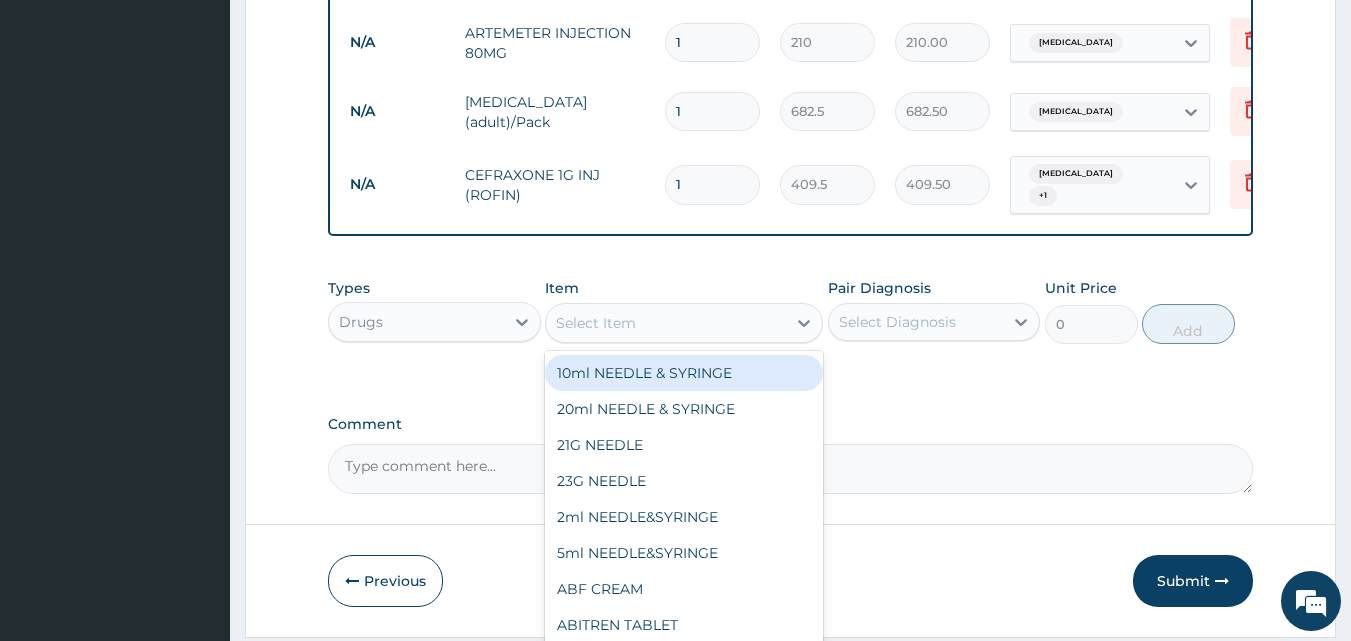 click on "Select Item" at bounding box center (666, 323) 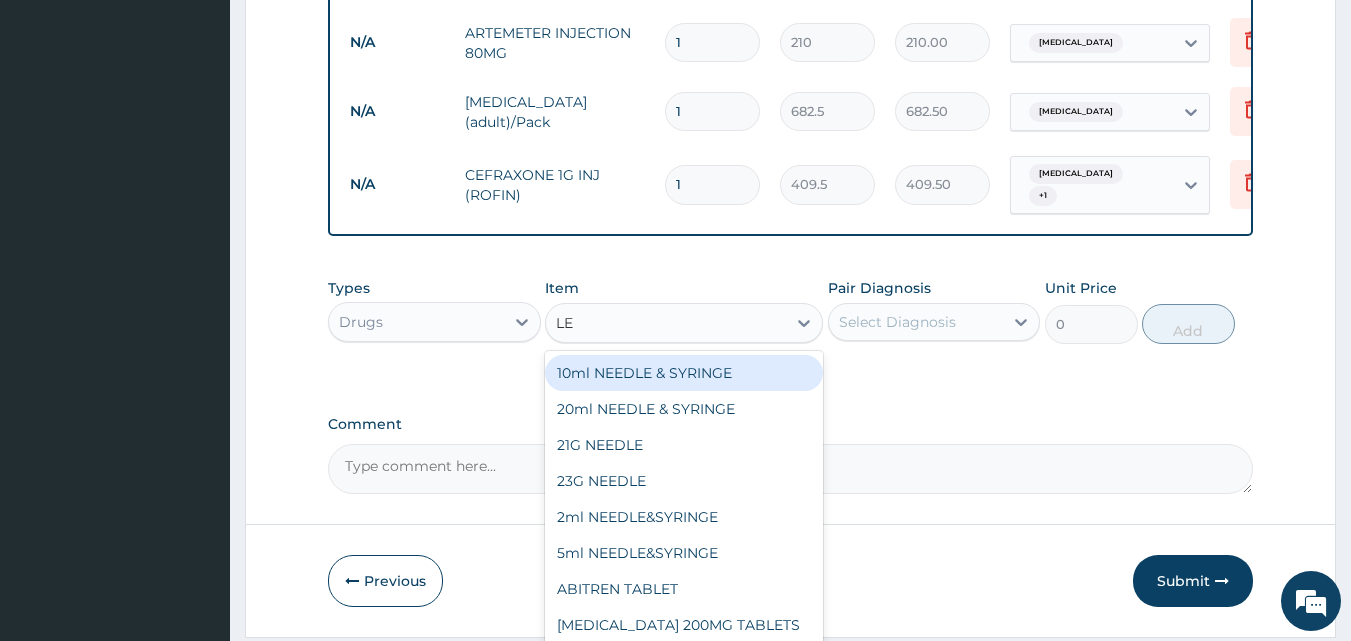 type on "LEV" 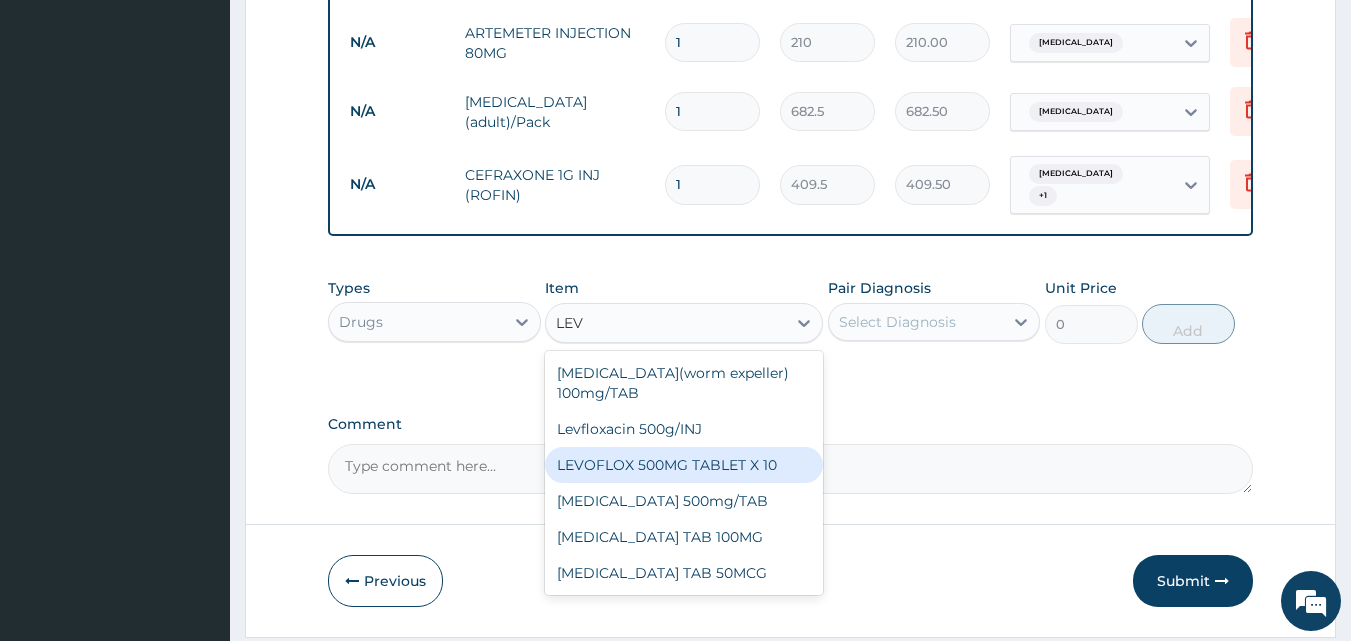 click on "LEVOFLOX 500MG TABLET X 10" at bounding box center (684, 465) 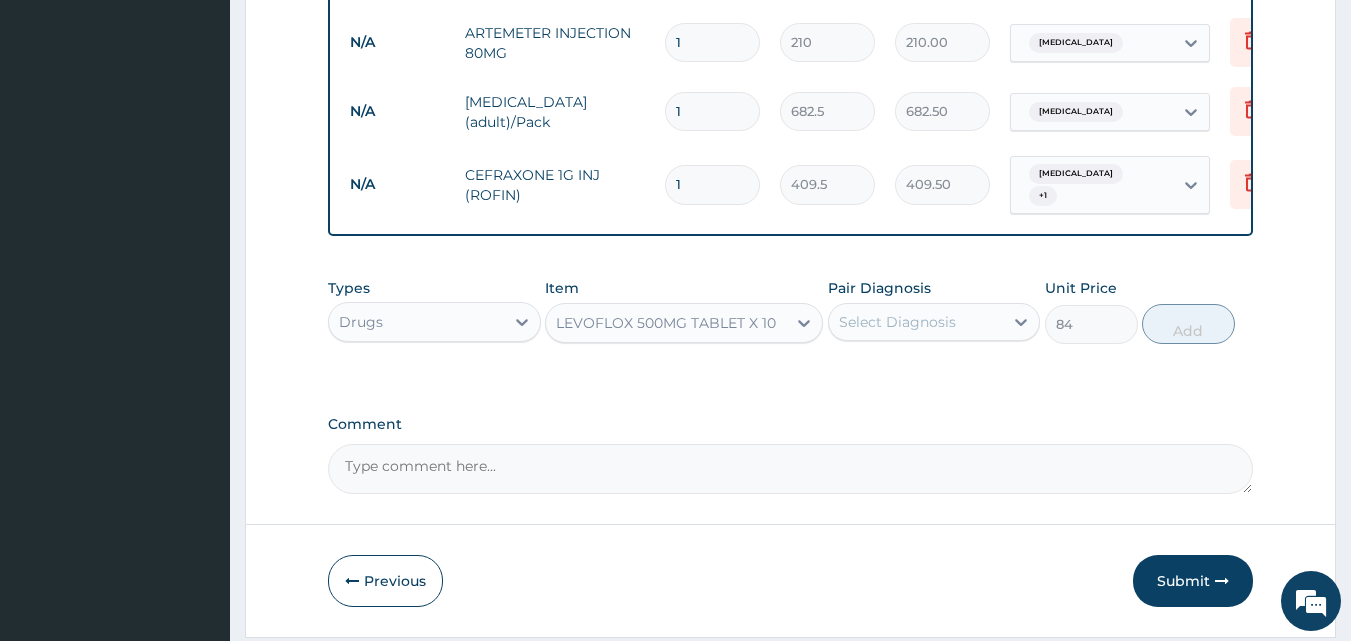 click on "Select Diagnosis" at bounding box center [916, 322] 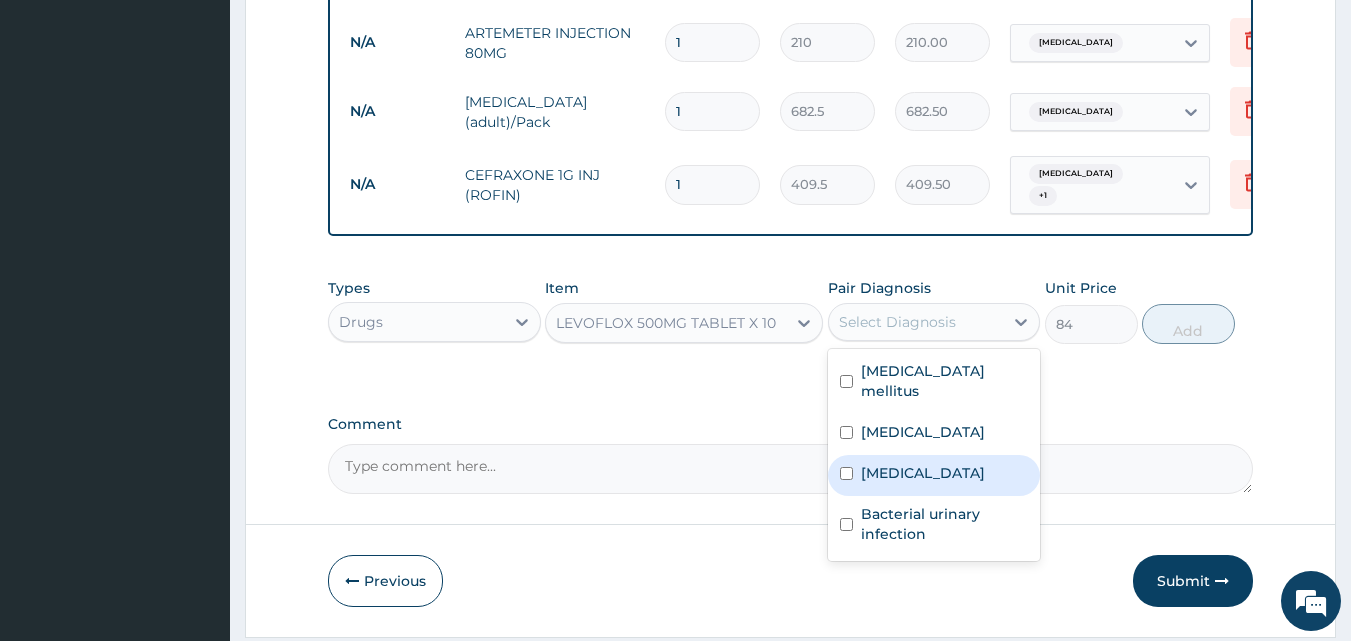 click on "Septic shock" at bounding box center (923, 473) 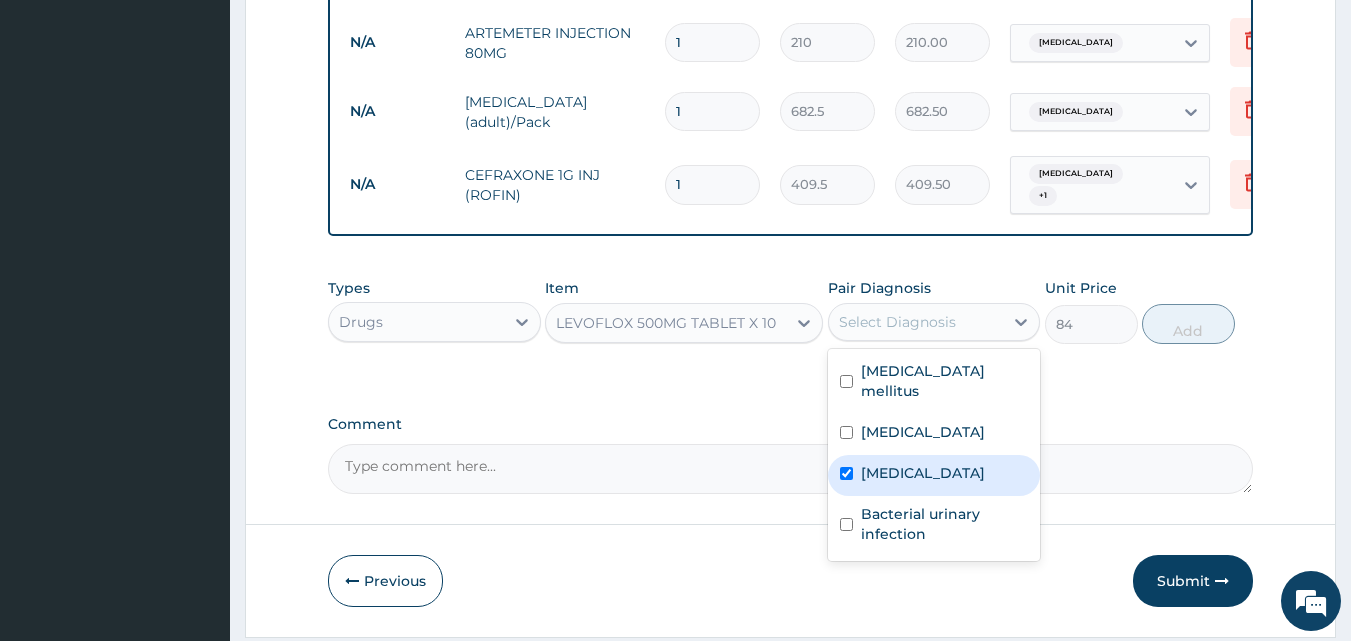 checkbox on "true" 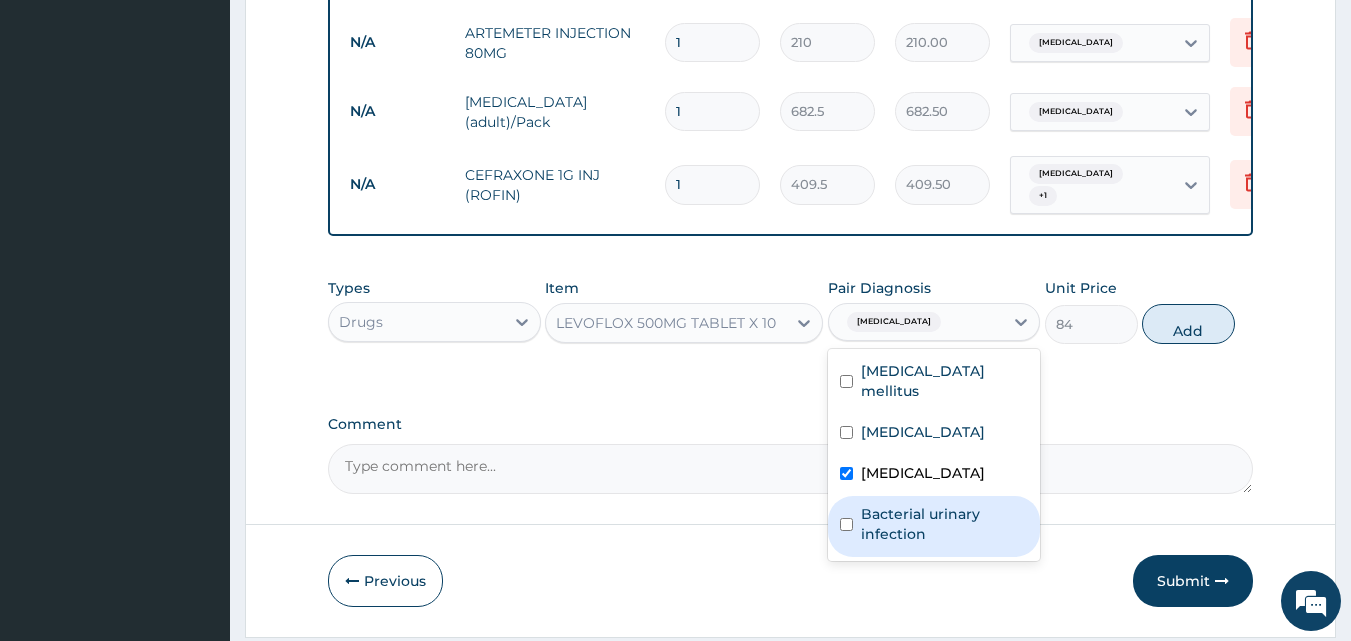 click on "Bacterial urinary infection" at bounding box center (934, 526) 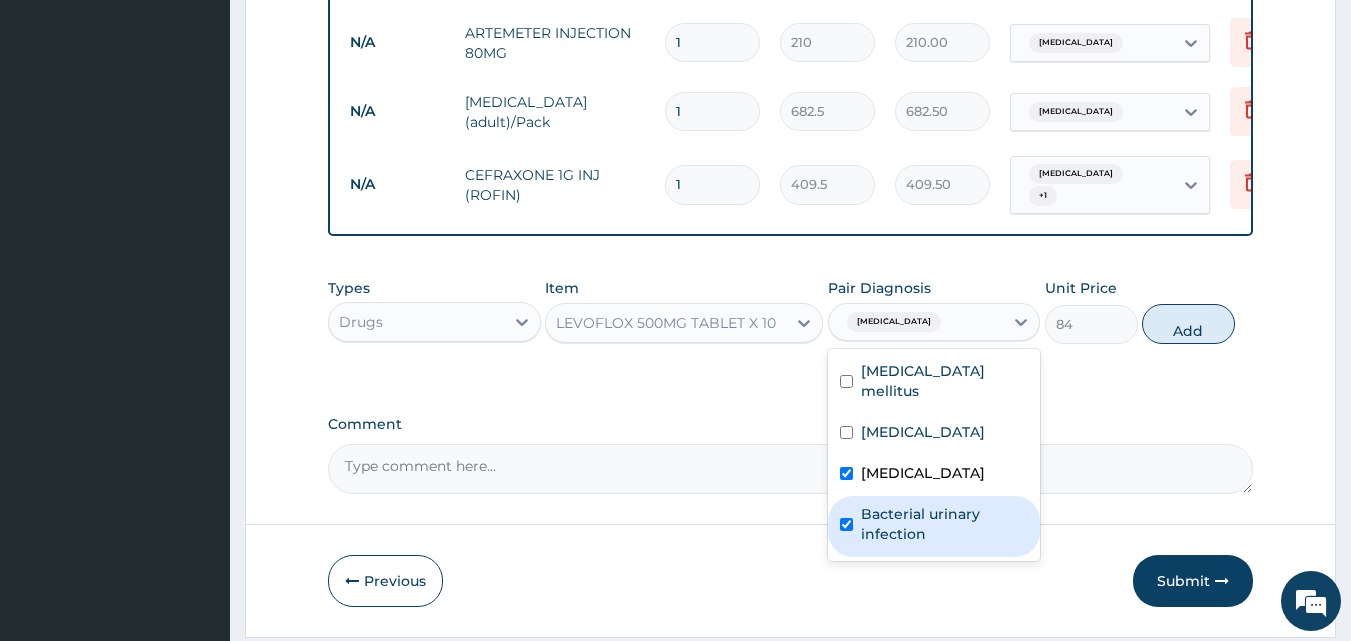 checkbox on "true" 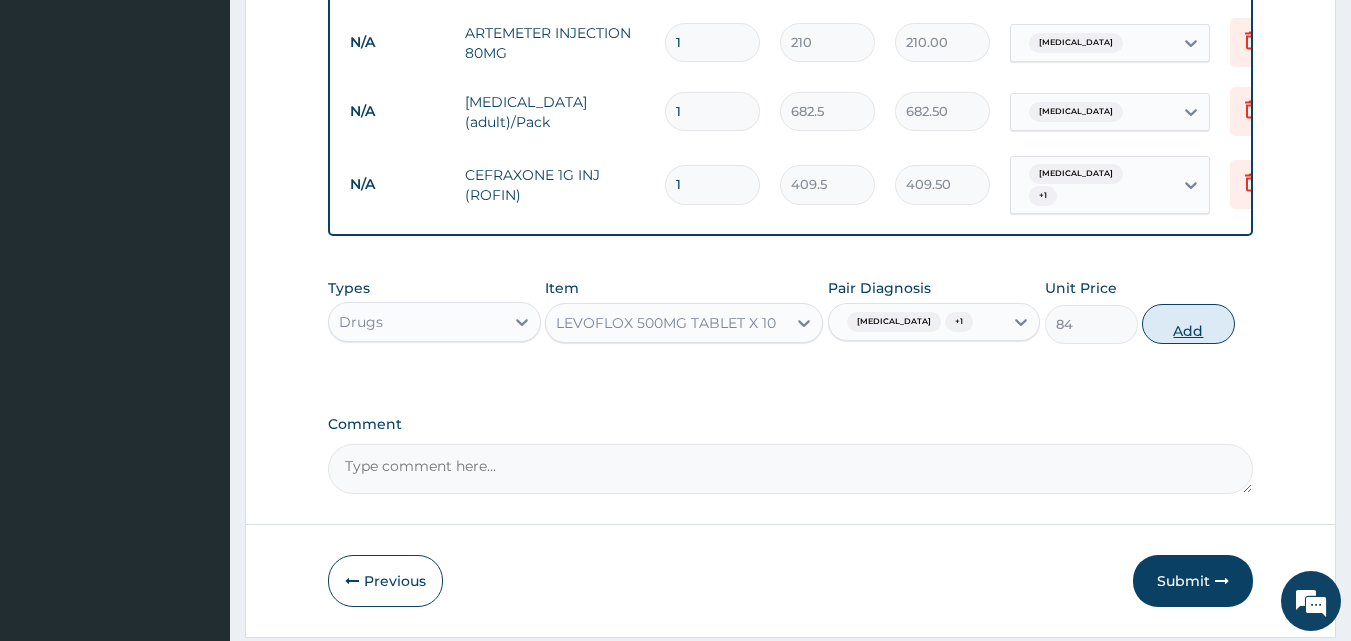 click on "Add" at bounding box center [1188, 324] 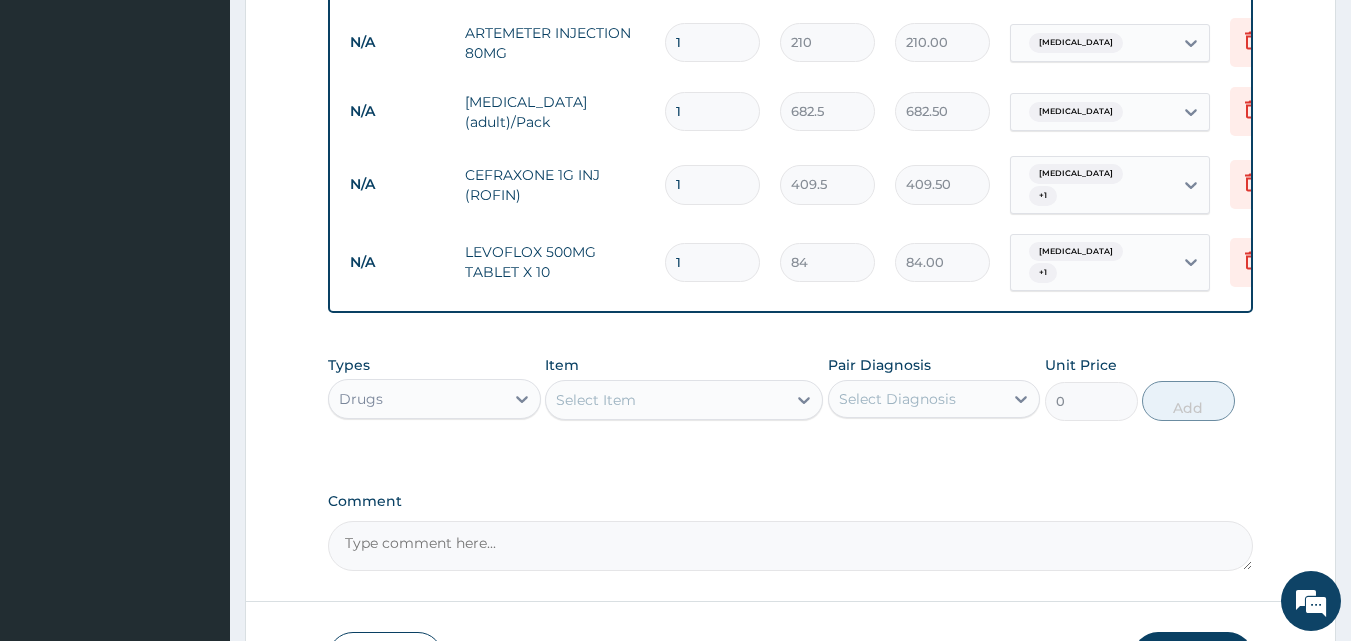 click on "Select Item" at bounding box center (666, 400) 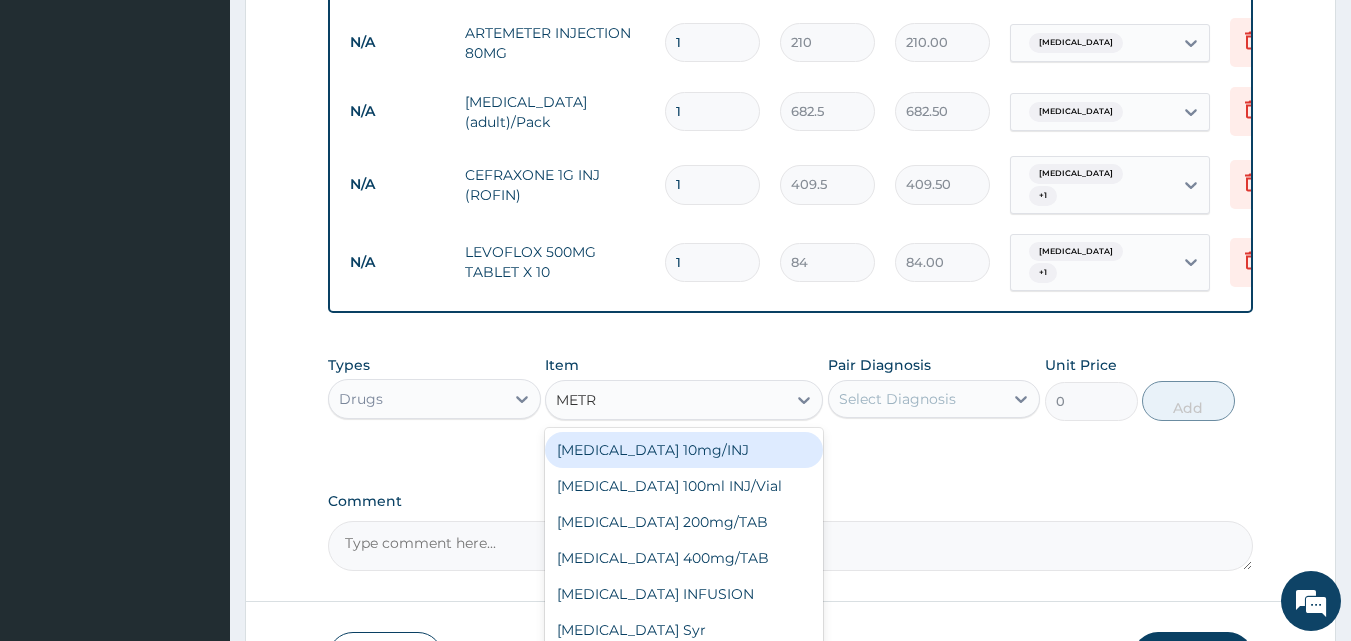 type on "METRO" 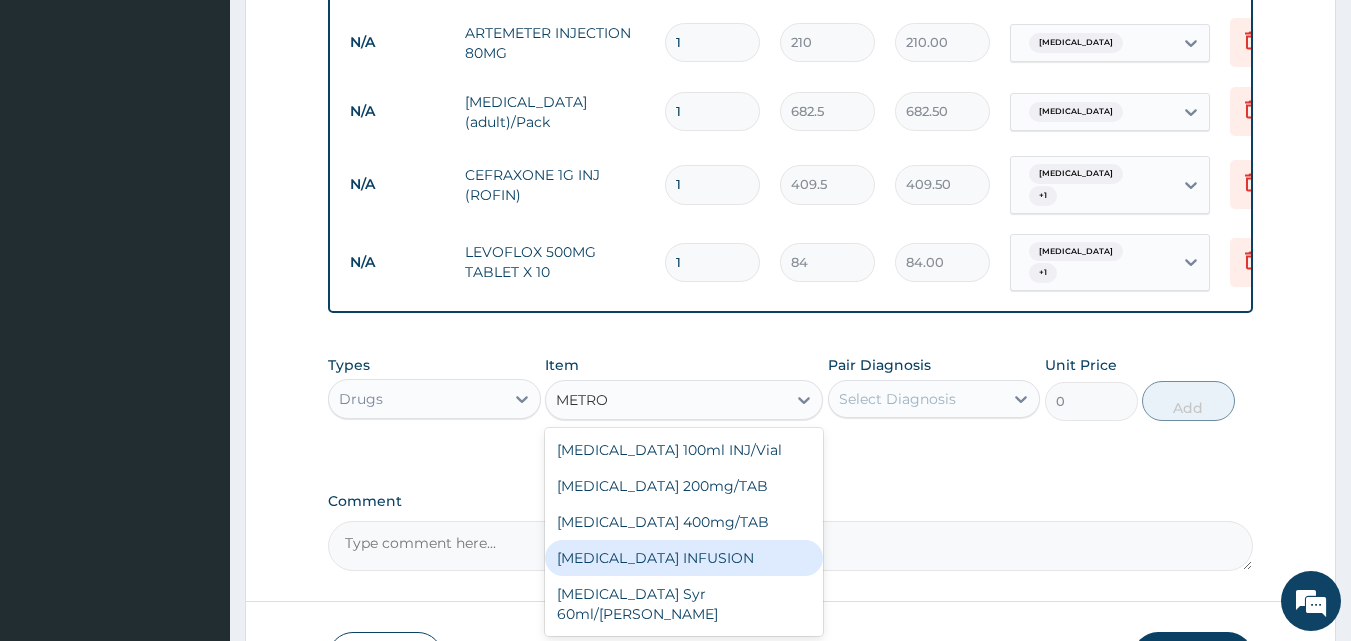click on "METRONIDAZOLE INFUSION" at bounding box center [684, 558] 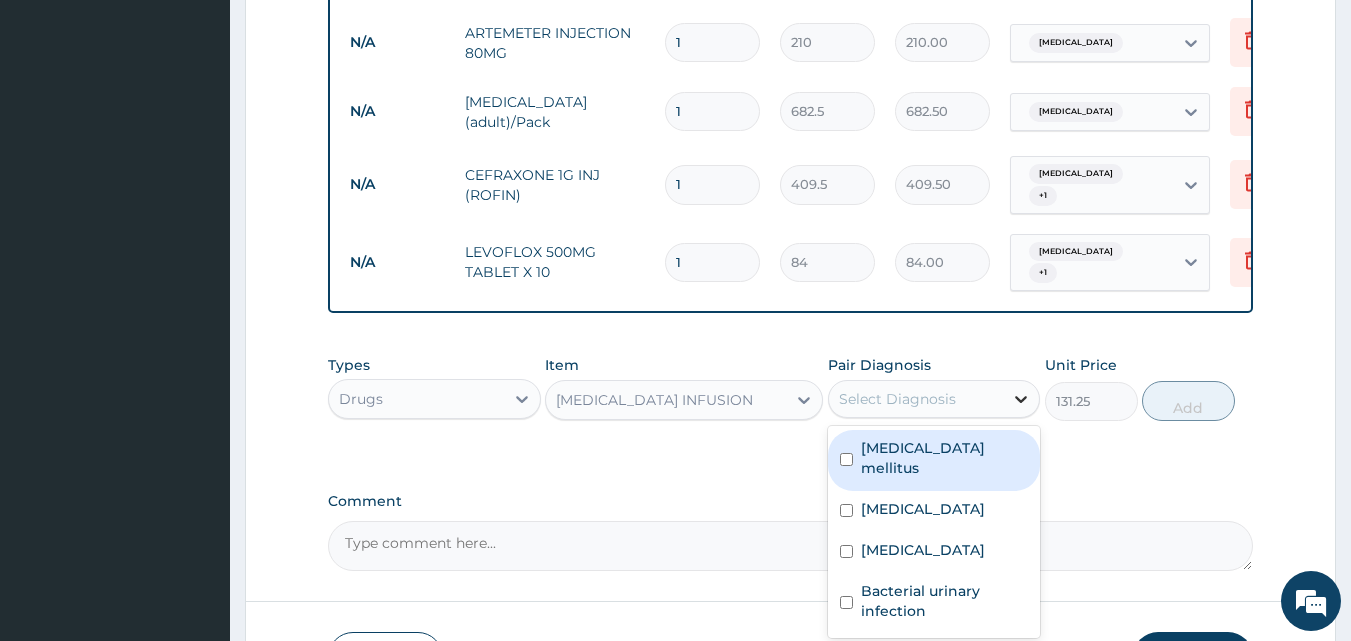 click 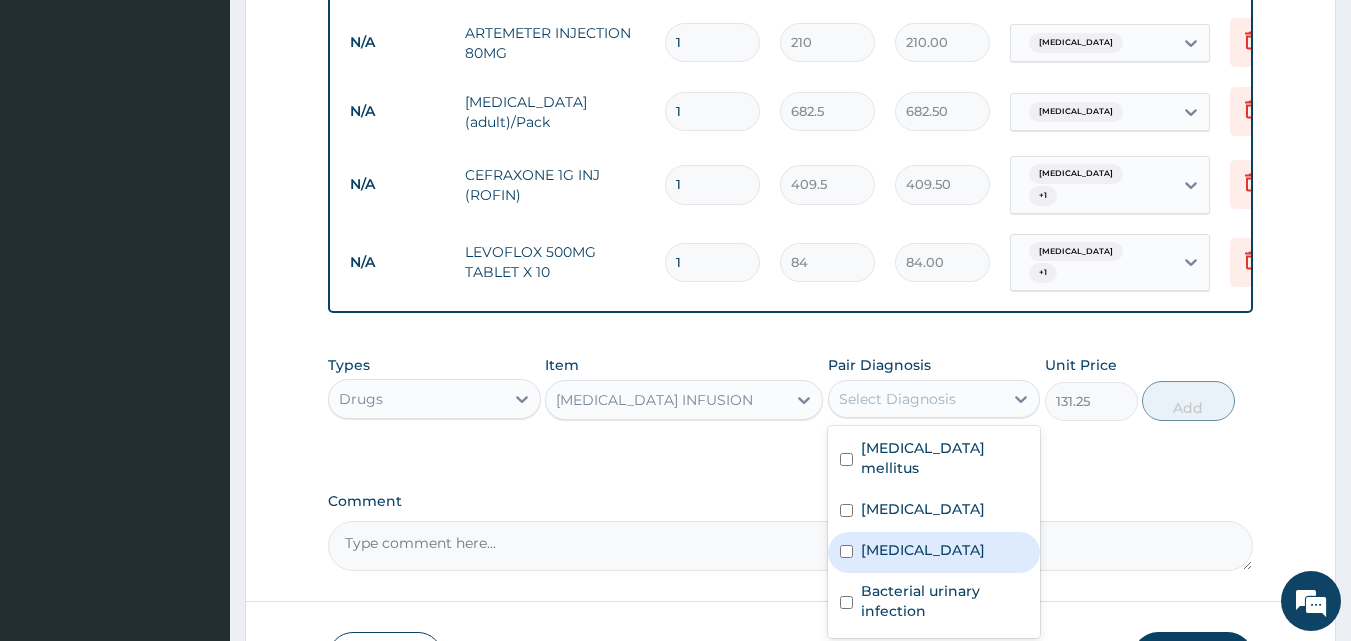 click on "Septic shock" at bounding box center [934, 552] 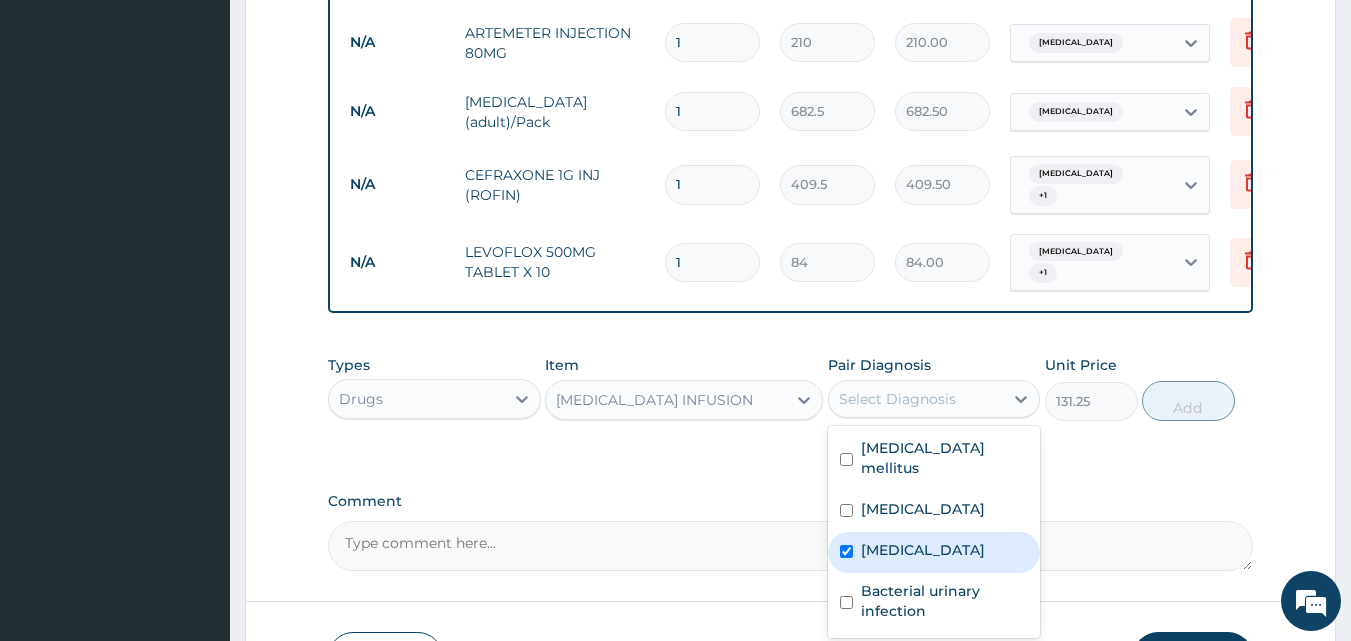 checkbox on "true" 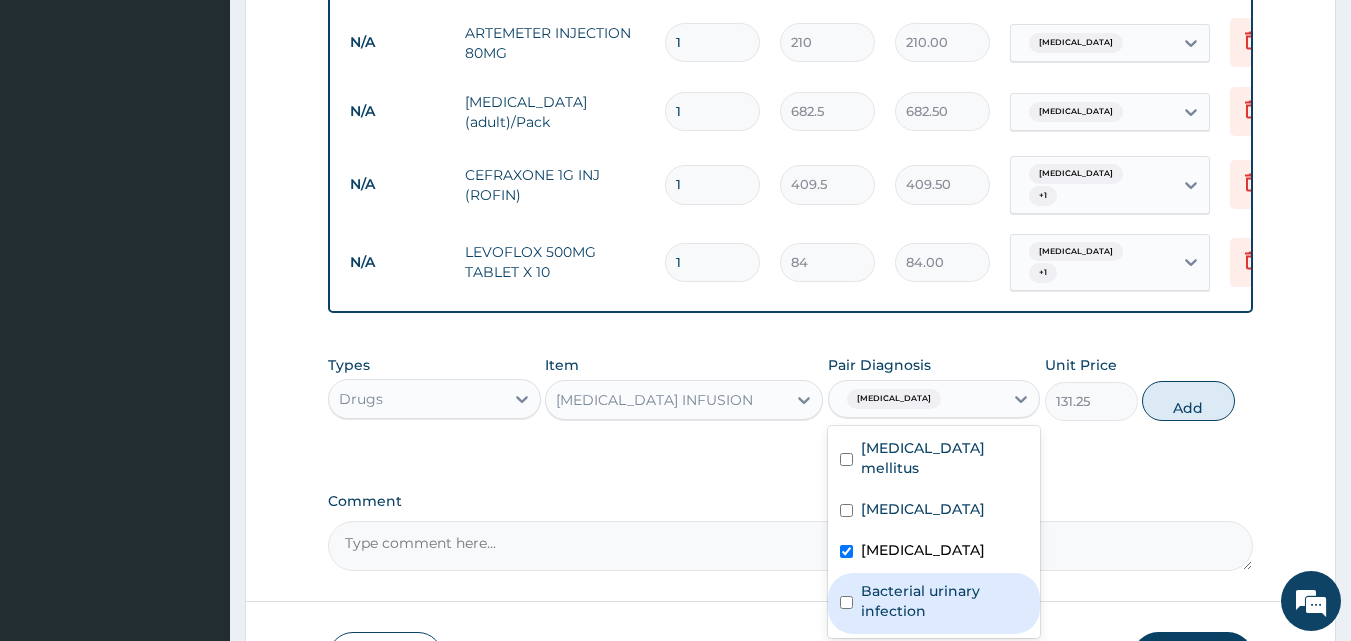 click on "Bacterial urinary infection" at bounding box center [945, 601] 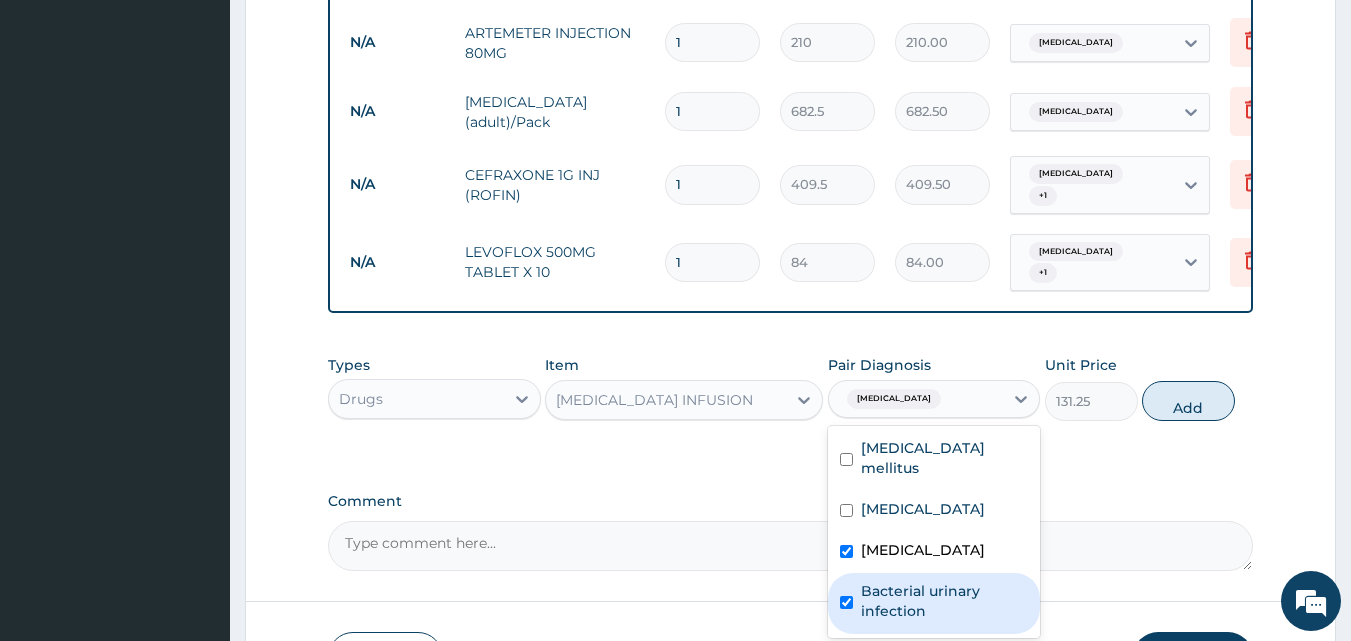 checkbox on "true" 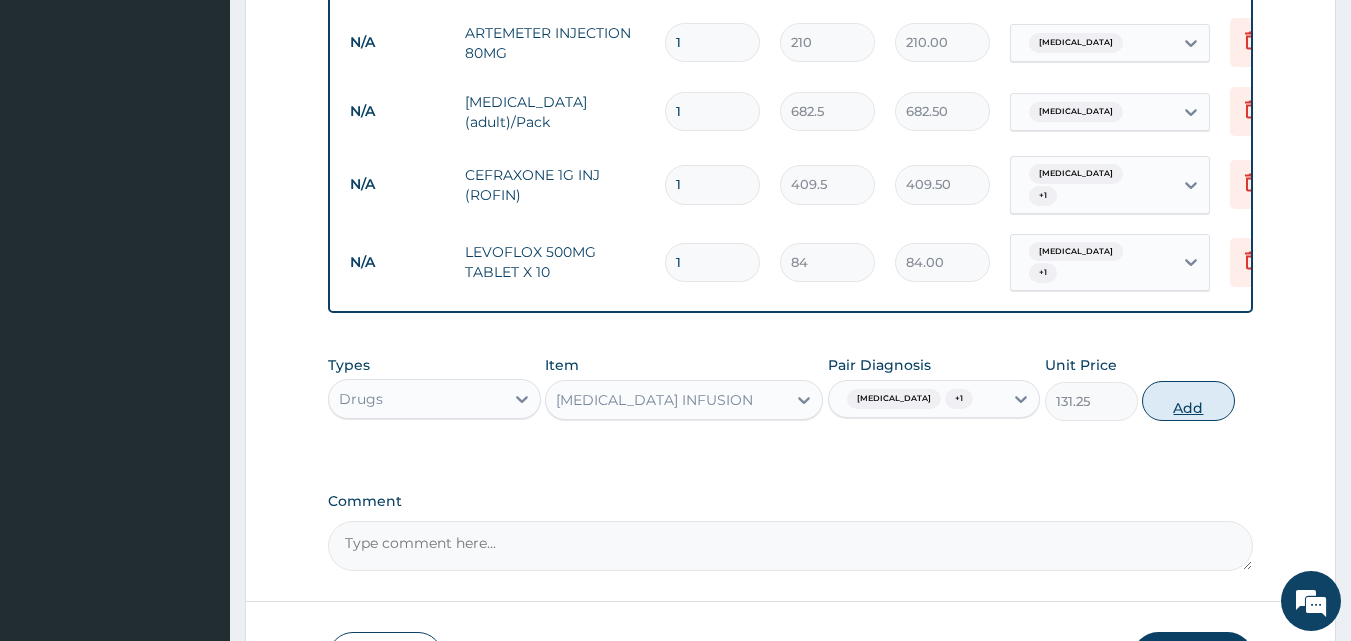click on "Add" at bounding box center (1188, 401) 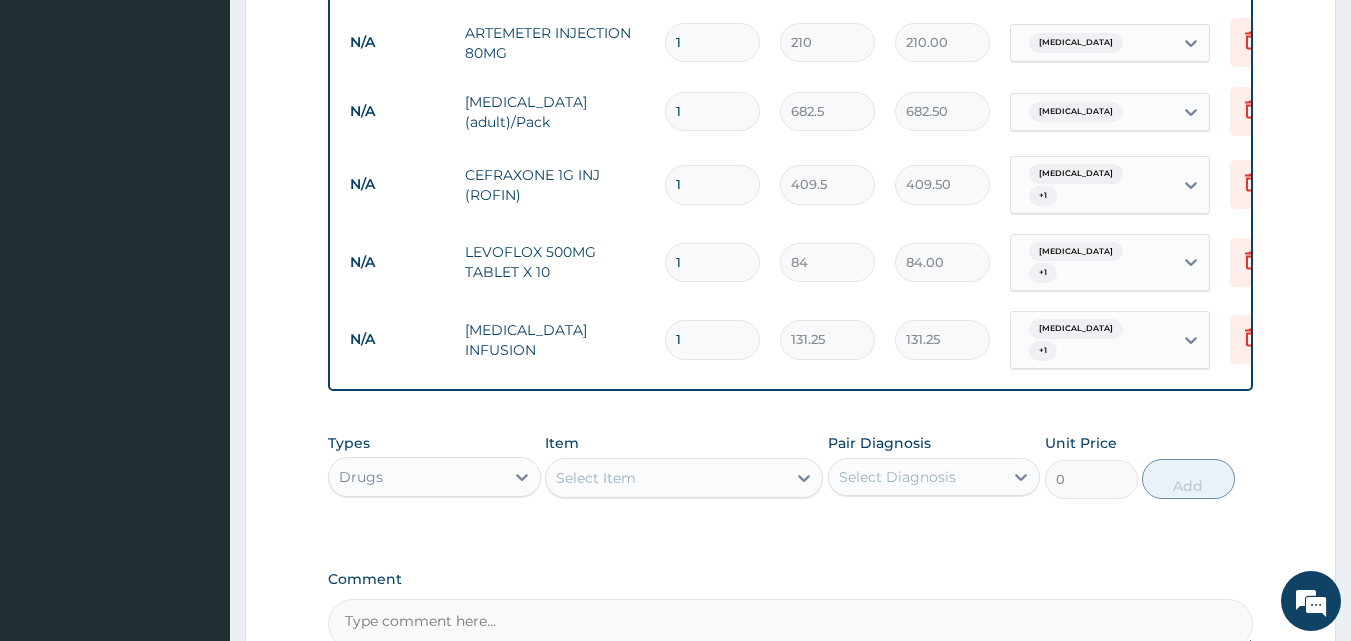 click on "Types Drugs Item Select Item Pair Diagnosis Select Diagnosis Unit Price 0 Add" at bounding box center (791, 466) 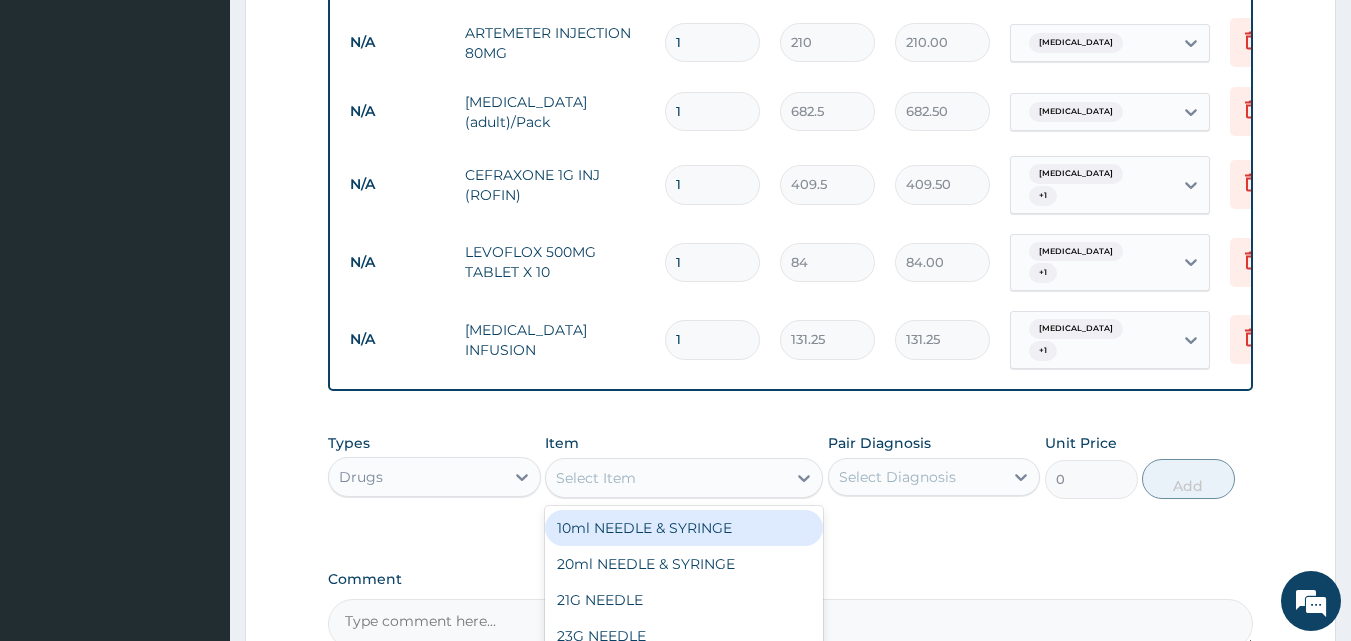 click on "Select Item" at bounding box center (666, 478) 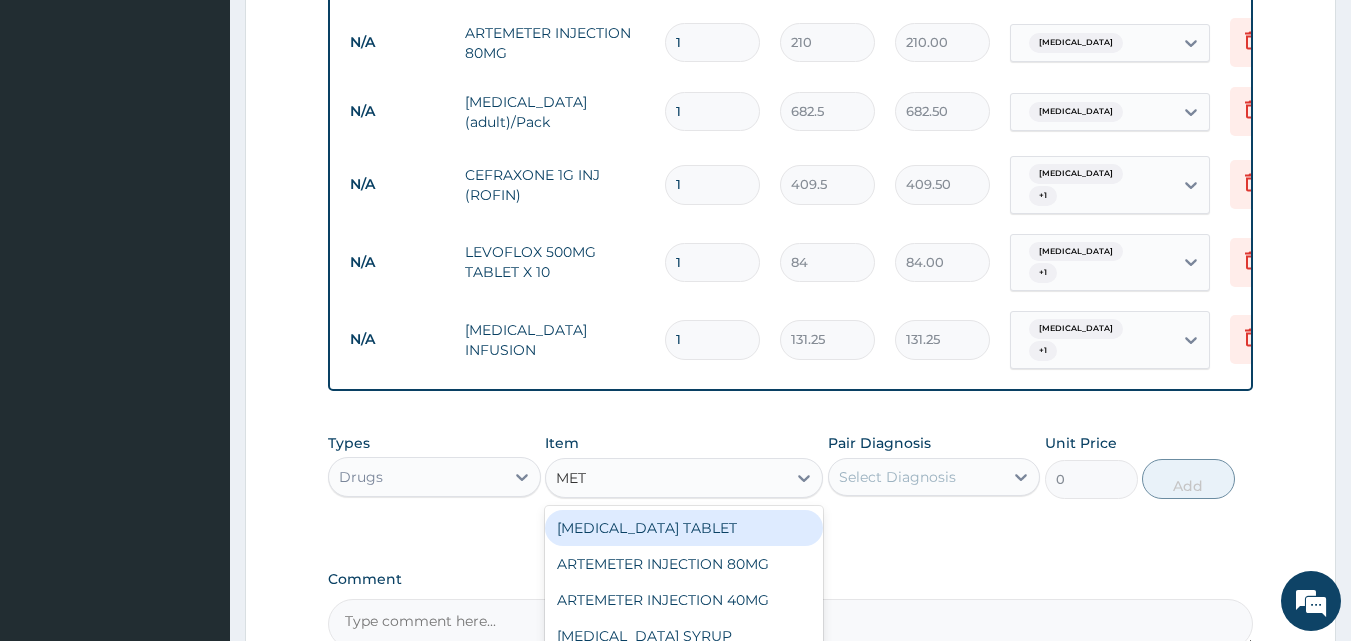 type on "METF" 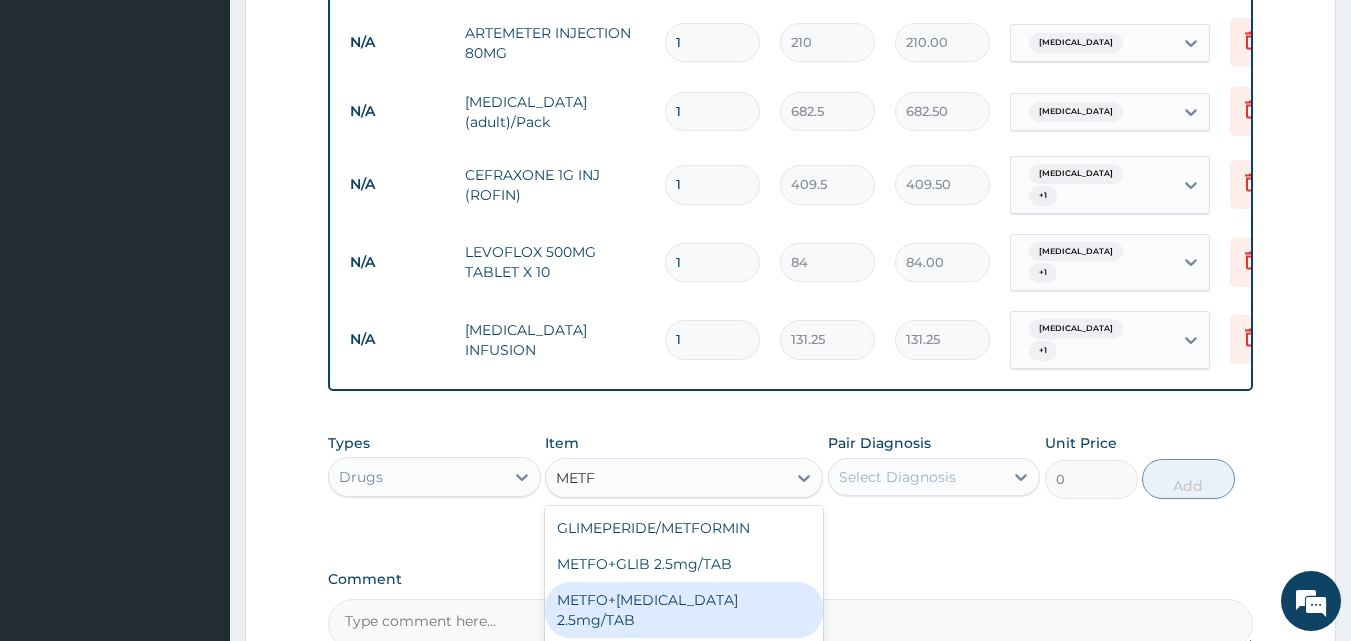 scroll, scrollTop: 1419, scrollLeft: 0, axis: vertical 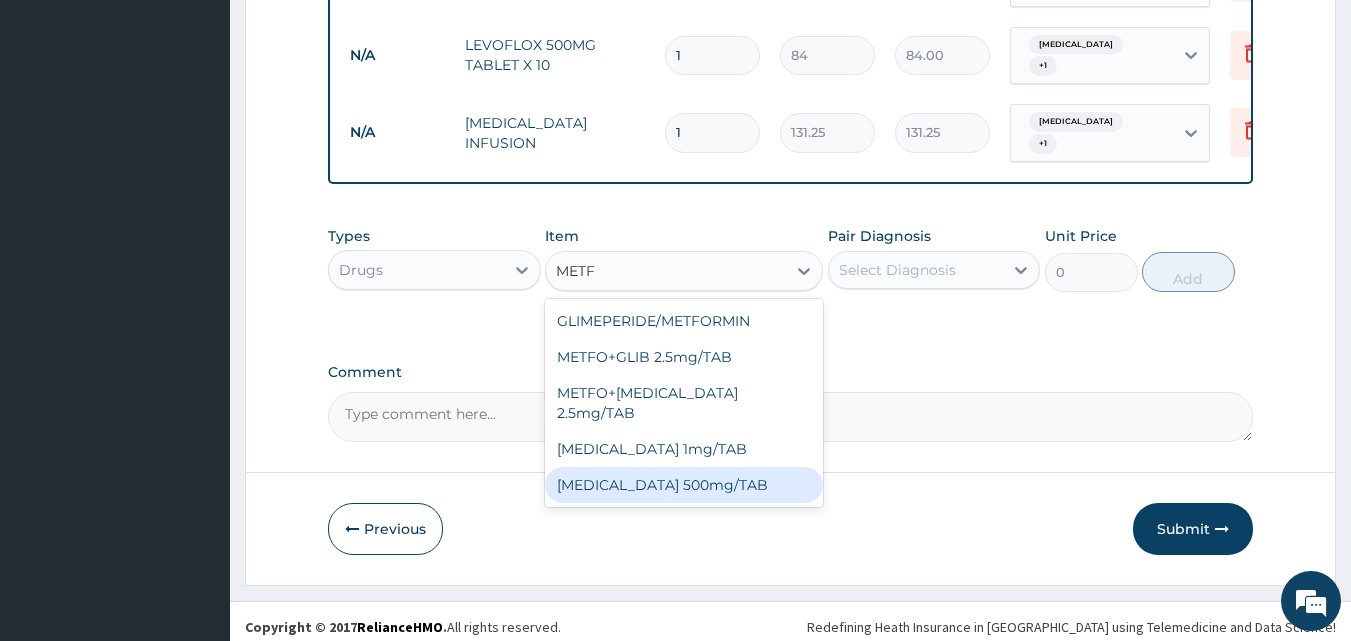 click on "METFORMIN 500mg/TAB" at bounding box center [684, 485] 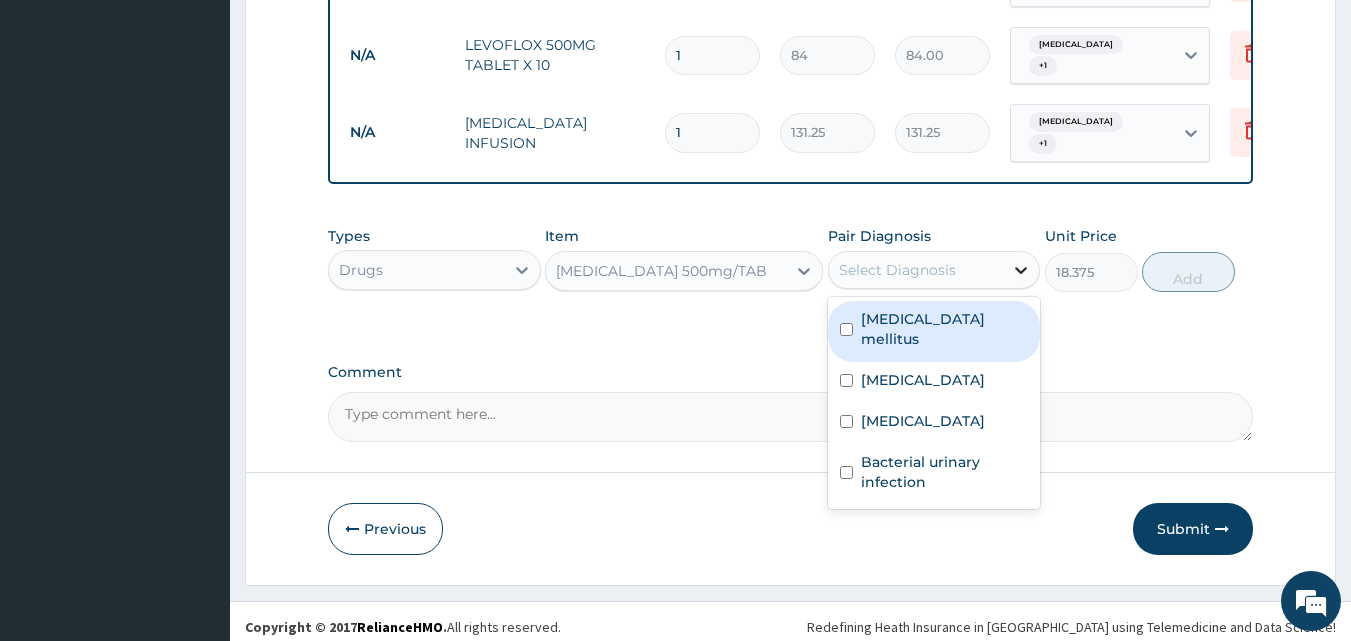 click 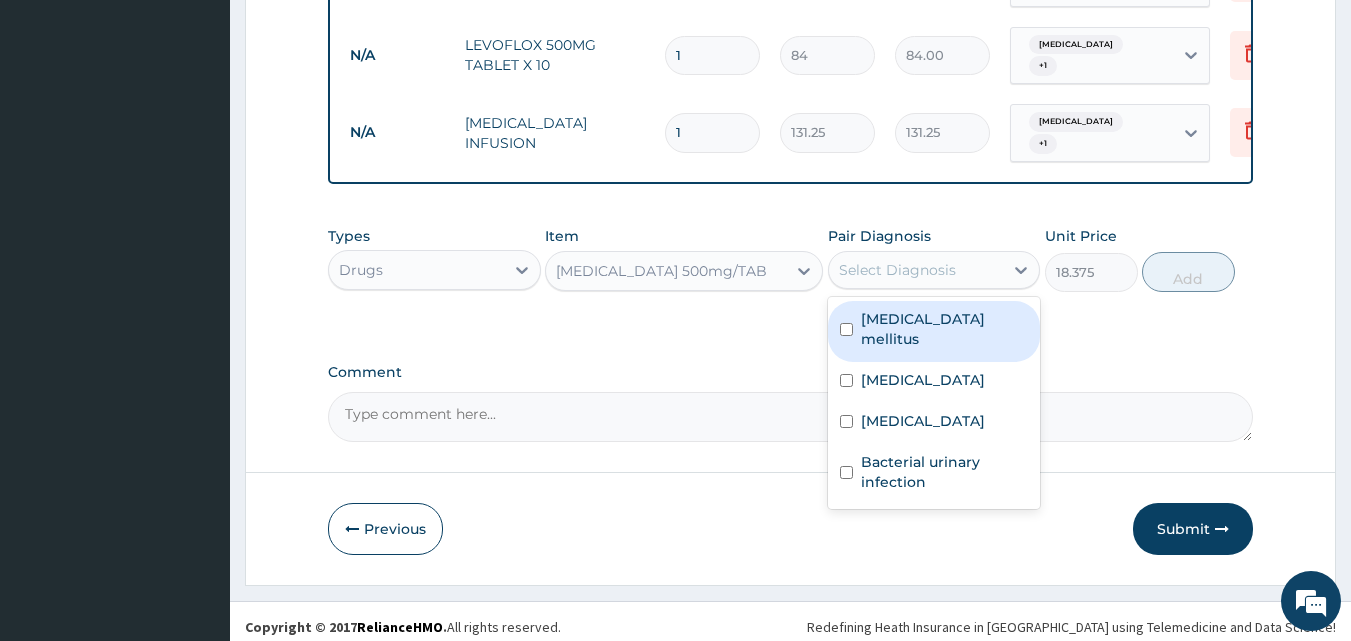 click on "Diabetes mellitus" at bounding box center (945, 329) 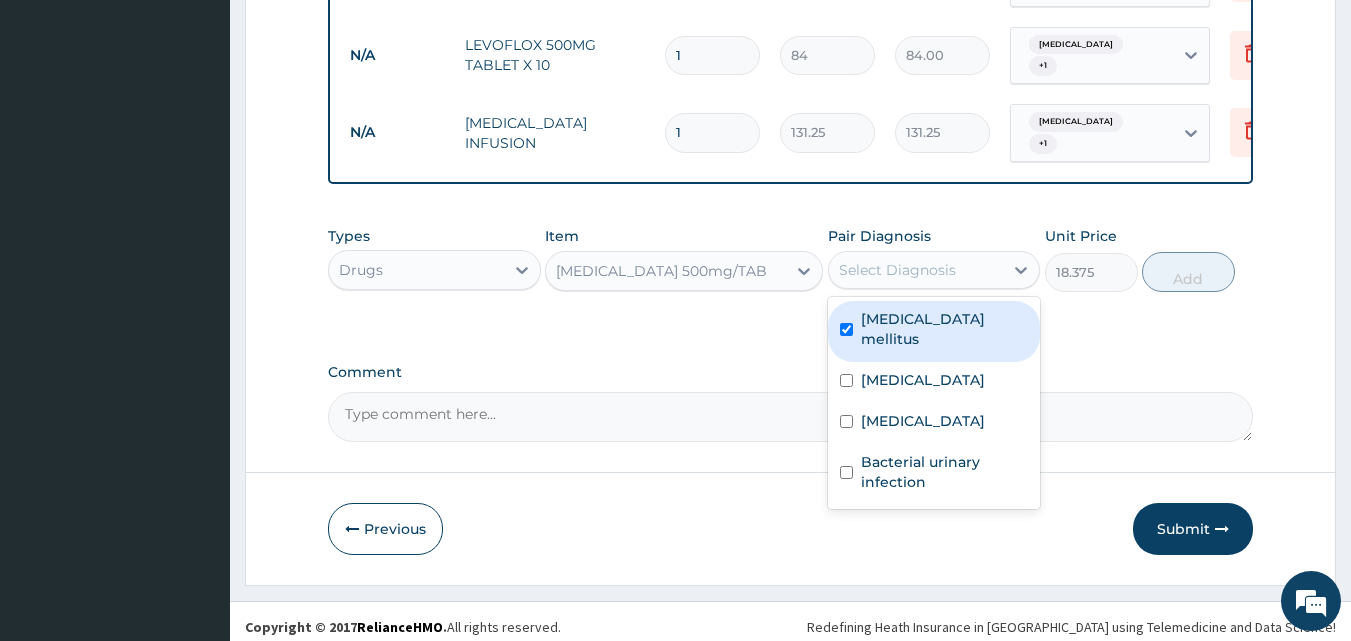 checkbox on "true" 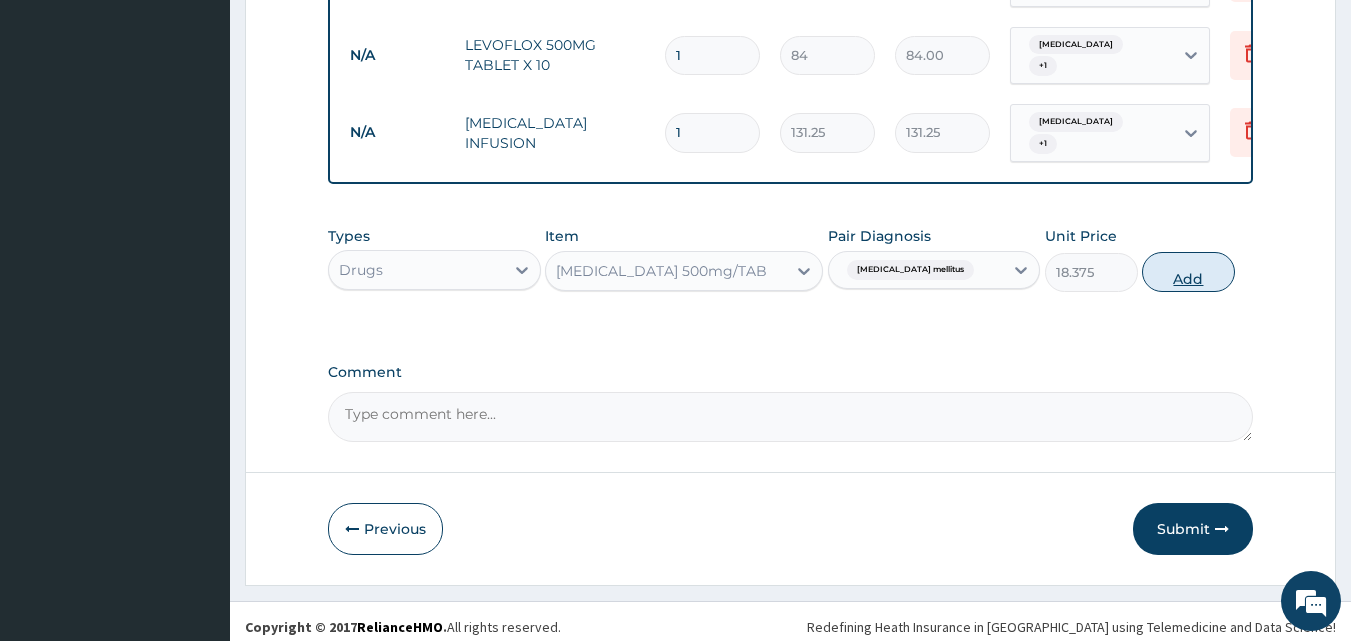 click on "Add" at bounding box center (1188, 272) 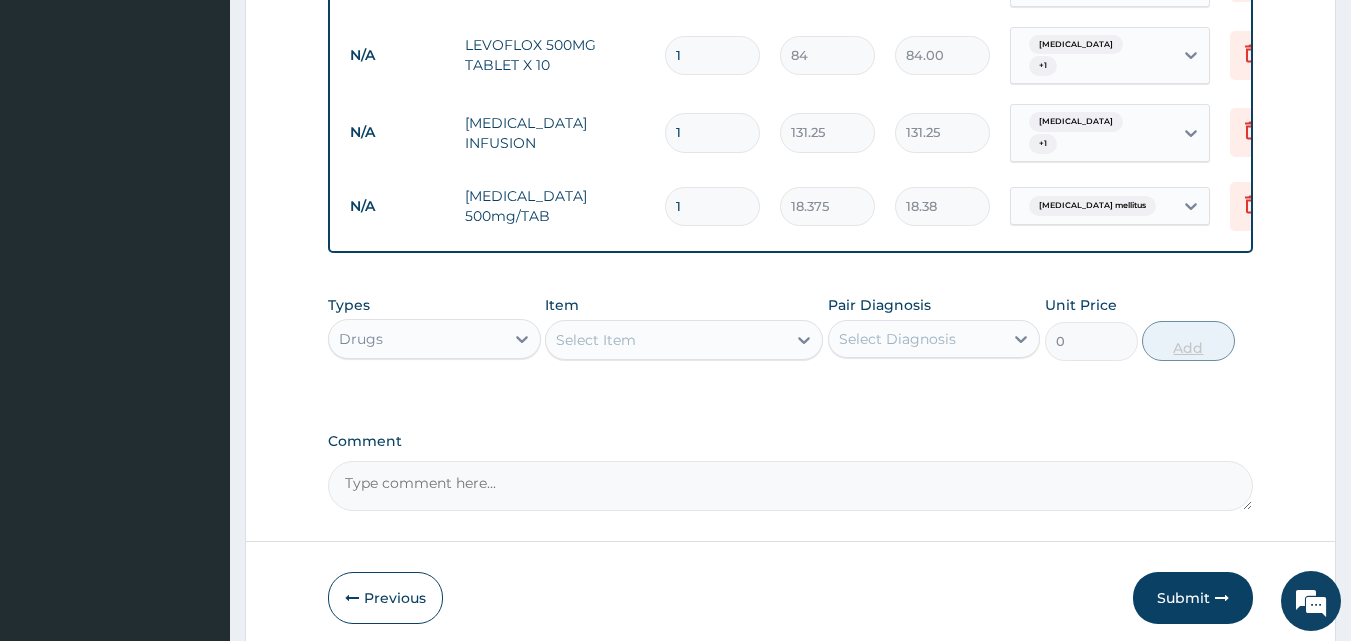 type on "2" 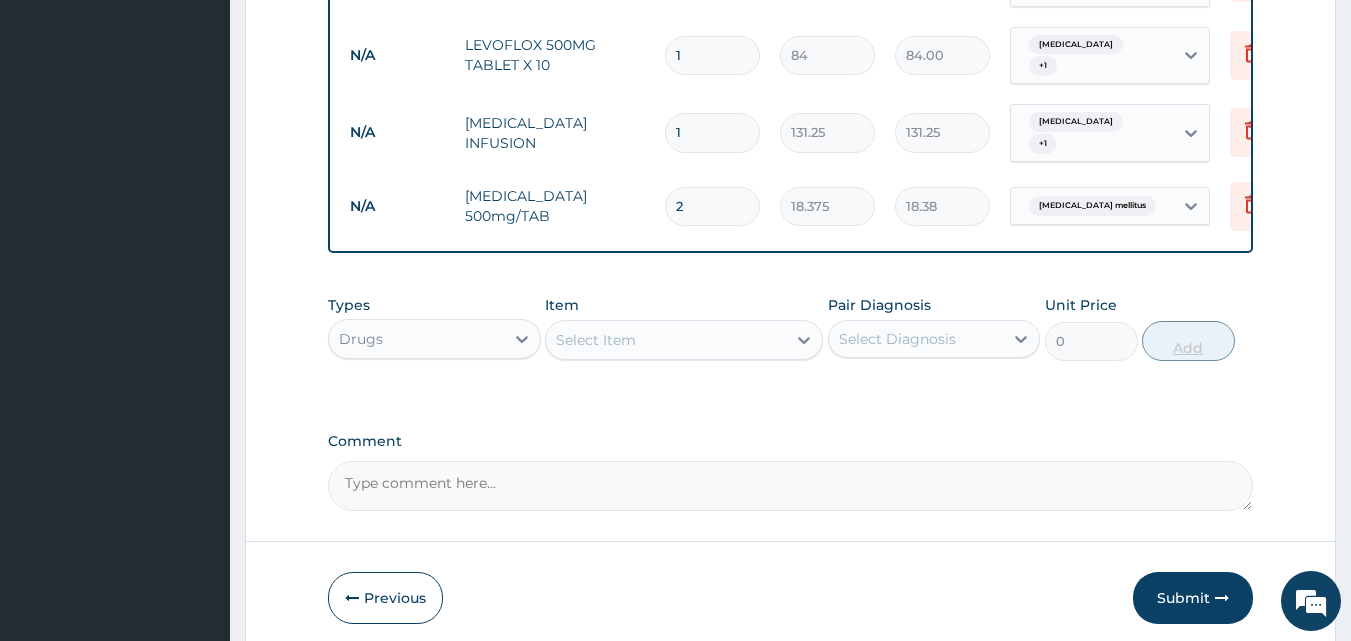 type on "36.75" 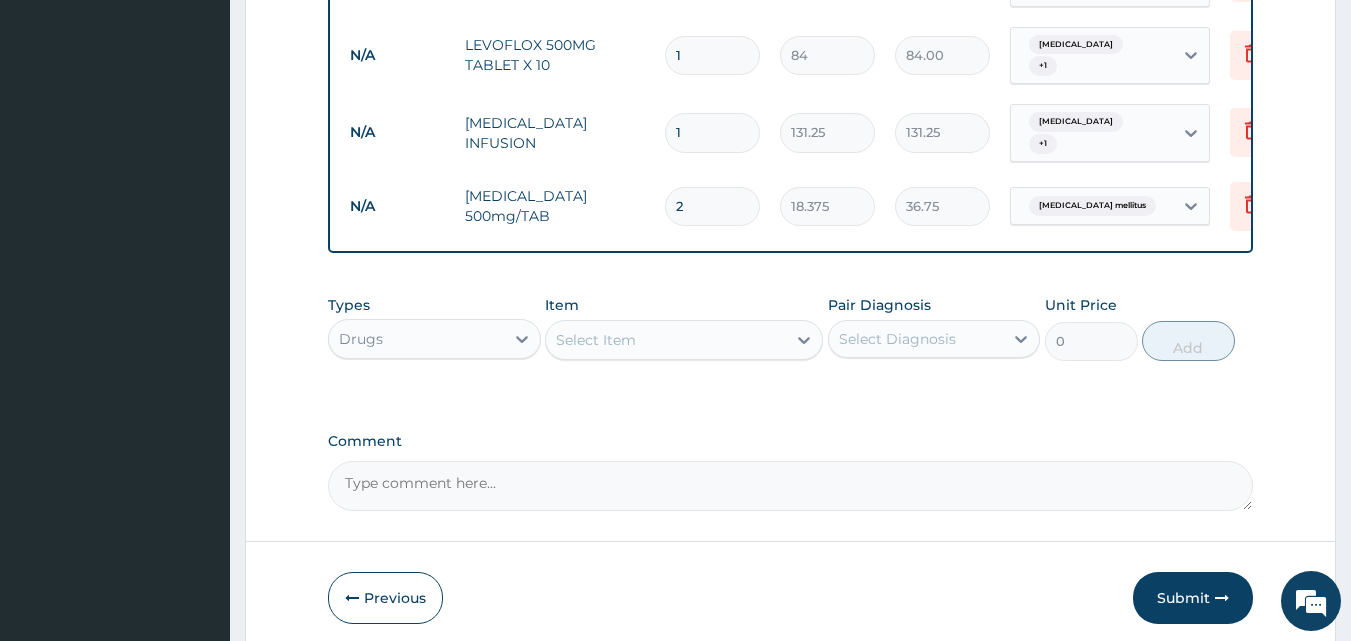 type on "1" 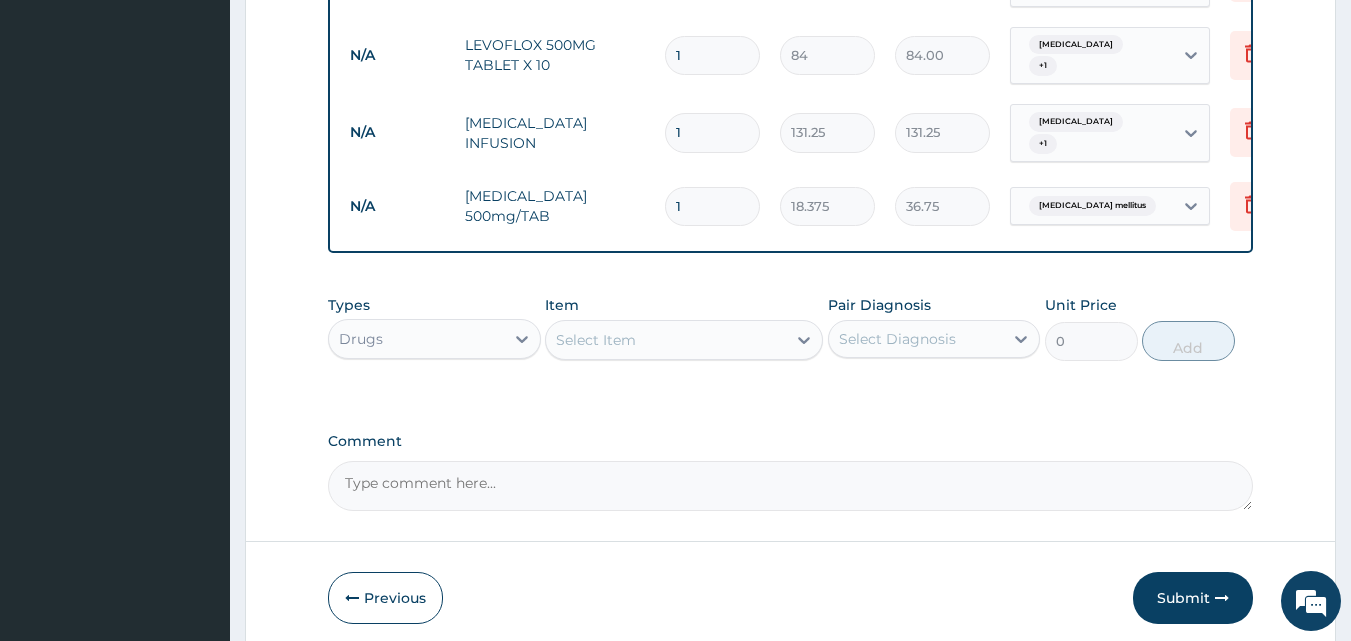 type on "18.38" 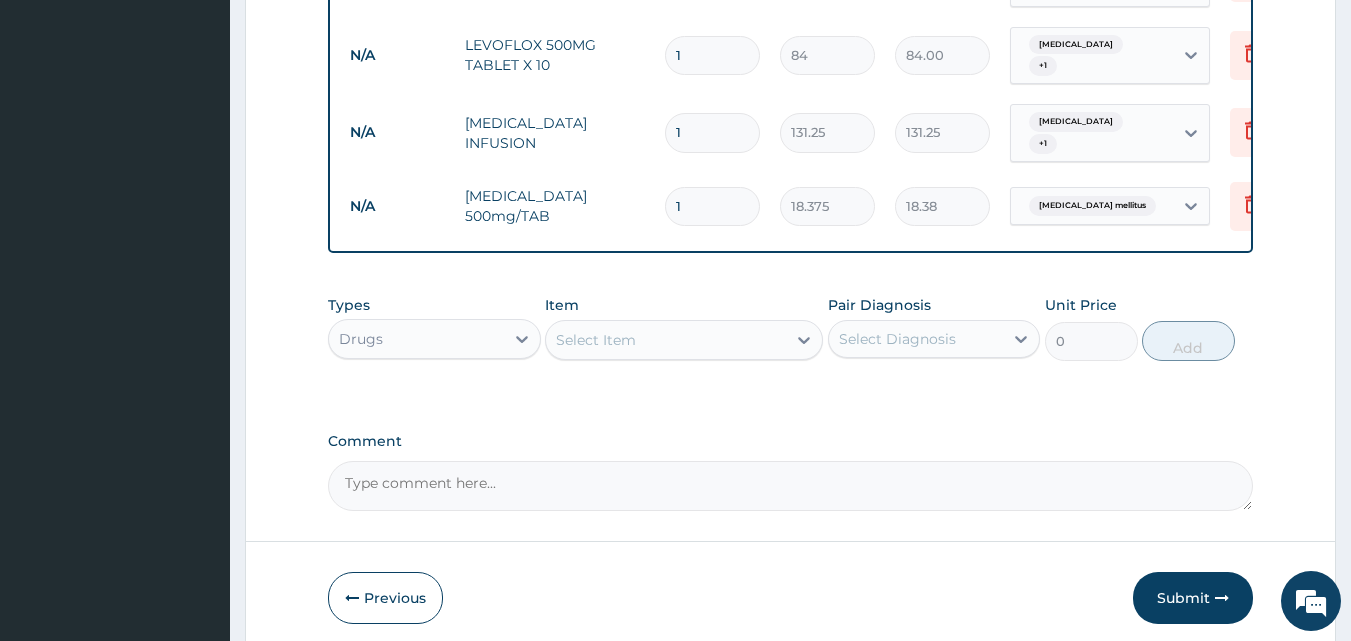 scroll, scrollTop: 859, scrollLeft: 0, axis: vertical 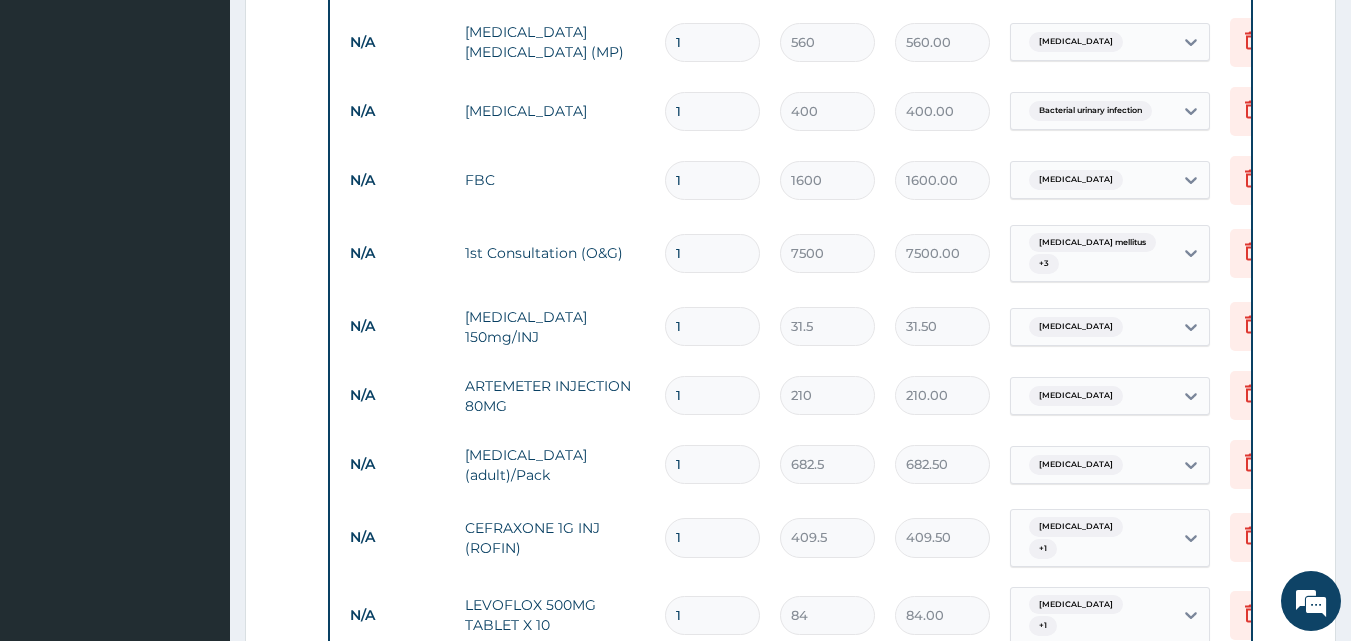 click on "1" at bounding box center [712, 326] 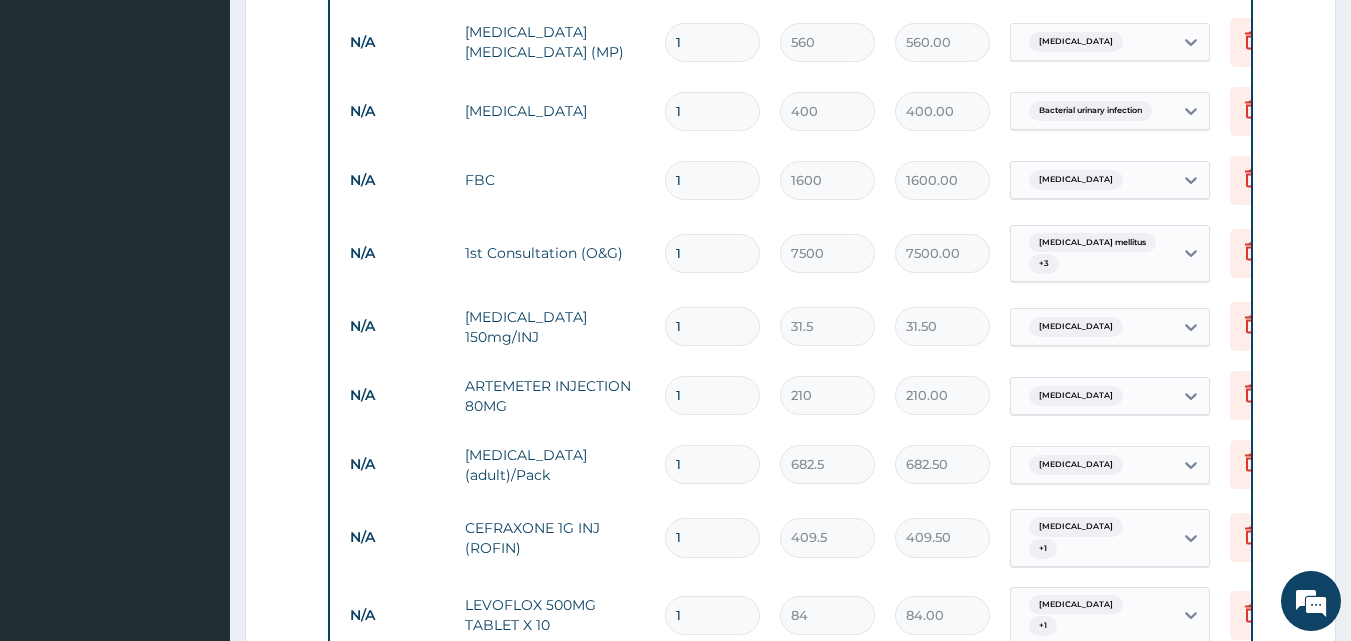 type 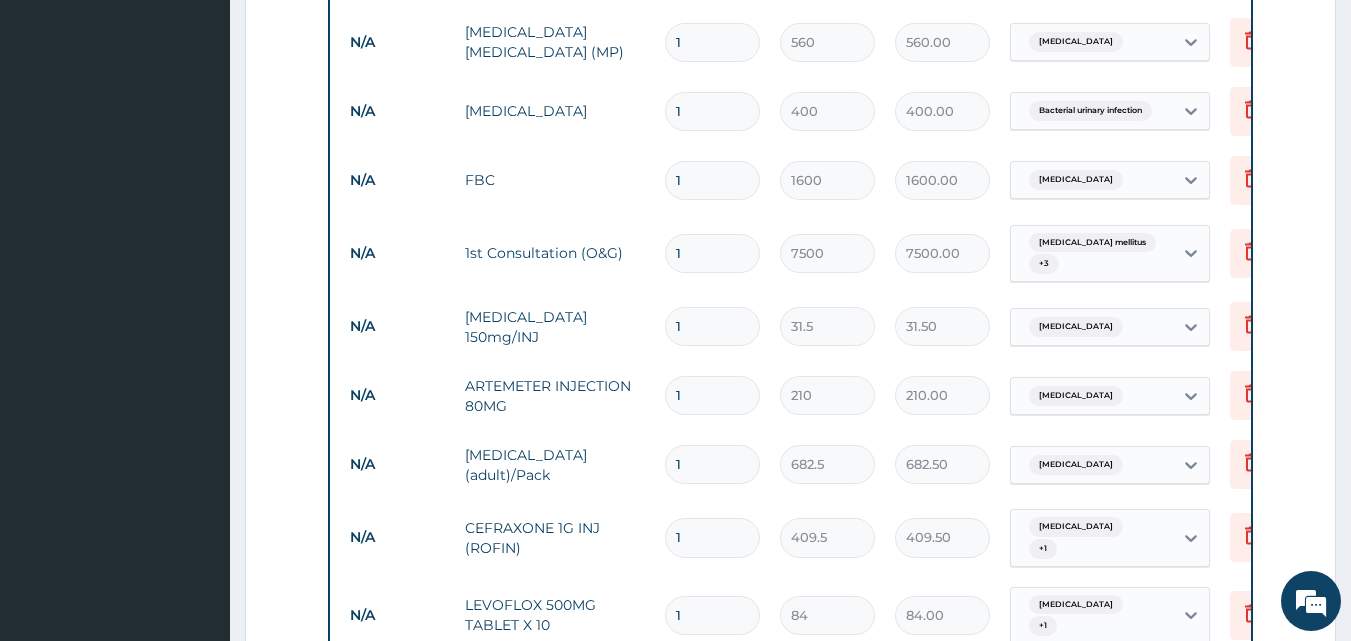 type on "0.00" 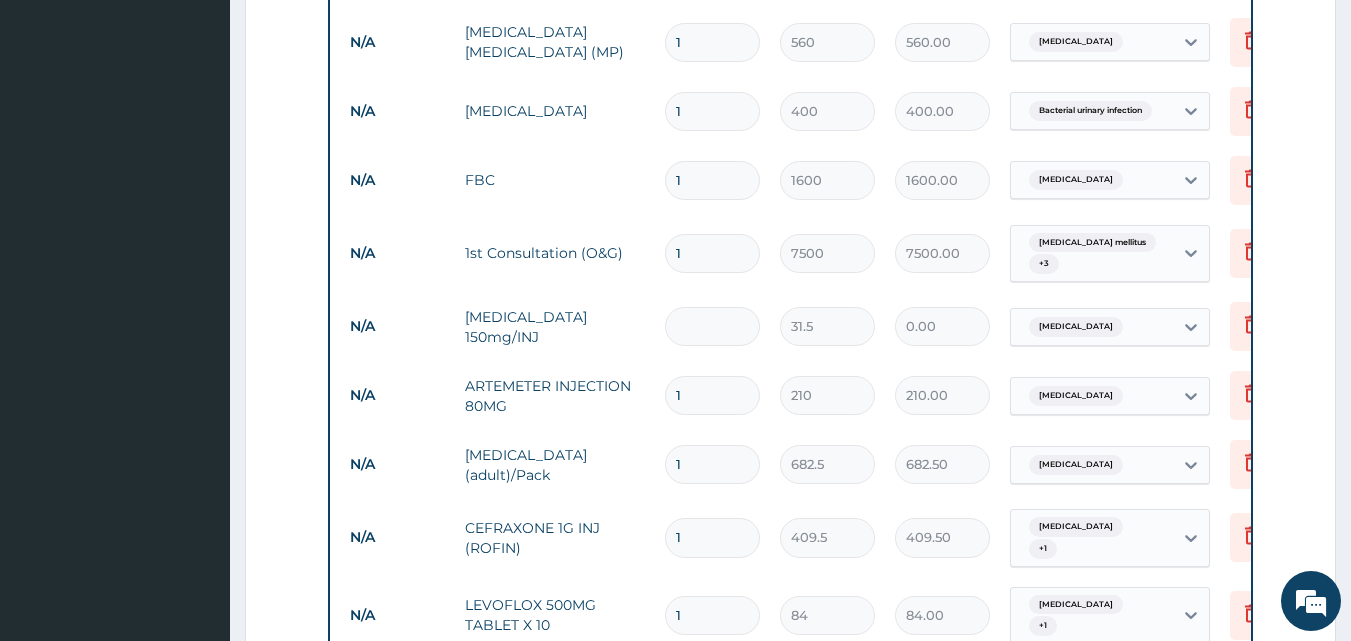 type on "2" 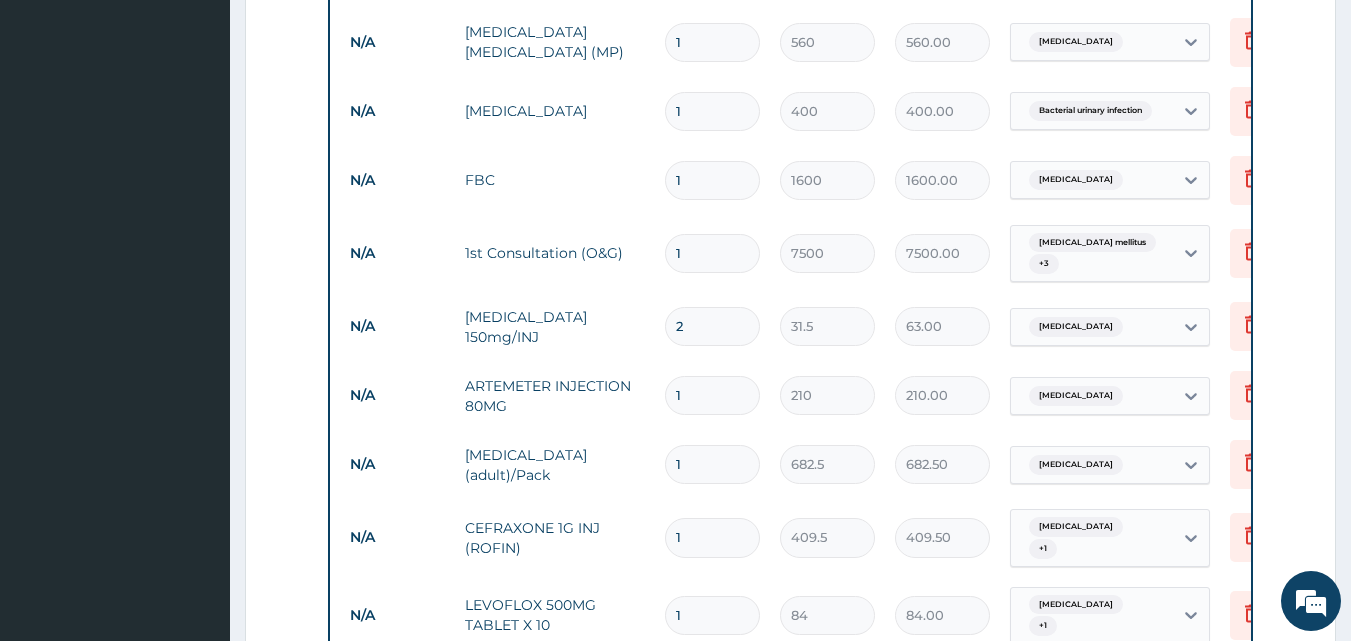 type on "2" 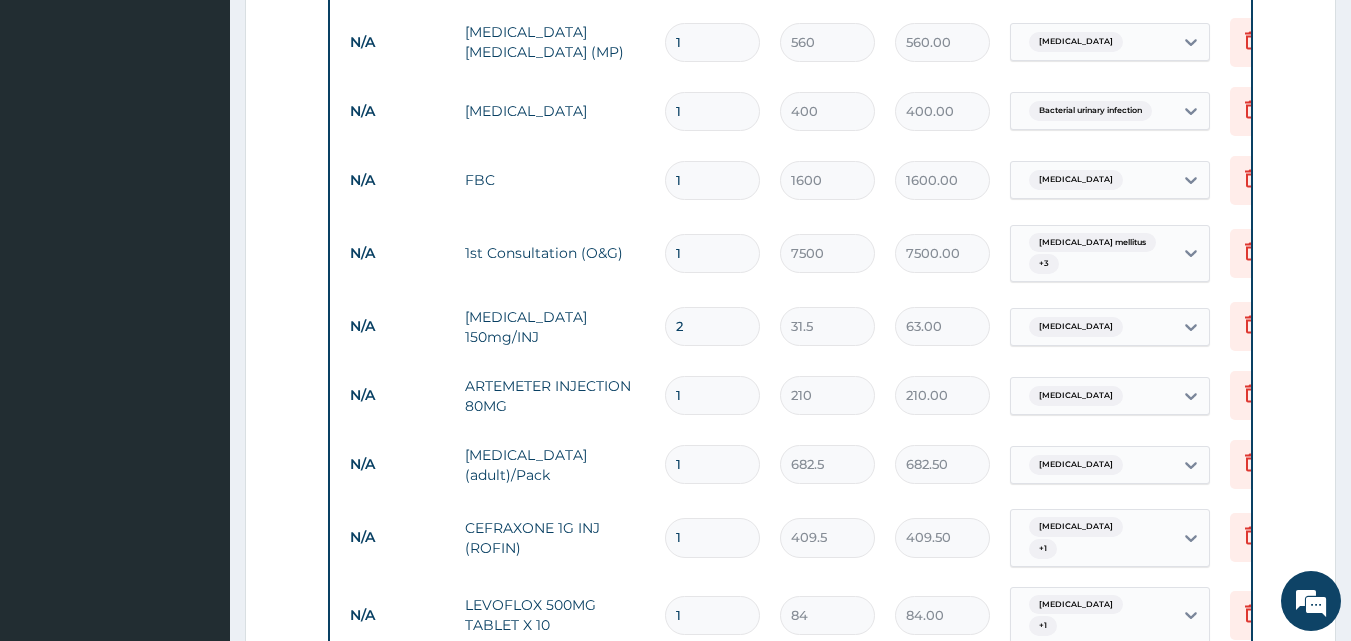 type 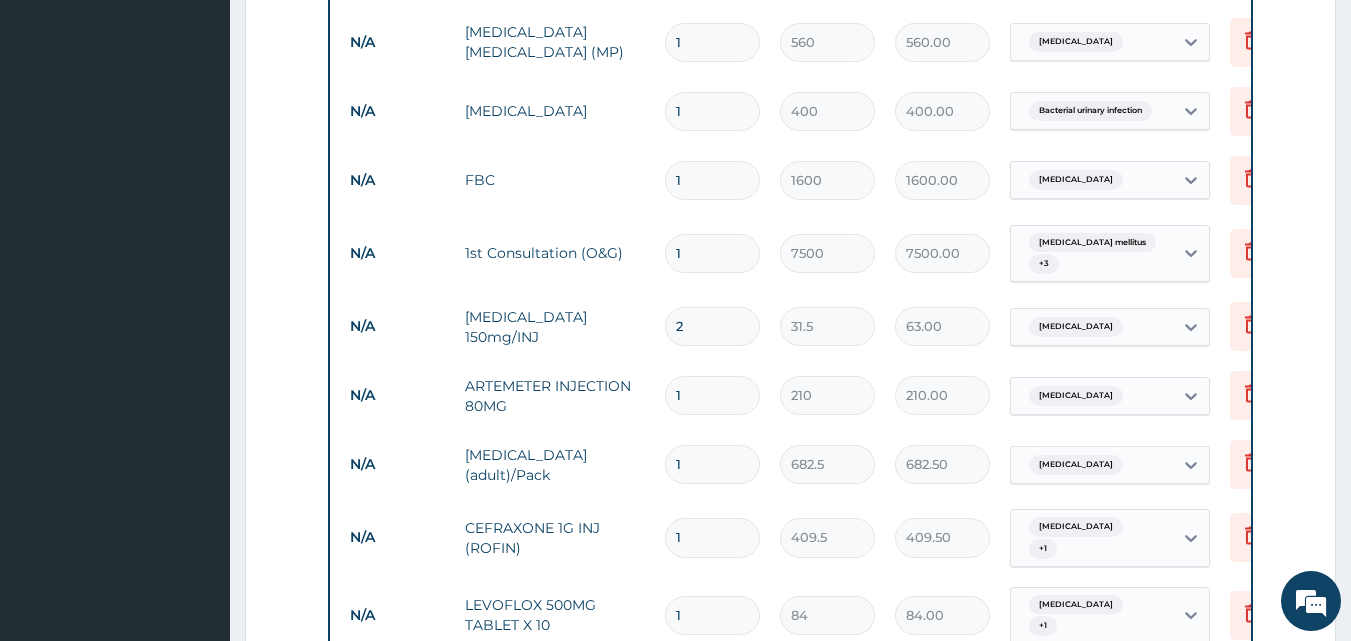 type on "0.00" 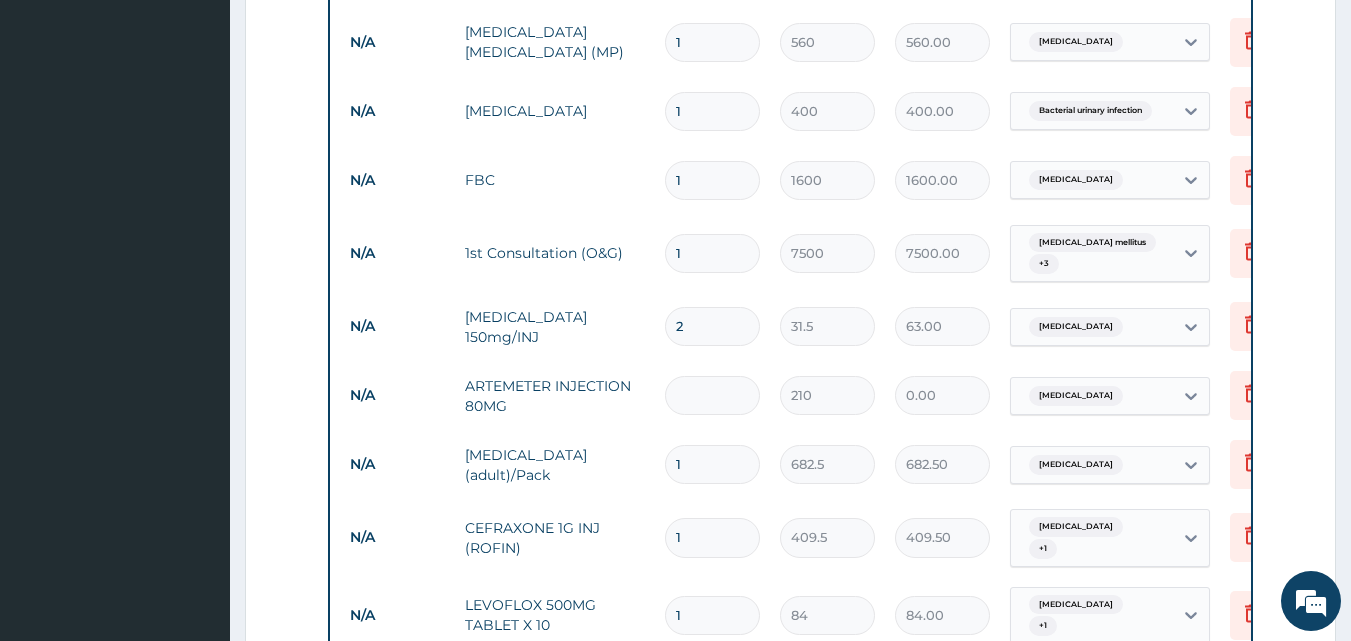type on "6" 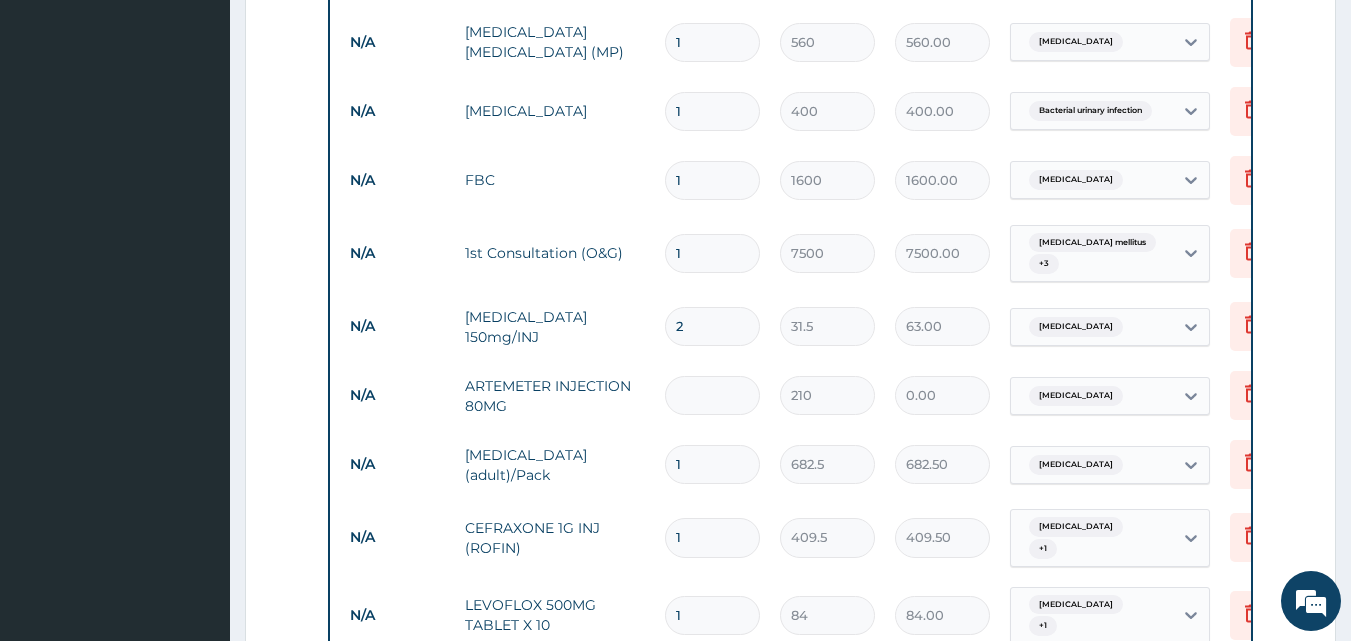 type on "1260.00" 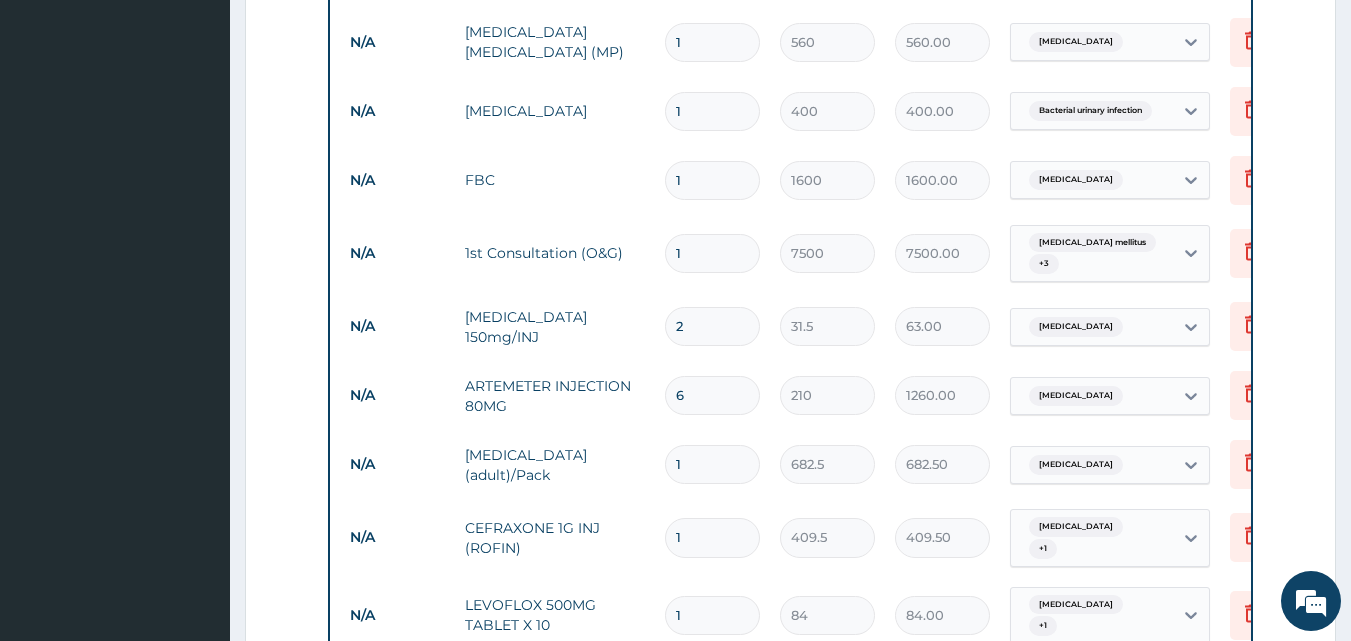 type on "6" 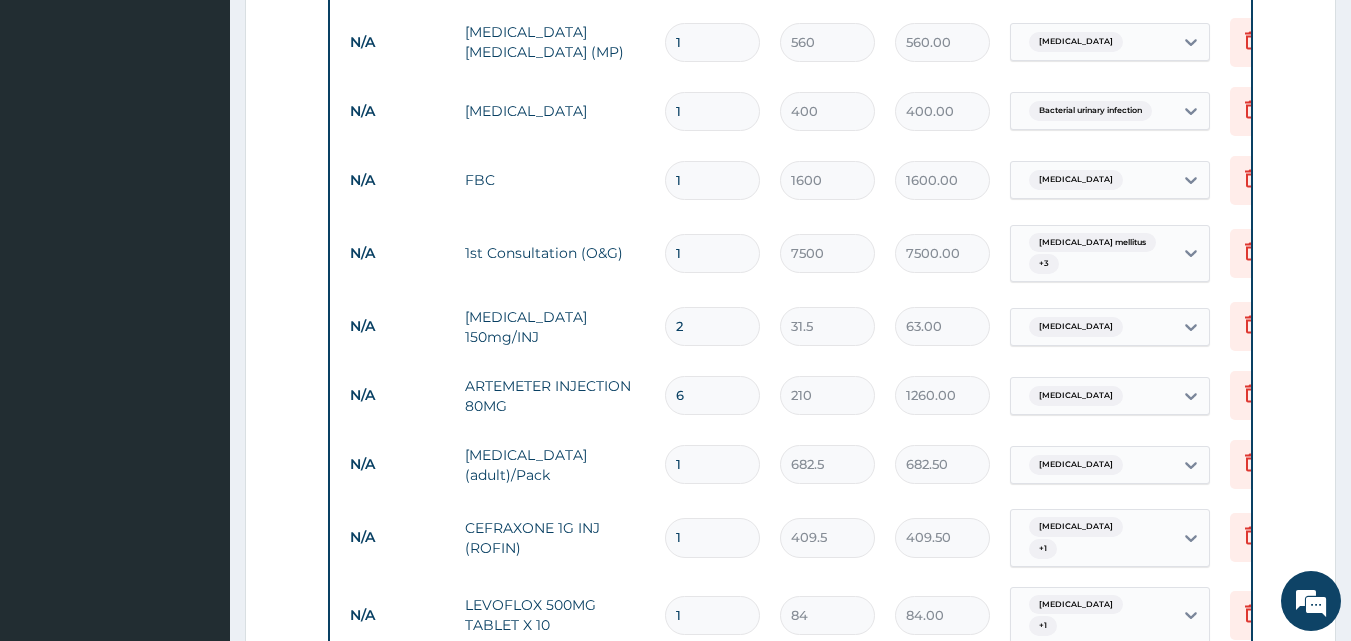 type 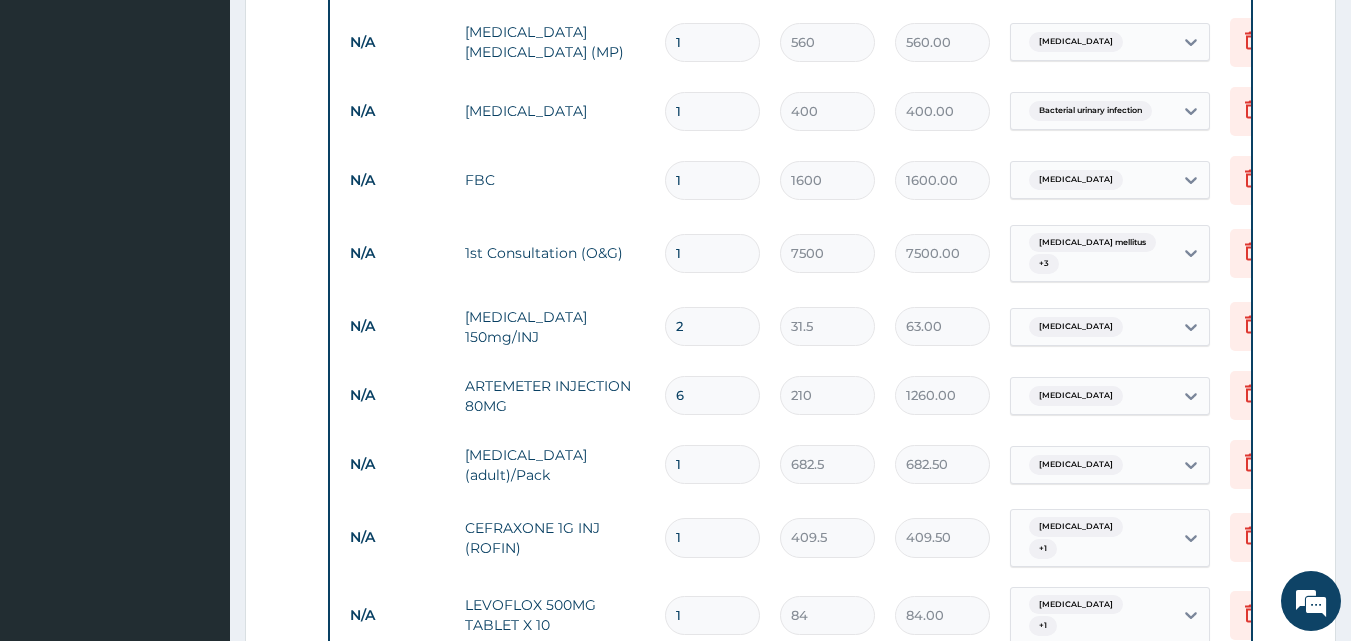 type on "0.00" 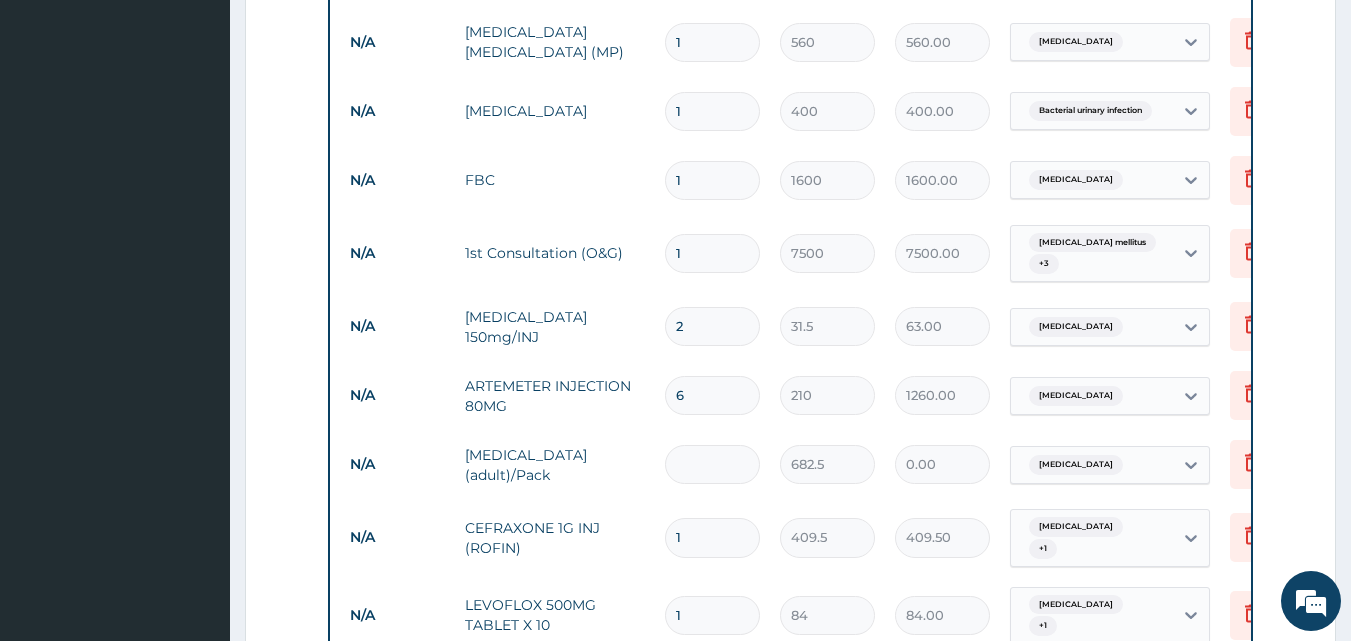 type on "6" 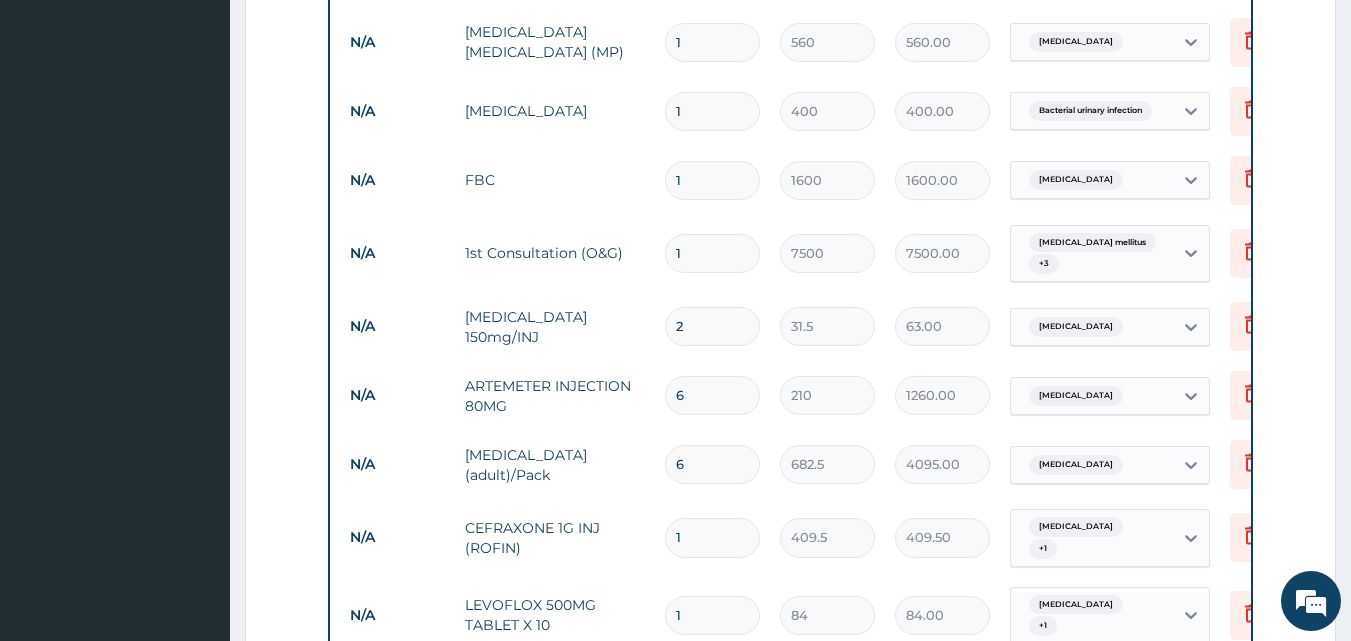 type on "6" 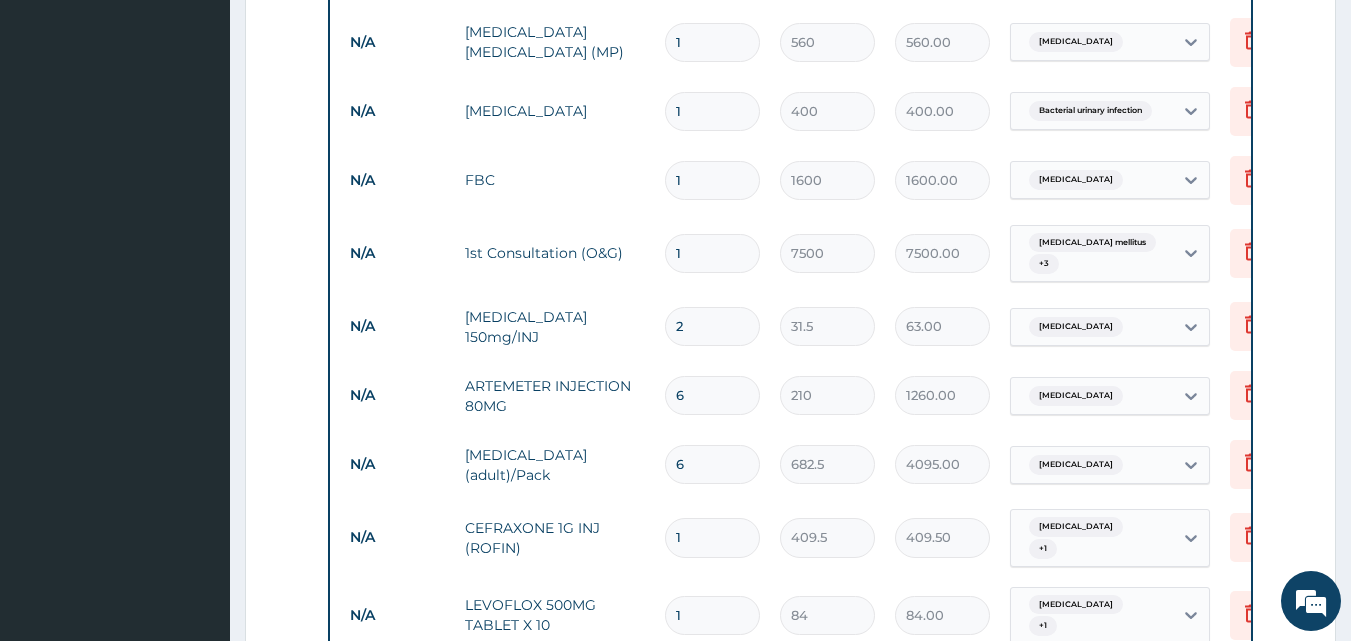 type 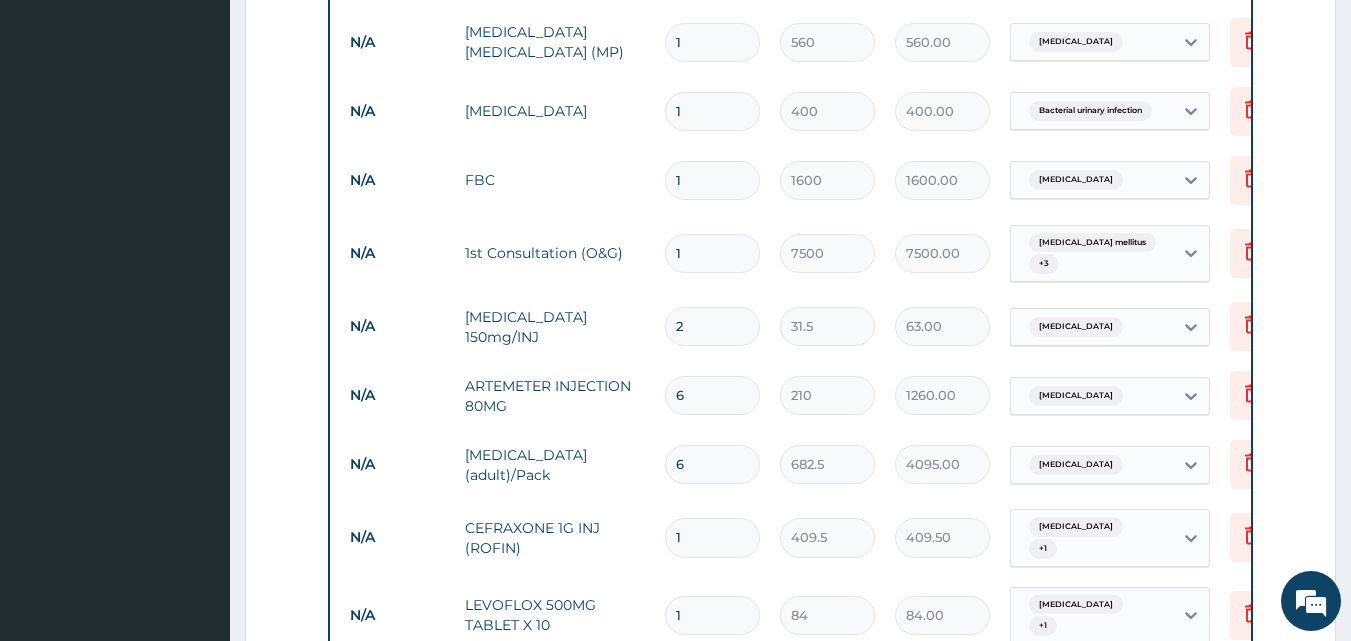 type on "0.00" 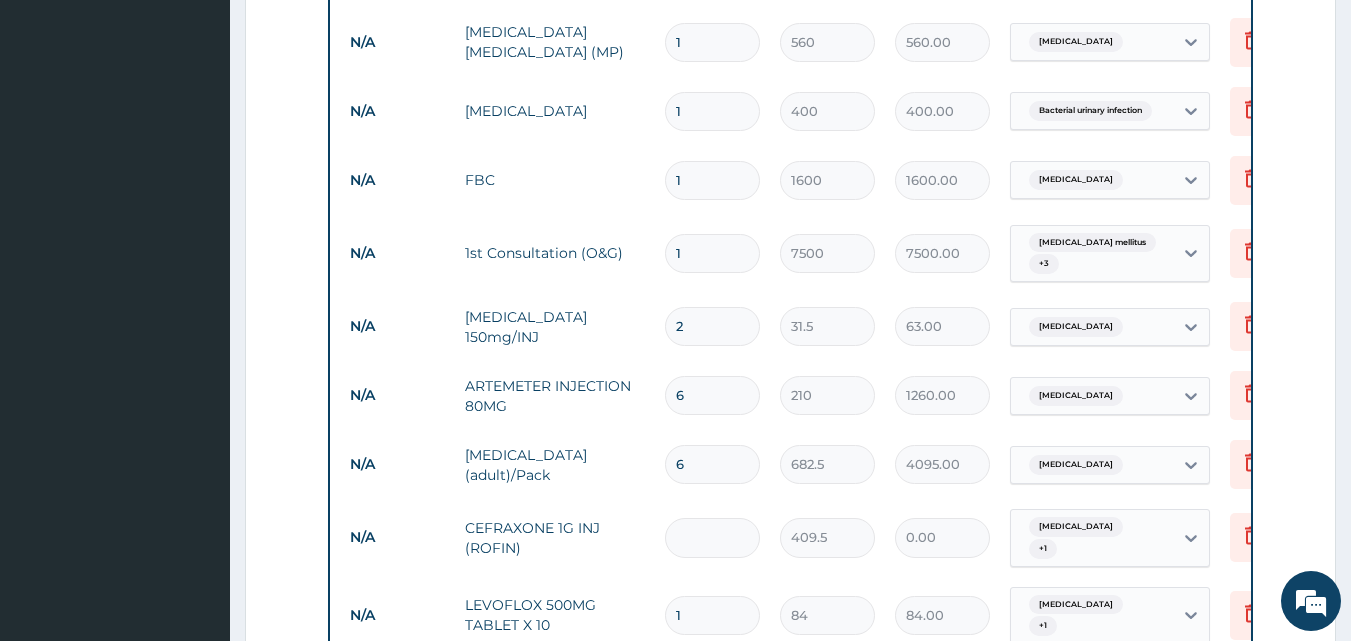 type on "6" 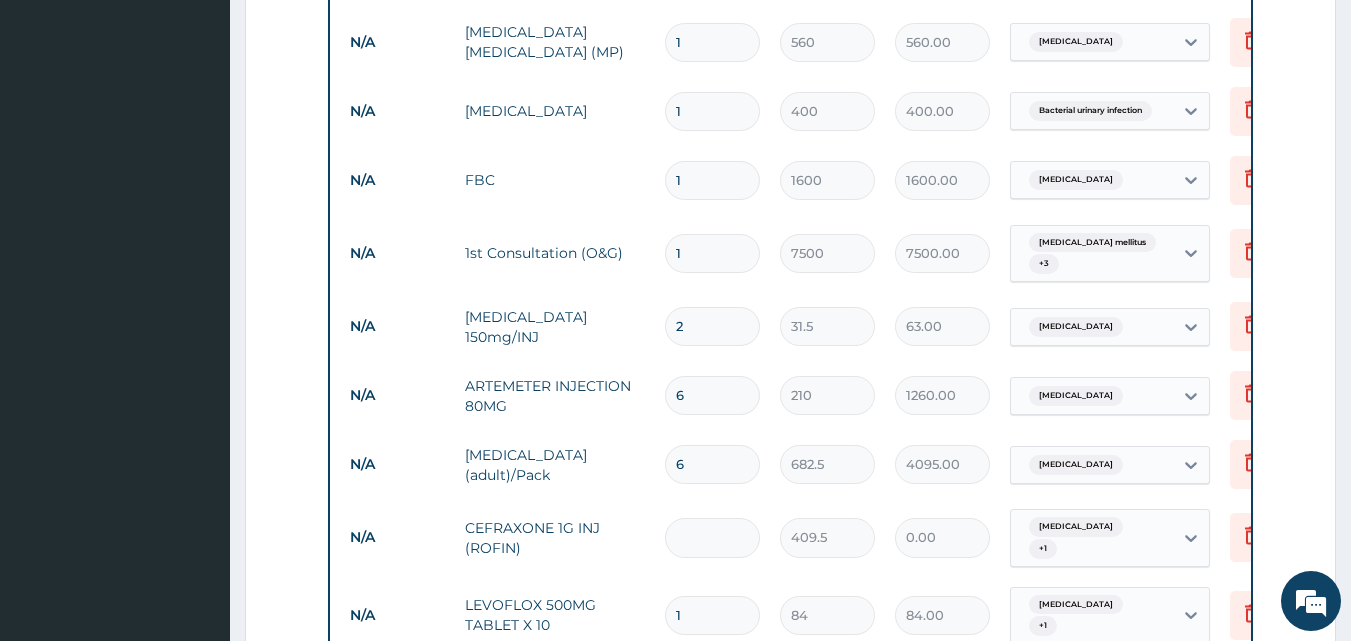 type on "2457.00" 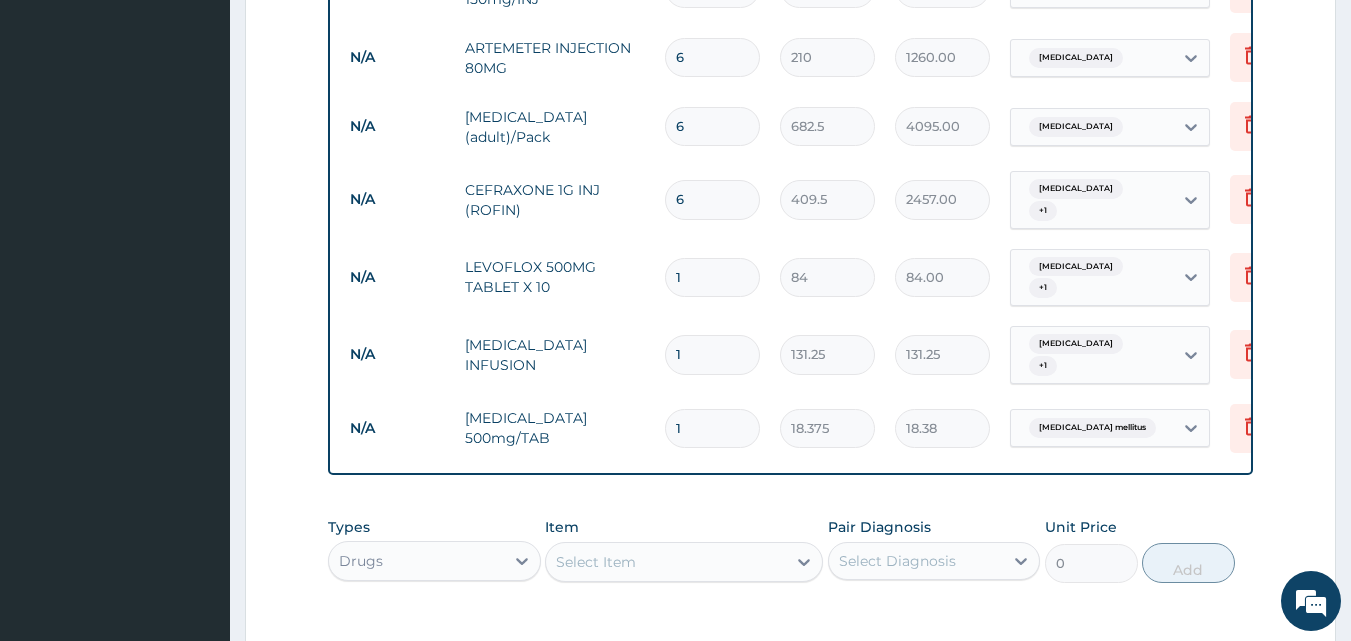 scroll, scrollTop: 1186, scrollLeft: 0, axis: vertical 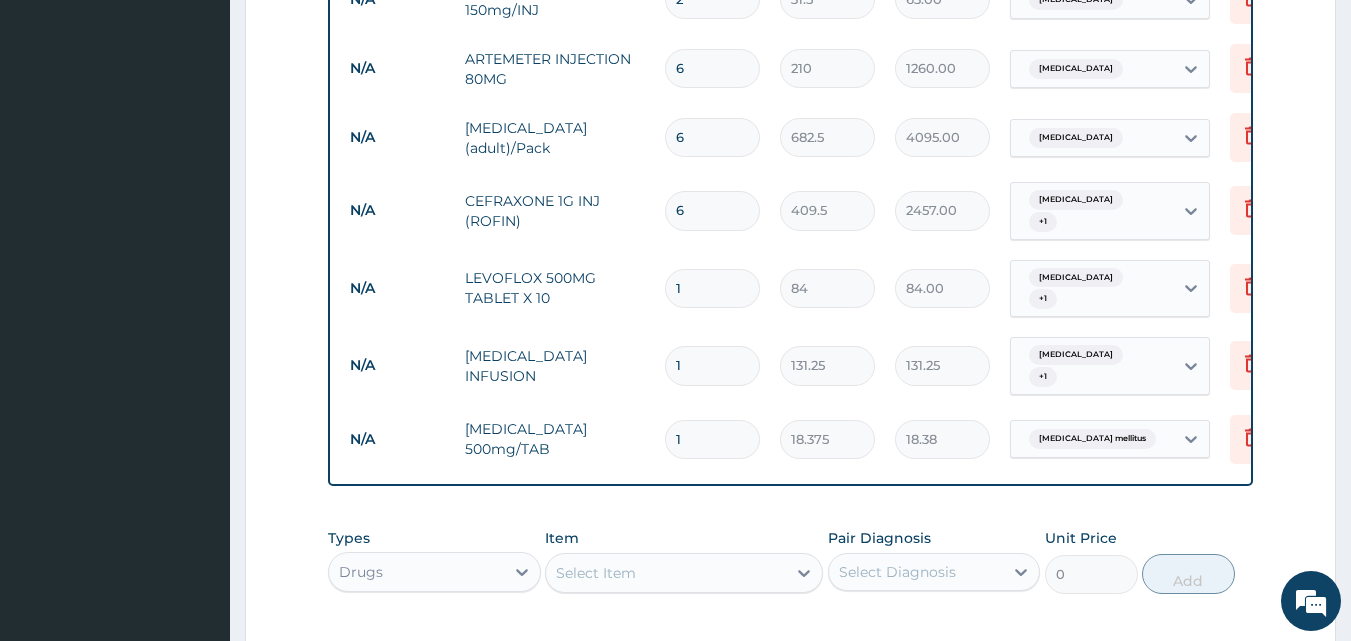 type on "6" 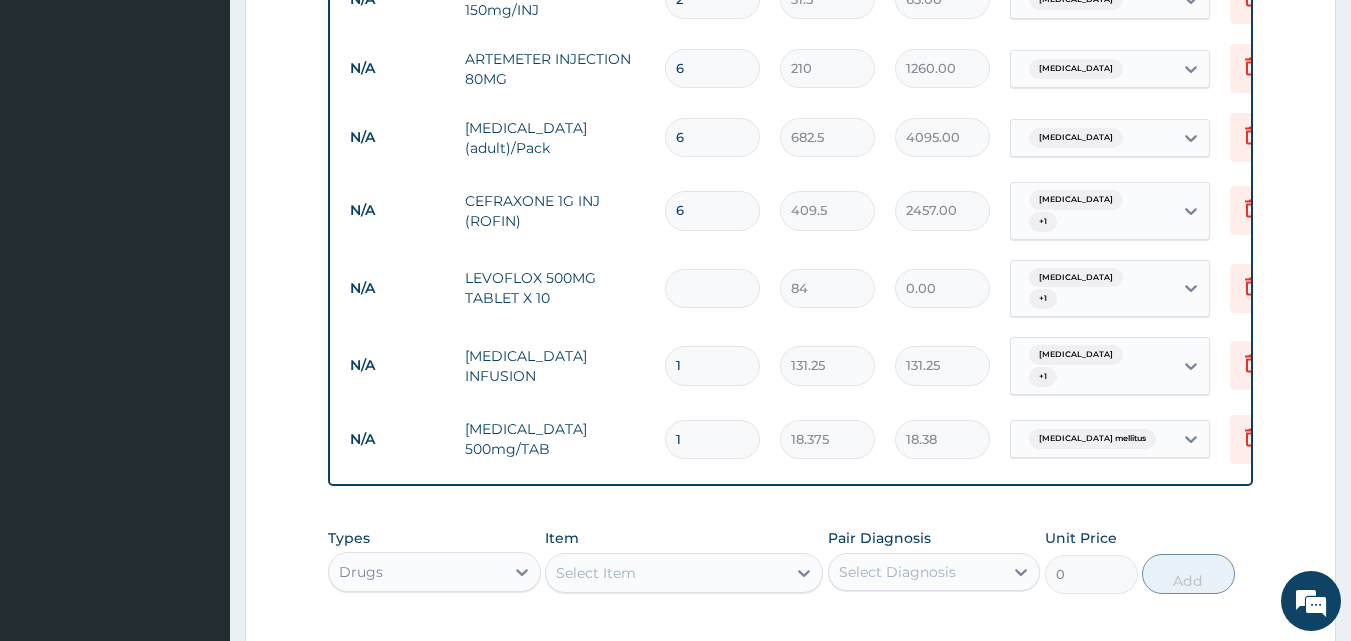 type on "1" 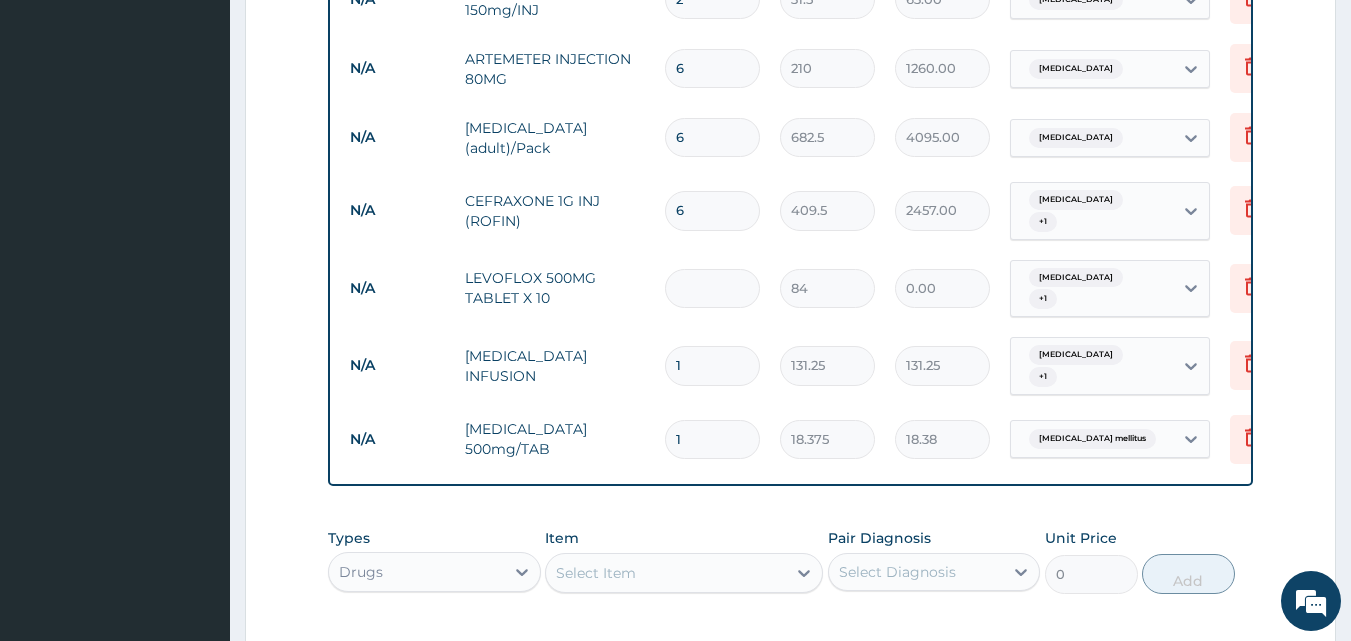 type on "84.00" 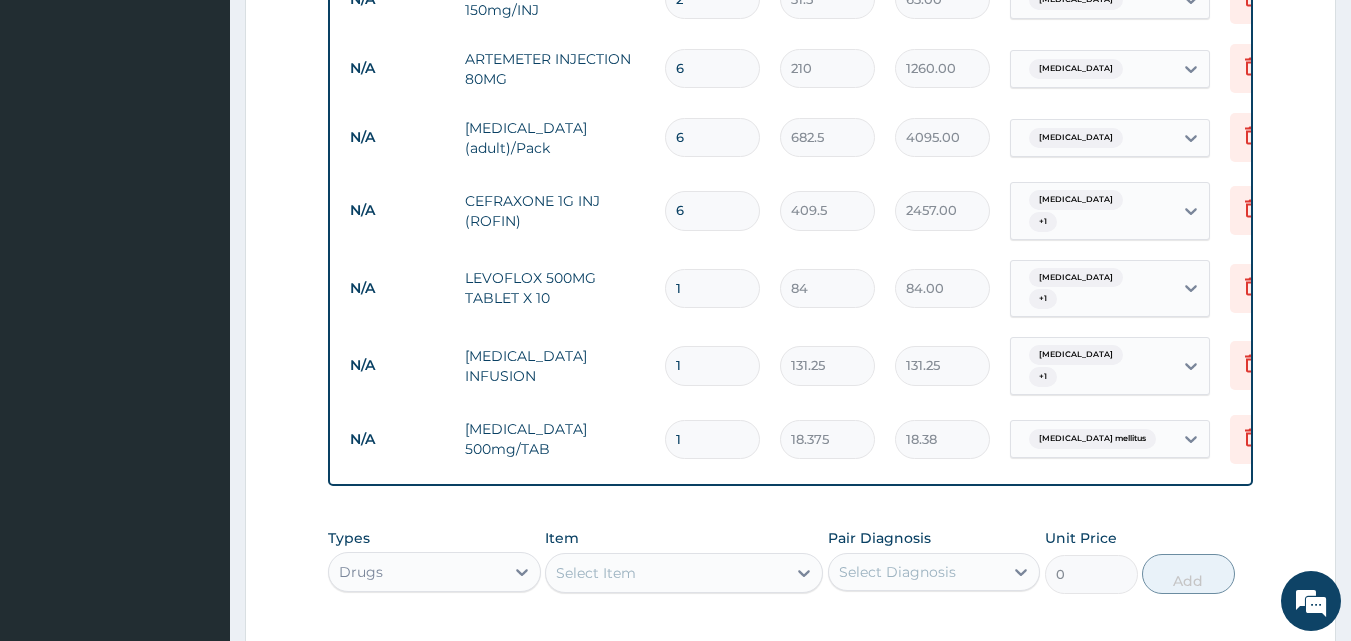 type on "10" 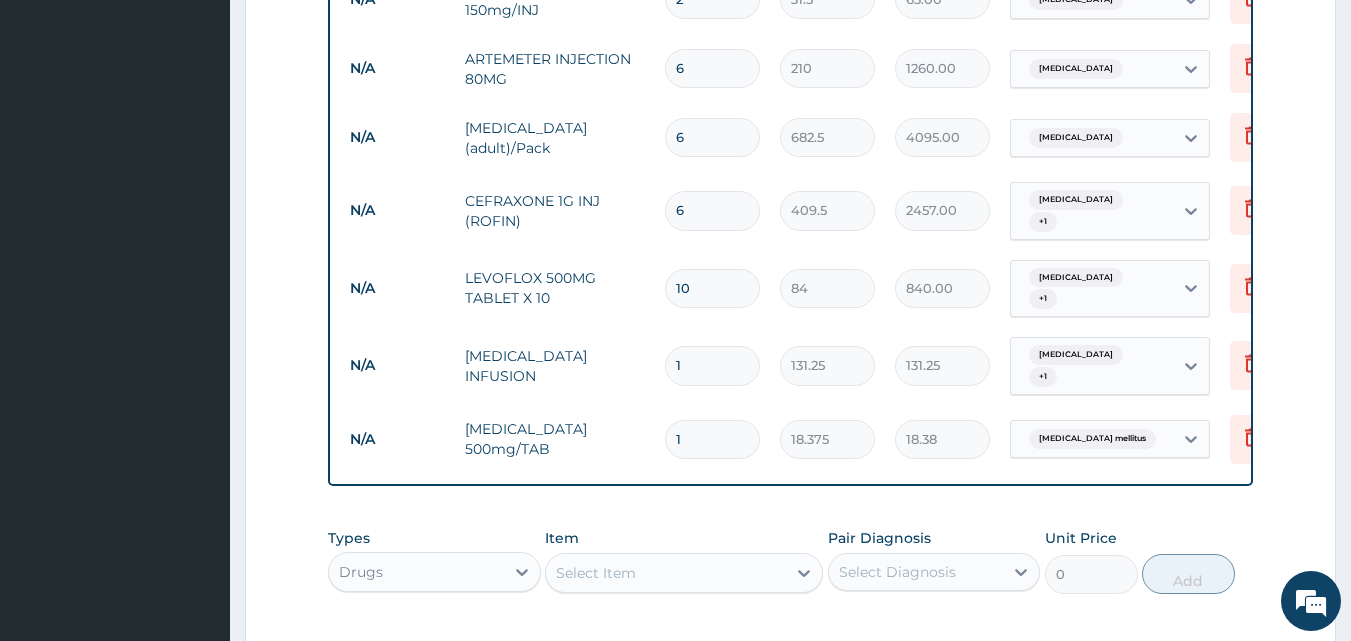 type on "10" 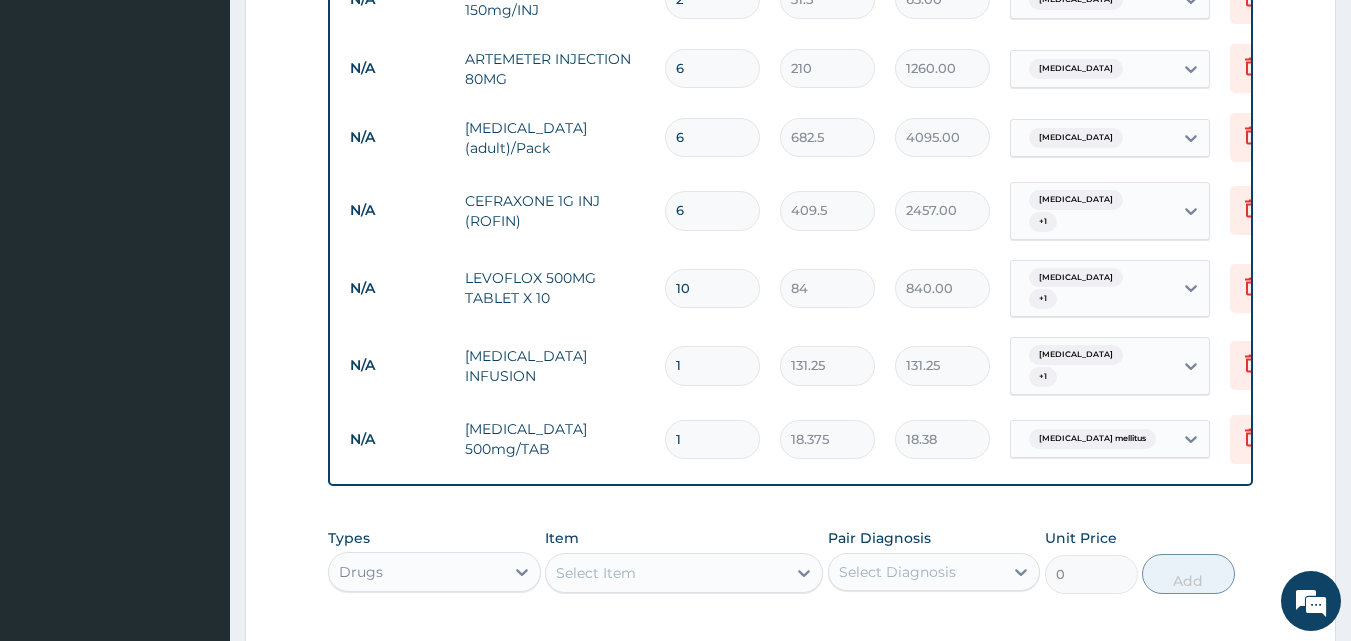 type 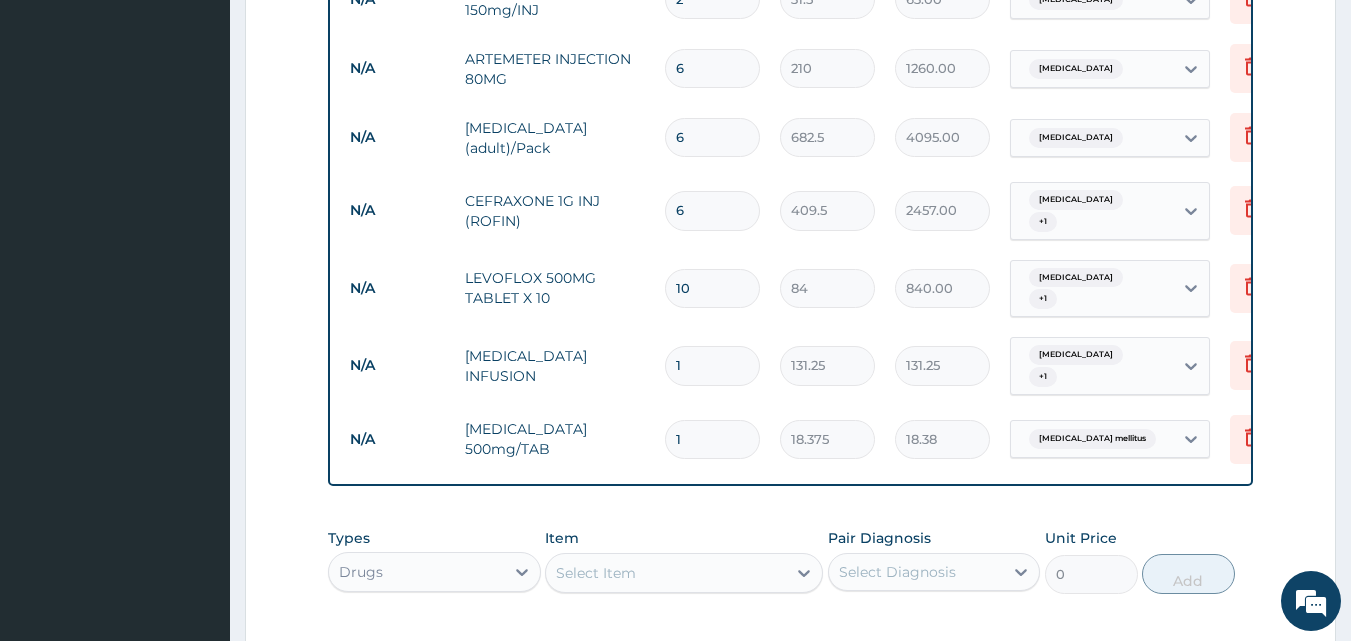 type on "0.00" 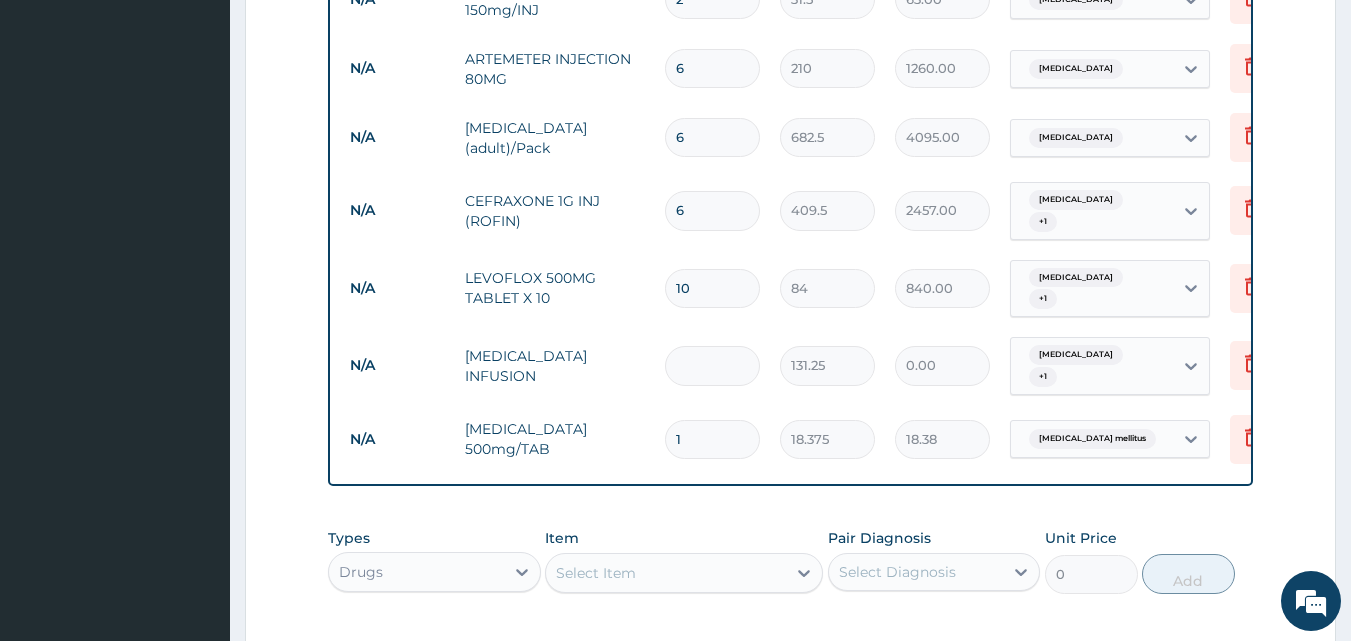 type on "2" 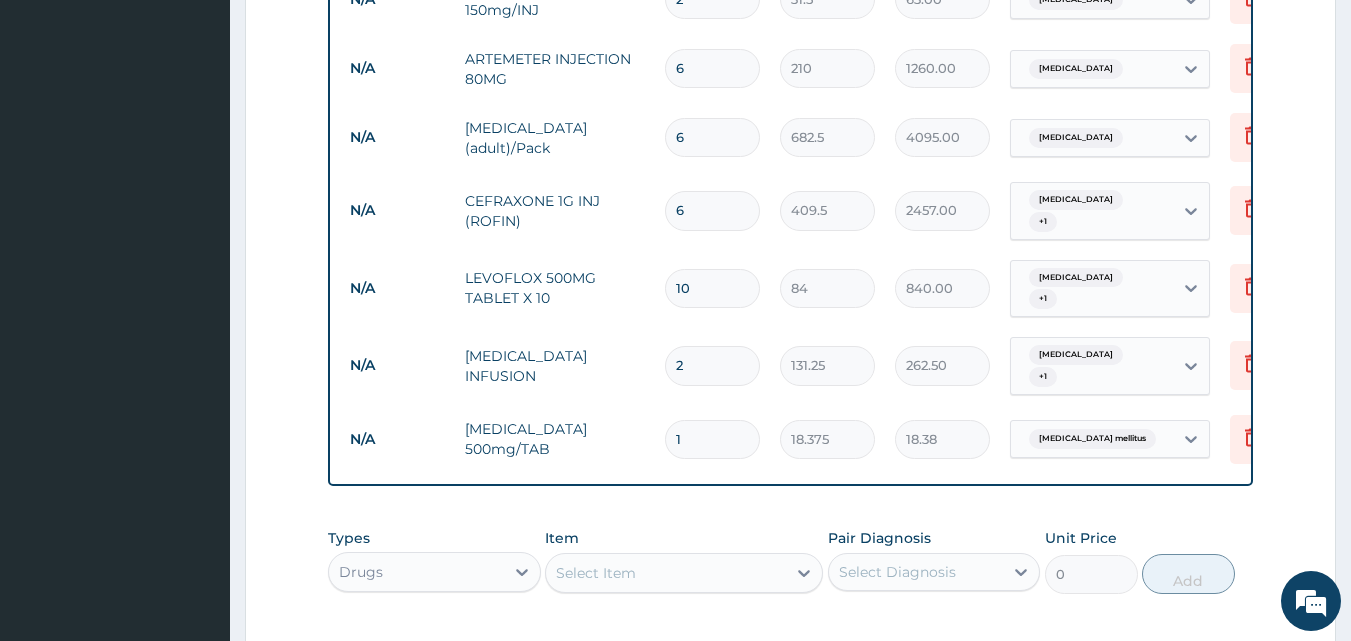 type on "2" 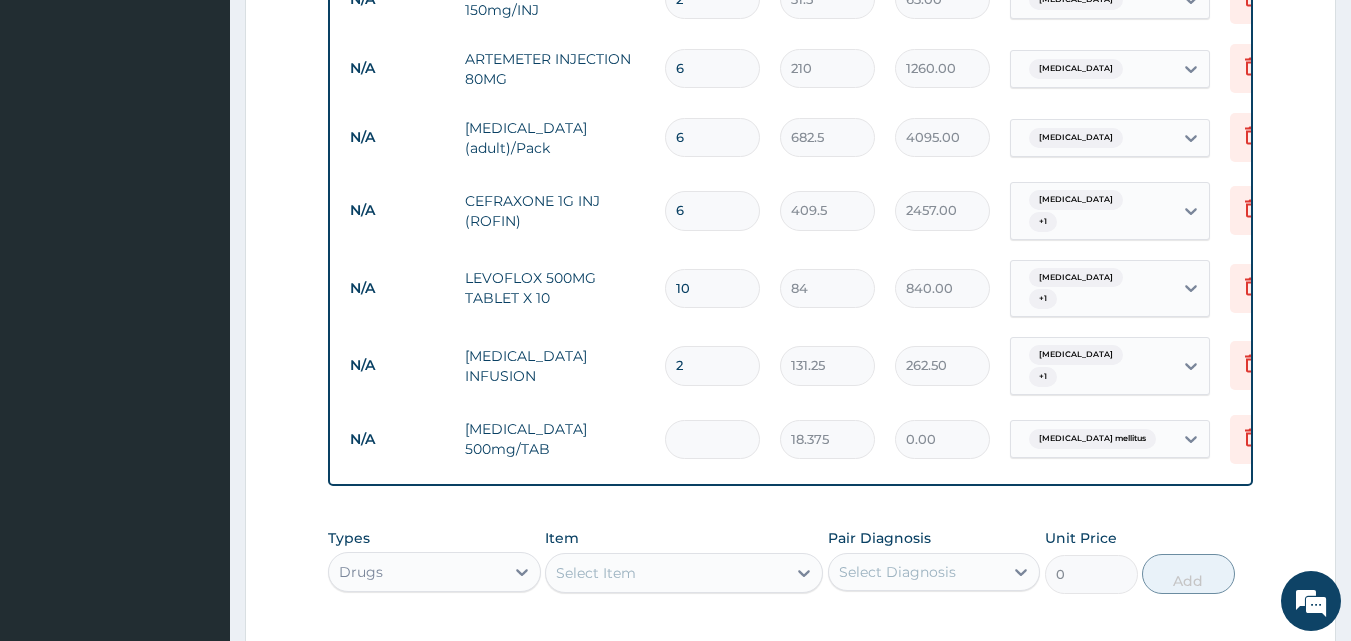 type on "1" 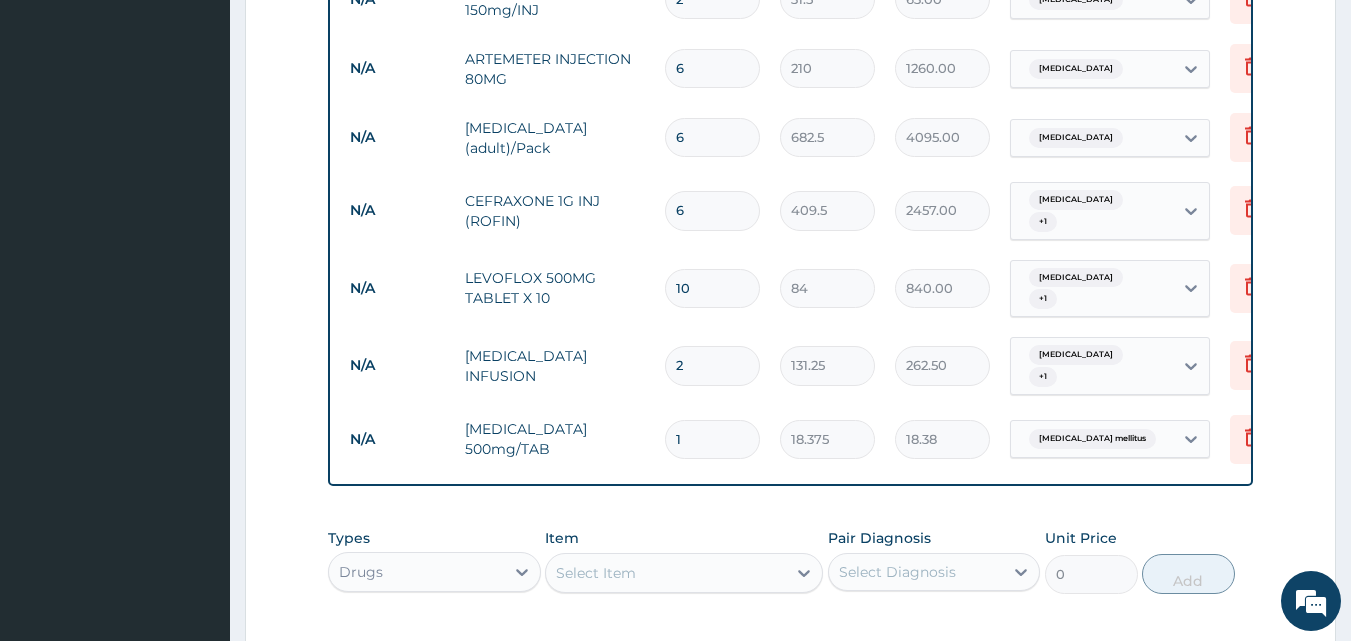 type on "10" 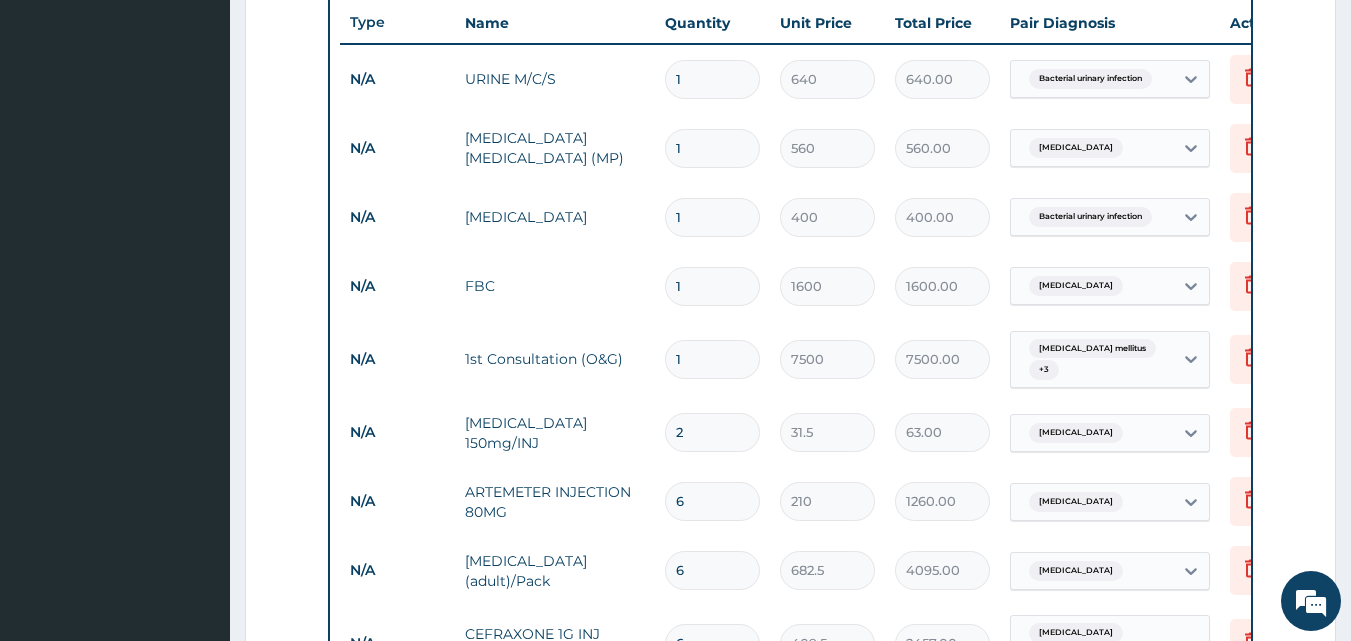 scroll, scrollTop: 757, scrollLeft: 0, axis: vertical 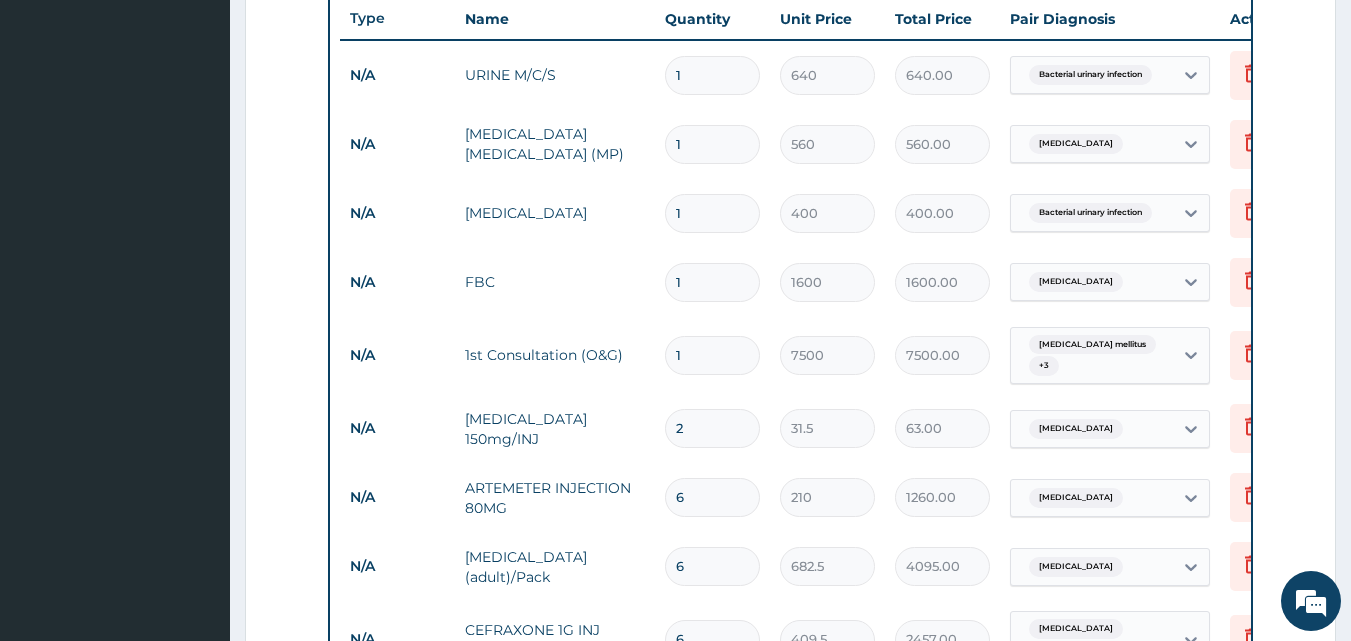 type on "10" 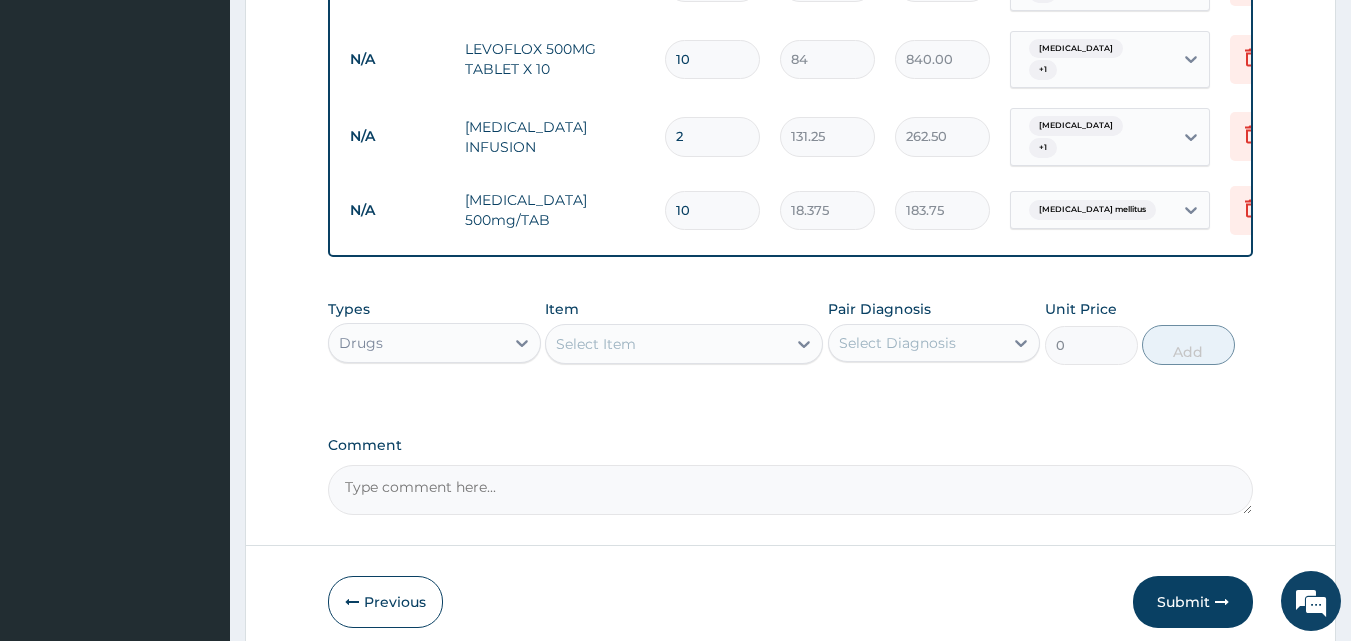 scroll, scrollTop: 1488, scrollLeft: 0, axis: vertical 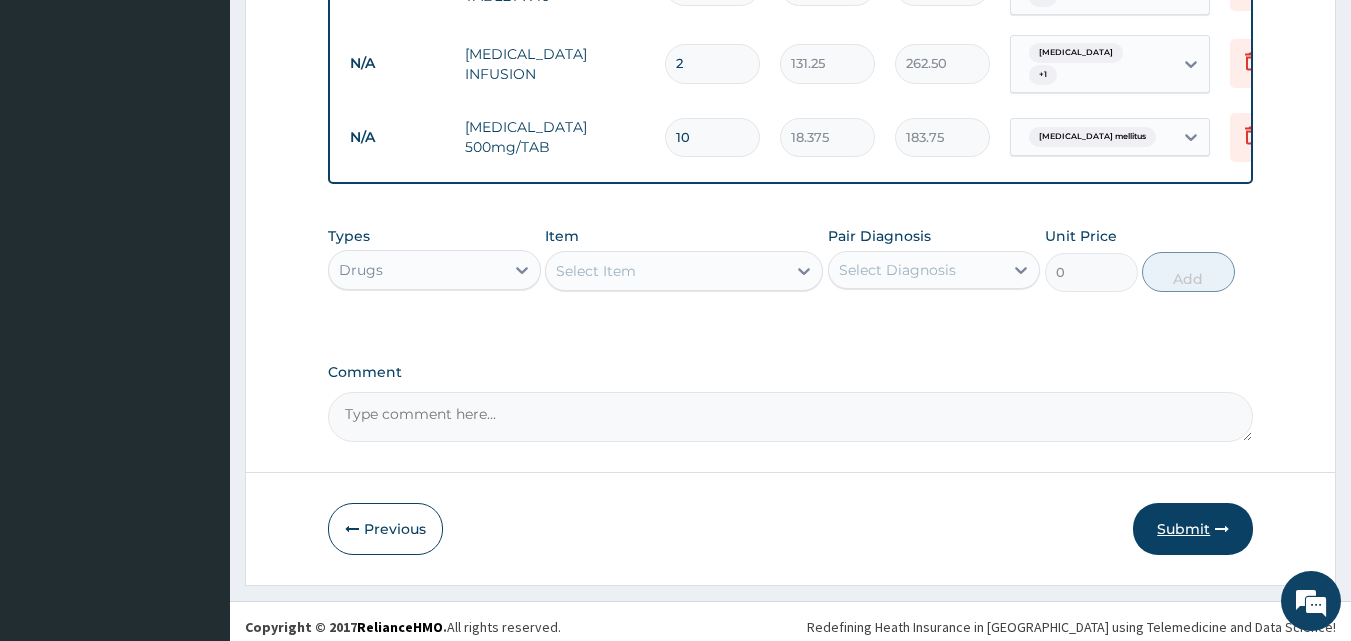 click on "Submit" at bounding box center [1193, 529] 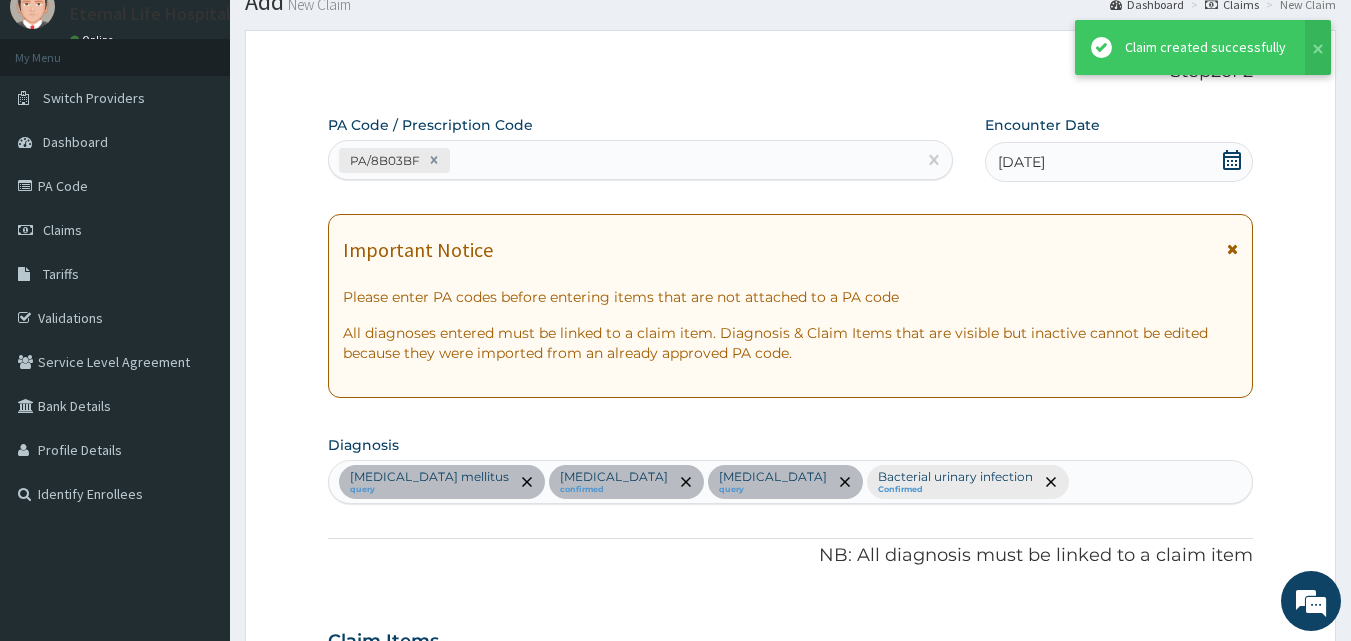 scroll, scrollTop: 1488, scrollLeft: 0, axis: vertical 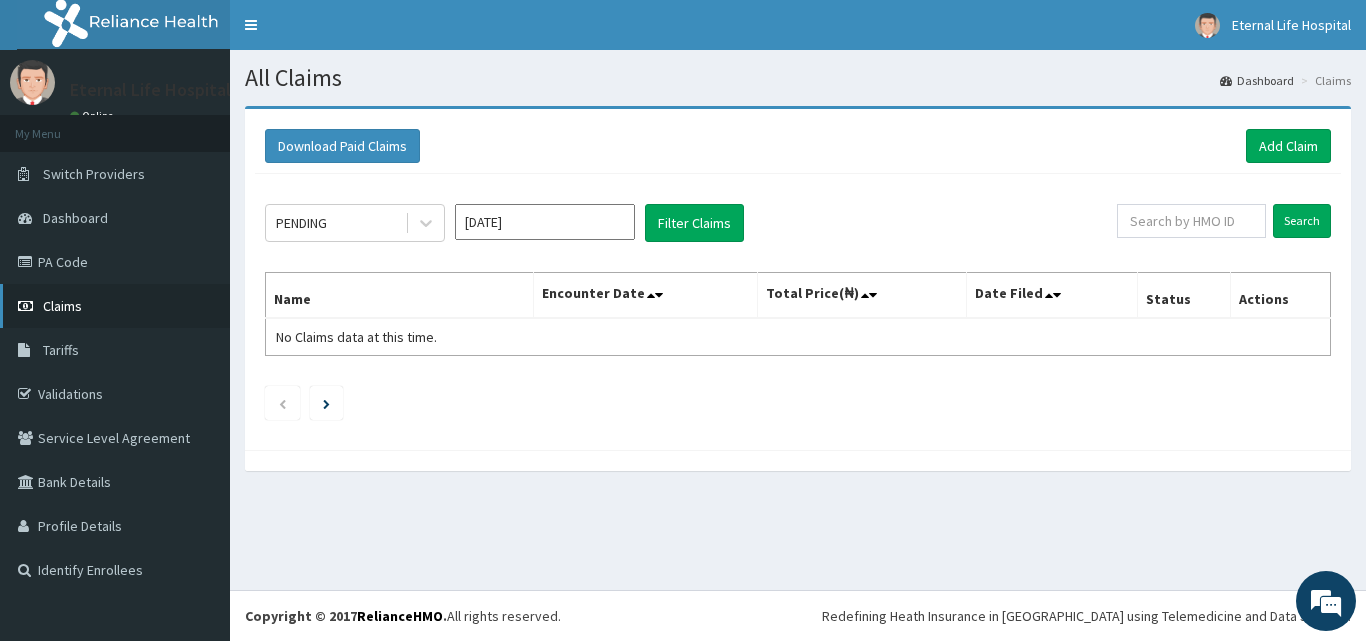 click on "Claims" at bounding box center [115, 306] 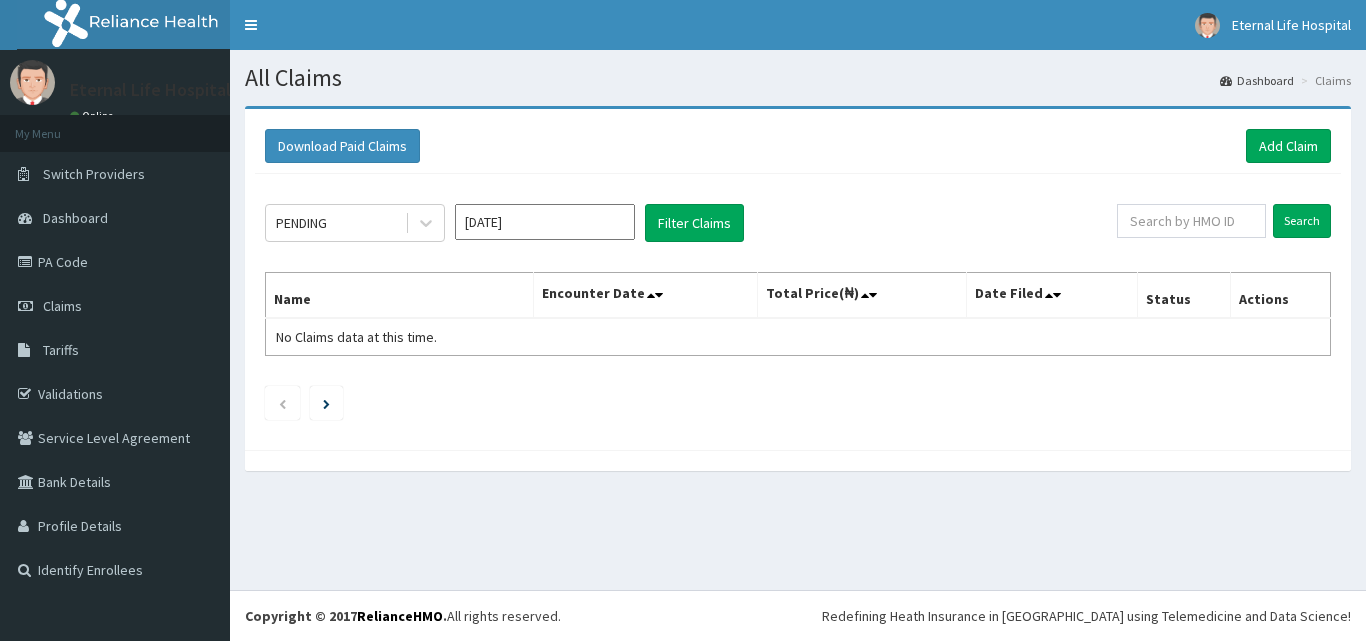 scroll, scrollTop: 0, scrollLeft: 0, axis: both 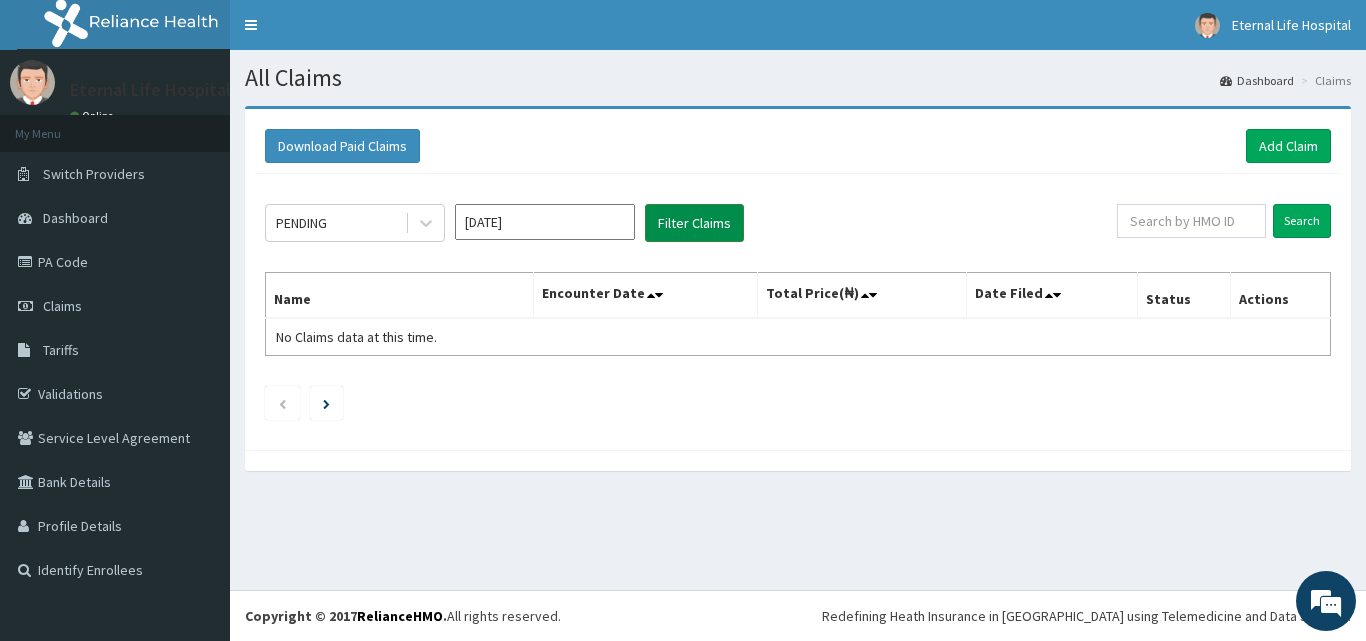 click on "Filter Claims" at bounding box center [694, 223] 